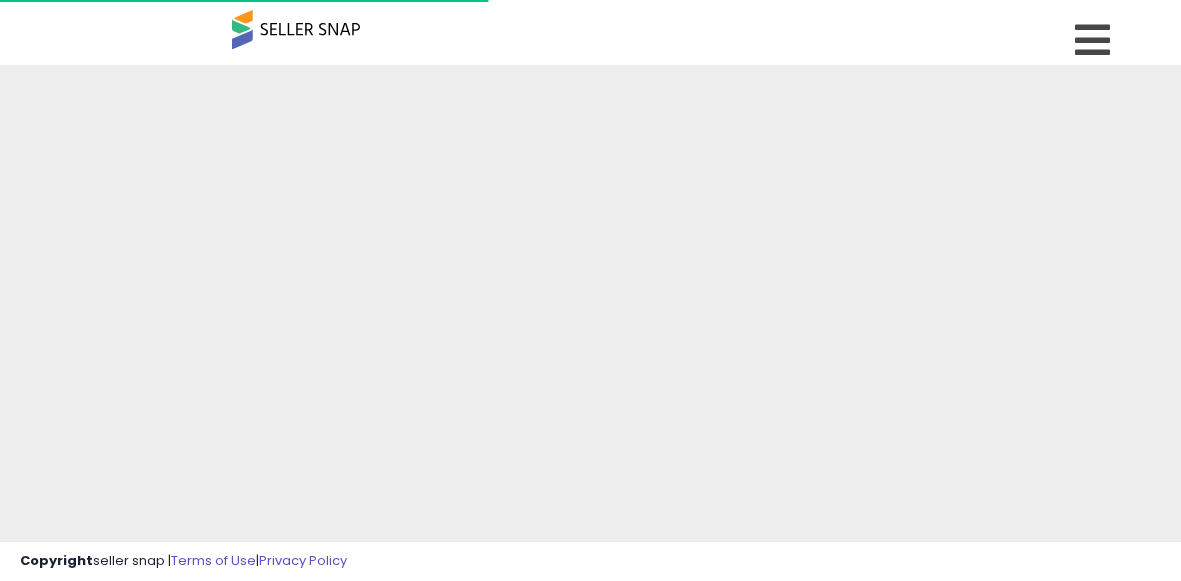 scroll, scrollTop: 0, scrollLeft: 0, axis: both 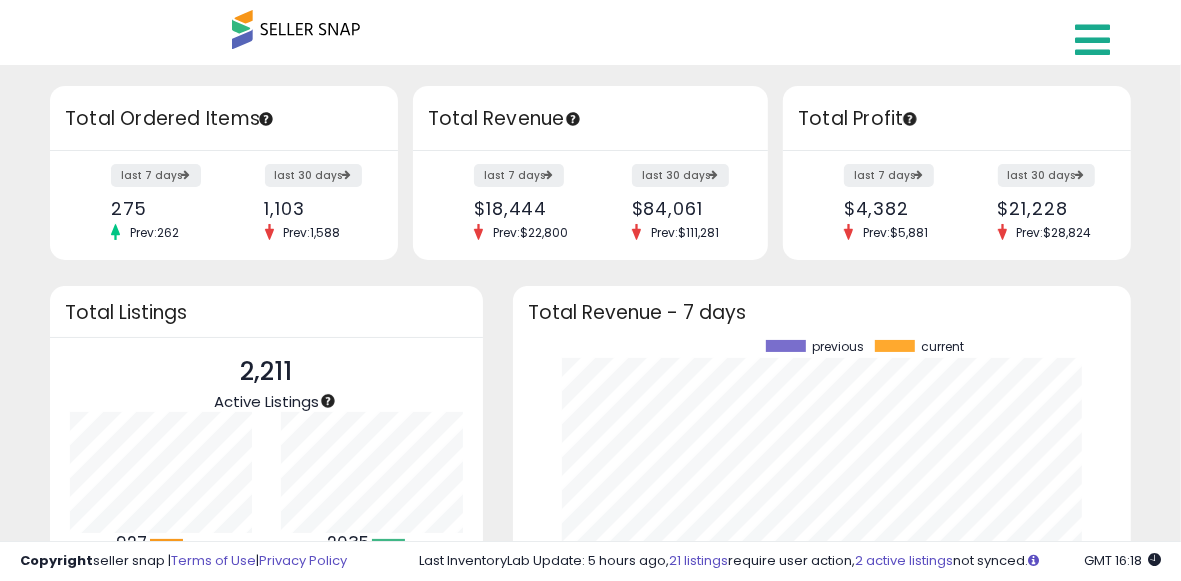 click at bounding box center (1092, 40) 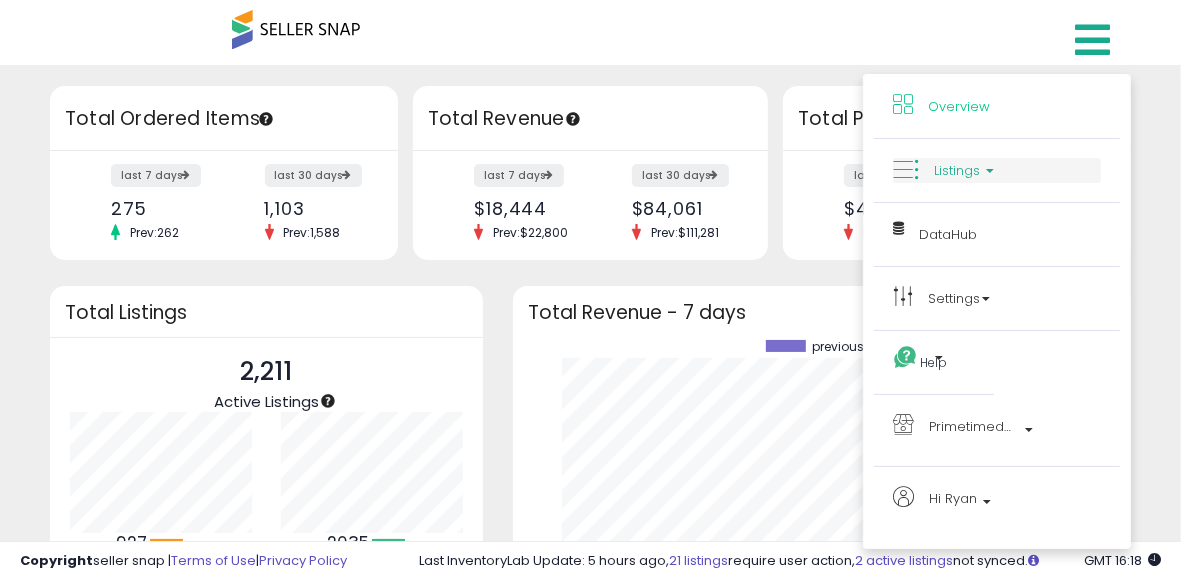 click on "Listings" at bounding box center (957, 170) 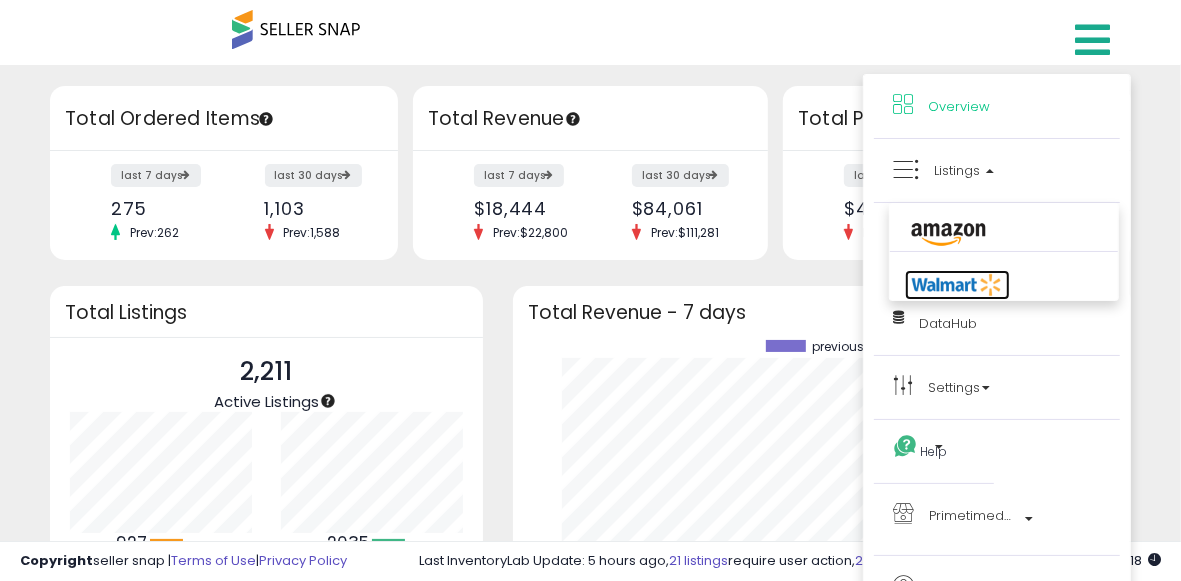 click at bounding box center (957, 285) 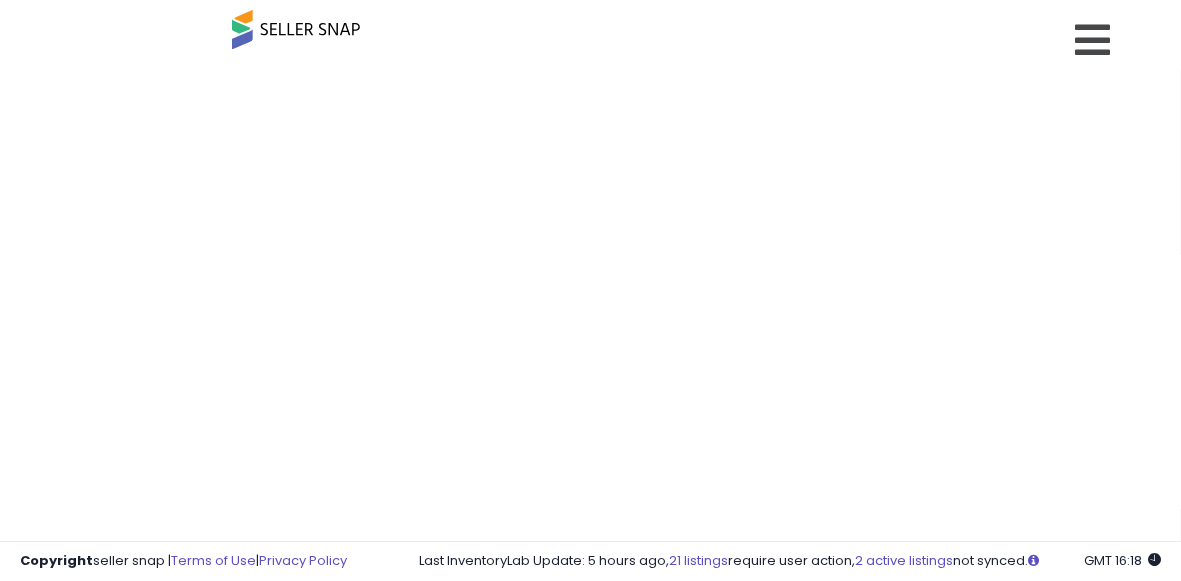 scroll, scrollTop: 0, scrollLeft: 0, axis: both 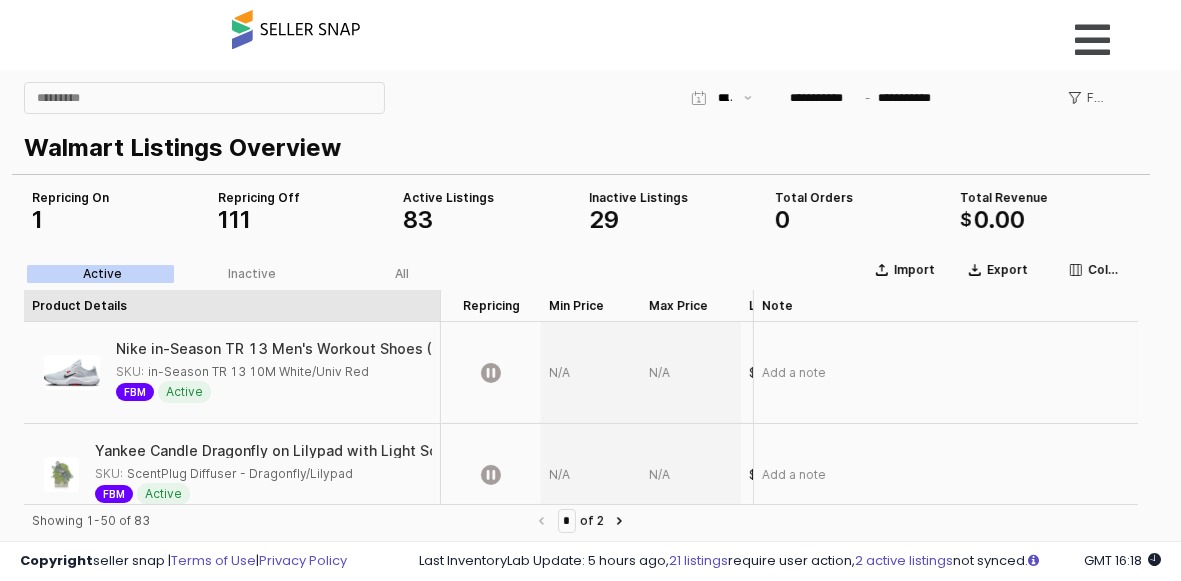 click on "Product Details Product Details" at bounding box center [232, 305] 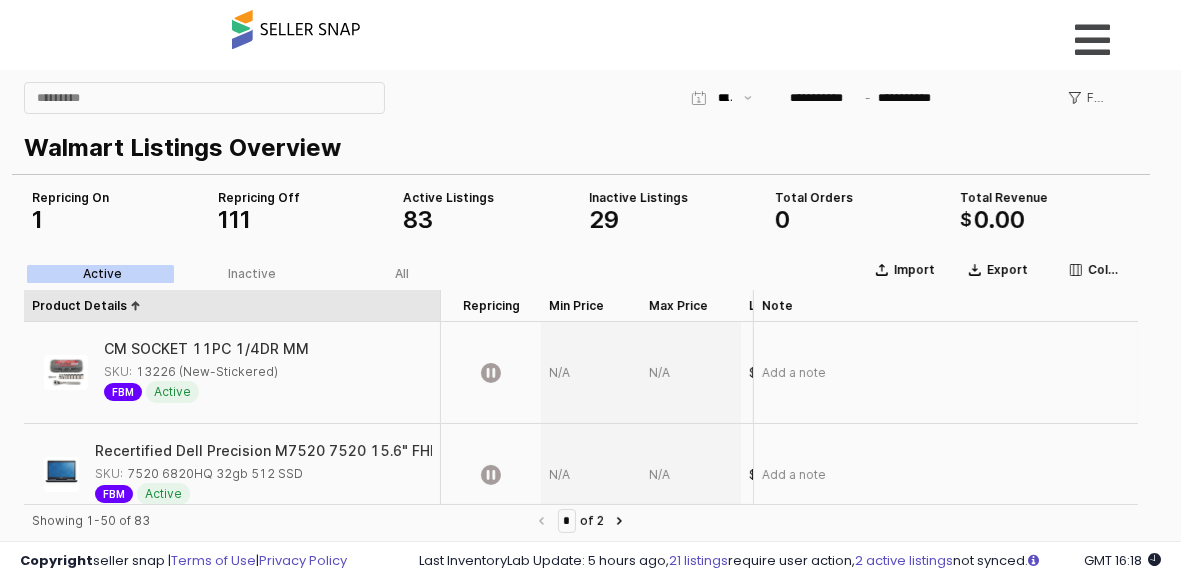 click on "Product Details Product Details" at bounding box center (232, 305) 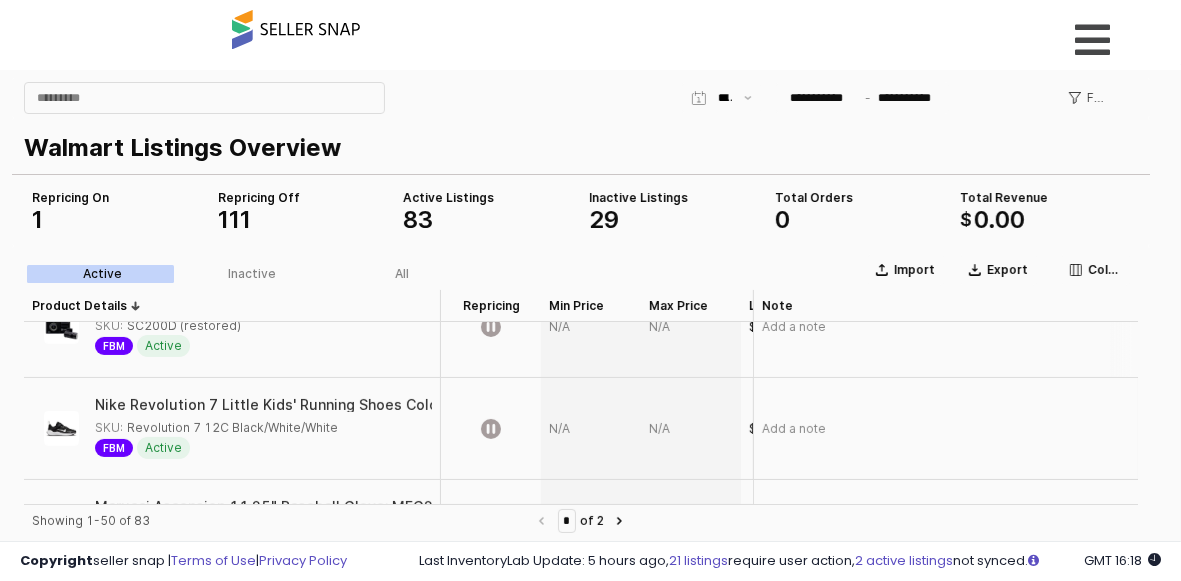 scroll, scrollTop: 0, scrollLeft: 0, axis: both 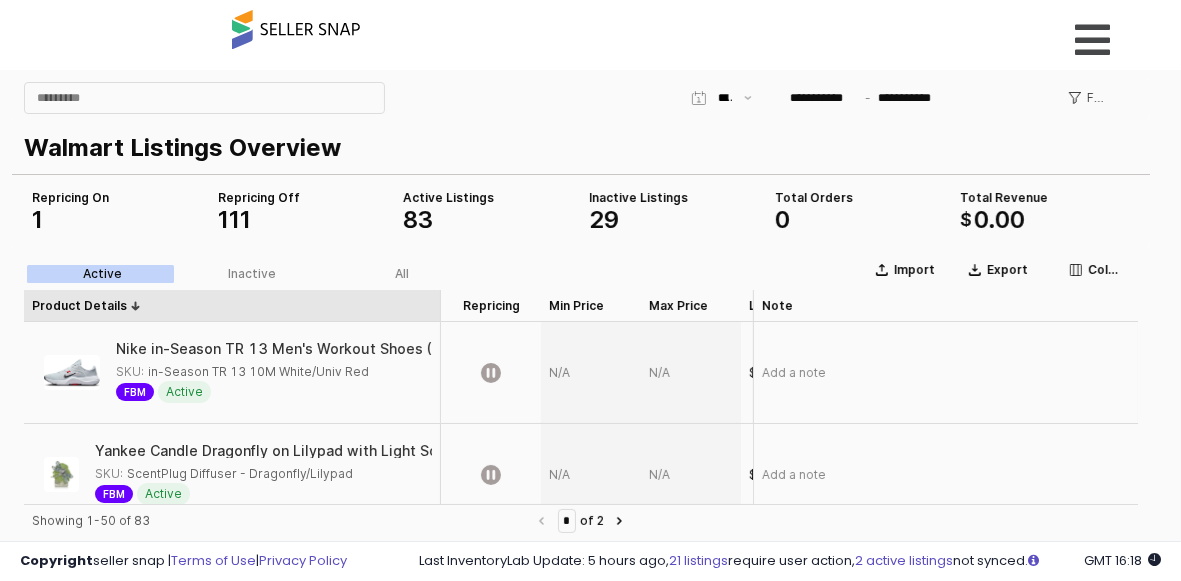 click on "Product Details Product Details" at bounding box center [232, 305] 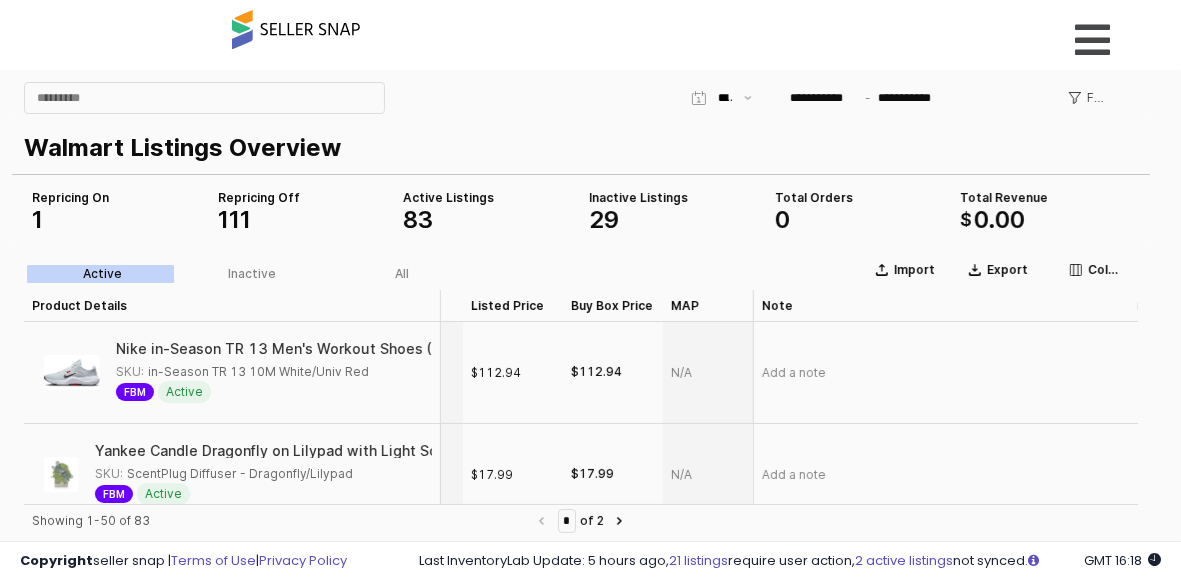 scroll, scrollTop: 0, scrollLeft: 0, axis: both 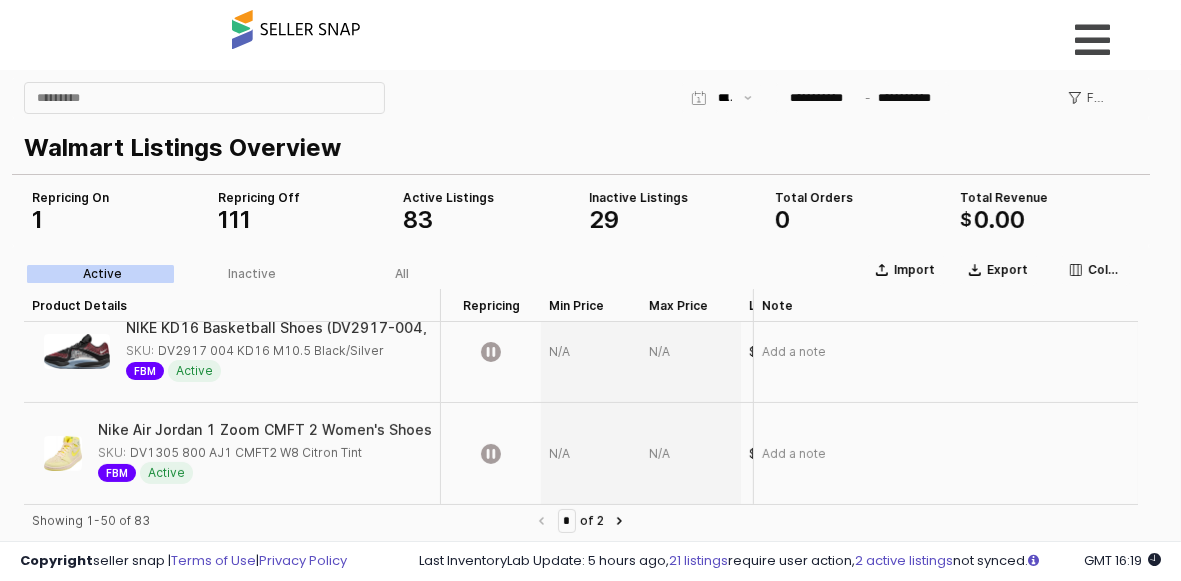 click on "* of 2" at bounding box center [581, 520] 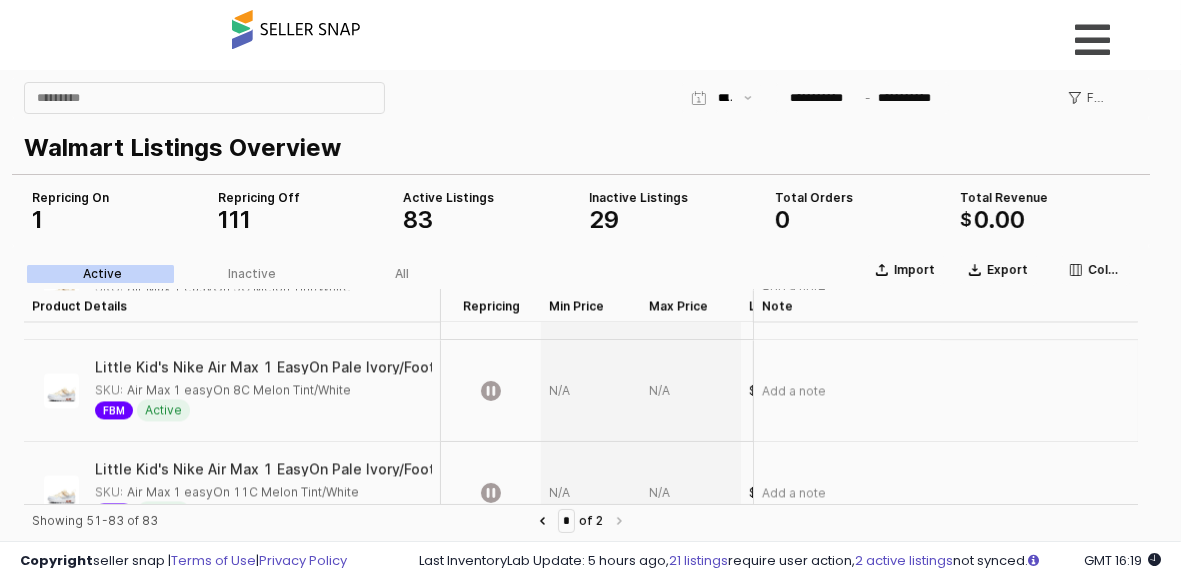 scroll, scrollTop: 3206, scrollLeft: 0, axis: vertical 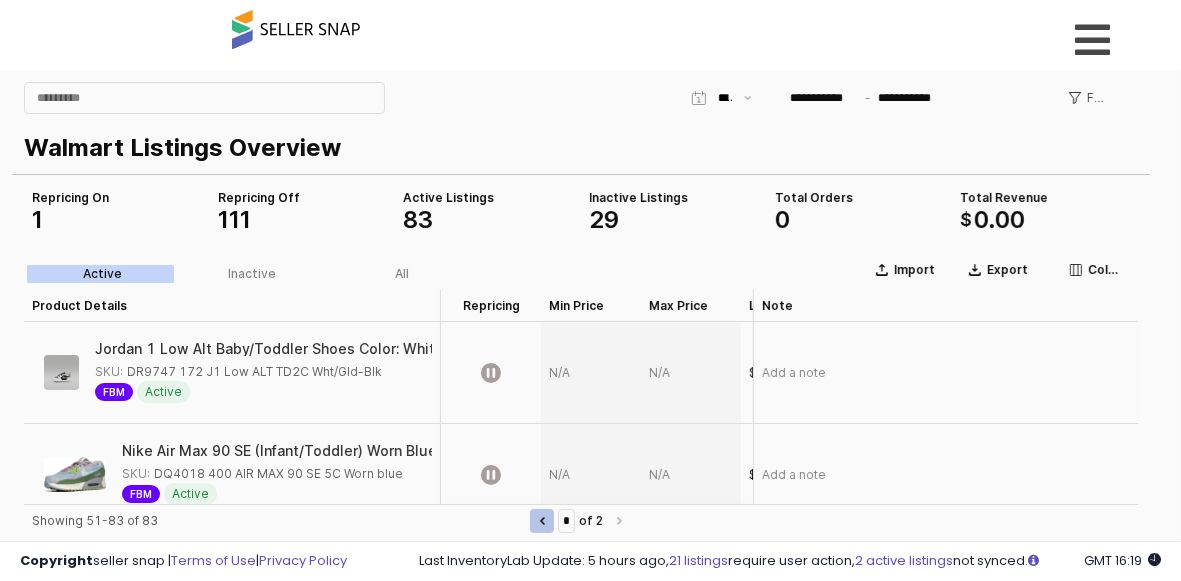 type on "*" 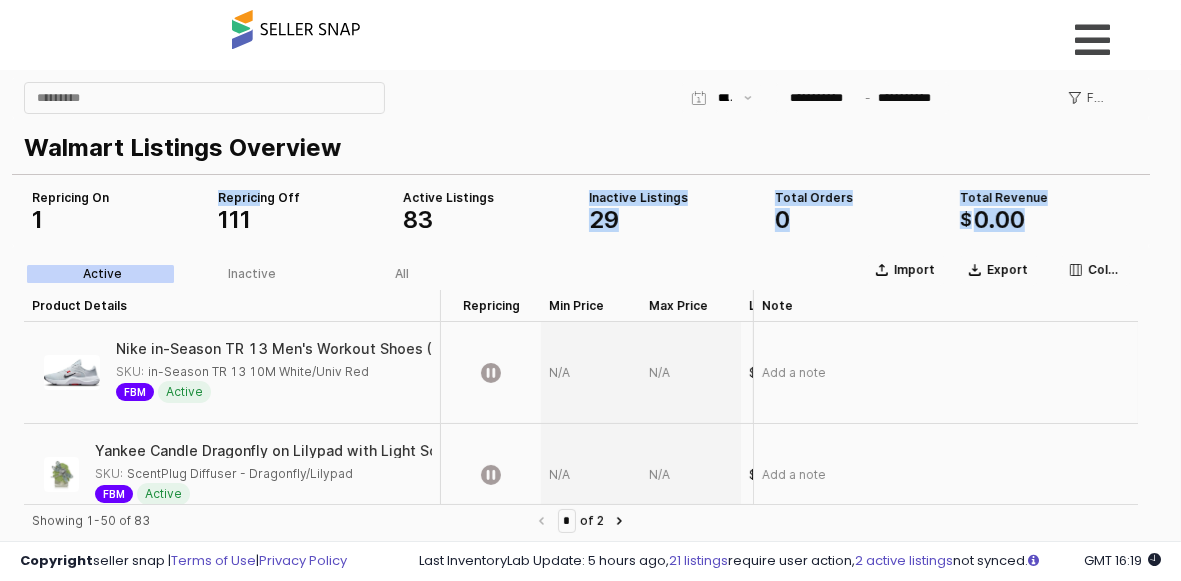 drag, startPoint x: 261, startPoint y: 204, endPoint x: 329, endPoint y: 207, distance: 68.06615 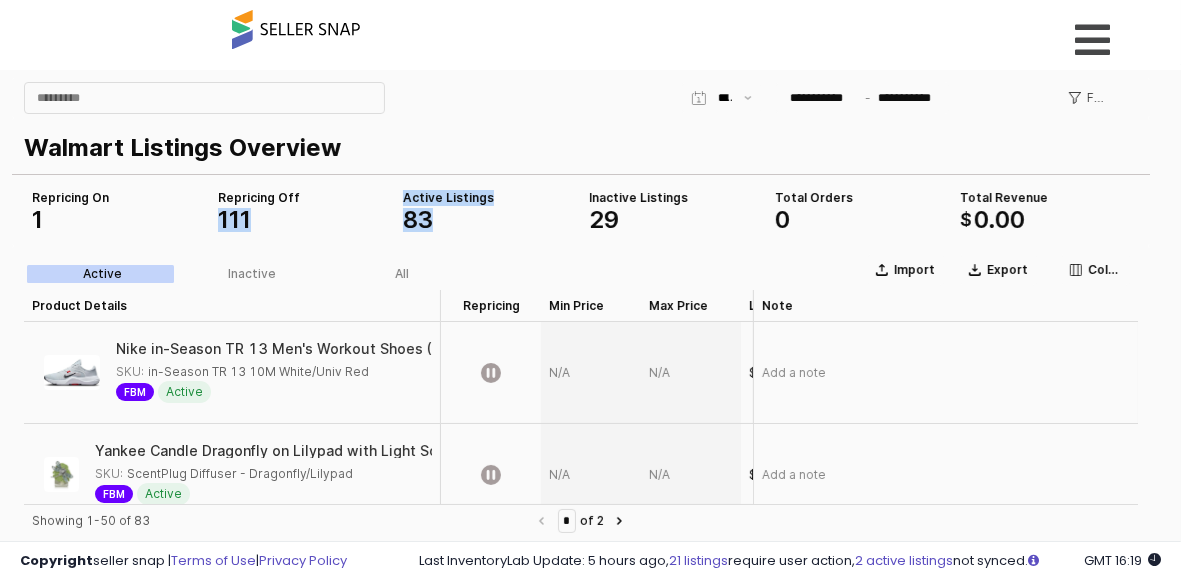 drag, startPoint x: 430, startPoint y: 212, endPoint x: 395, endPoint y: 199, distance: 37.336308 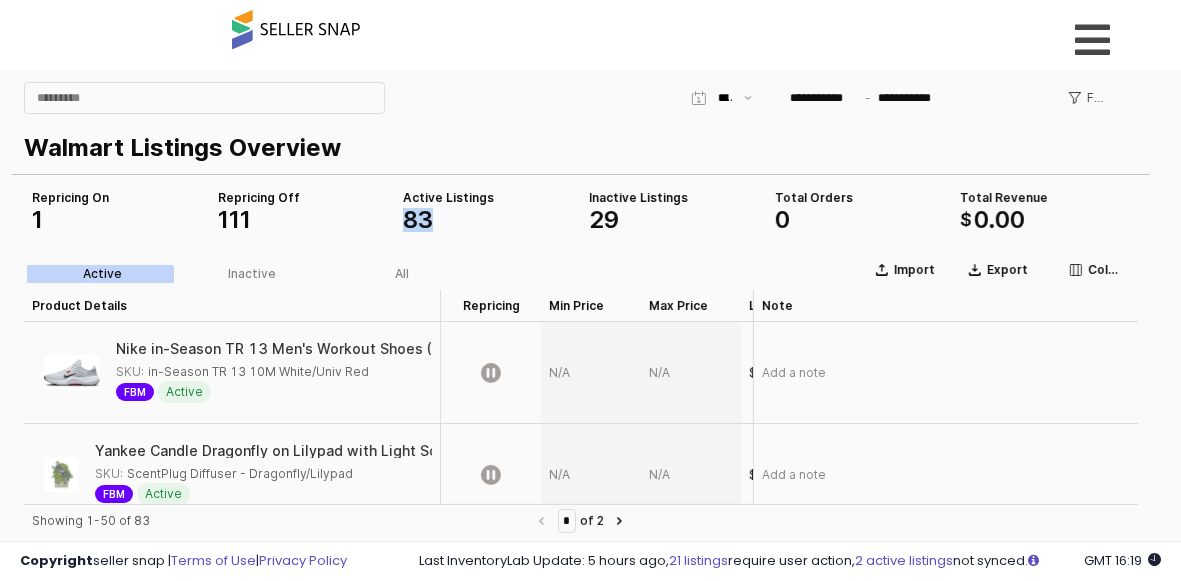 drag, startPoint x: 662, startPoint y: 234, endPoint x: 561, endPoint y: 192, distance: 109.38464 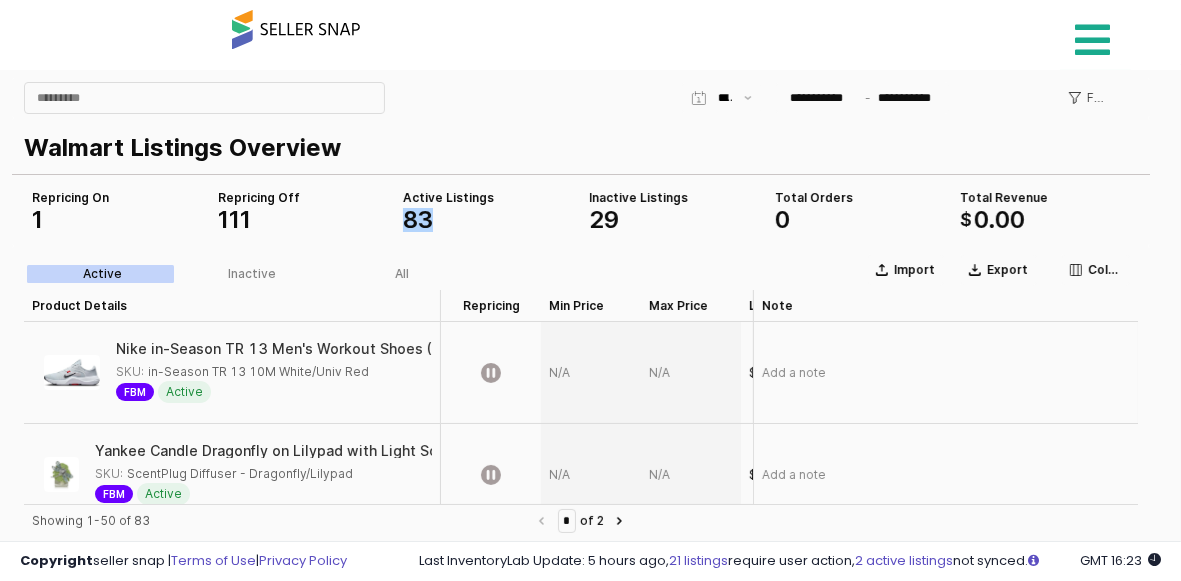 click at bounding box center [1095, 35] 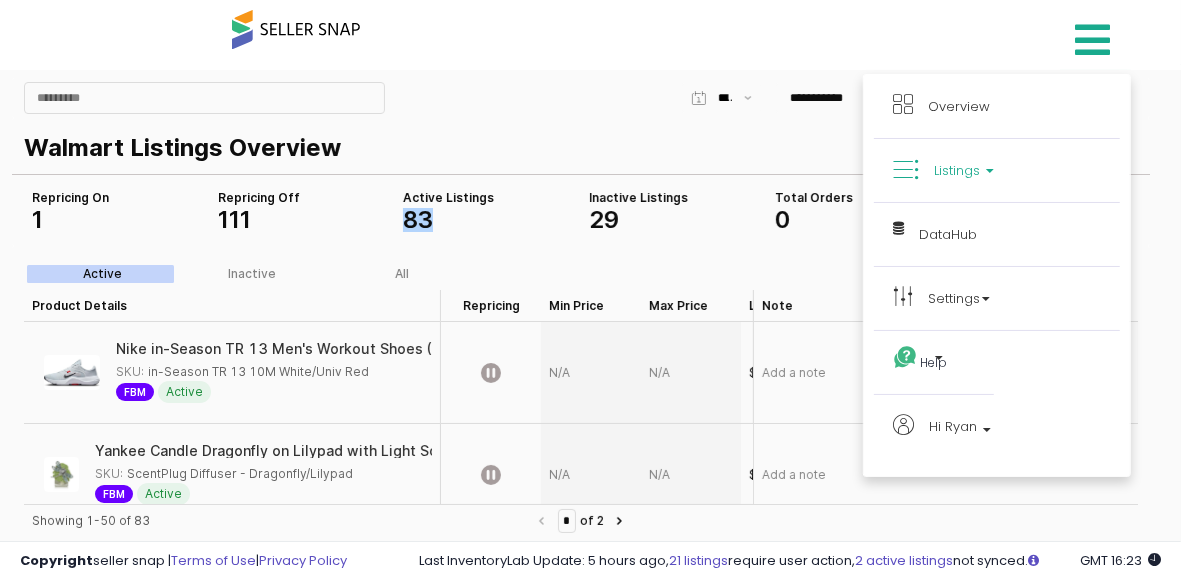 click on "Listings" at bounding box center (957, 170) 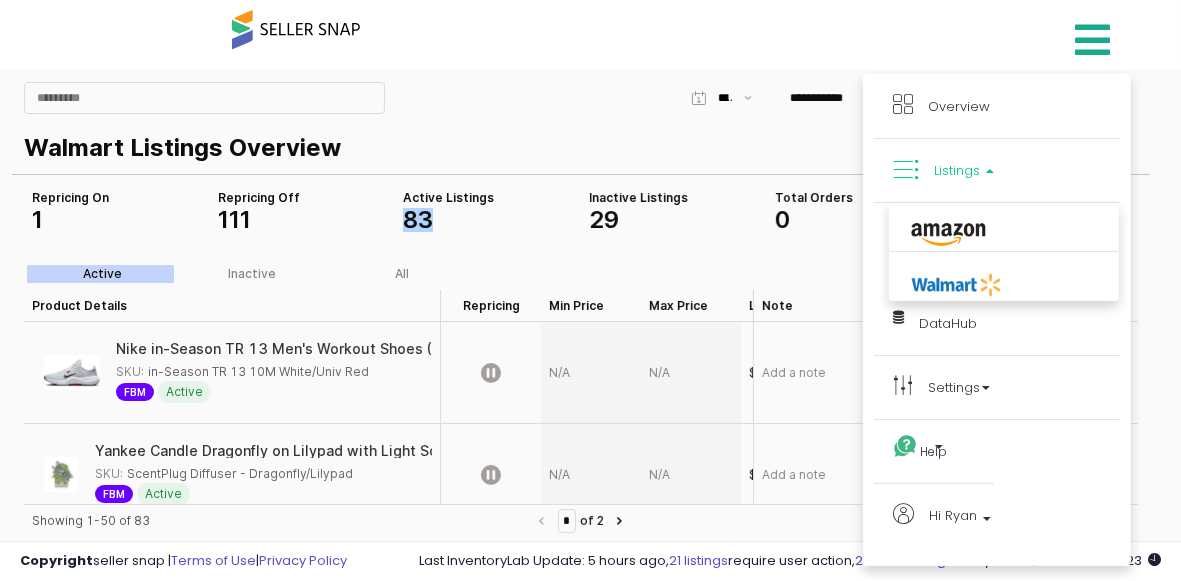 click at bounding box center [1004, 229] 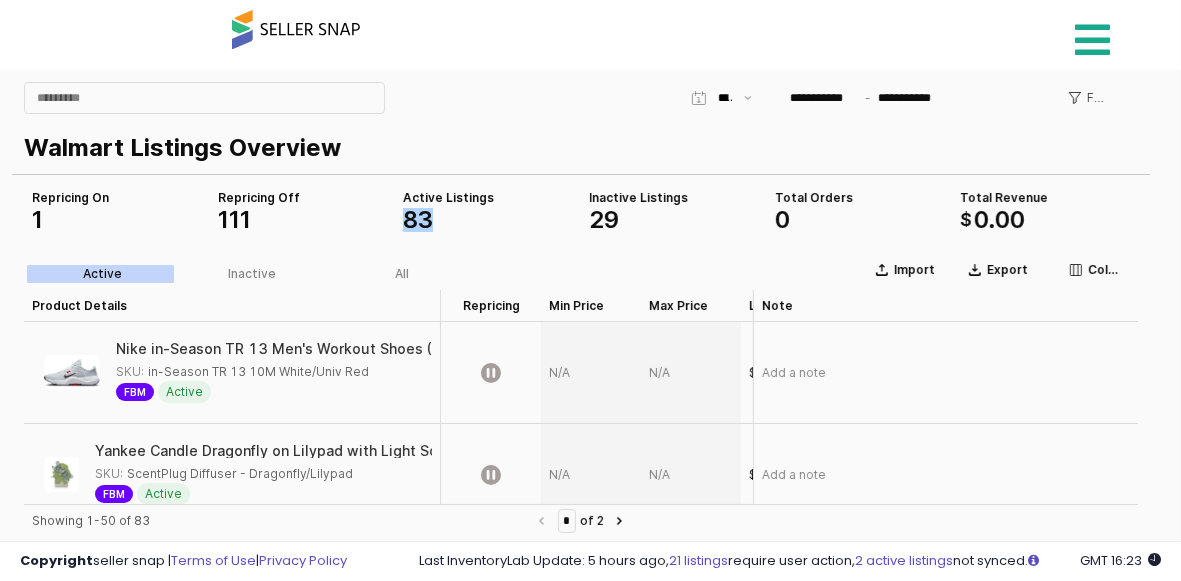 click at bounding box center [1092, 40] 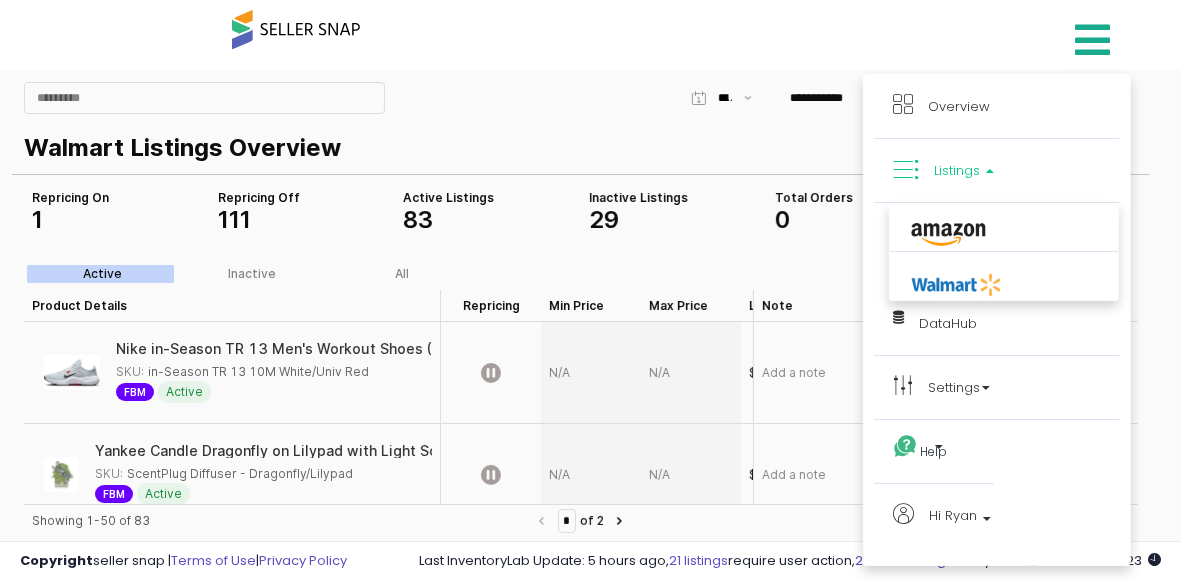 click on "Walmart Listings Overview" at bounding box center (577, 147) 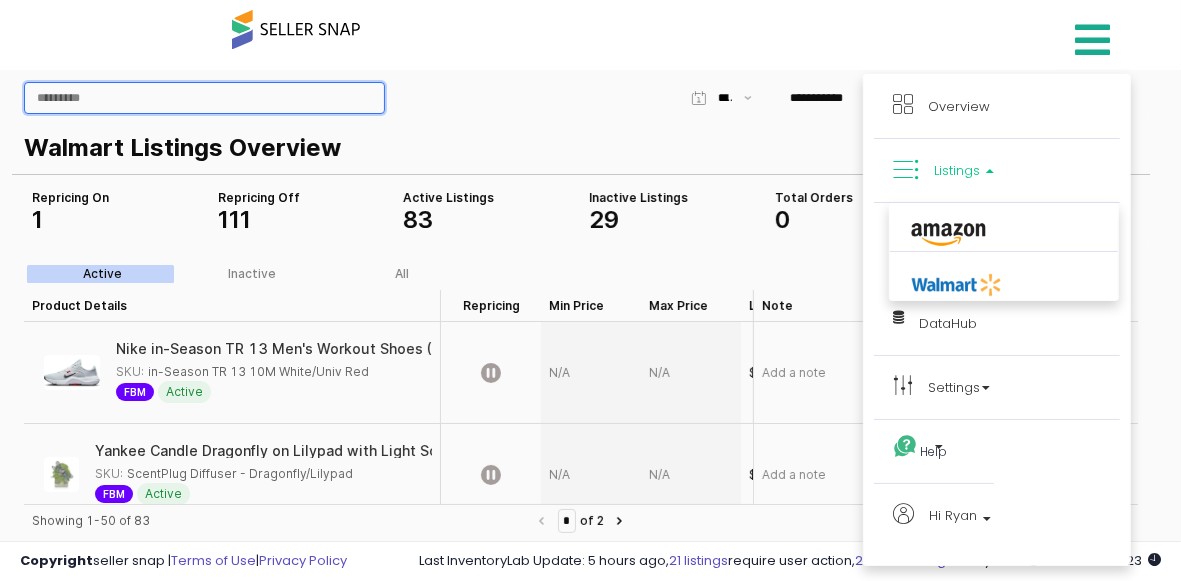 click at bounding box center (204, 97) 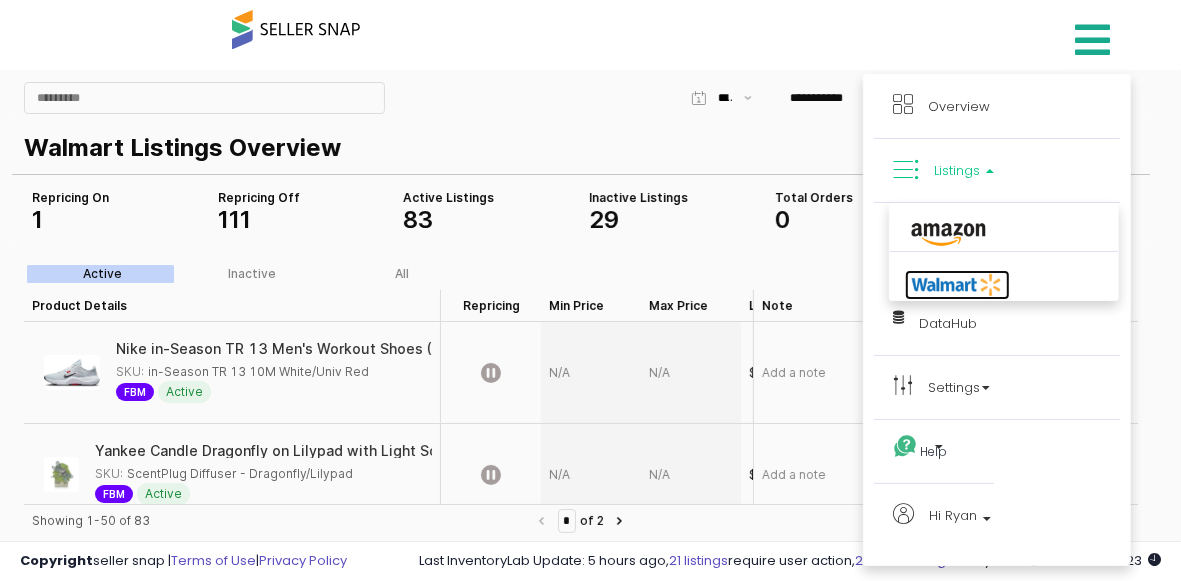 click at bounding box center (957, 285) 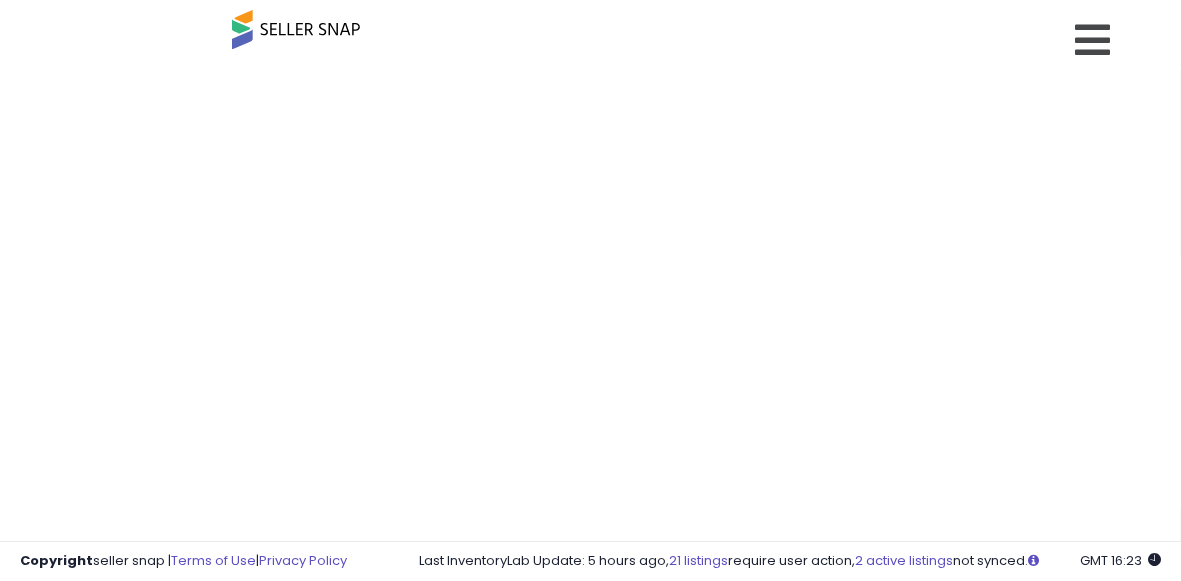 scroll, scrollTop: 0, scrollLeft: 0, axis: both 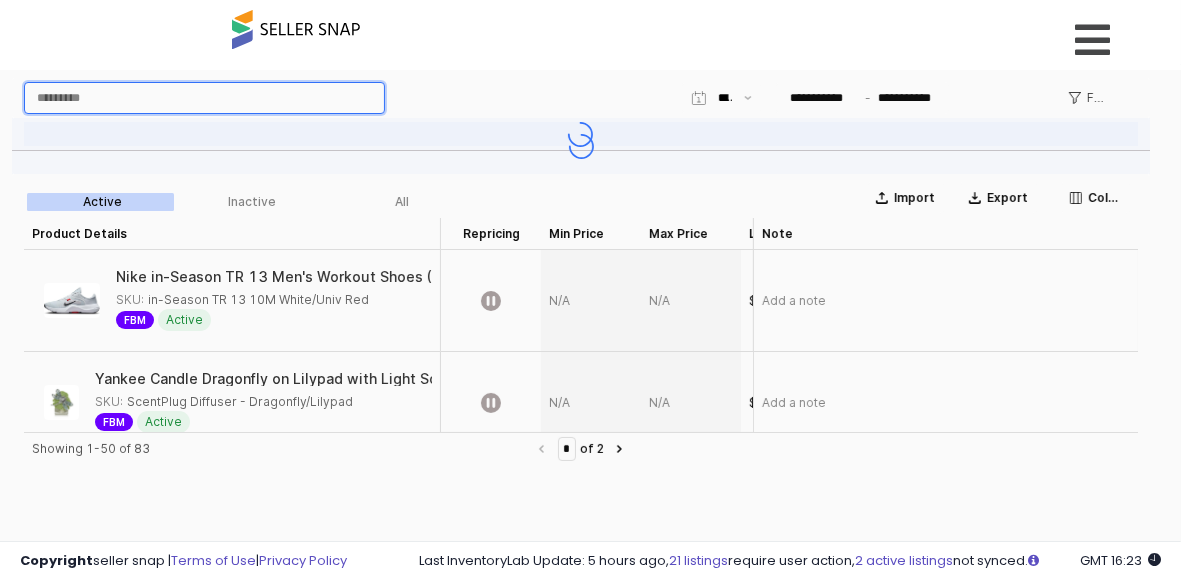 click at bounding box center [204, 97] 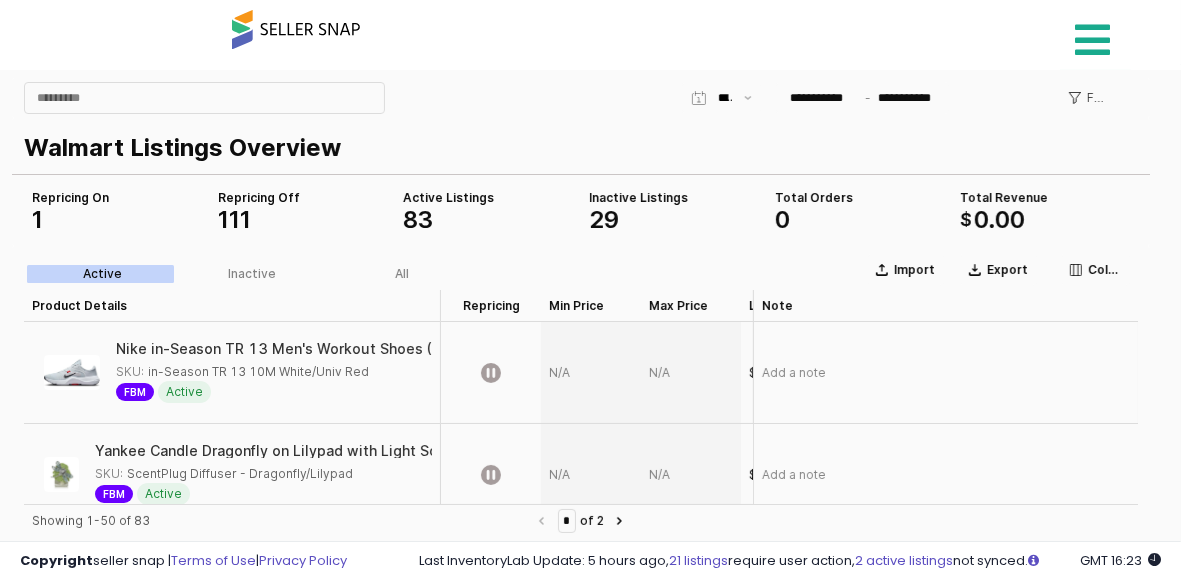 click at bounding box center [1092, 40] 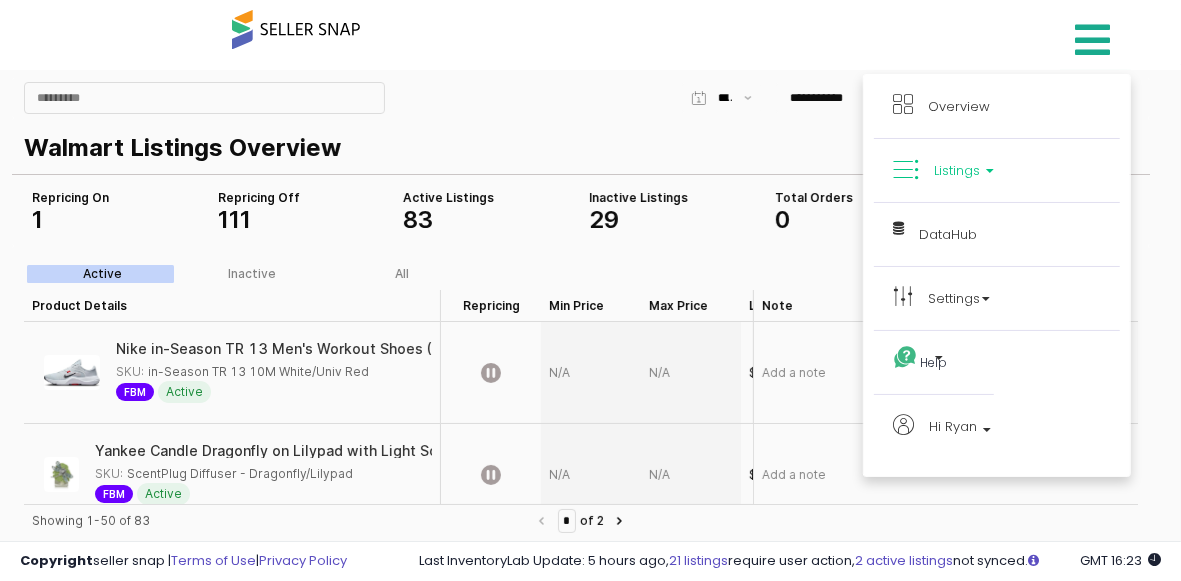 click on "Listings" at bounding box center [997, 171] 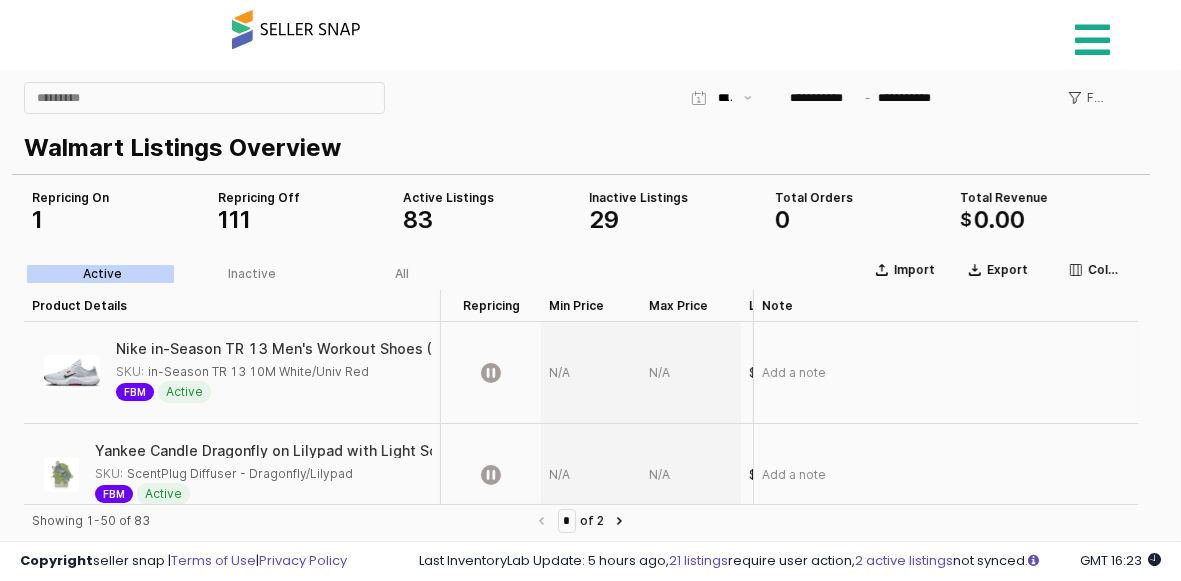 click at bounding box center (1092, 40) 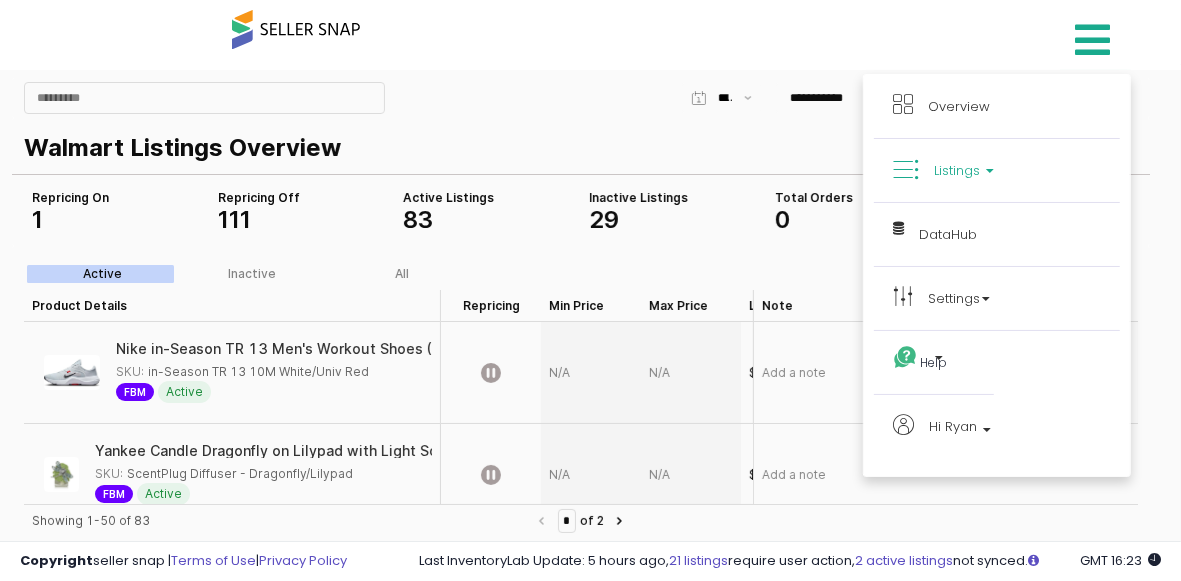 click at bounding box center [990, 171] 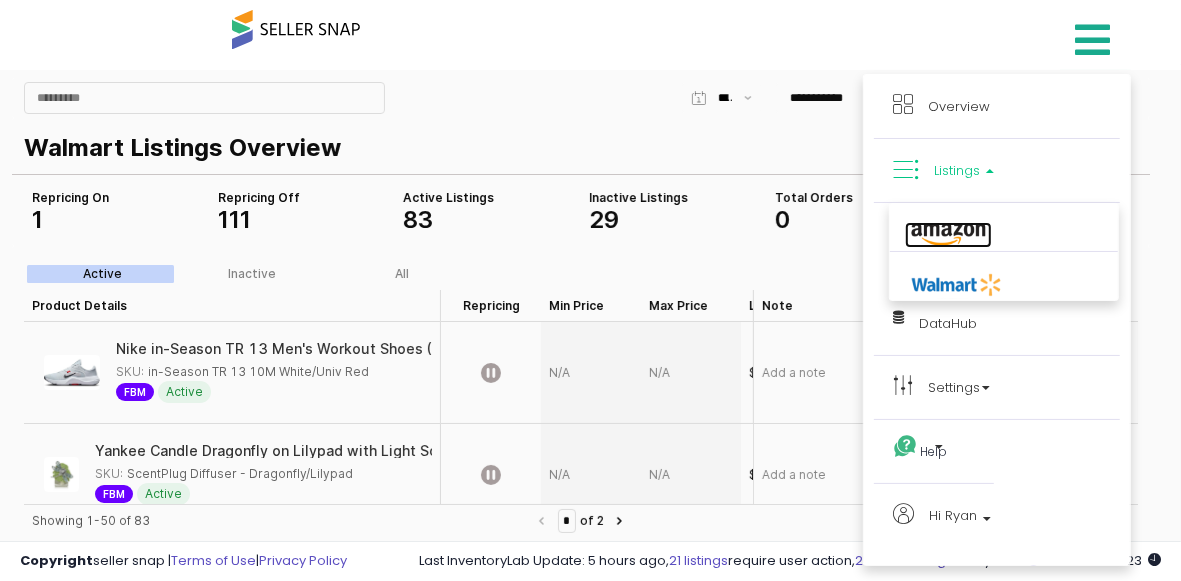 click at bounding box center (948, 235) 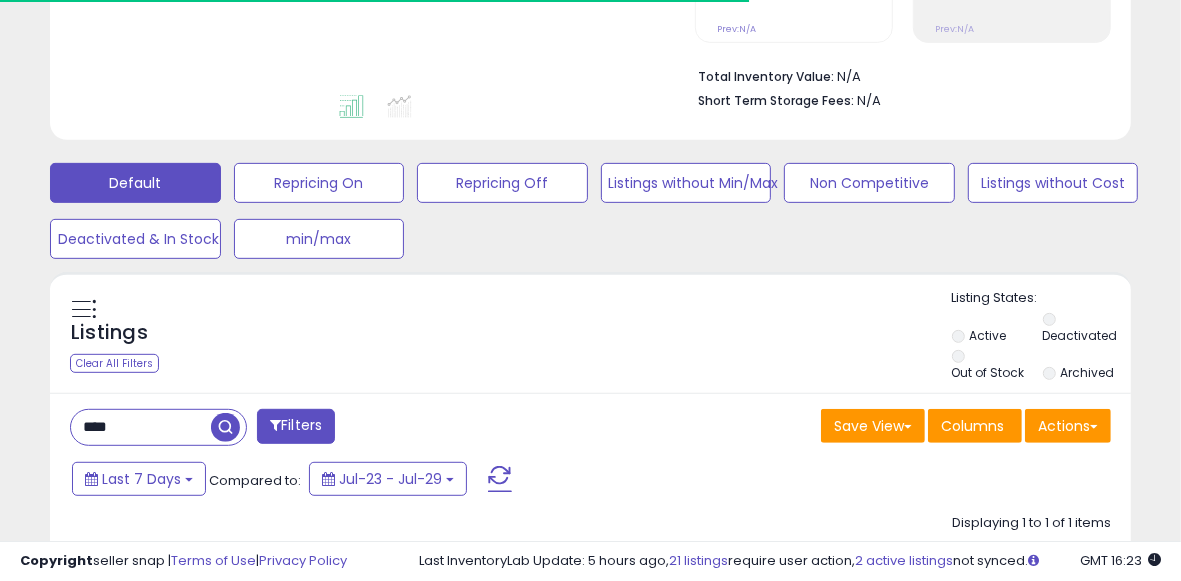 scroll, scrollTop: 500, scrollLeft: 0, axis: vertical 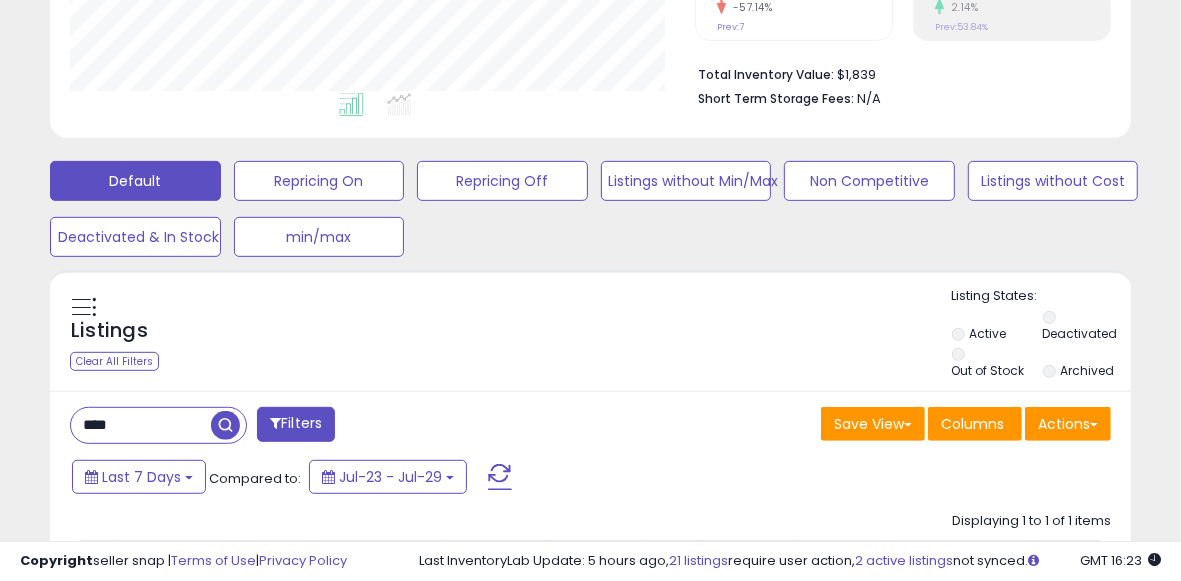 drag, startPoint x: 121, startPoint y: 405, endPoint x: 5, endPoint y: 400, distance: 116.10771 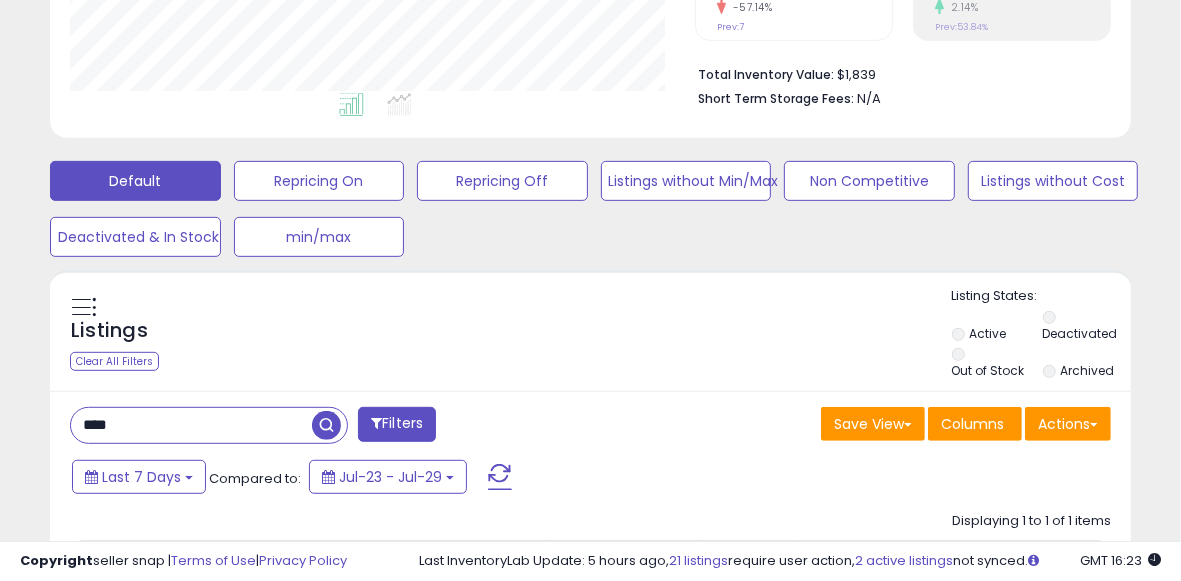 click on "****" at bounding box center [191, 425] 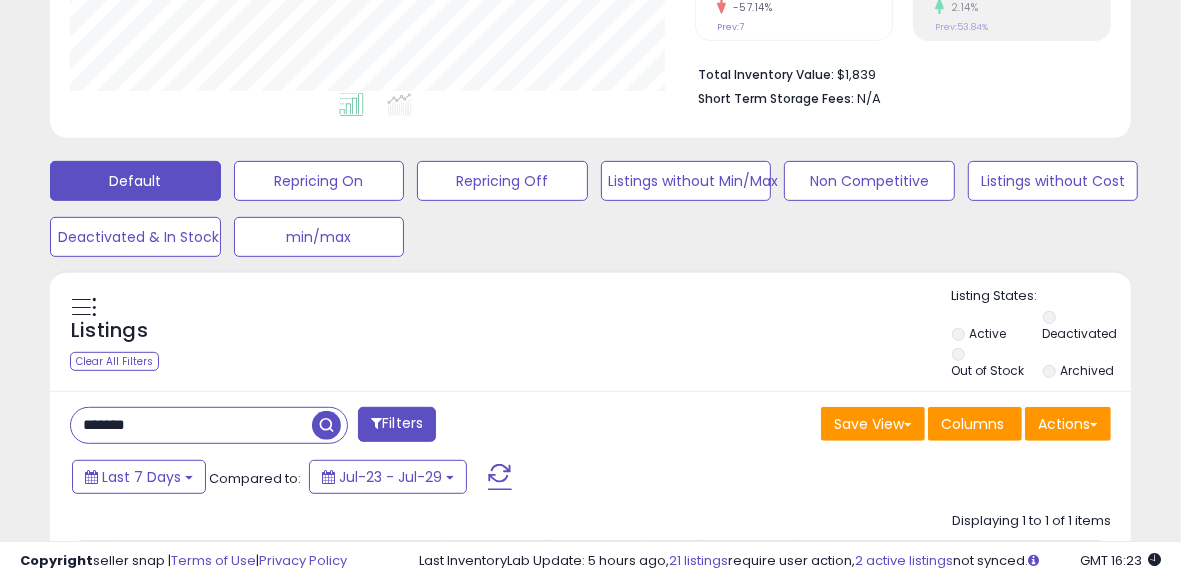 click at bounding box center (326, 425) 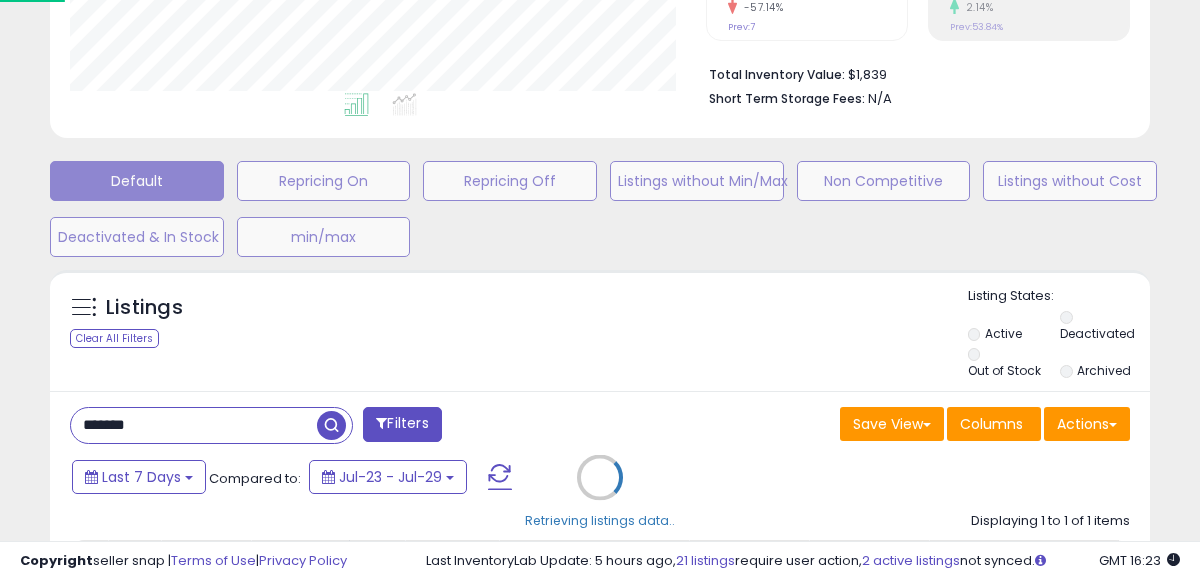 scroll, scrollTop: 999590, scrollLeft: 999364, axis: both 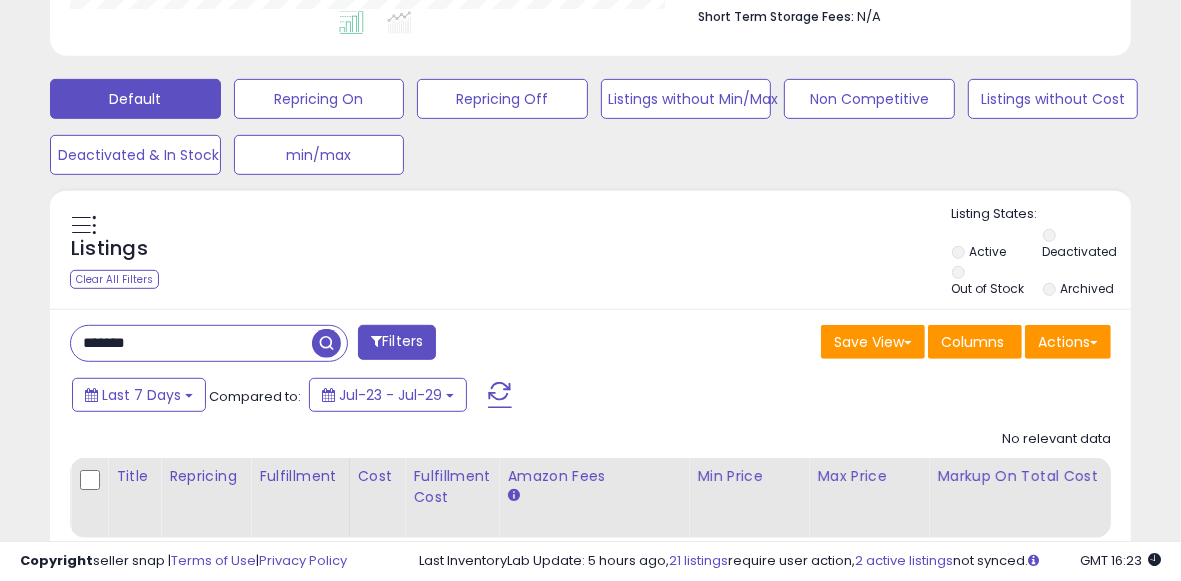 click on "Out of Stock" at bounding box center (996, 283) 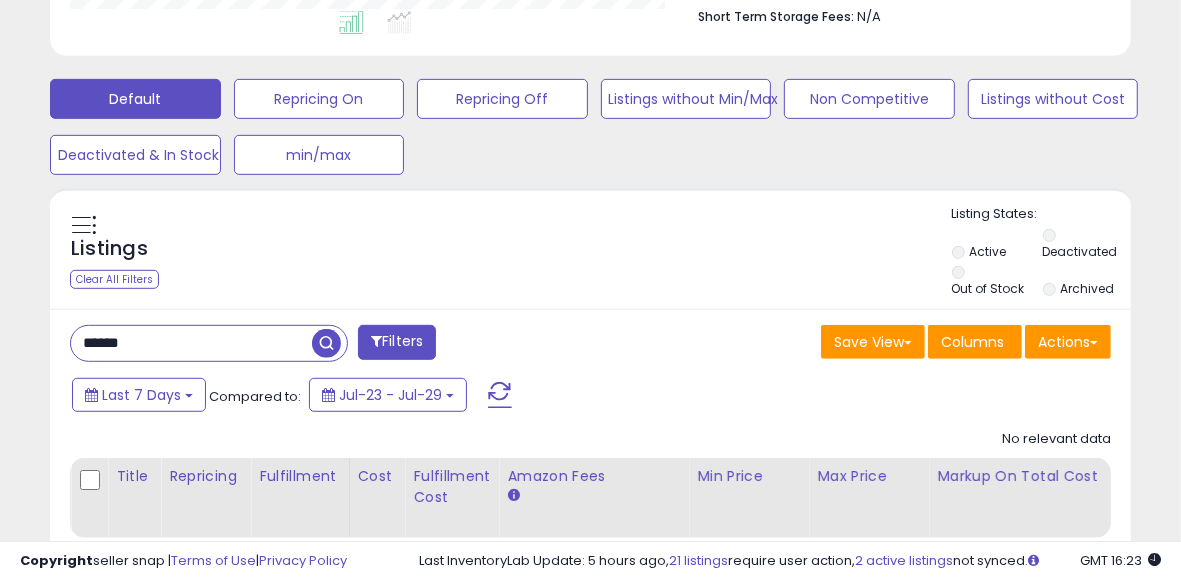 type on "******" 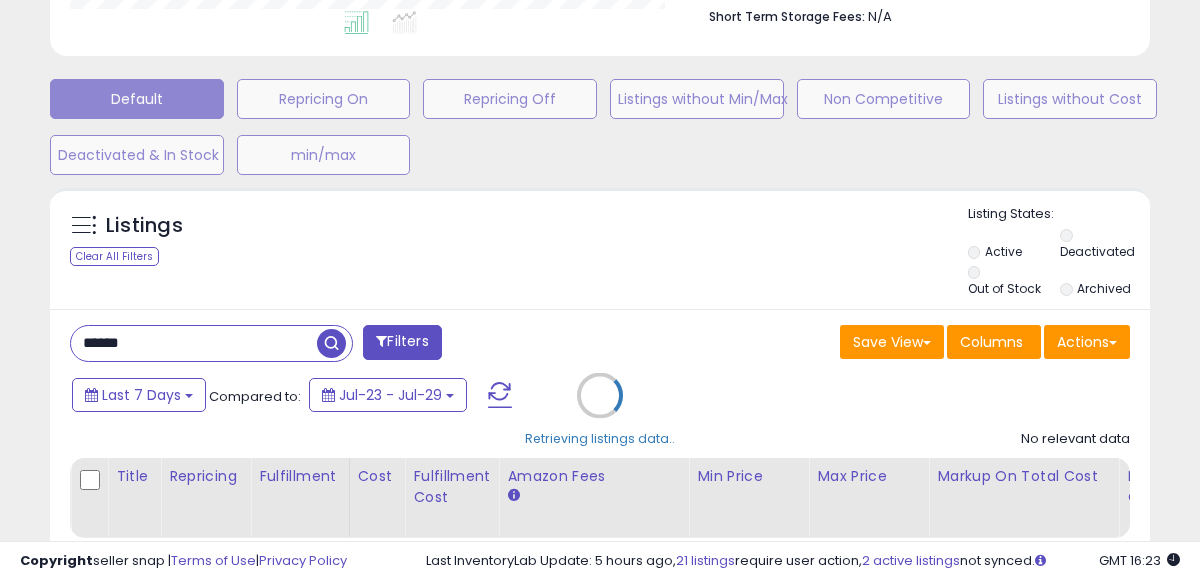 scroll, scrollTop: 999590, scrollLeft: 999364, axis: both 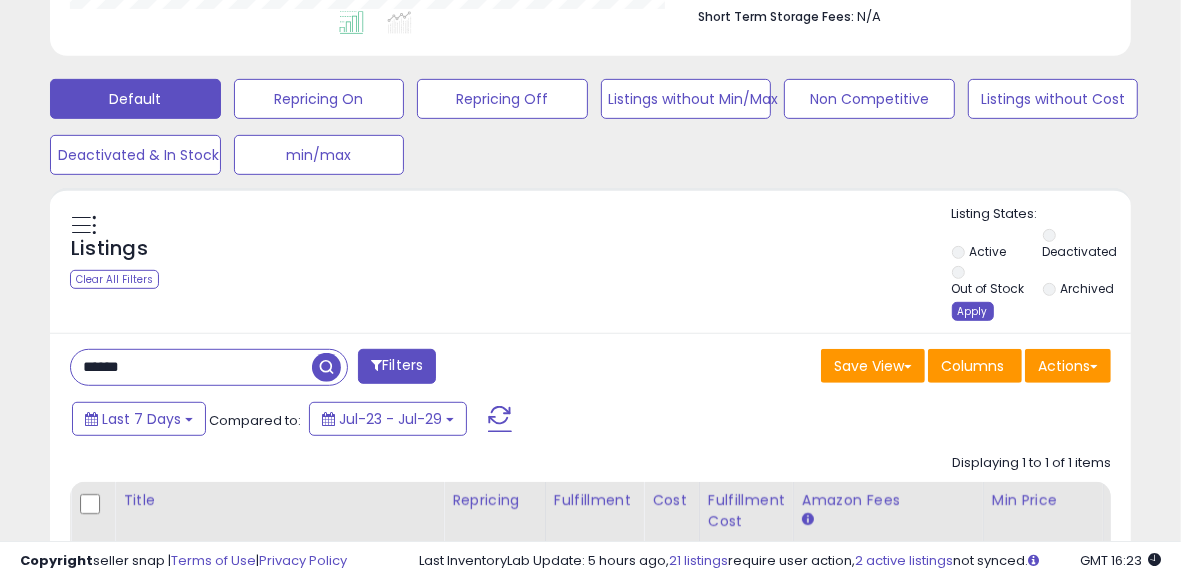 click on "Apply" at bounding box center [973, 311] 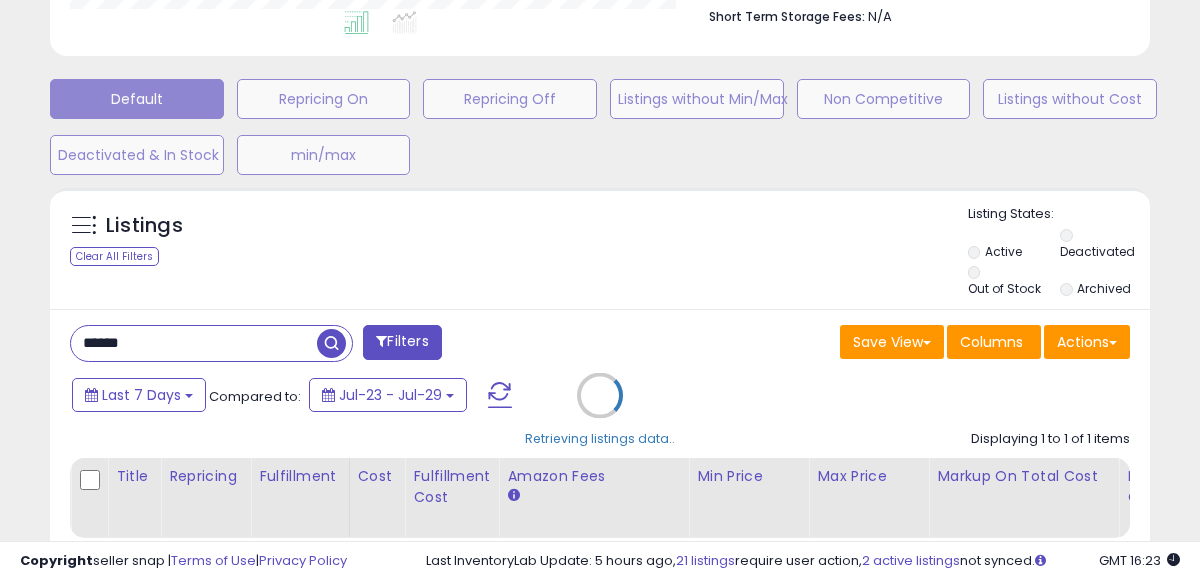 scroll, scrollTop: 999590, scrollLeft: 999364, axis: both 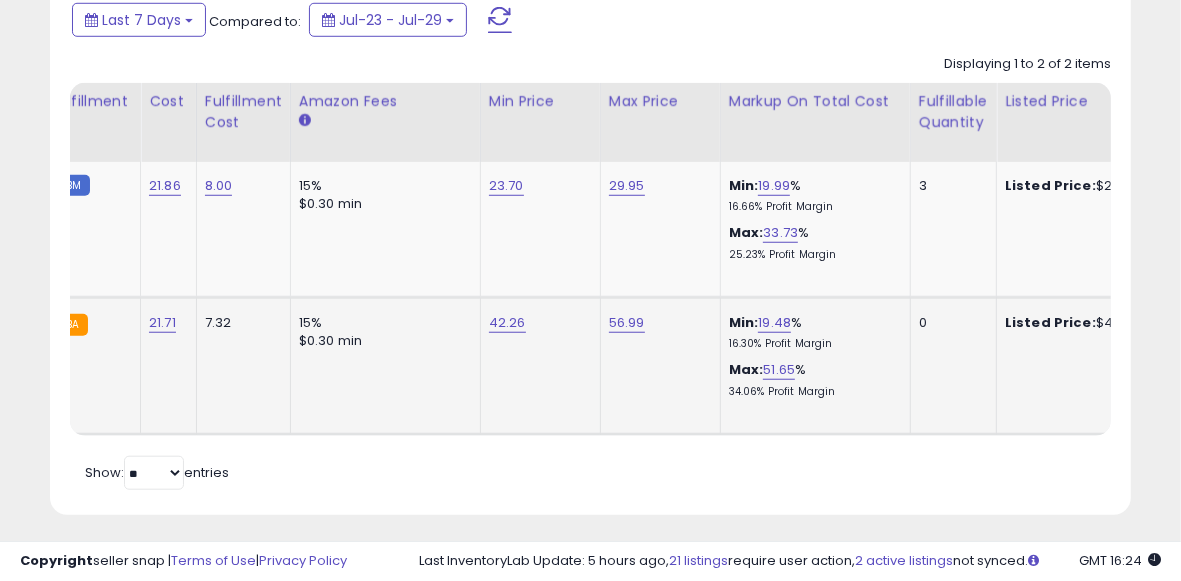 click on "42.26" 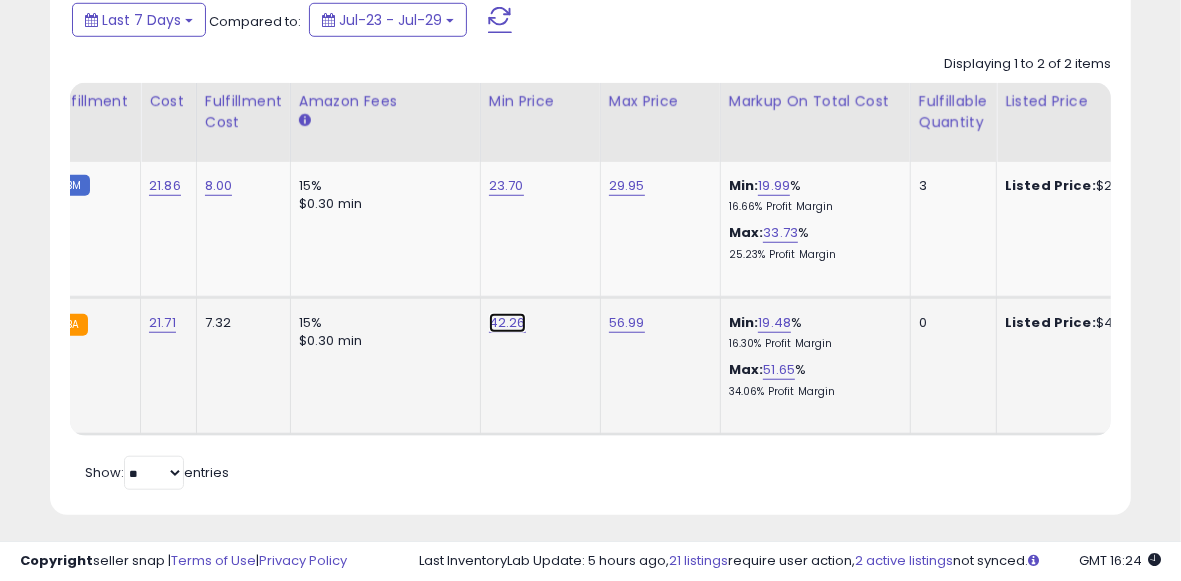 click on "42.26" at bounding box center [506, 186] 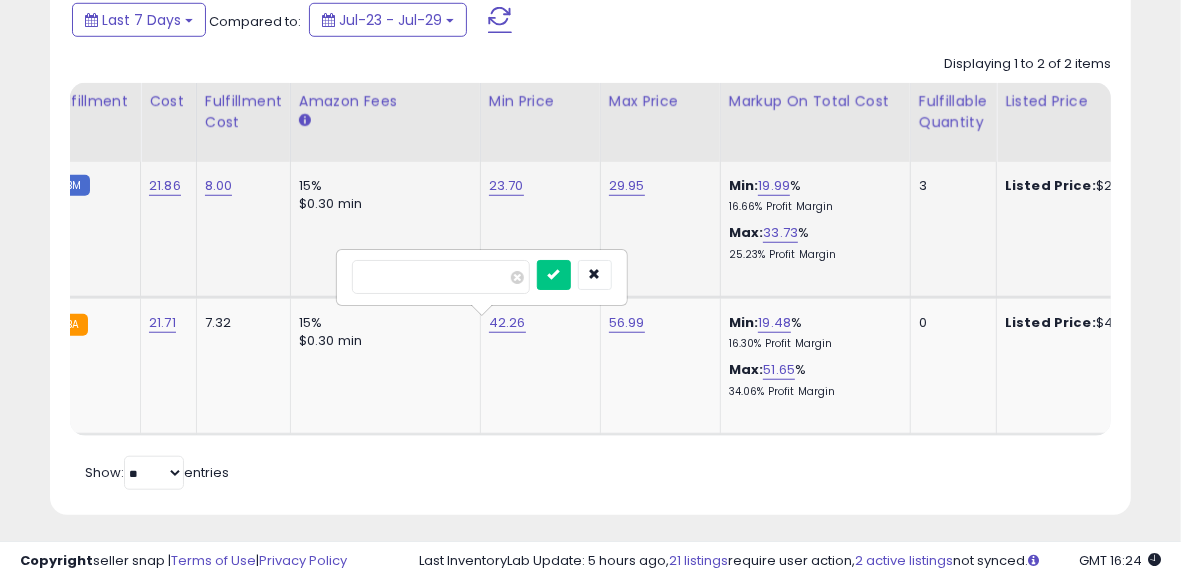 drag, startPoint x: 485, startPoint y: 279, endPoint x: 266, endPoint y: 266, distance: 219.3855 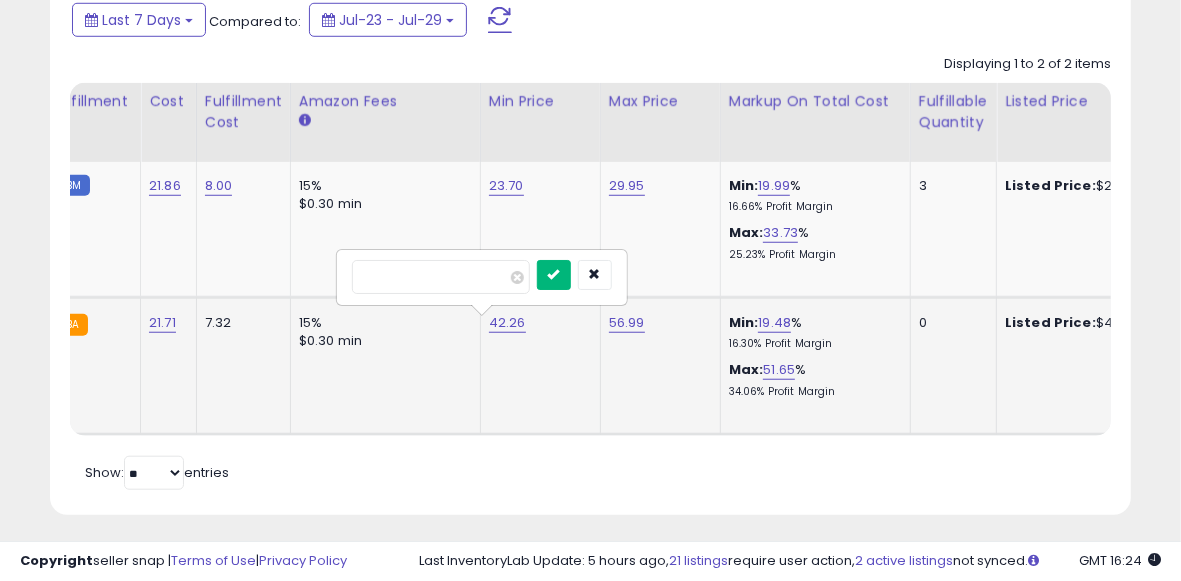 type on "*****" 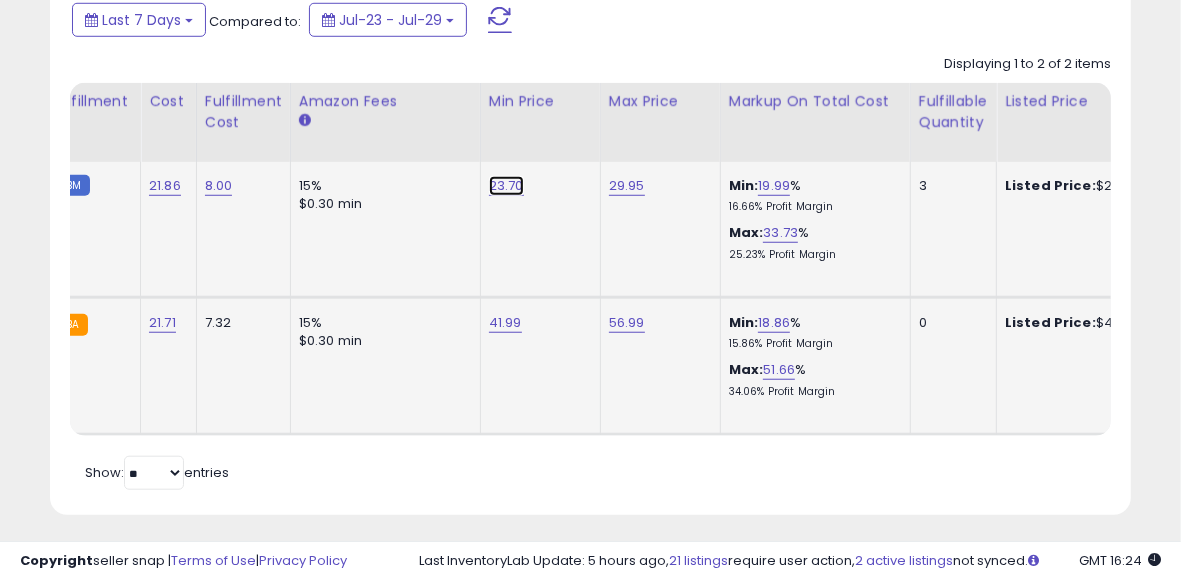 click on "23.70" at bounding box center [506, 186] 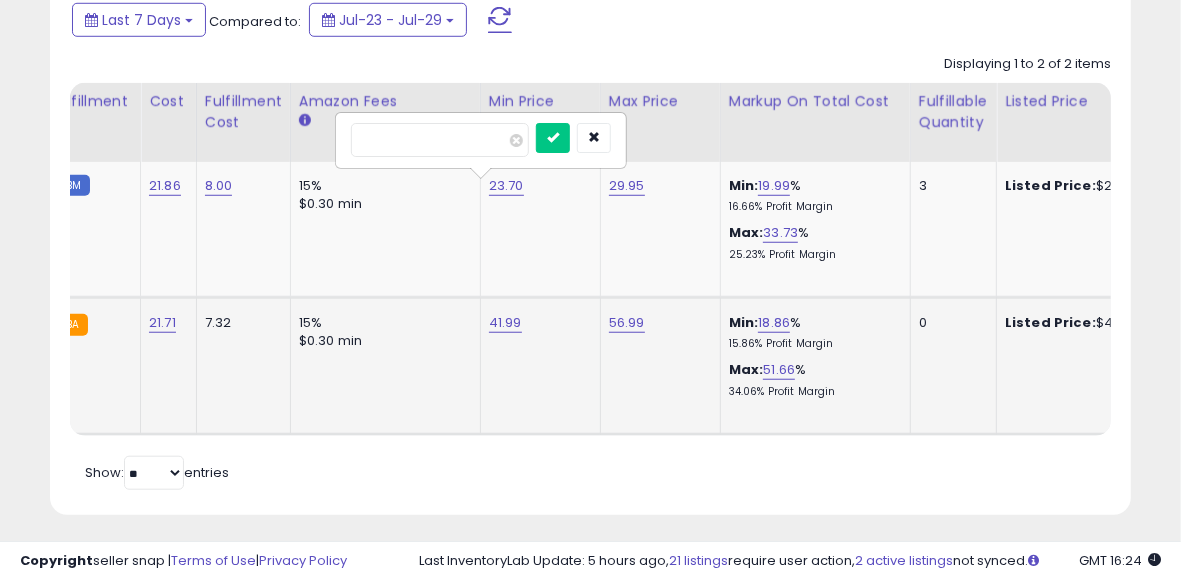 drag, startPoint x: 435, startPoint y: 126, endPoint x: 296, endPoint y: 121, distance: 139.0899 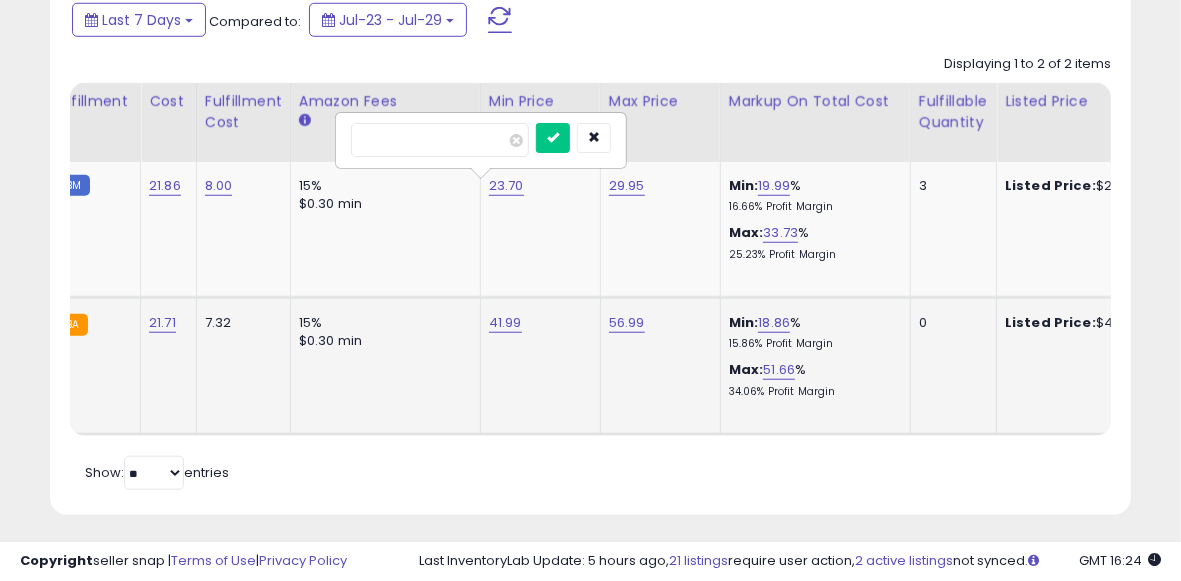 type on "*" 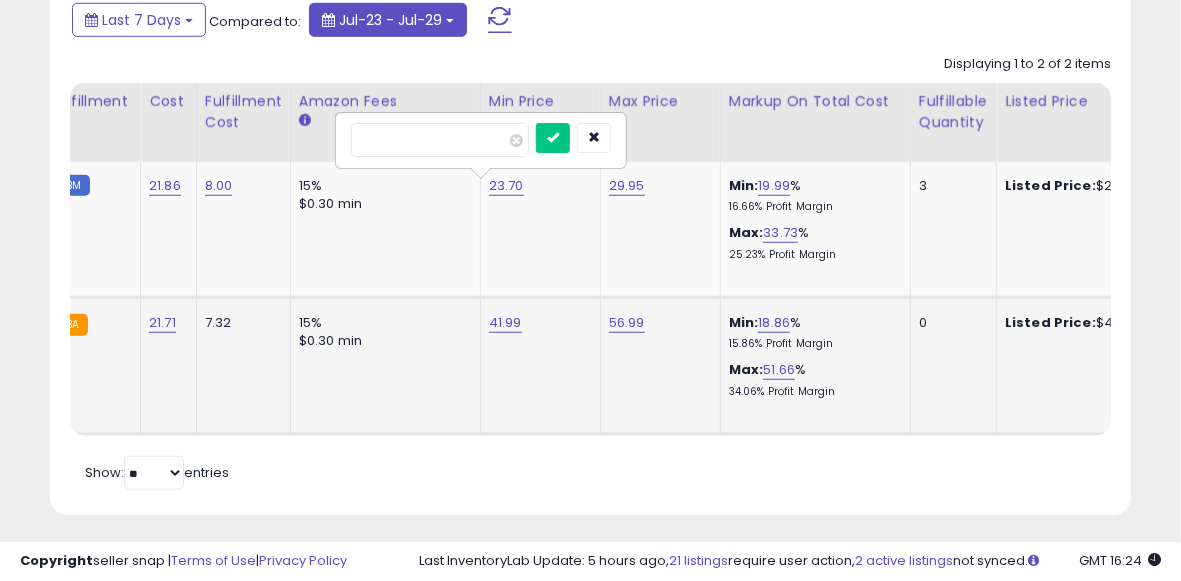 type on "*****" 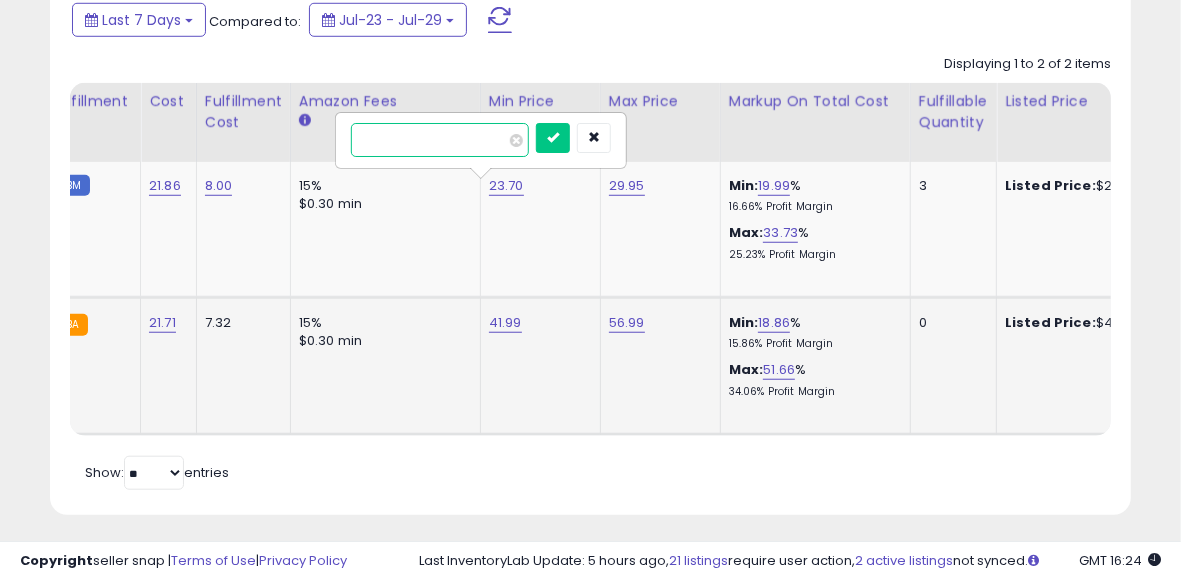drag, startPoint x: 450, startPoint y: 141, endPoint x: 314, endPoint y: 139, distance: 136.01471 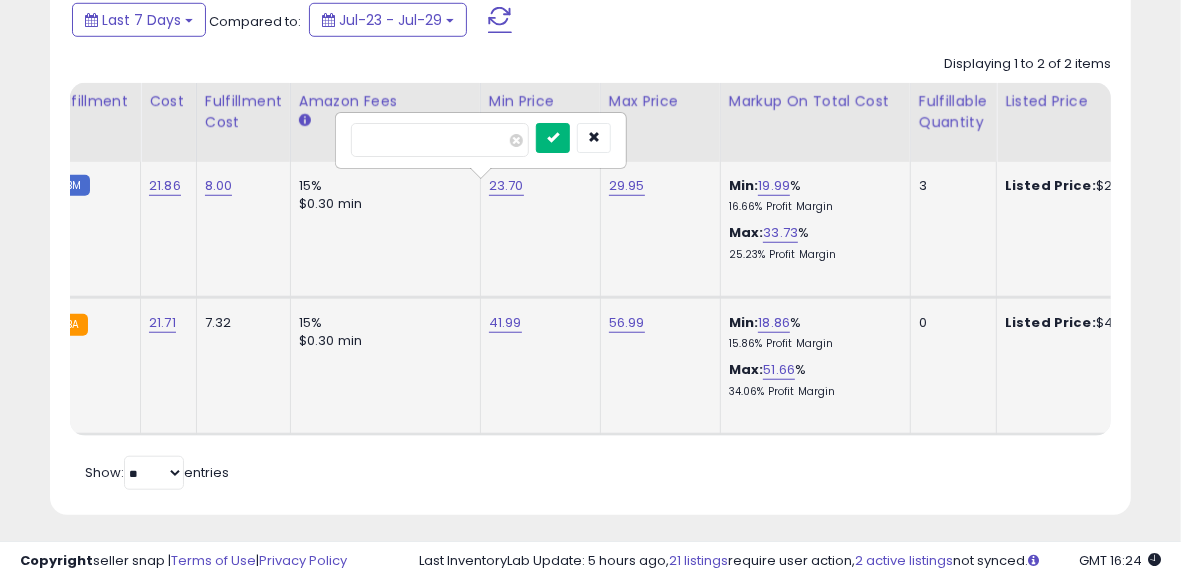 click at bounding box center (553, 137) 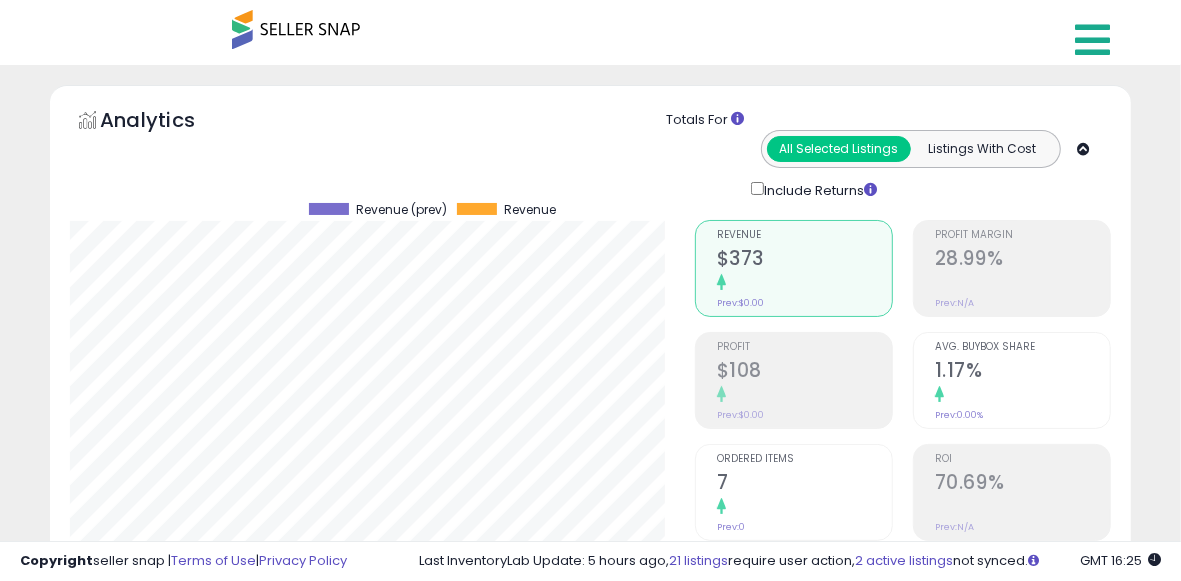 click at bounding box center (1095, 35) 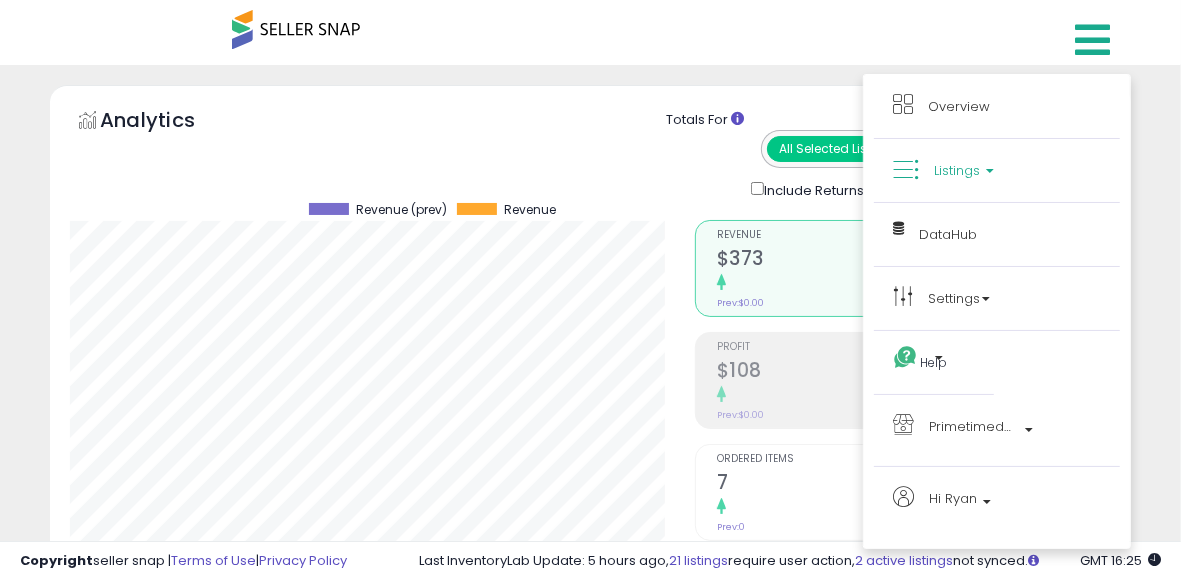 click on "Listings" at bounding box center (957, 170) 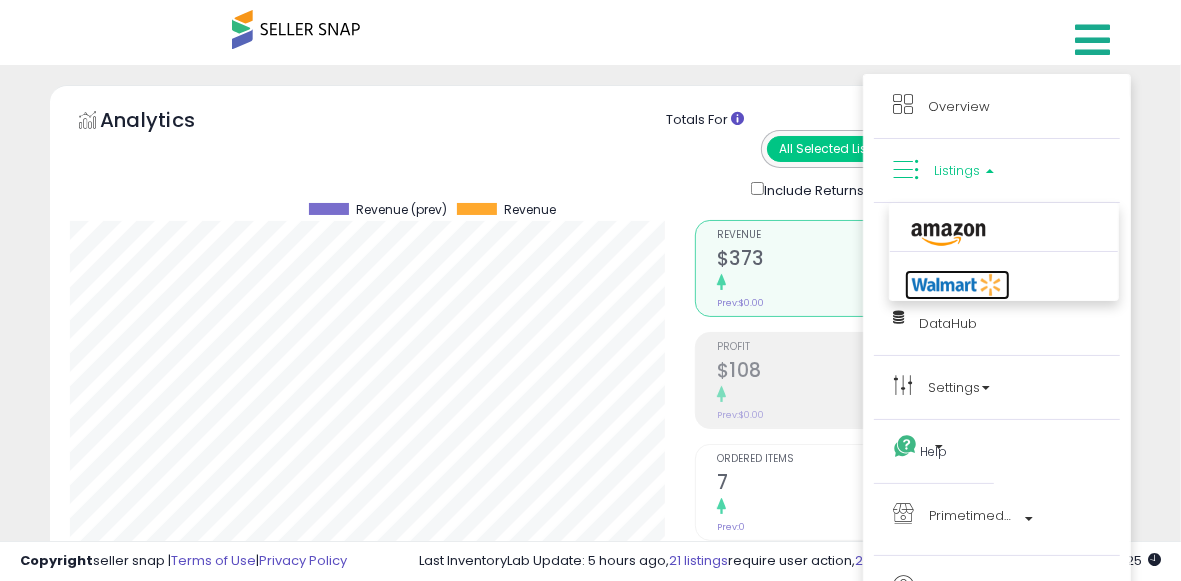 click at bounding box center (957, 285) 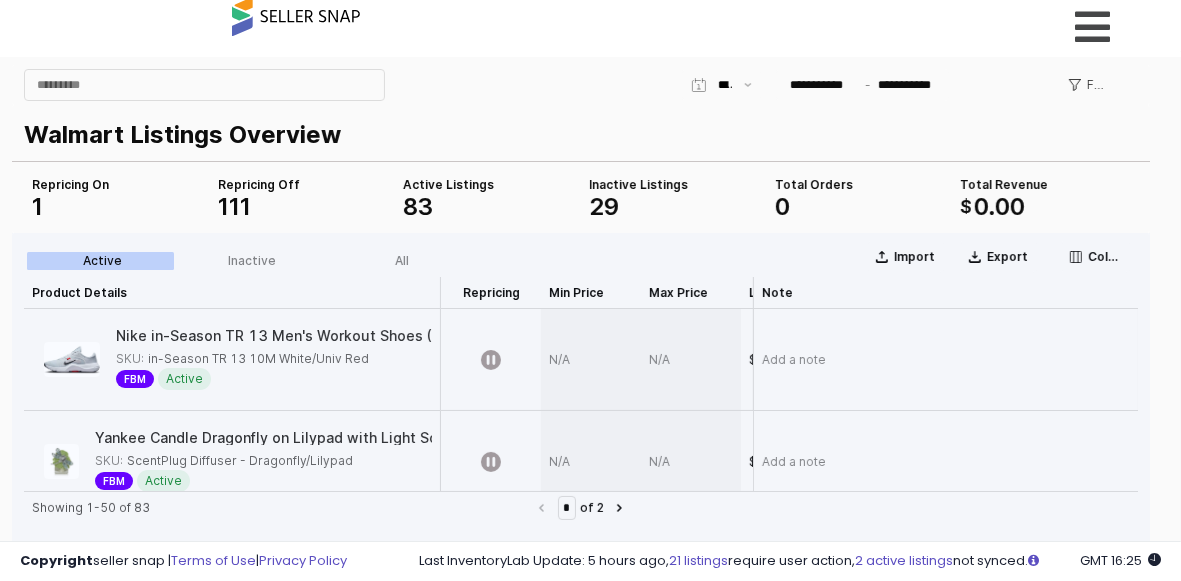 scroll, scrollTop: 0, scrollLeft: 0, axis: both 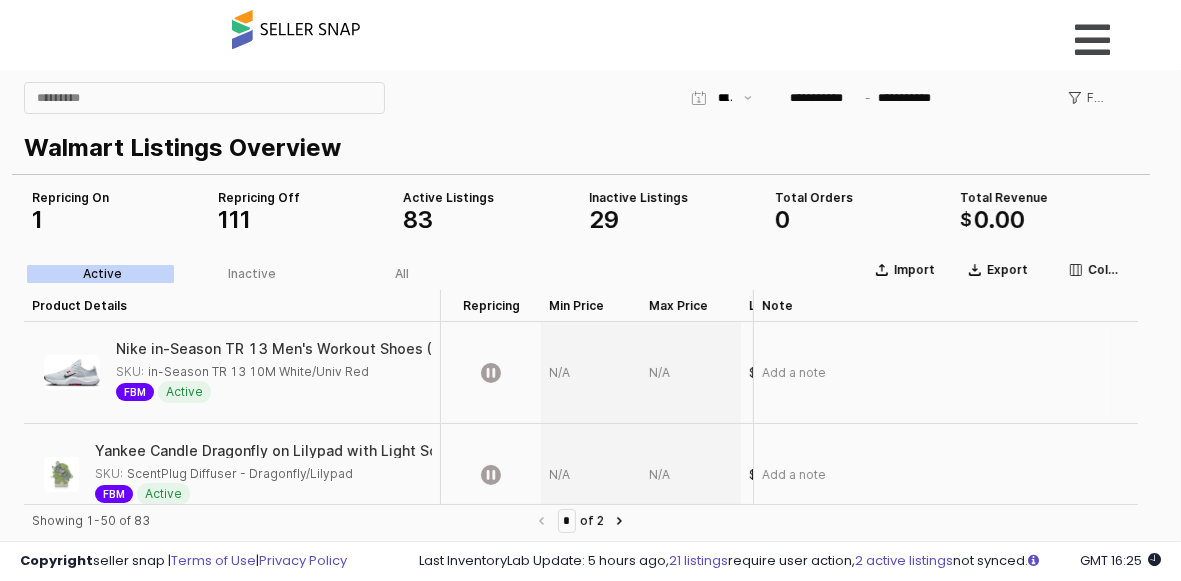 drag, startPoint x: 362, startPoint y: 369, endPoint x: 145, endPoint y: 375, distance: 217.08293 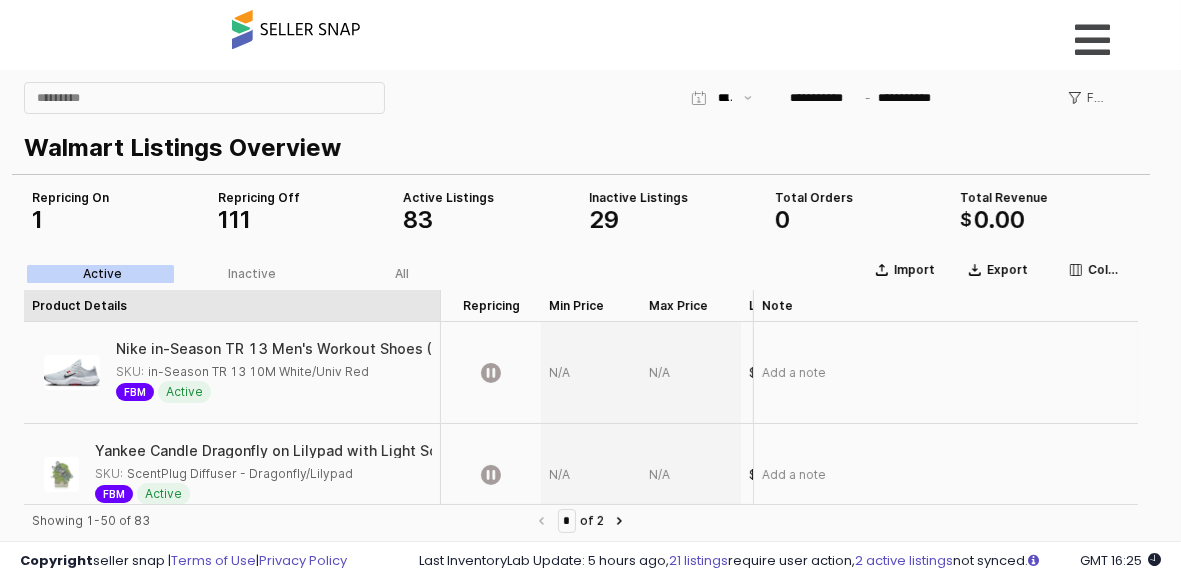 copy on "in-Season TR 13 10M White/Univ Red" 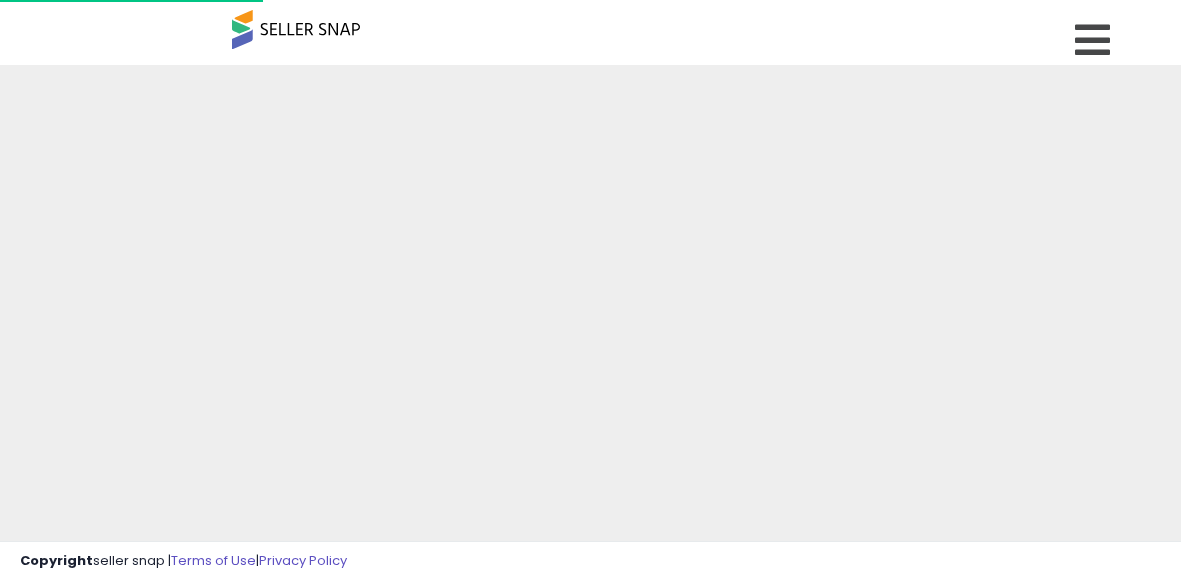 scroll, scrollTop: 0, scrollLeft: 0, axis: both 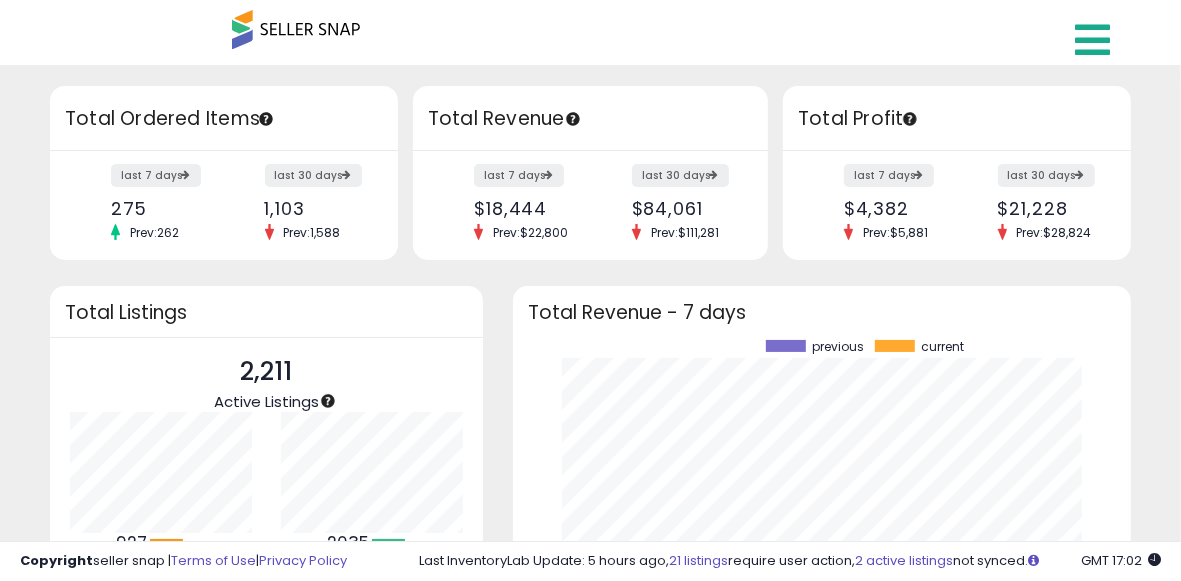 click at bounding box center (1092, 40) 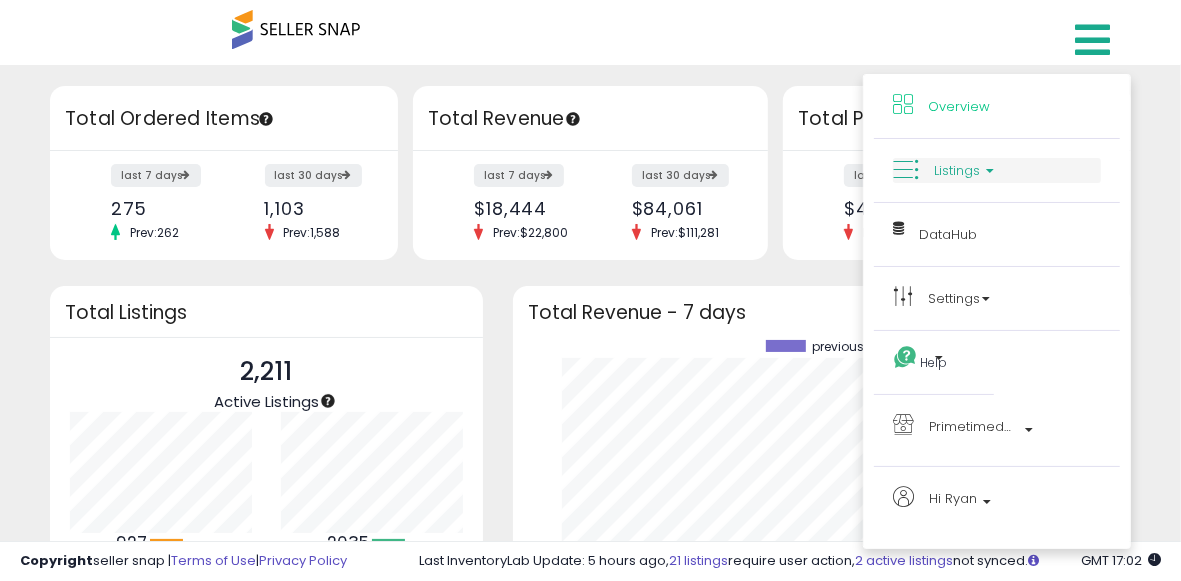 click on "Listings" at bounding box center (957, 170) 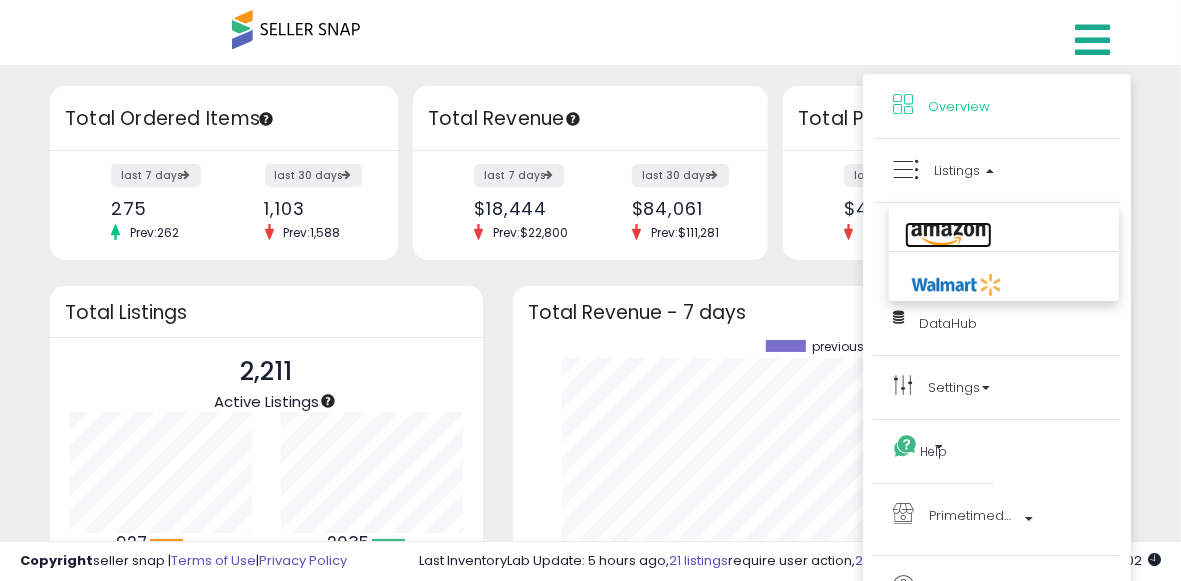 click at bounding box center [948, 235] 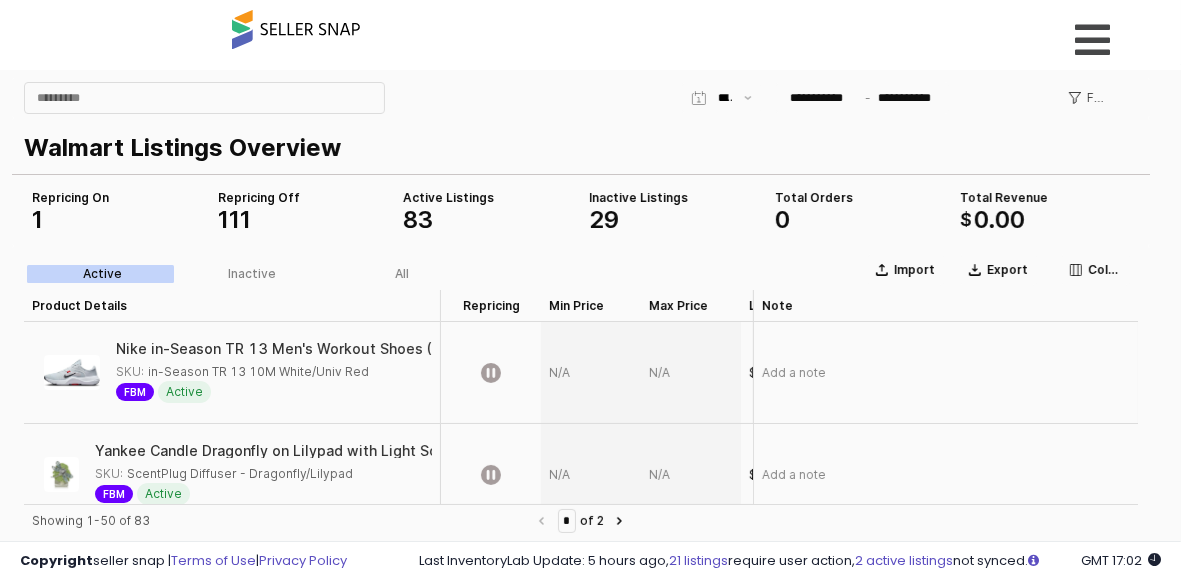 scroll, scrollTop: 0, scrollLeft: 0, axis: both 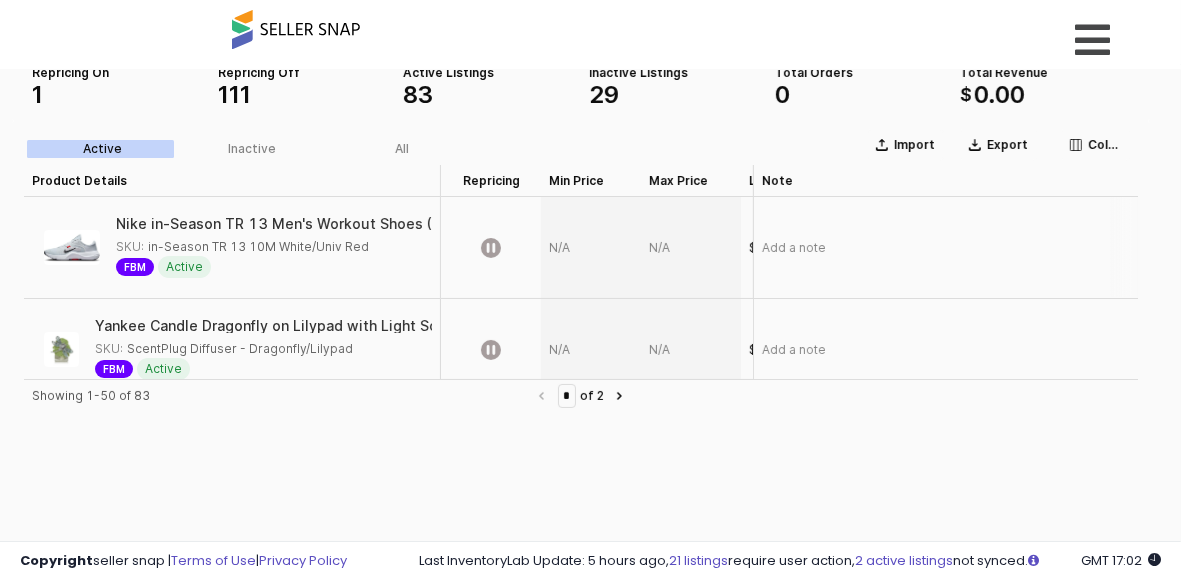 click on "FBM
Active" at bounding box center (268, 266) 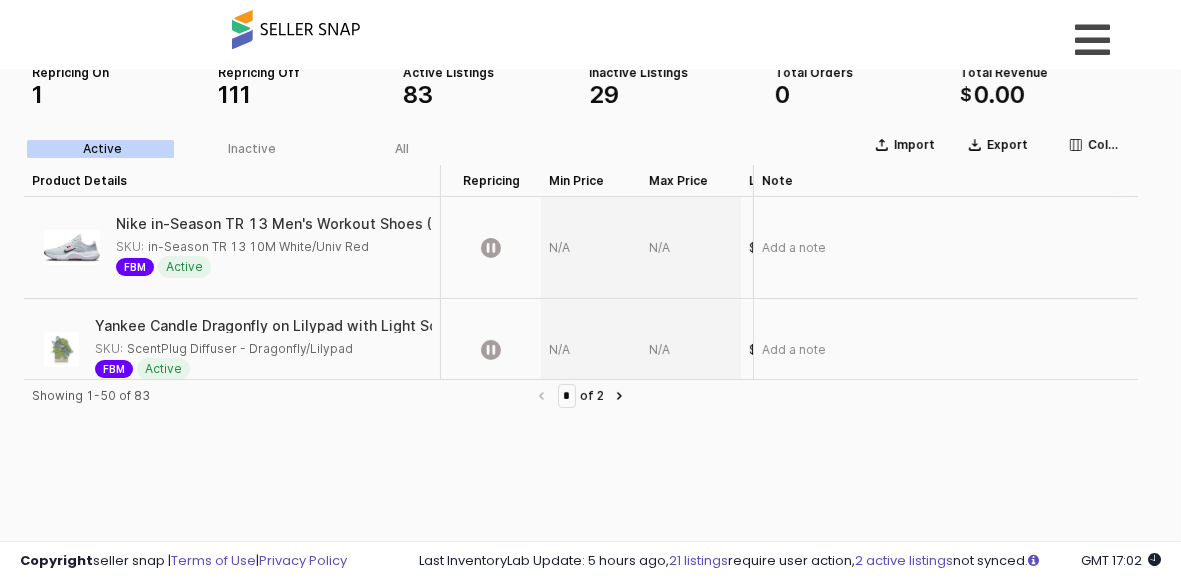 drag, startPoint x: 393, startPoint y: 249, endPoint x: 361, endPoint y: 244, distance: 32.38827 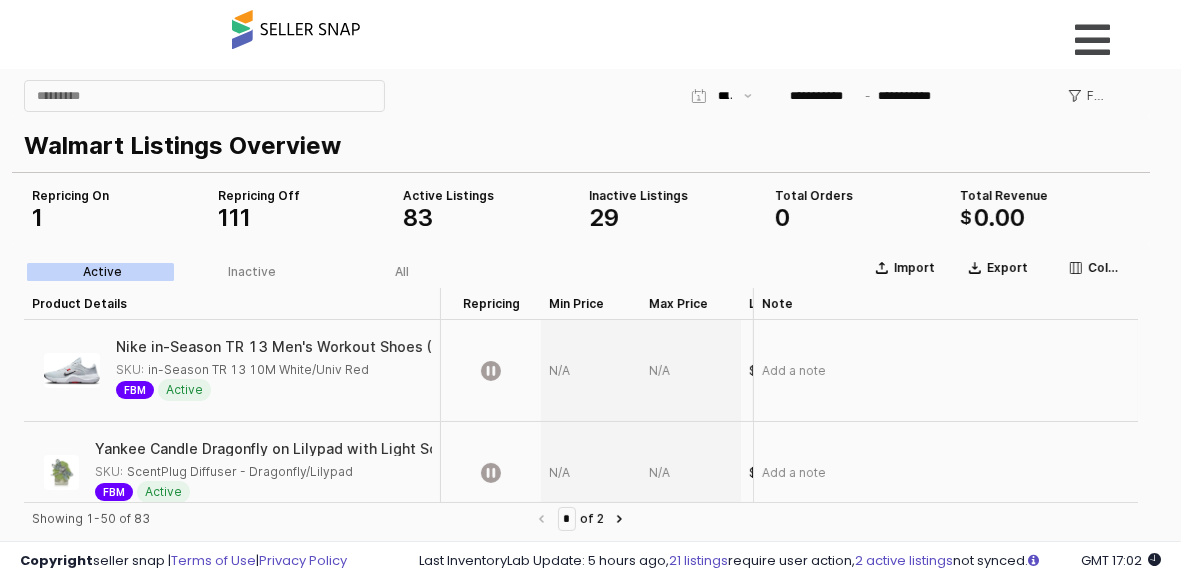 scroll, scrollTop: 0, scrollLeft: 0, axis: both 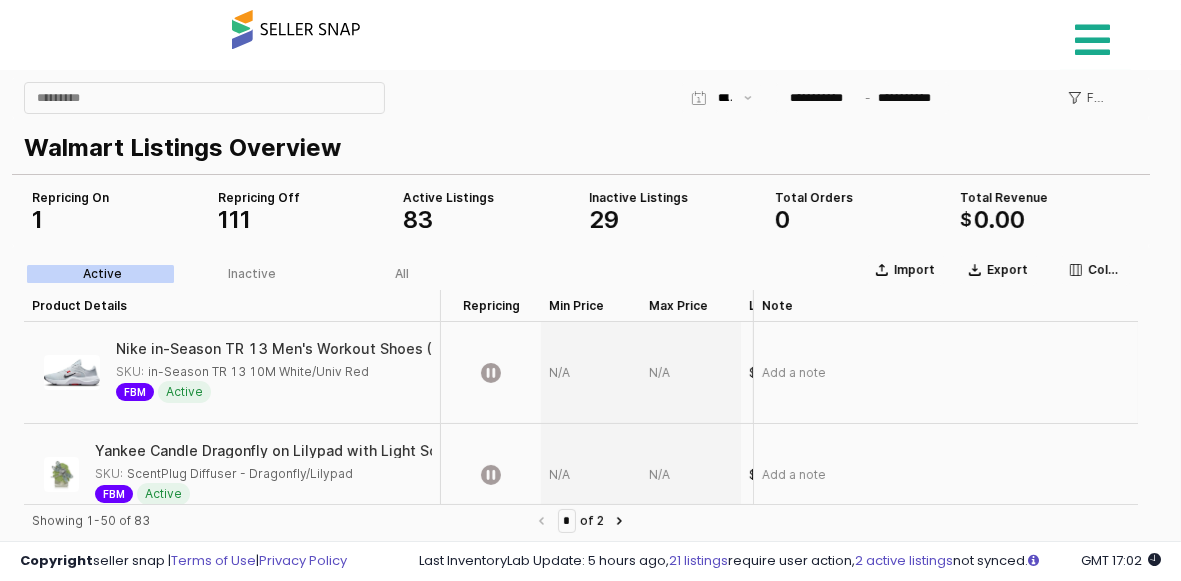 click at bounding box center (1092, 40) 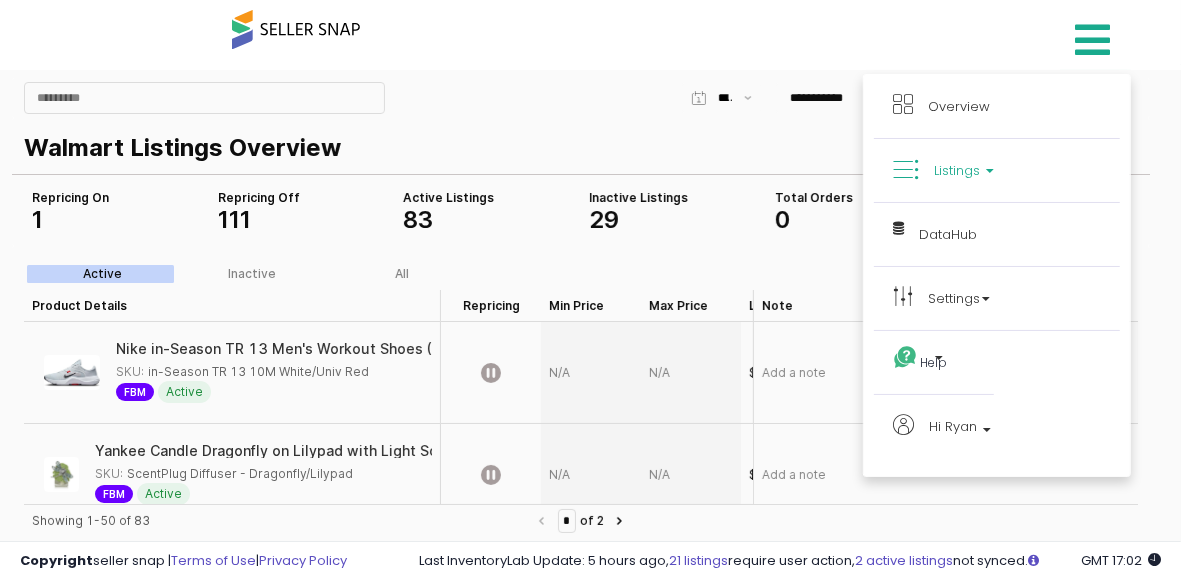 click on "Listings" at bounding box center (957, 170) 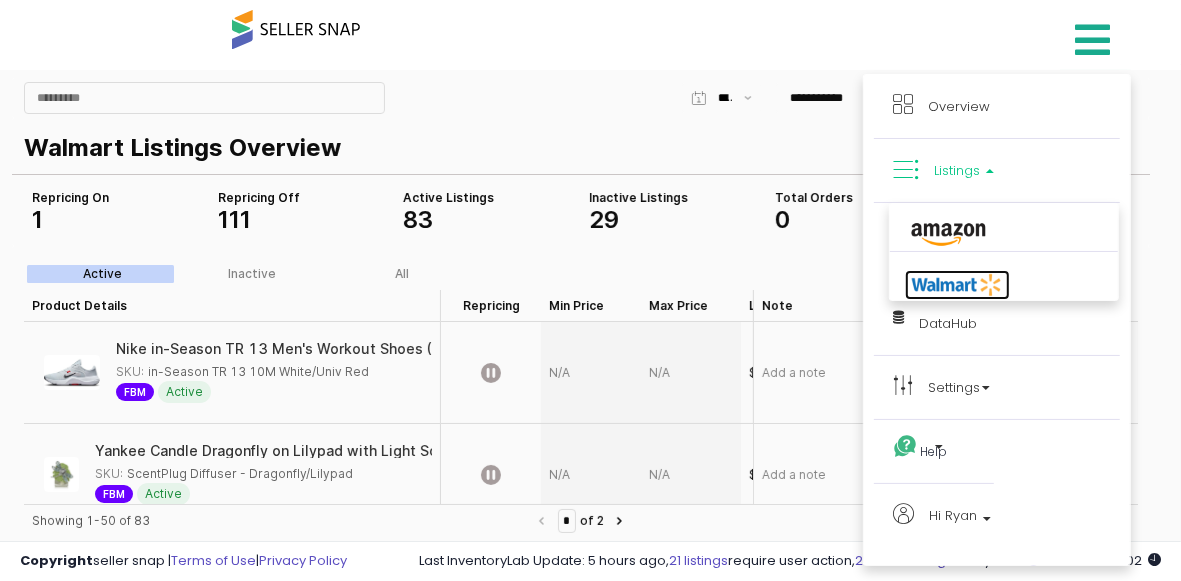 click at bounding box center (957, 285) 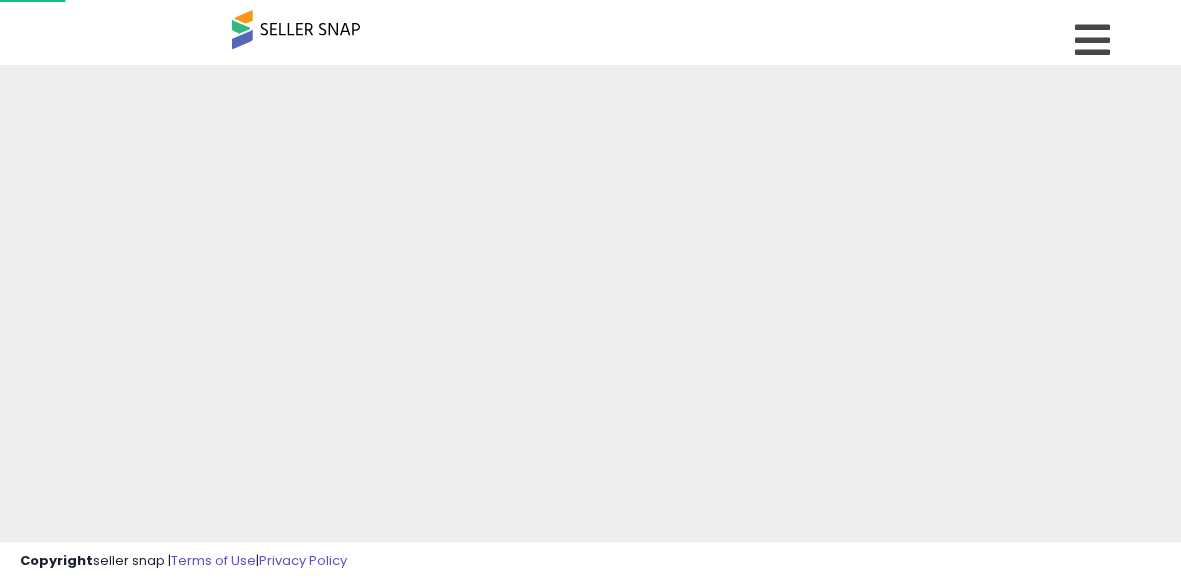 scroll, scrollTop: 0, scrollLeft: 0, axis: both 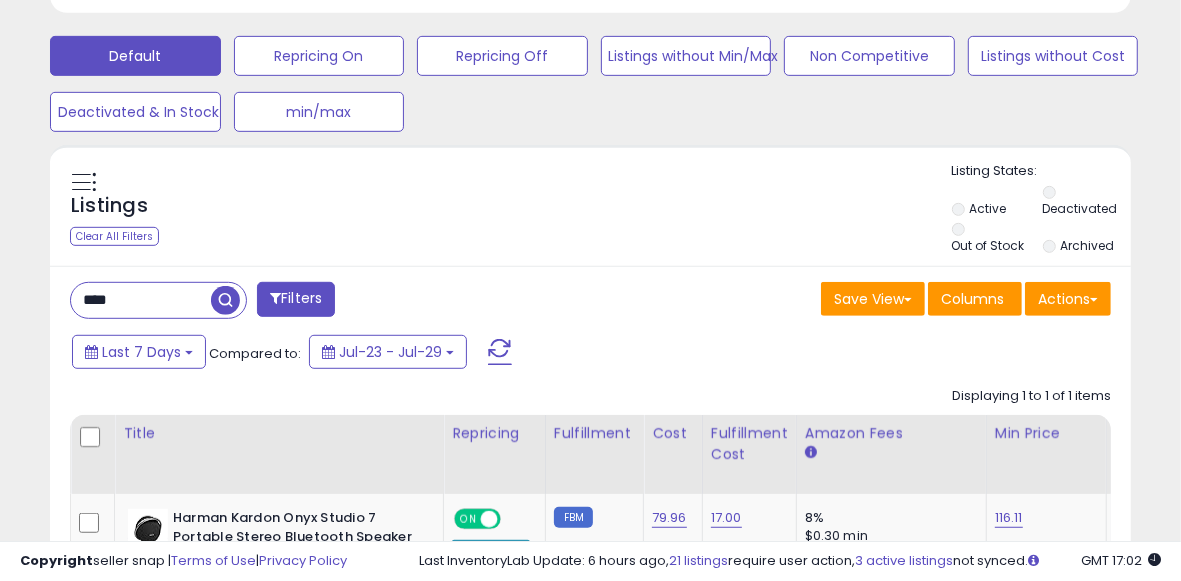 drag, startPoint x: 137, startPoint y: 283, endPoint x: 95, endPoint y: 283, distance: 42 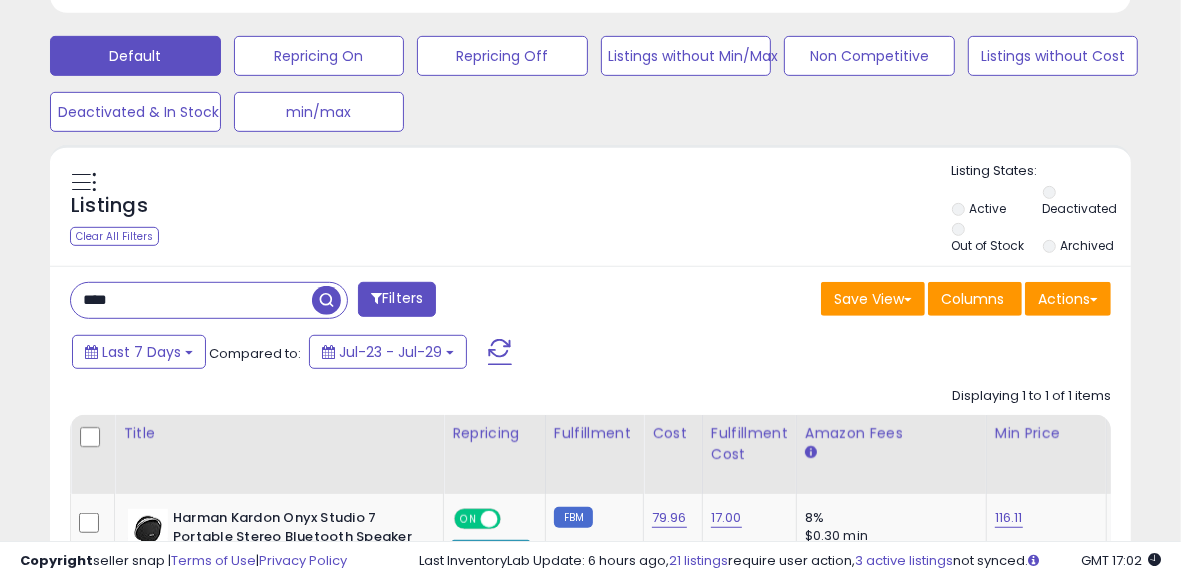 click on "****" at bounding box center [191, 300] 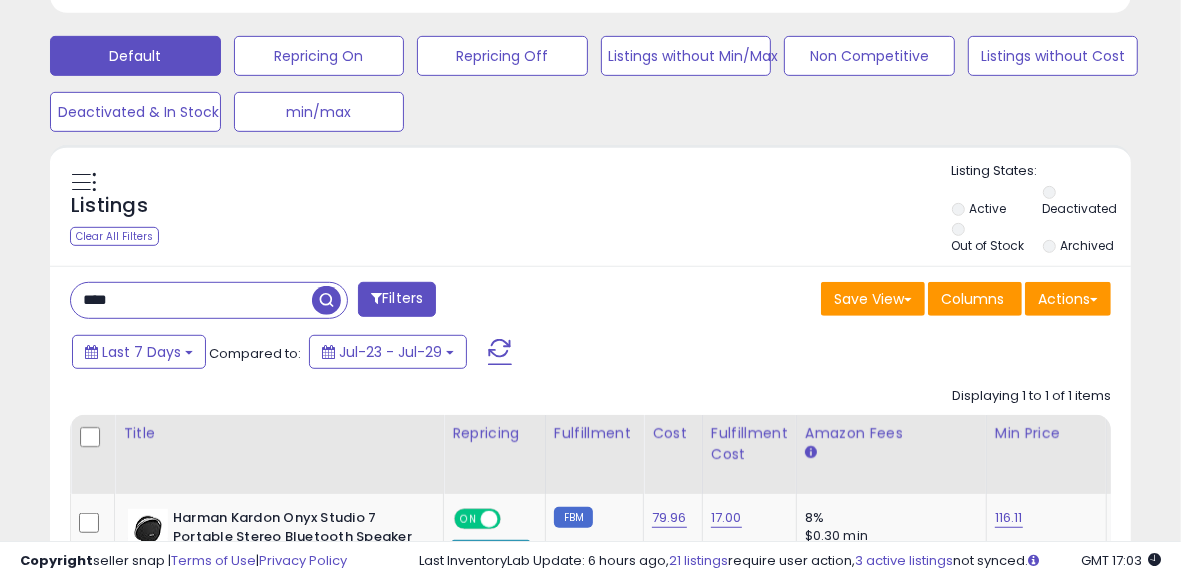 drag, startPoint x: 156, startPoint y: 290, endPoint x: 92, endPoint y: 291, distance: 64.00781 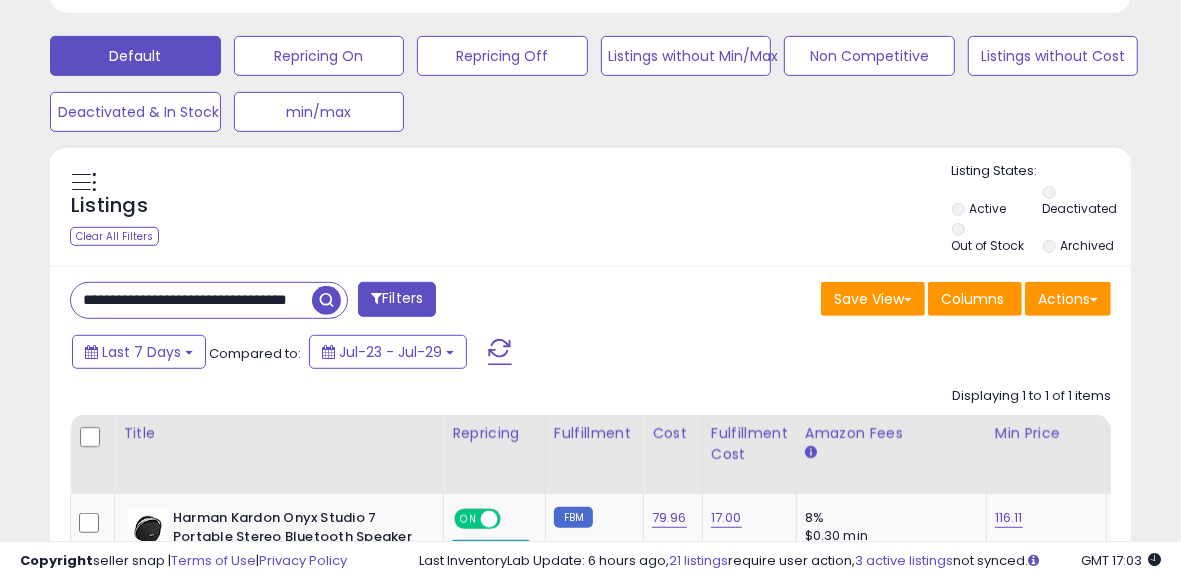 scroll, scrollTop: 0, scrollLeft: 55, axis: horizontal 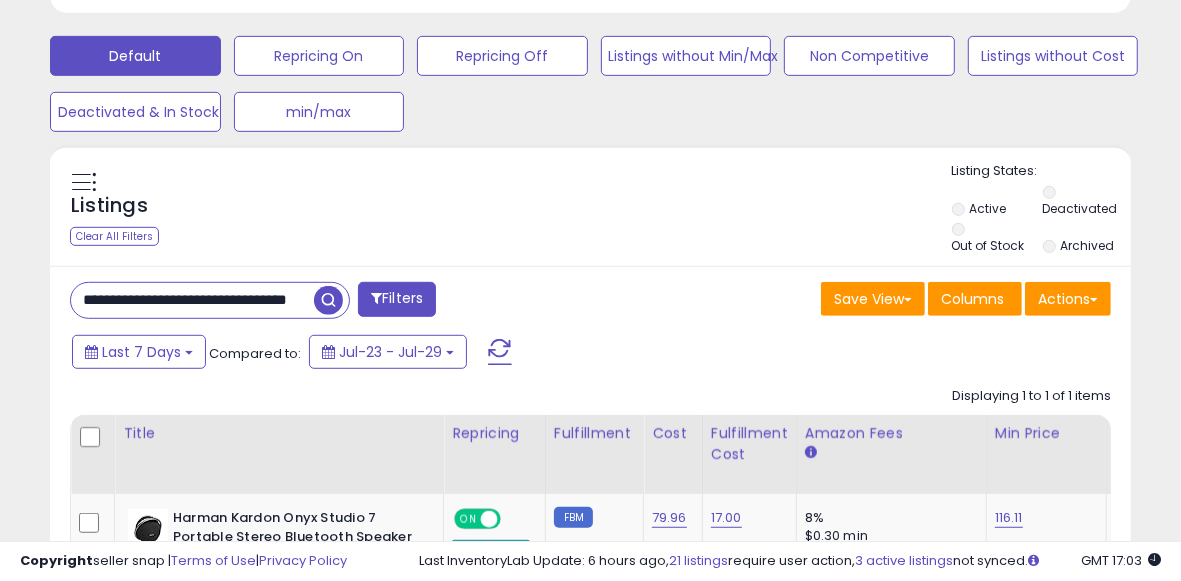 type on "**********" 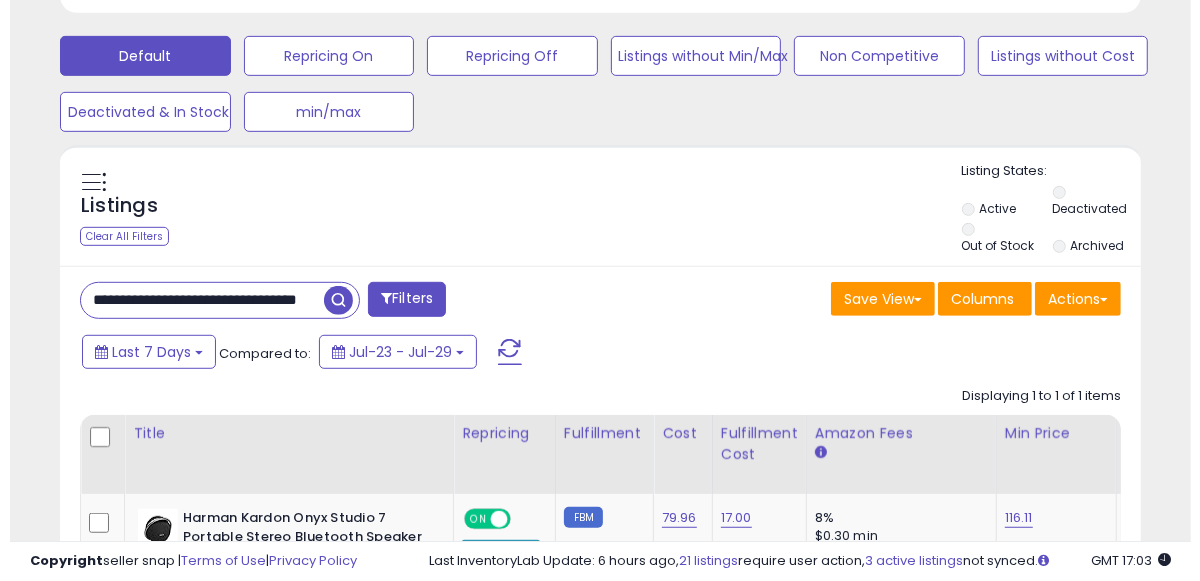 scroll, scrollTop: 0, scrollLeft: 0, axis: both 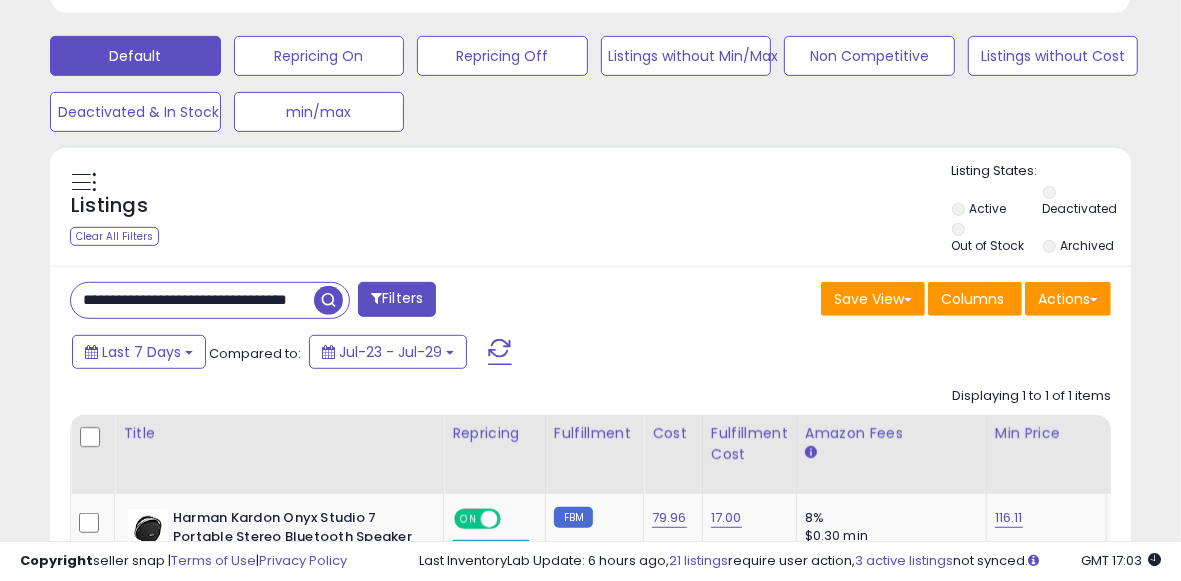 click at bounding box center (328, 300) 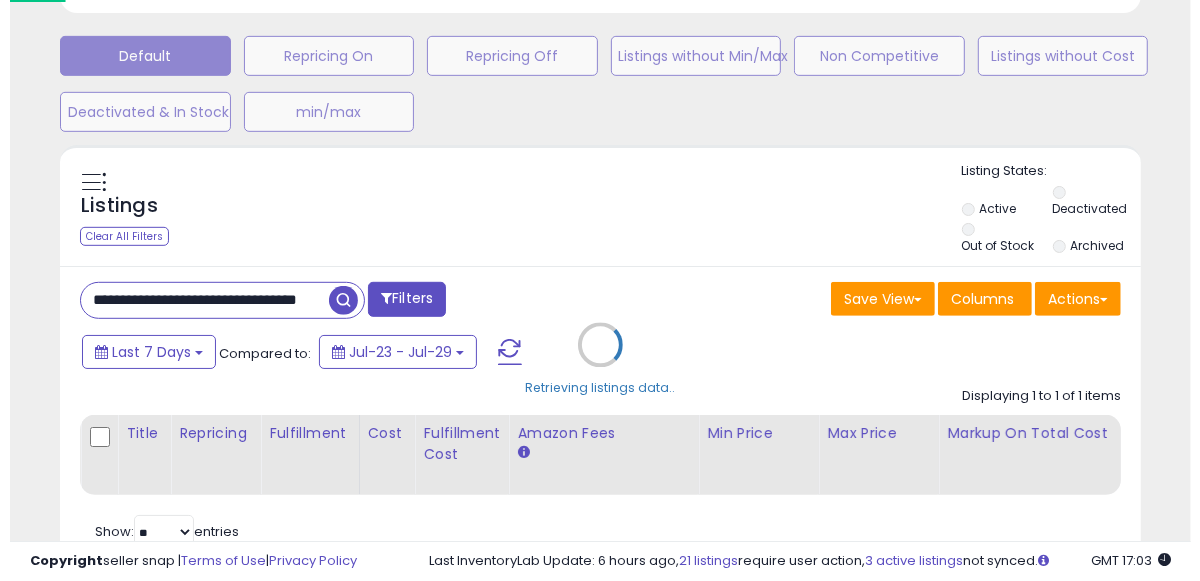 scroll, scrollTop: 999590, scrollLeft: 999364, axis: both 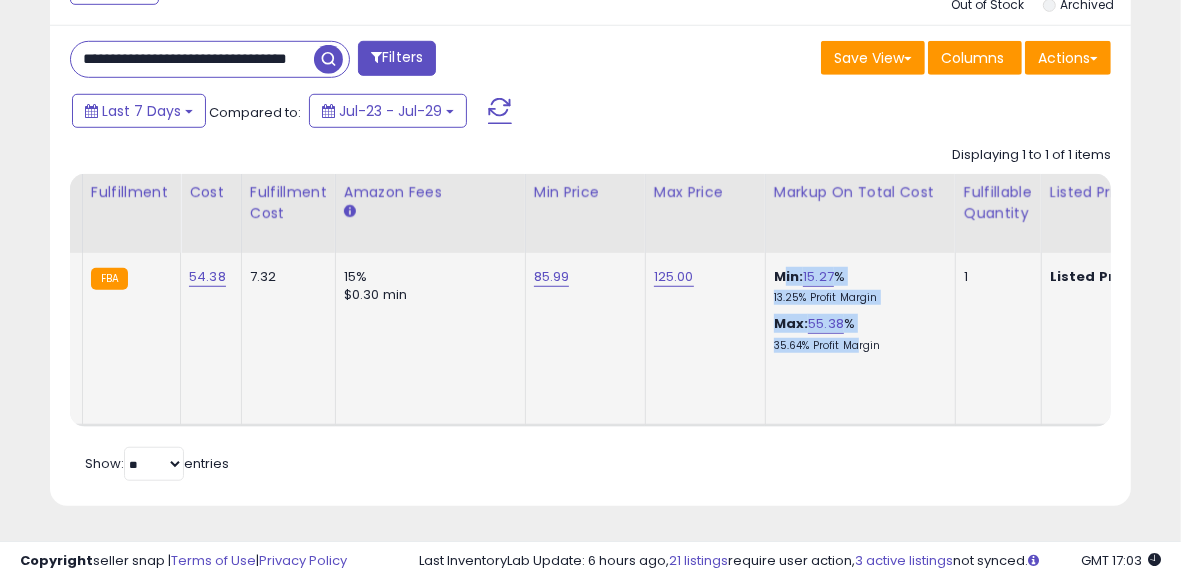 drag, startPoint x: 771, startPoint y: 248, endPoint x: 835, endPoint y: 335, distance: 108.00463 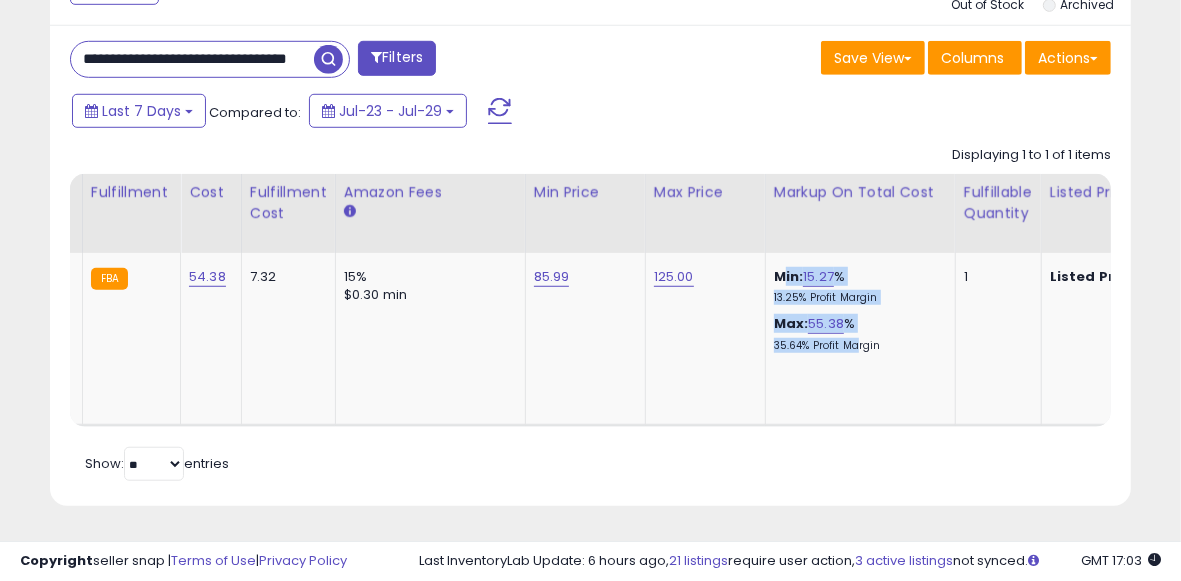scroll, scrollTop: 0, scrollLeft: 779, axis: horizontal 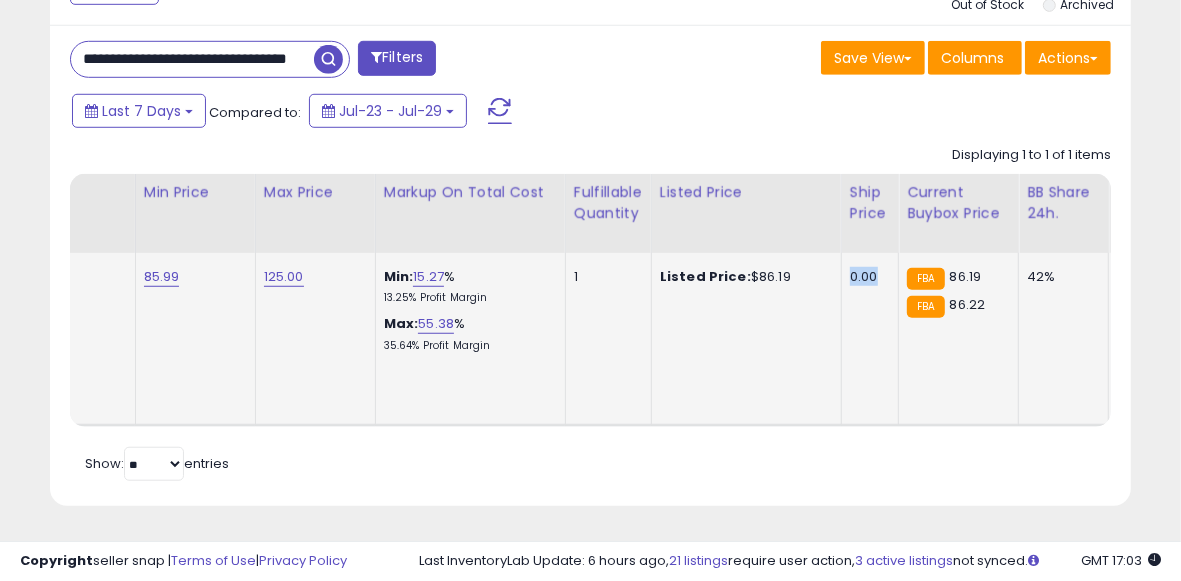 drag, startPoint x: 838, startPoint y: 256, endPoint x: 865, endPoint y: 256, distance: 27 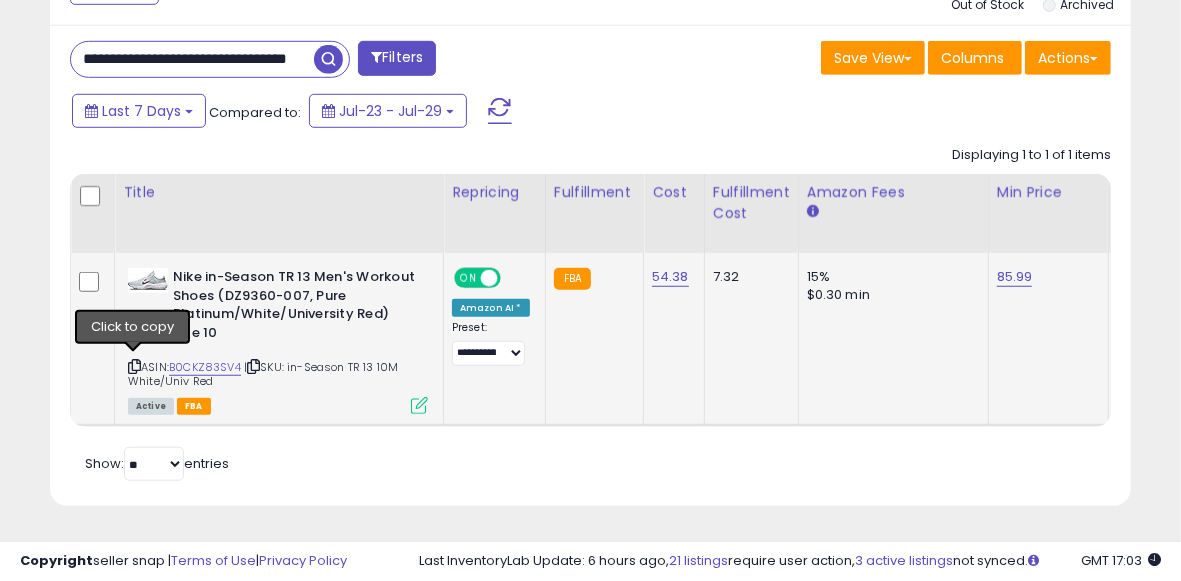 click at bounding box center [134, 366] 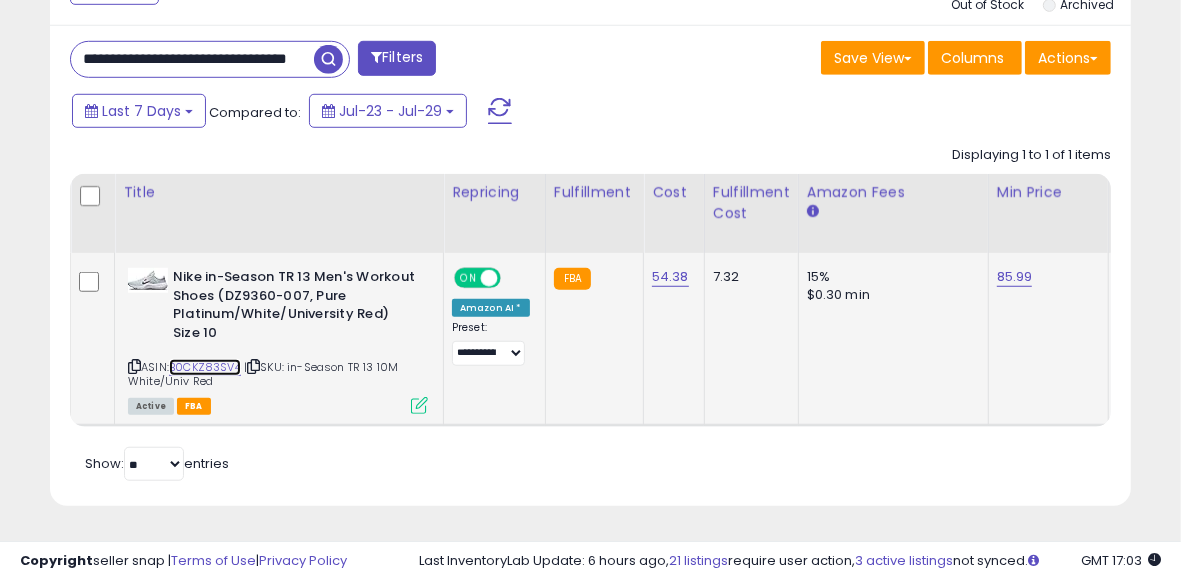 click on "B0CKZ83SV4" at bounding box center (205, 367) 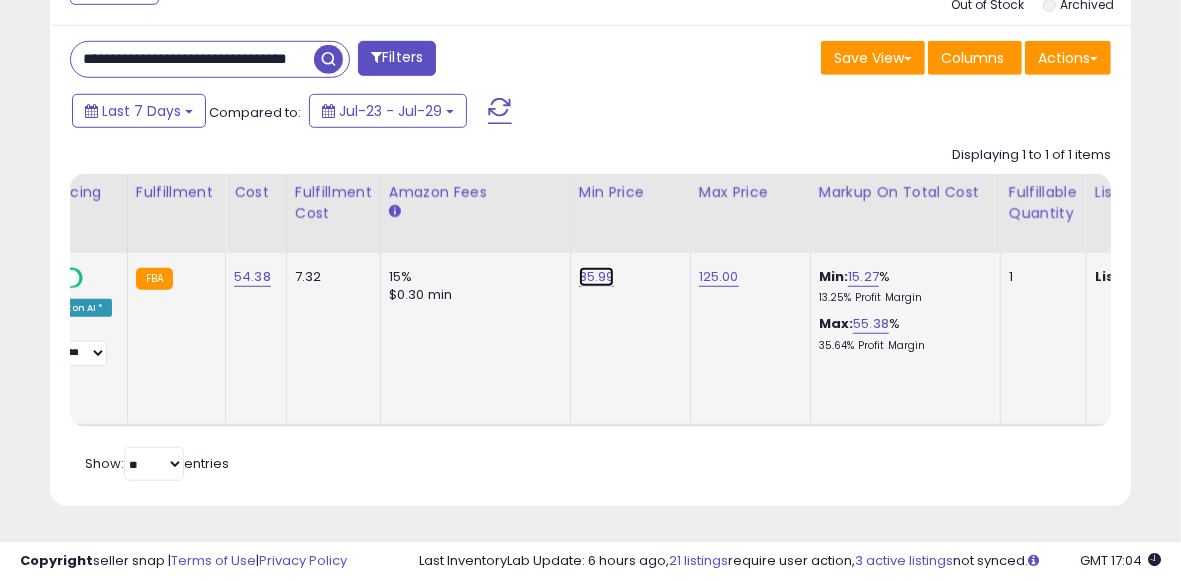 click on "85.99" at bounding box center [597, 277] 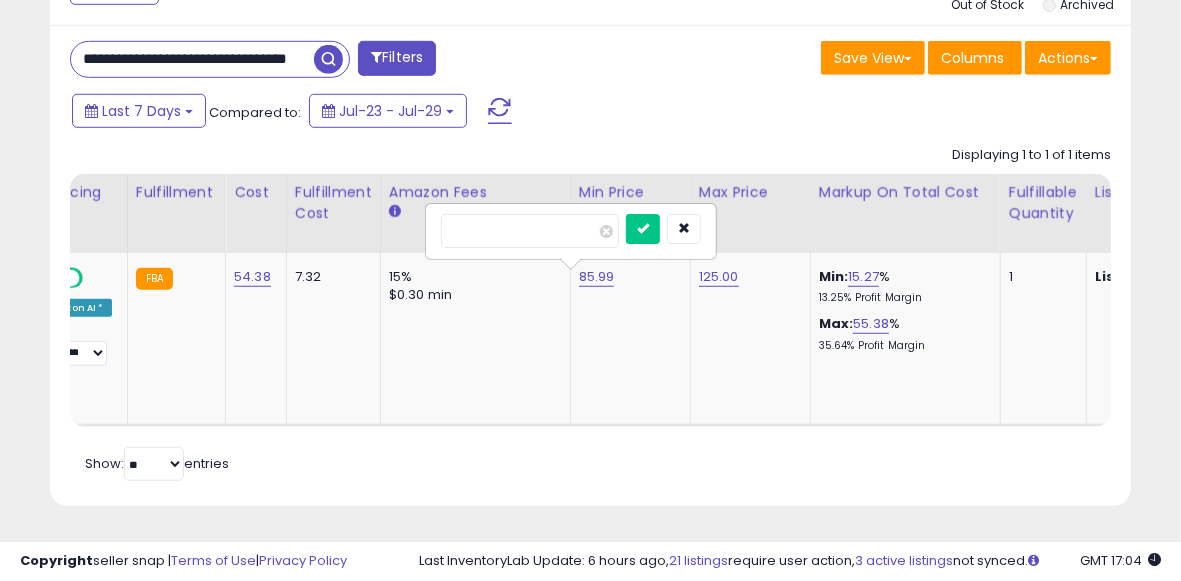 drag, startPoint x: 593, startPoint y: 216, endPoint x: 376, endPoint y: 216, distance: 217 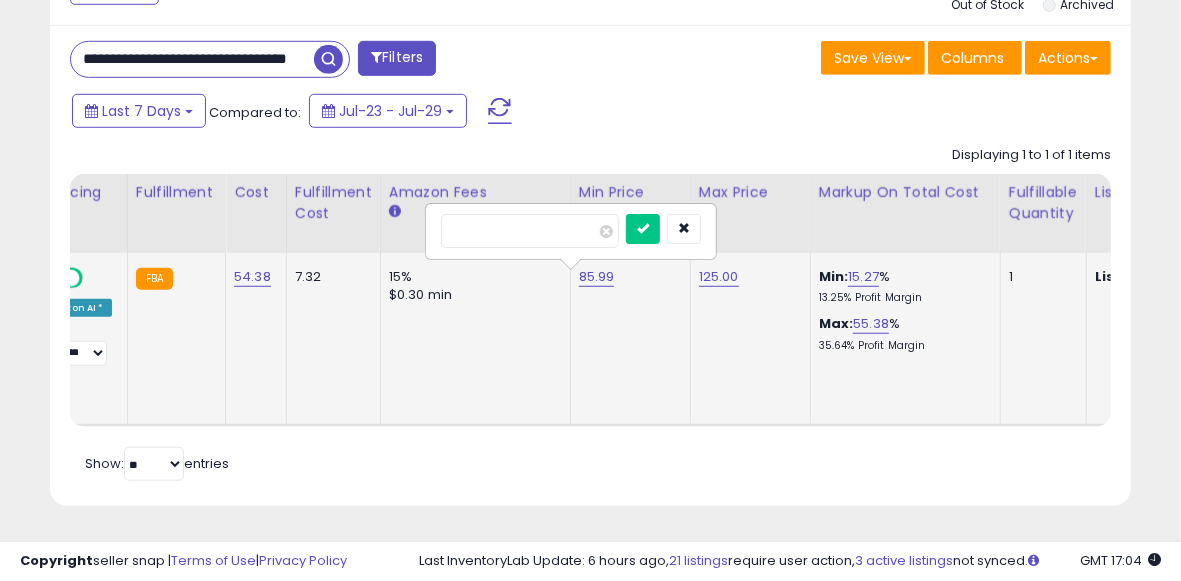 type on "*****" 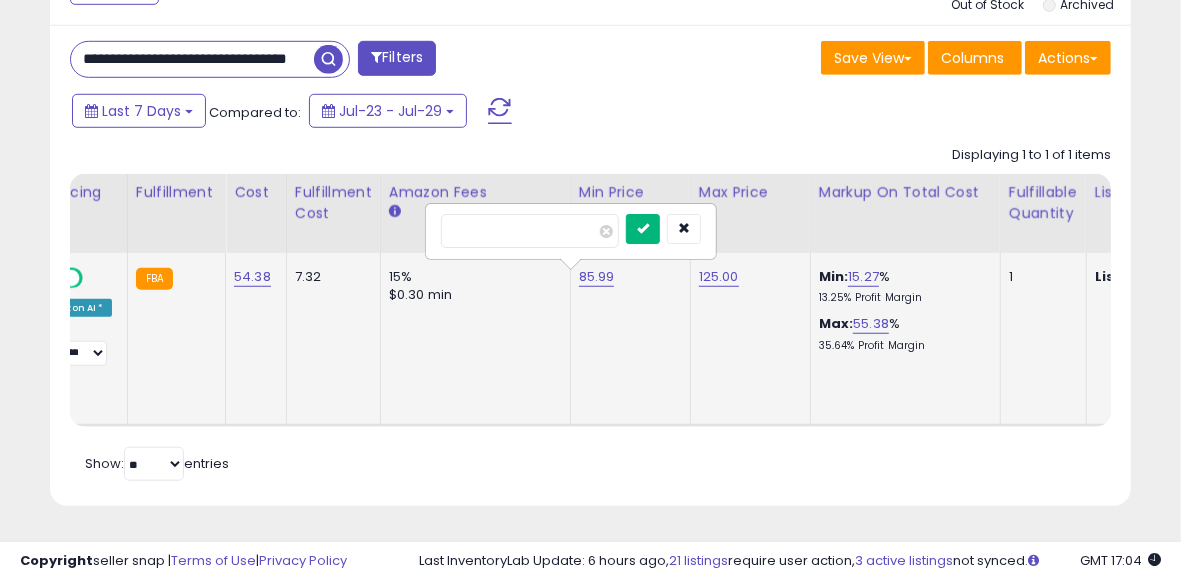 click at bounding box center (643, 228) 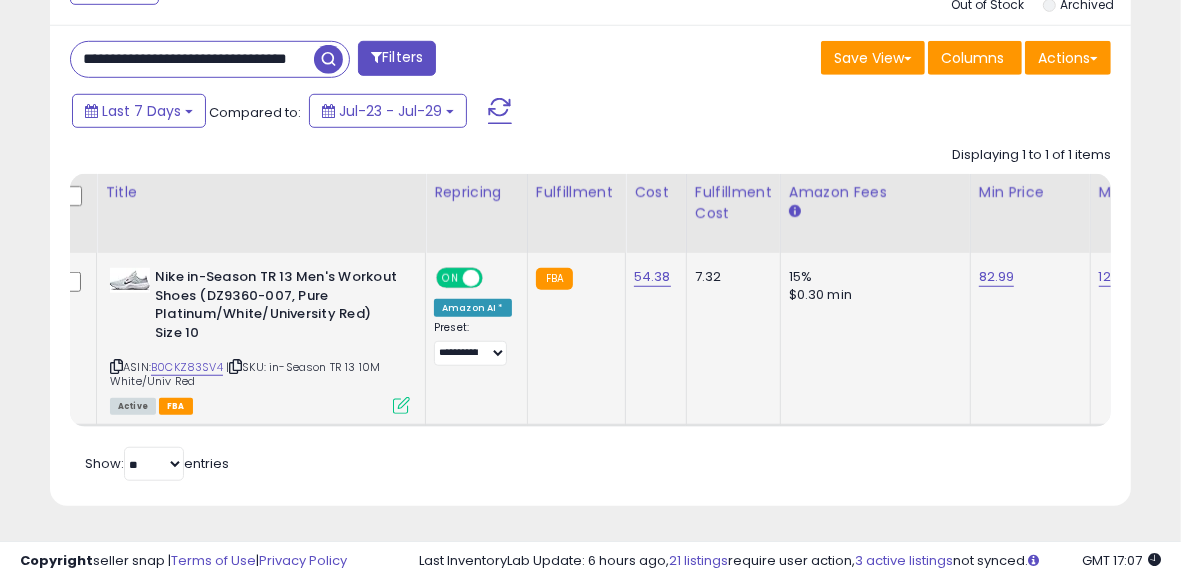 scroll, scrollTop: 0, scrollLeft: 136, axis: horizontal 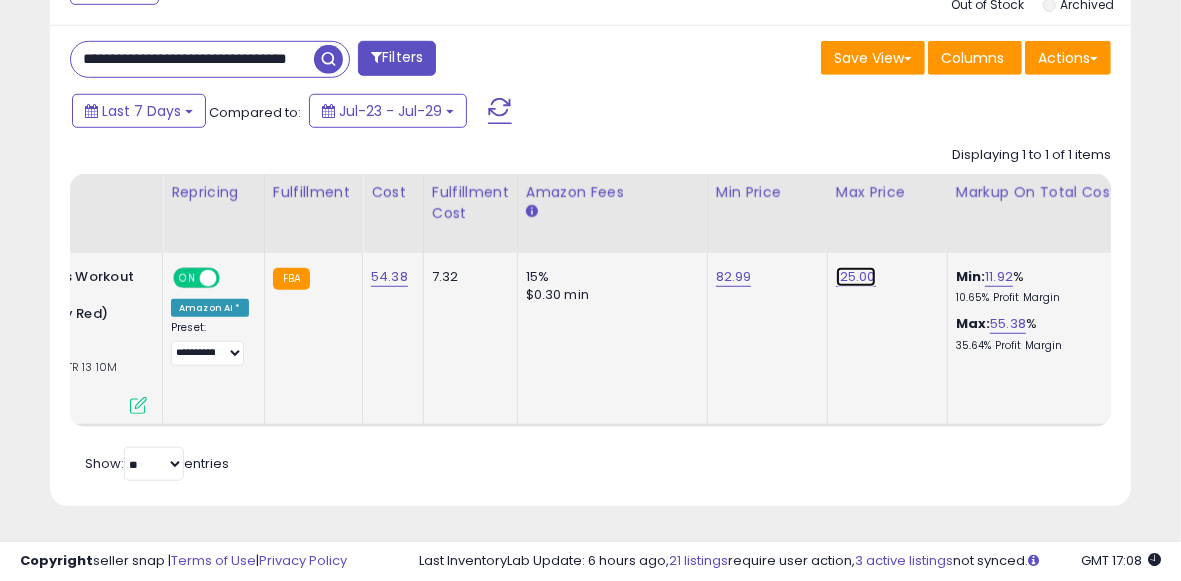 click on "125.00" at bounding box center (856, 277) 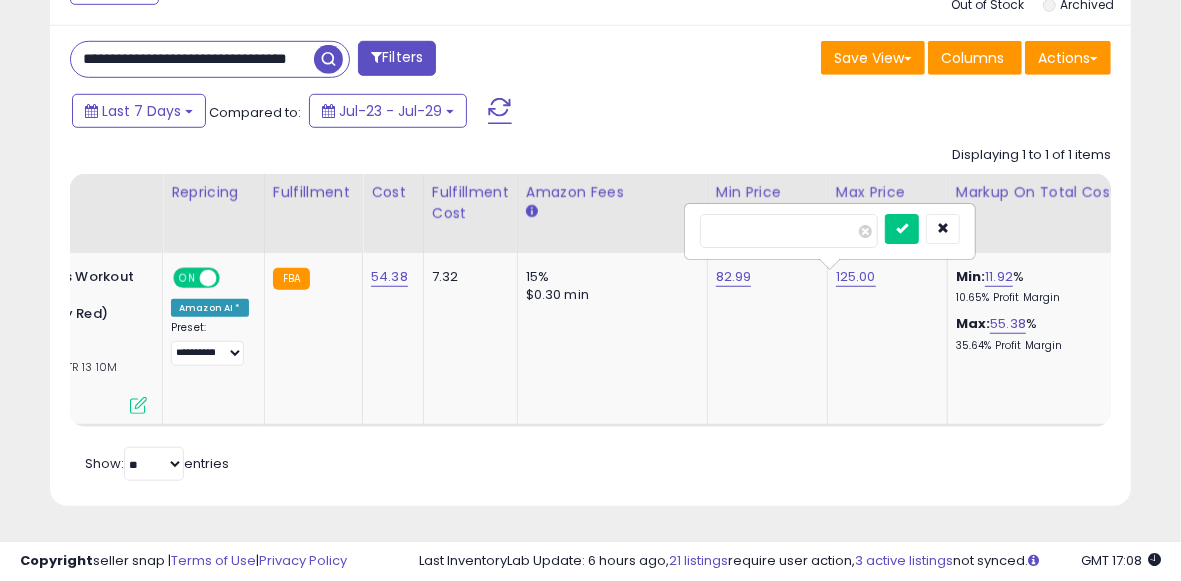drag, startPoint x: 741, startPoint y: 221, endPoint x: 600, endPoint y: 212, distance: 141.28694 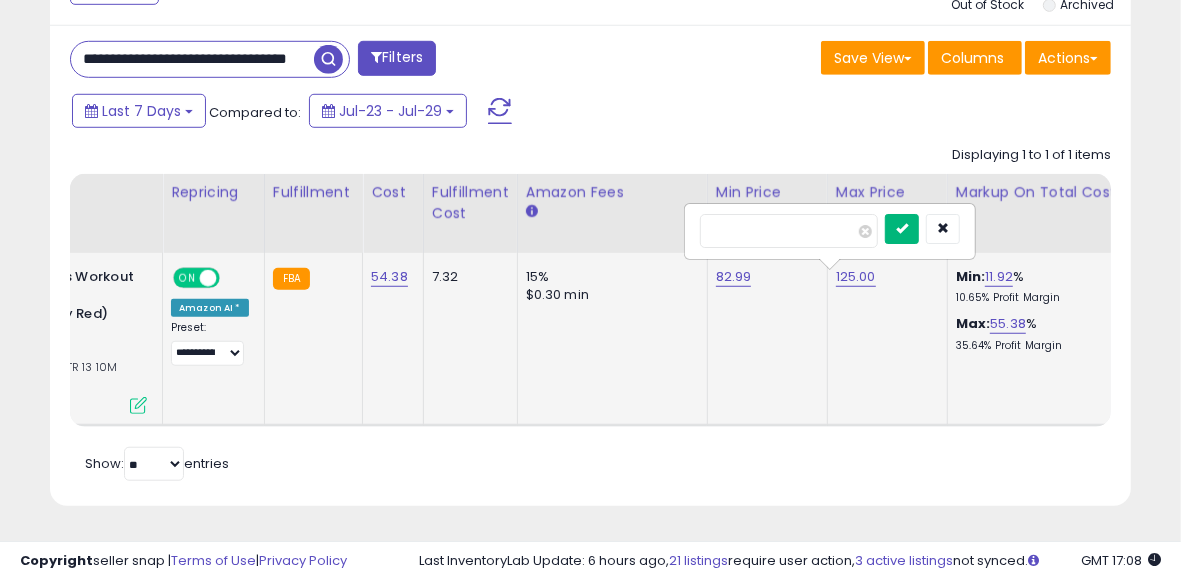 type on "*****" 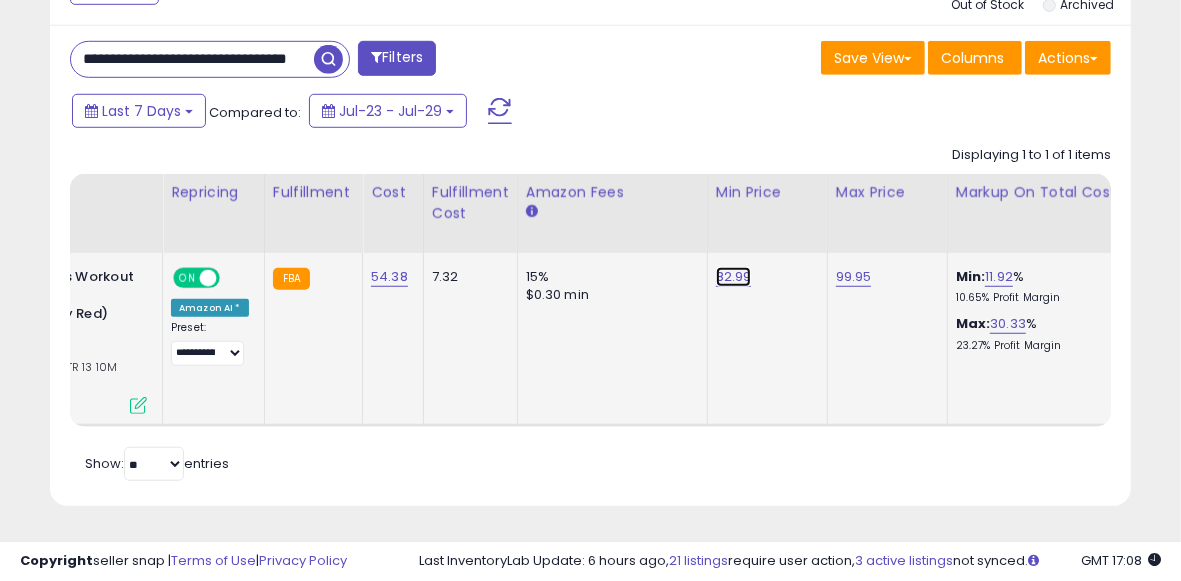 click on "82.99" at bounding box center [734, 277] 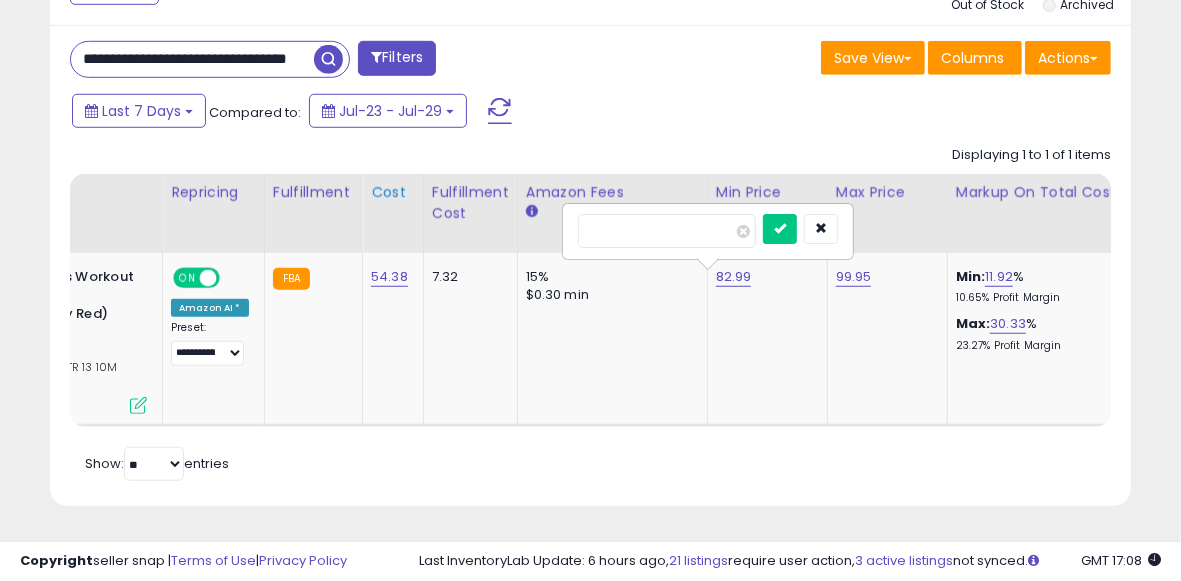 drag, startPoint x: 718, startPoint y: 223, endPoint x: 378, endPoint y: 191, distance: 341.50256 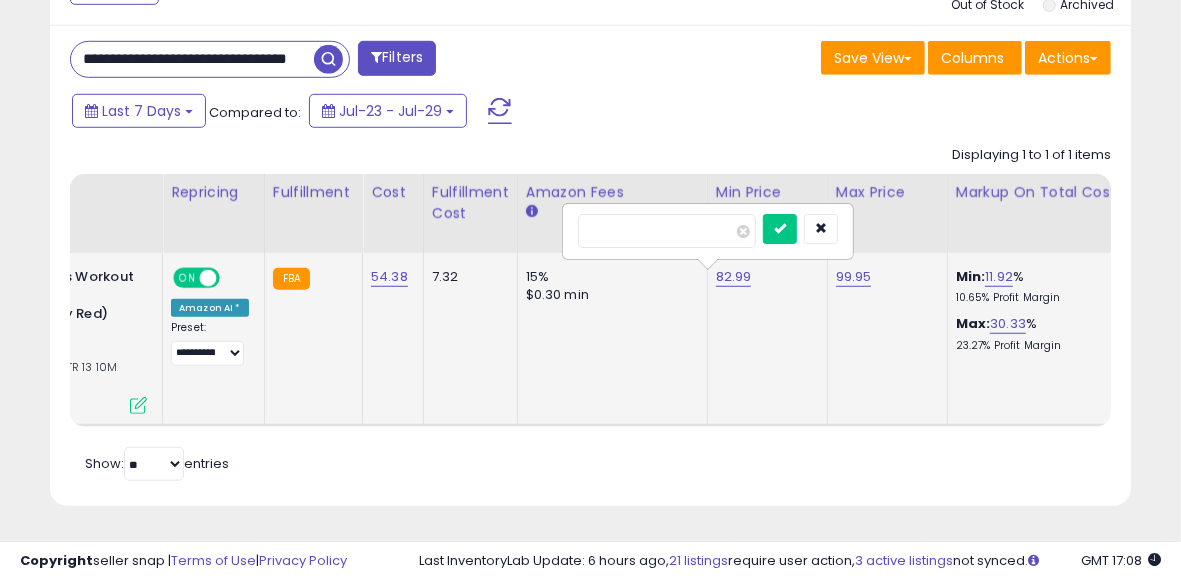 type on "*****" 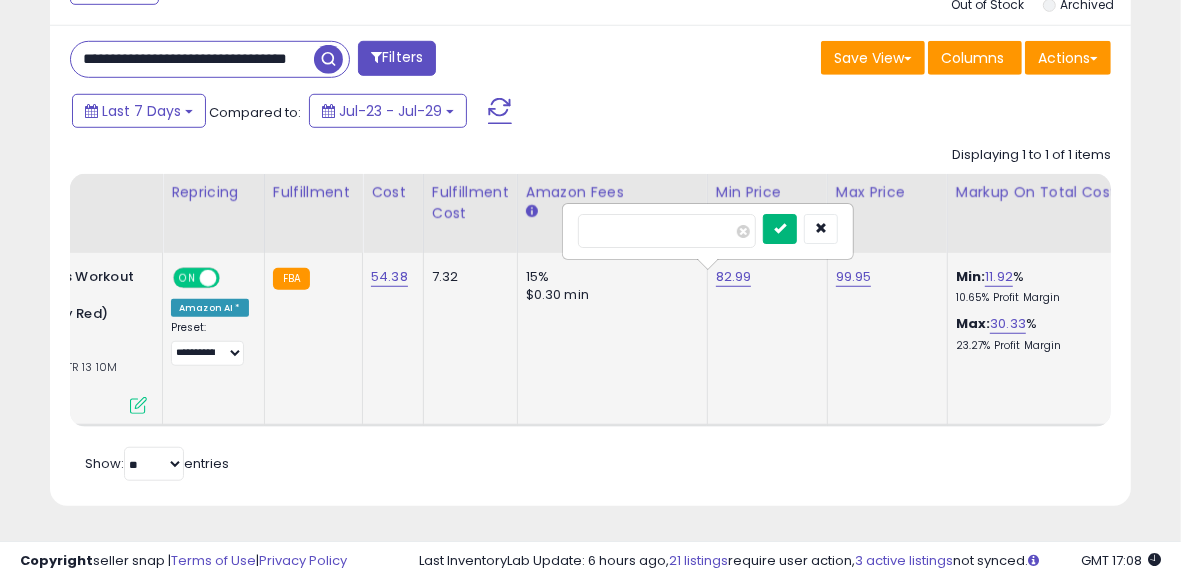 click at bounding box center [780, 229] 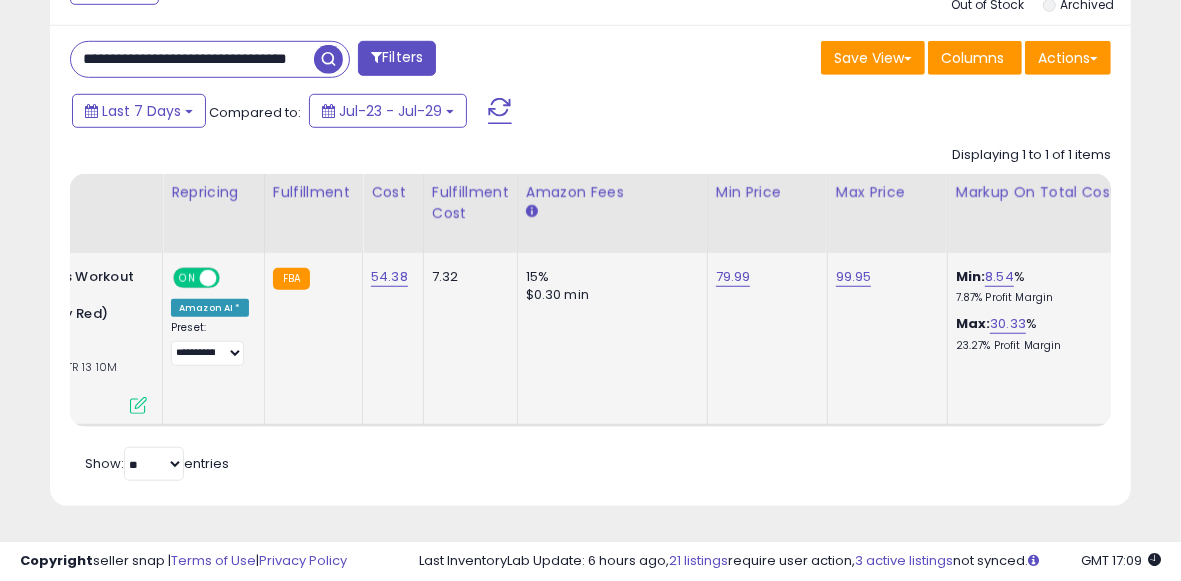 scroll, scrollTop: 0, scrollLeft: 0, axis: both 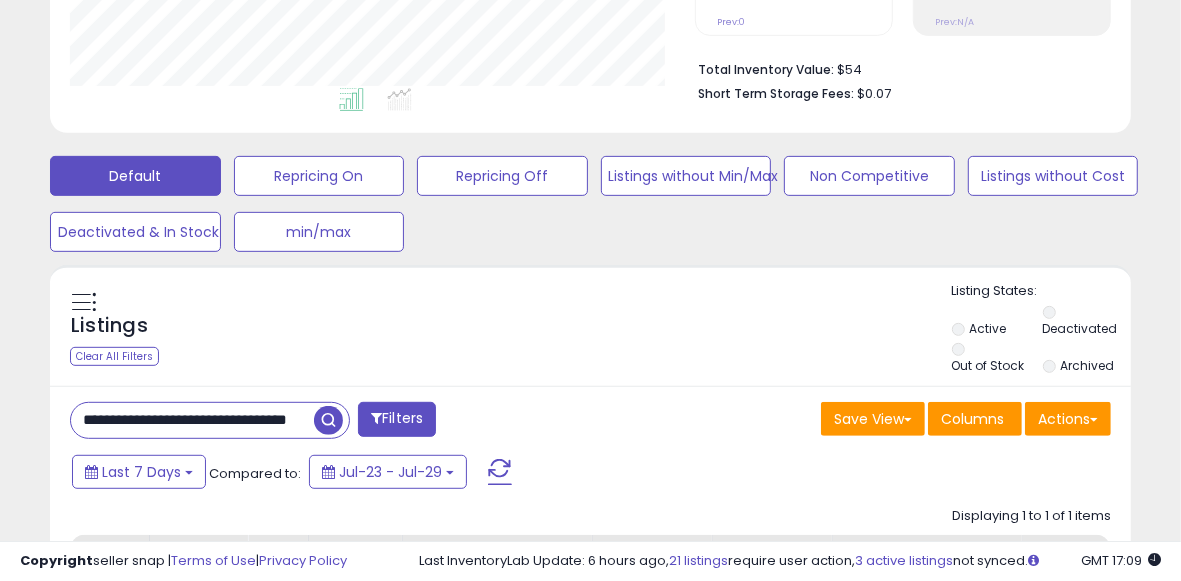 click at bounding box center [328, 420] 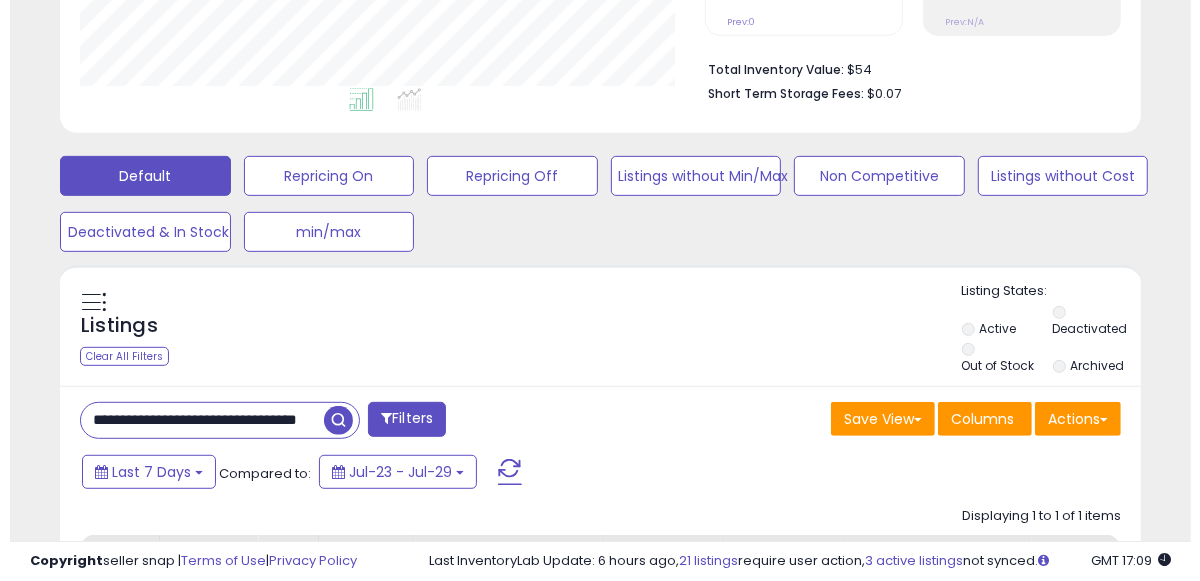 scroll, scrollTop: 999590, scrollLeft: 999364, axis: both 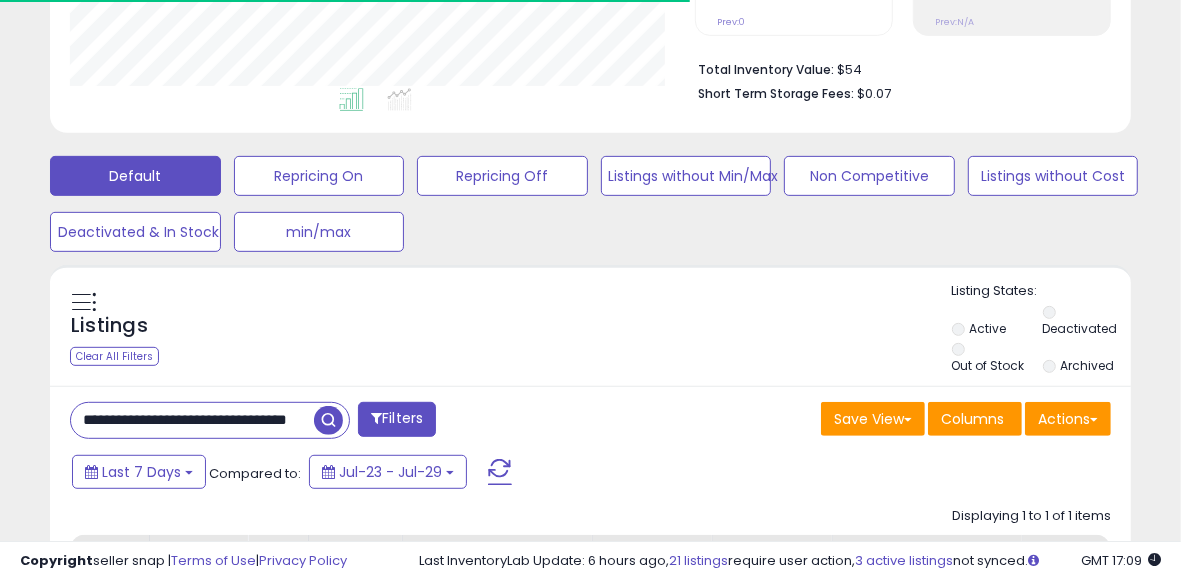 drag, startPoint x: 300, startPoint y: 418, endPoint x: 95, endPoint y: 417, distance: 205.00244 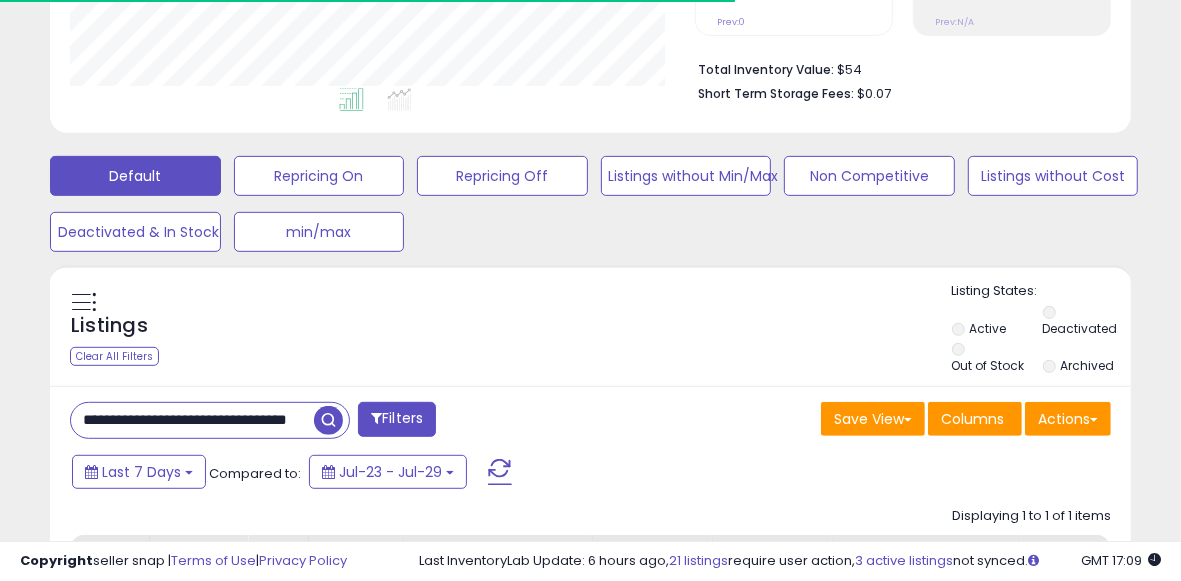 paste on "**********" 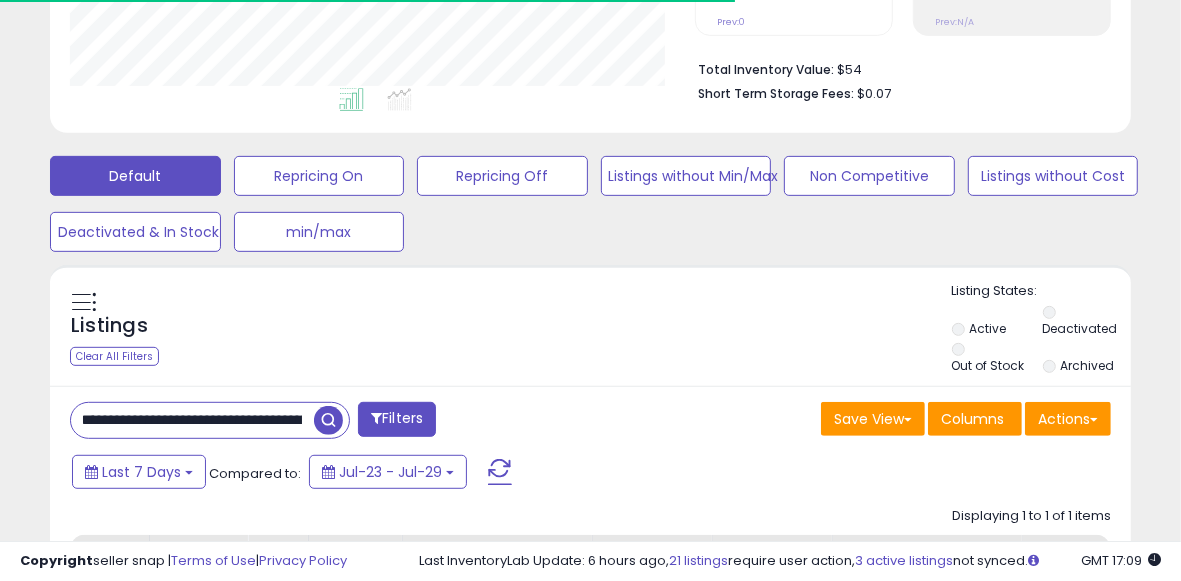 scroll, scrollTop: 0, scrollLeft: 89, axis: horizontal 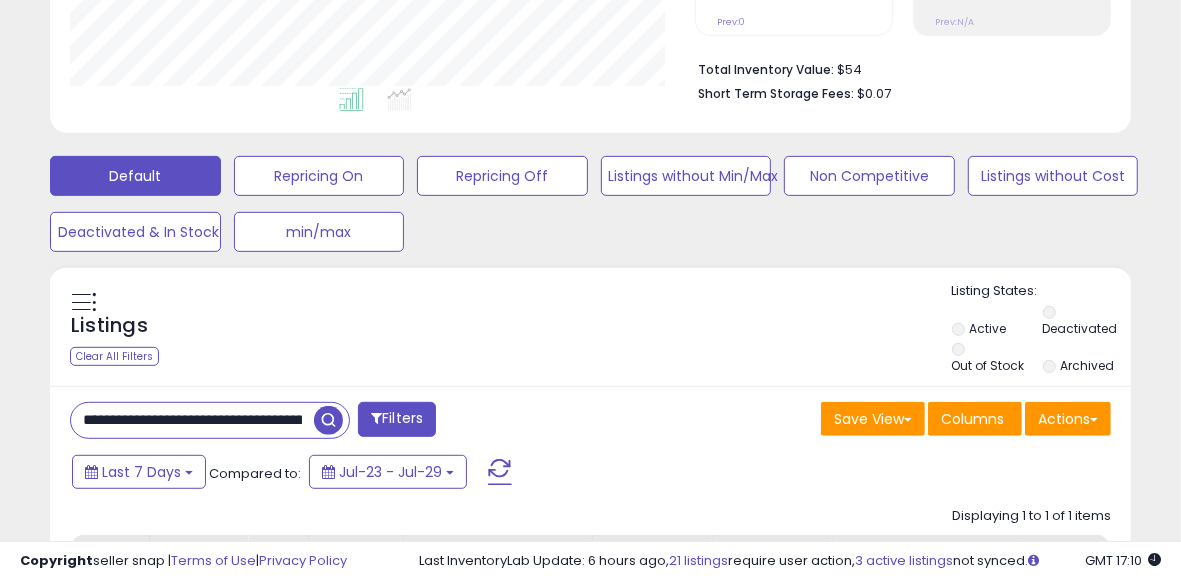 drag, startPoint x: 313, startPoint y: 418, endPoint x: 300, endPoint y: 418, distance: 13 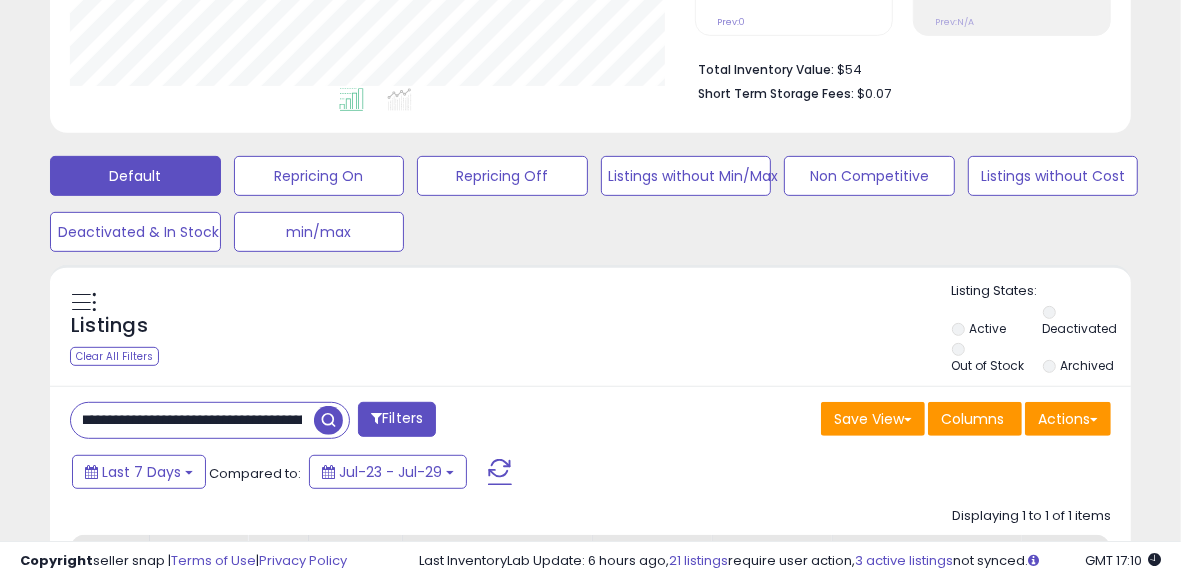 scroll, scrollTop: 0, scrollLeft: 0, axis: both 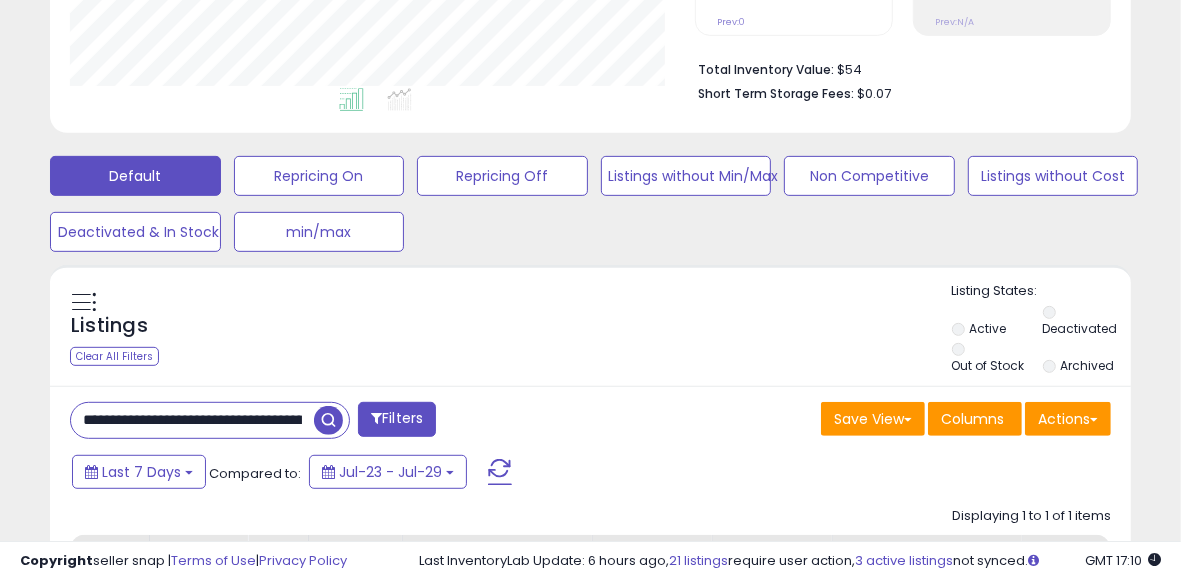drag, startPoint x: 296, startPoint y: 418, endPoint x: 0, endPoint y: 375, distance: 299.107 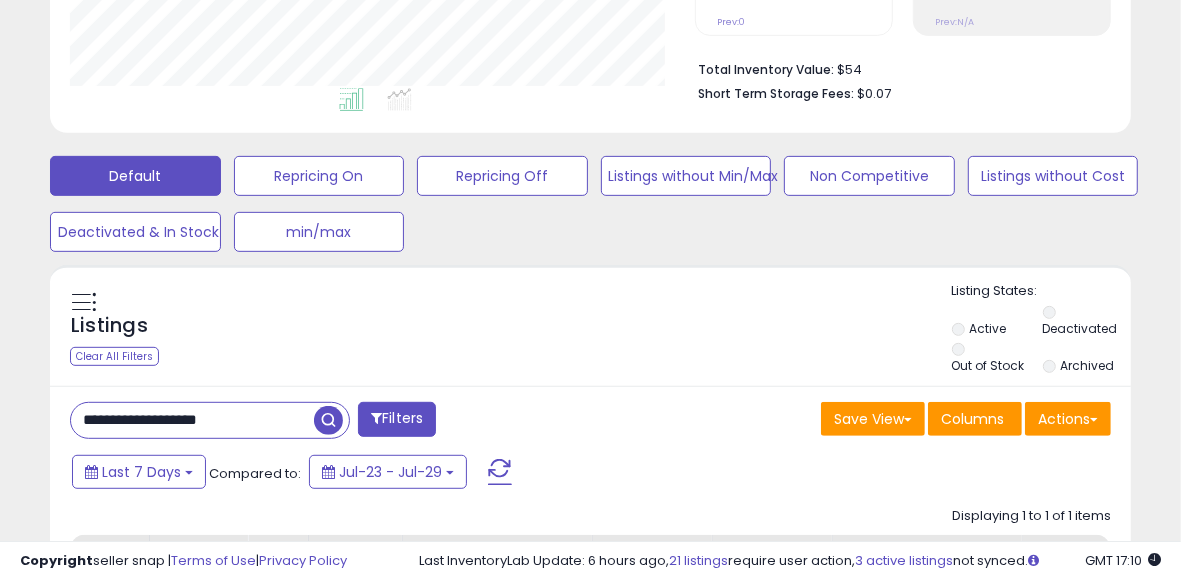 click on "**********" at bounding box center (590, 251) 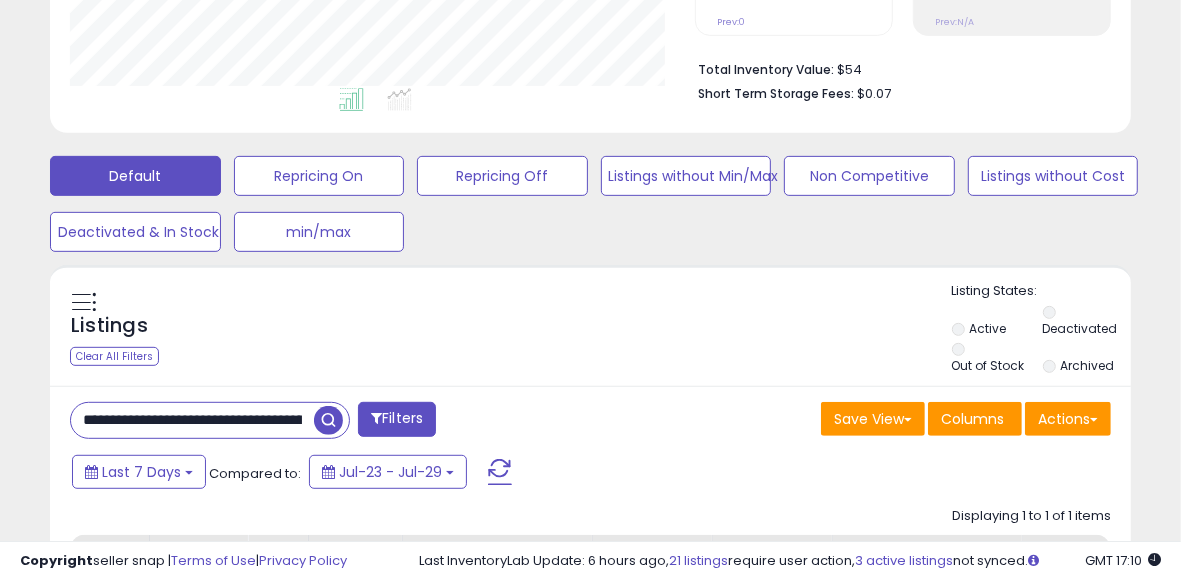 scroll, scrollTop: 0, scrollLeft: 74, axis: horizontal 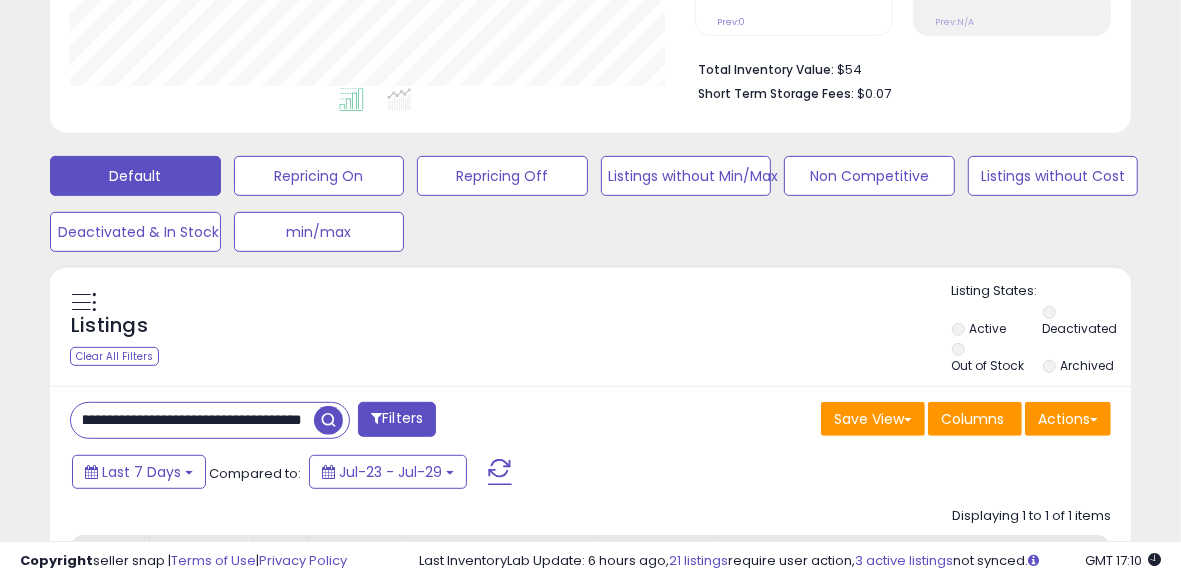 type on "**********" 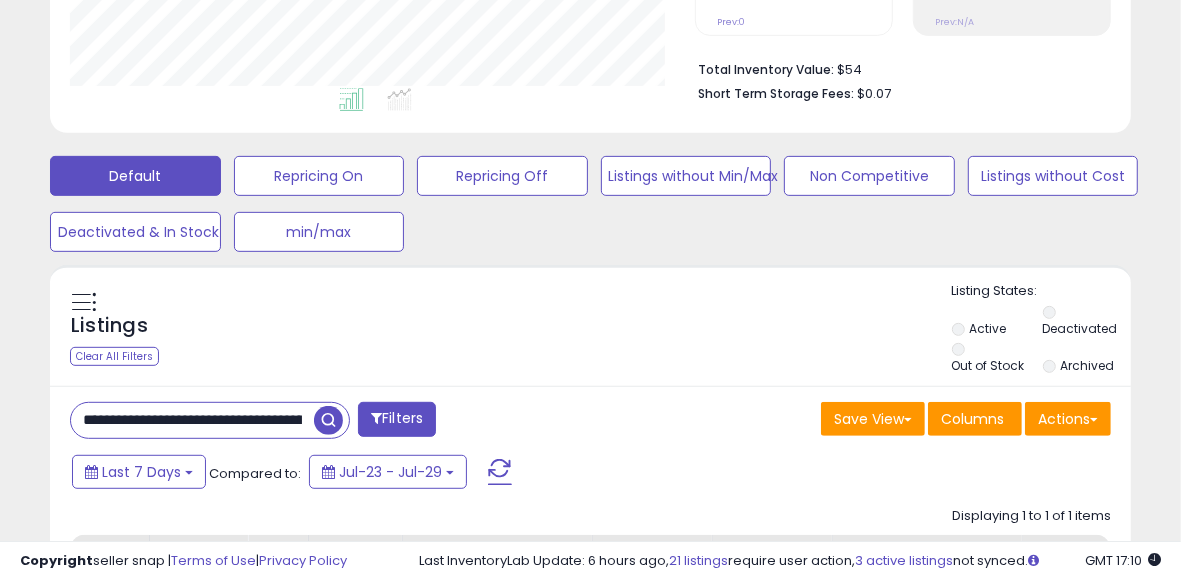 click at bounding box center [328, 420] 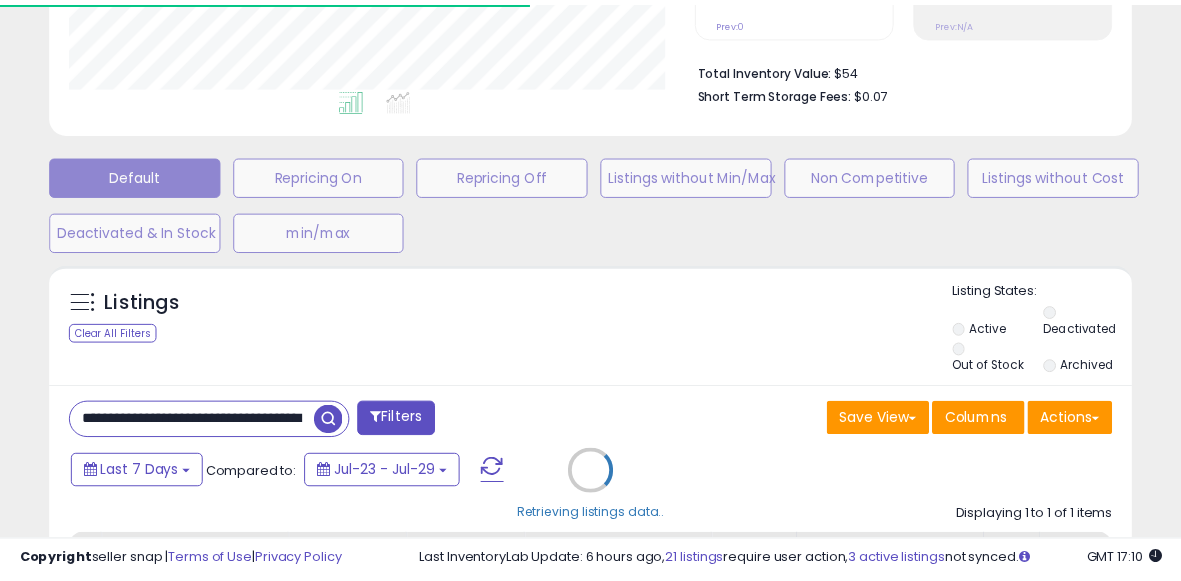 scroll, scrollTop: 410, scrollLeft: 625, axis: both 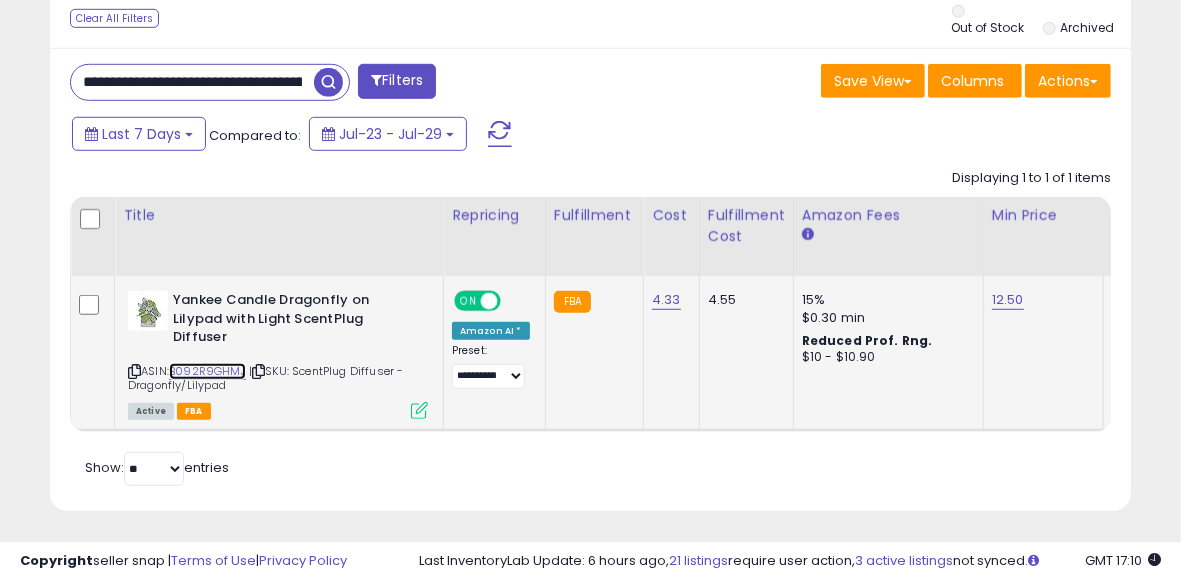 click on "B092R9GHMJ" at bounding box center [207, 371] 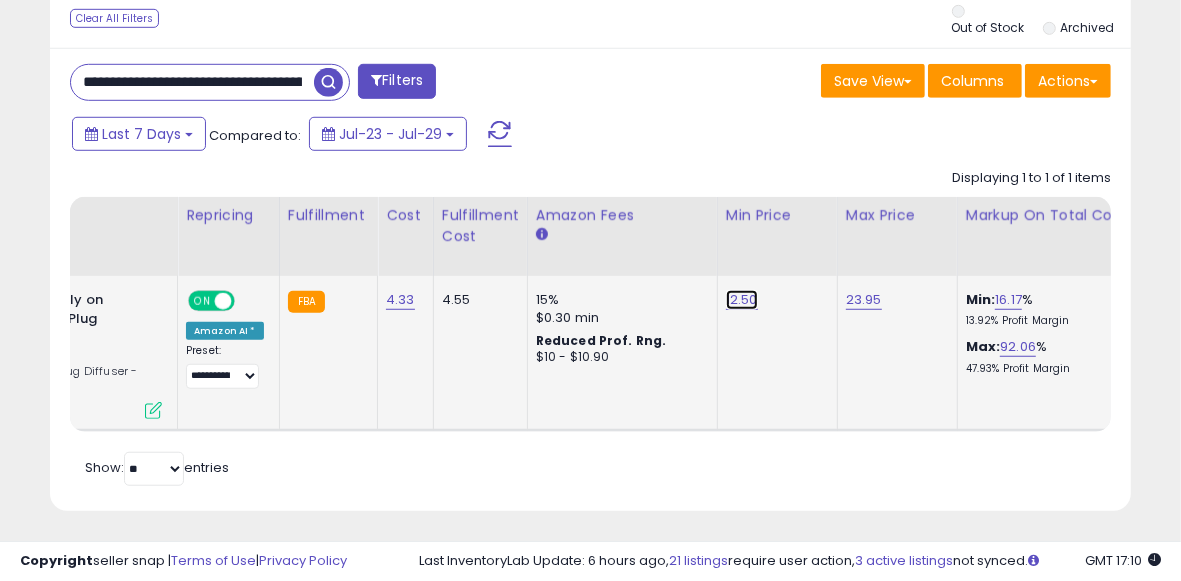 click on "12.50" at bounding box center (742, 300) 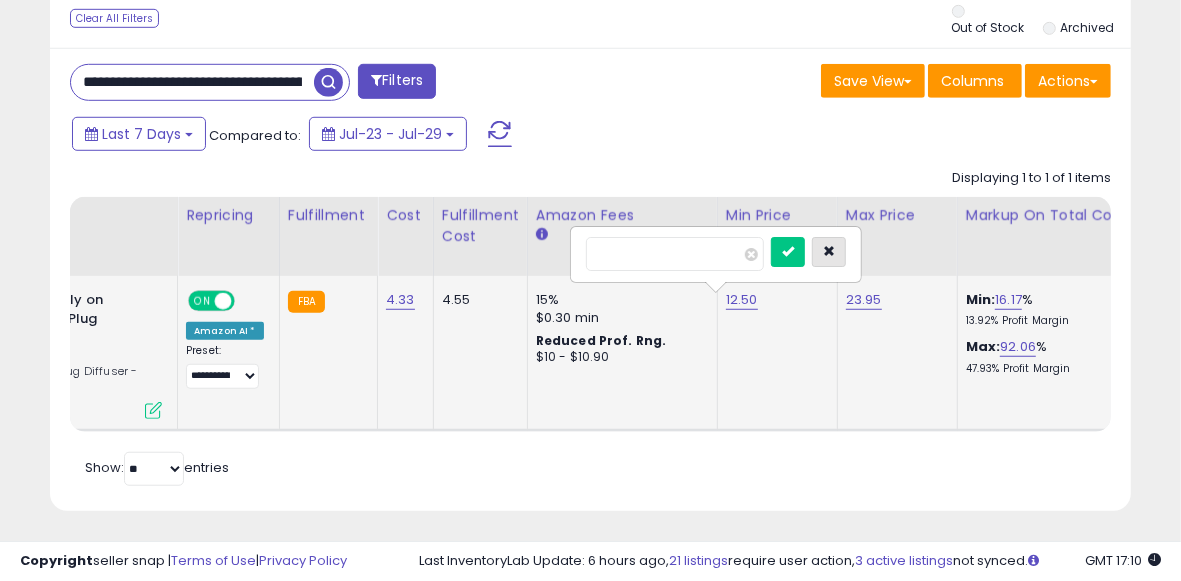 click at bounding box center [829, 252] 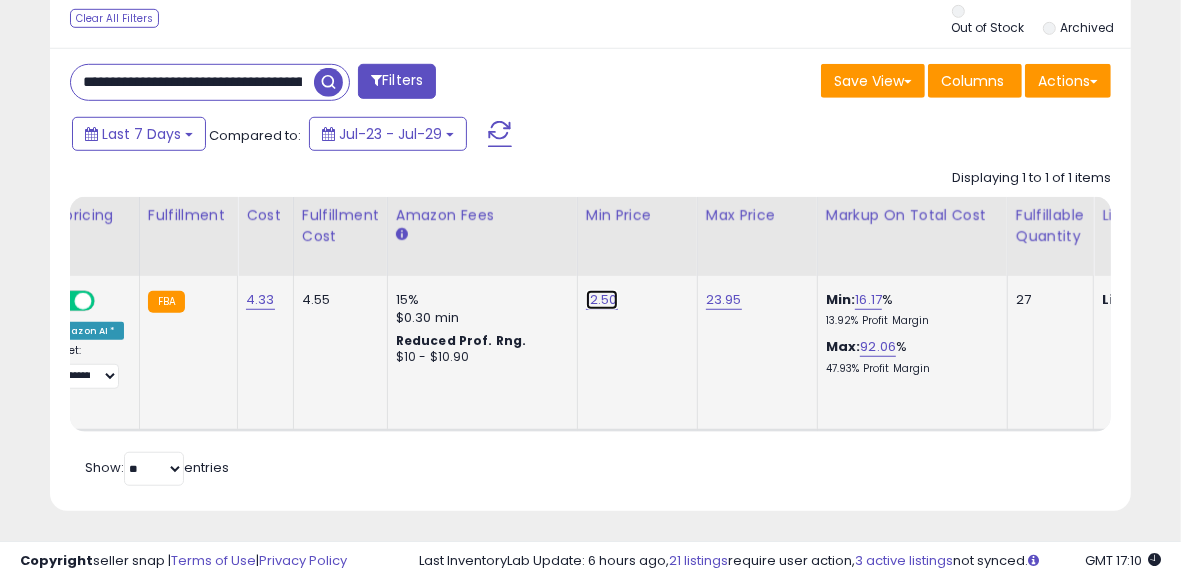 click on "12.50" at bounding box center [602, 300] 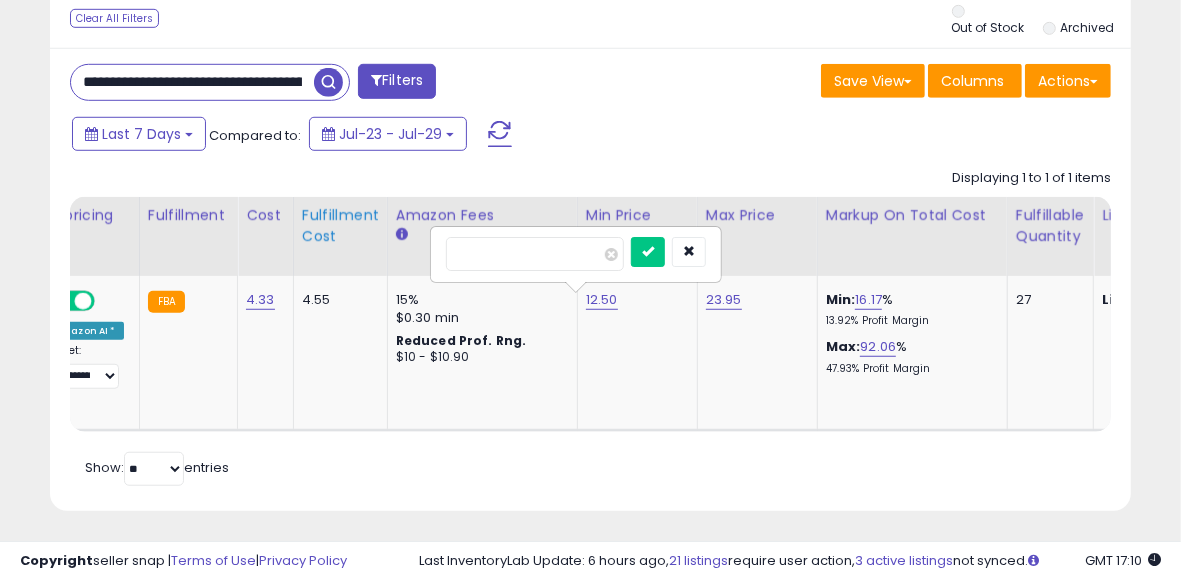 drag, startPoint x: 571, startPoint y: 254, endPoint x: 356, endPoint y: 209, distance: 219.65883 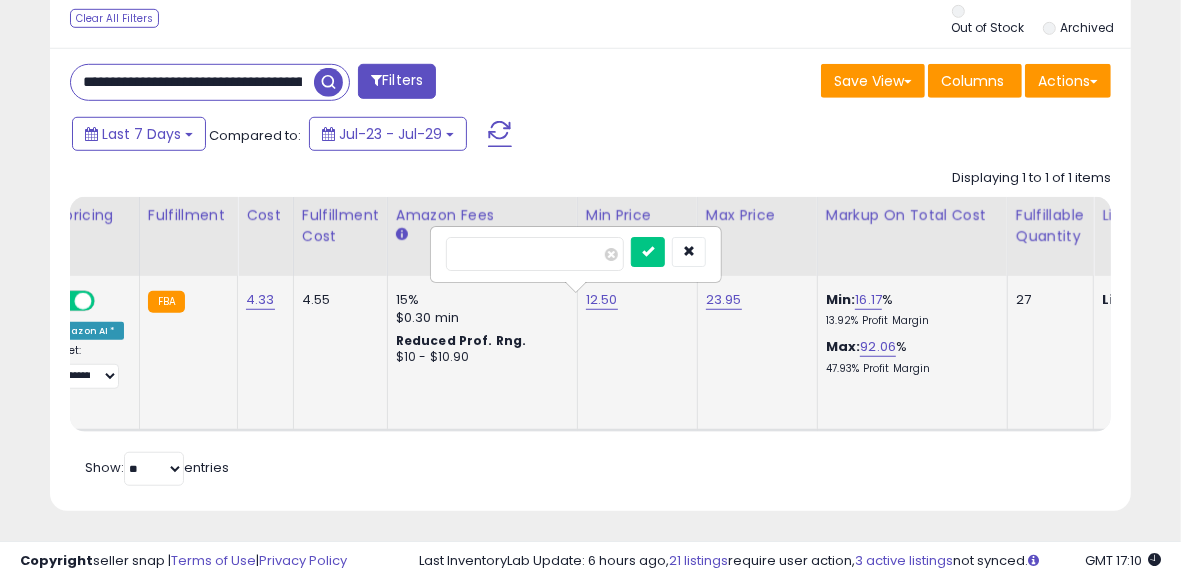 type on "**" 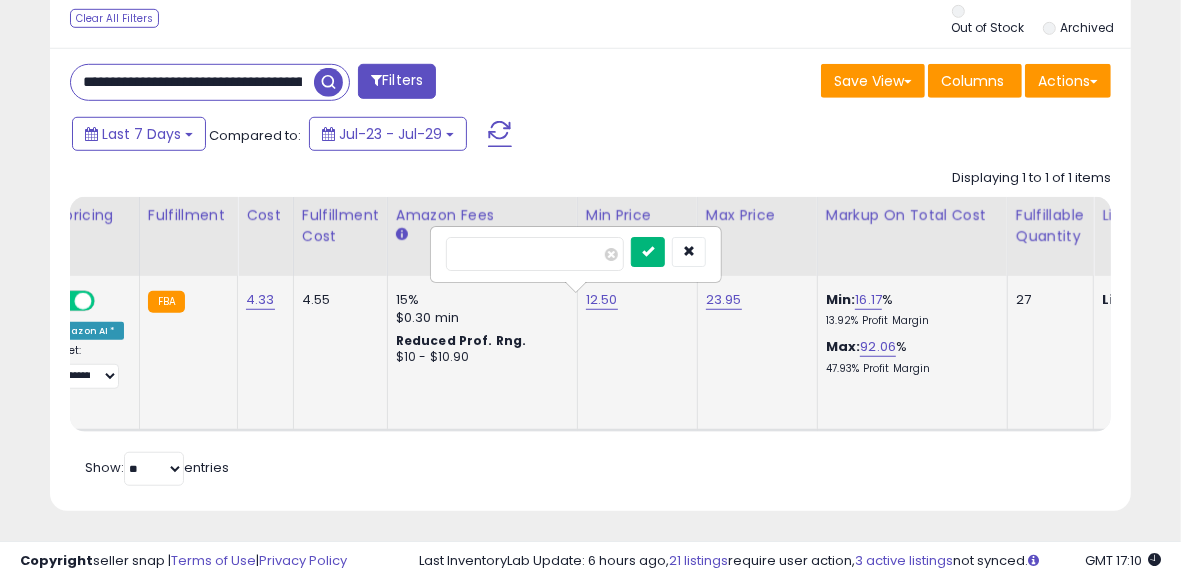click at bounding box center (648, 252) 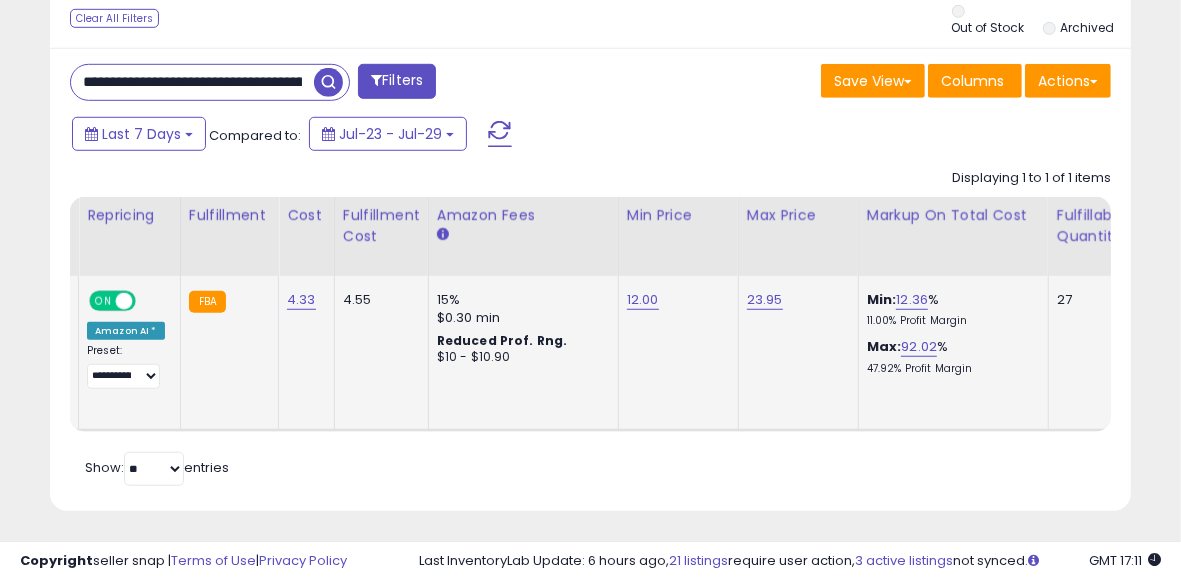 scroll, scrollTop: 0, scrollLeft: 134, axis: horizontal 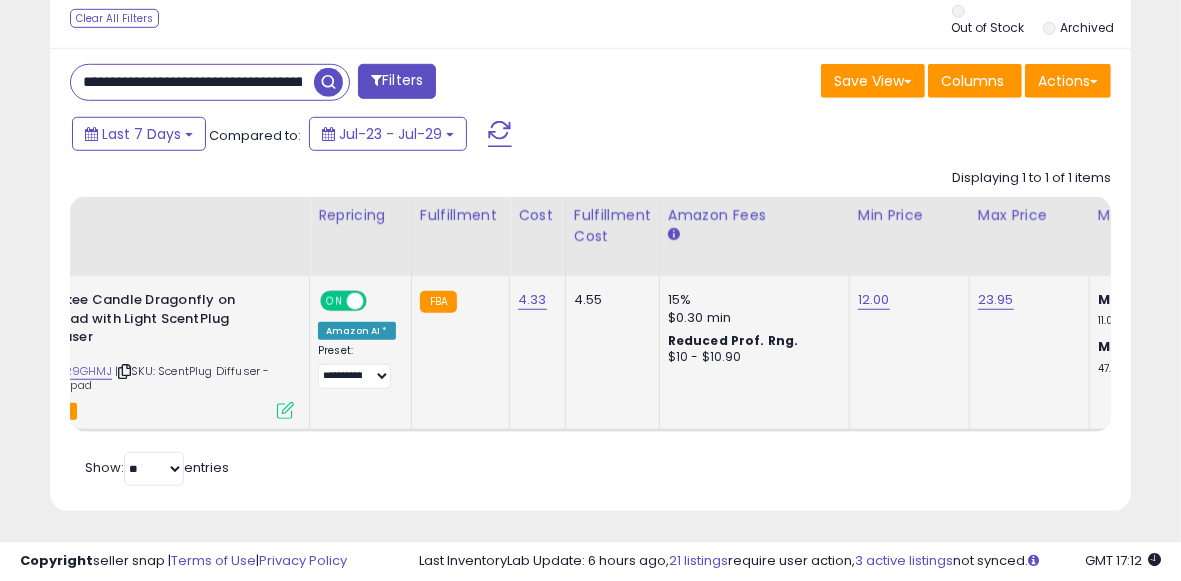 drag, startPoint x: 283, startPoint y: 75, endPoint x: 95, endPoint y: 73, distance: 188.01064 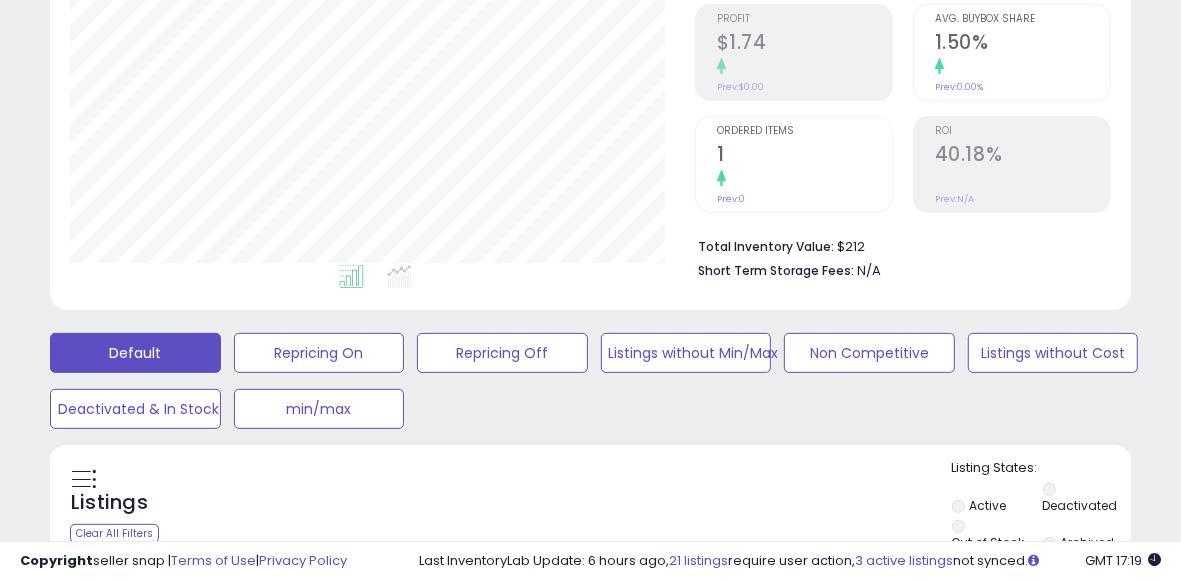 scroll, scrollTop: 0, scrollLeft: 0, axis: both 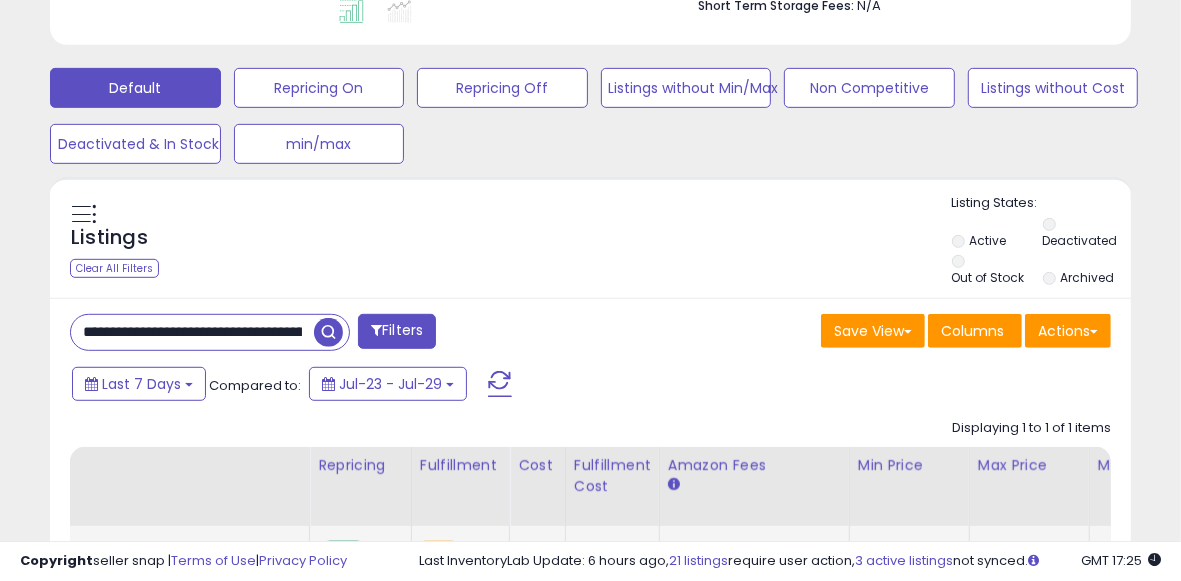 click on "**********" at bounding box center [192, 332] 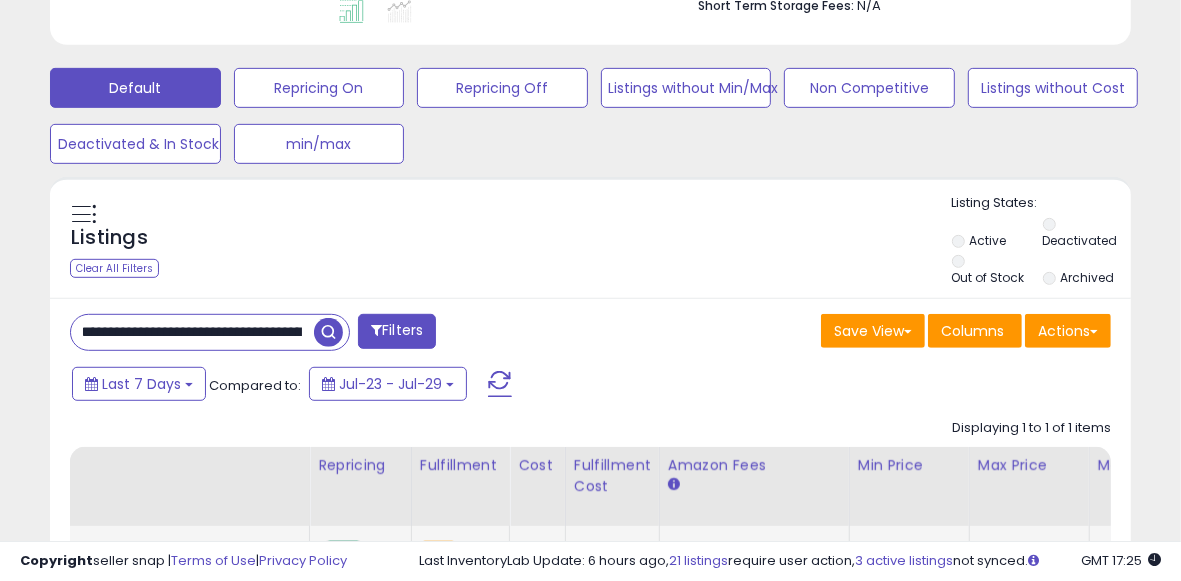 scroll, scrollTop: 0, scrollLeft: 0, axis: both 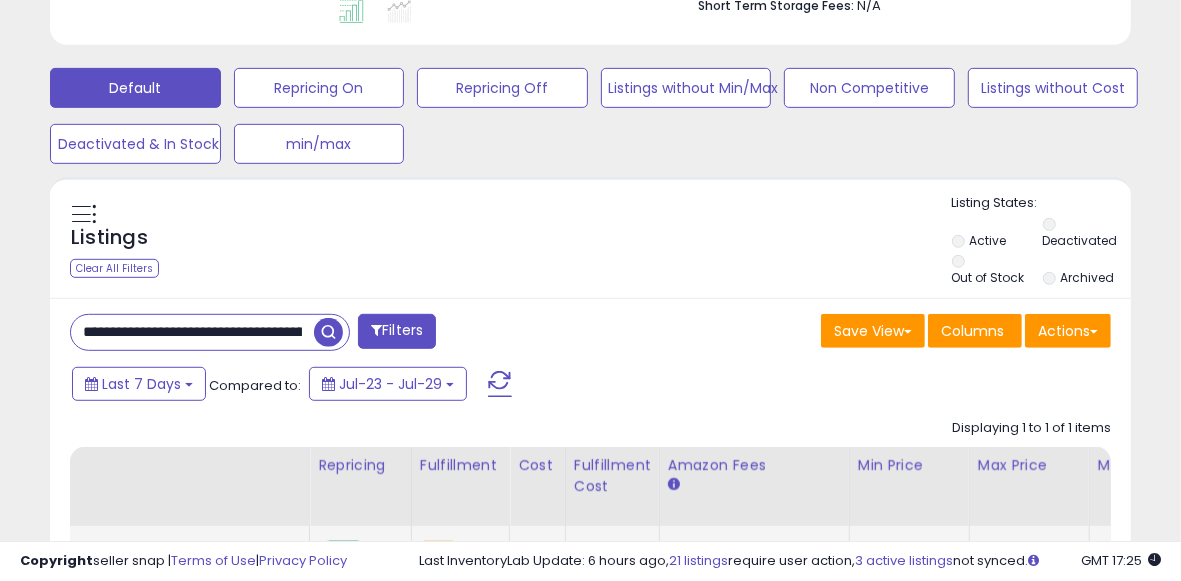 drag, startPoint x: 298, startPoint y: 326, endPoint x: 85, endPoint y: 312, distance: 213.4596 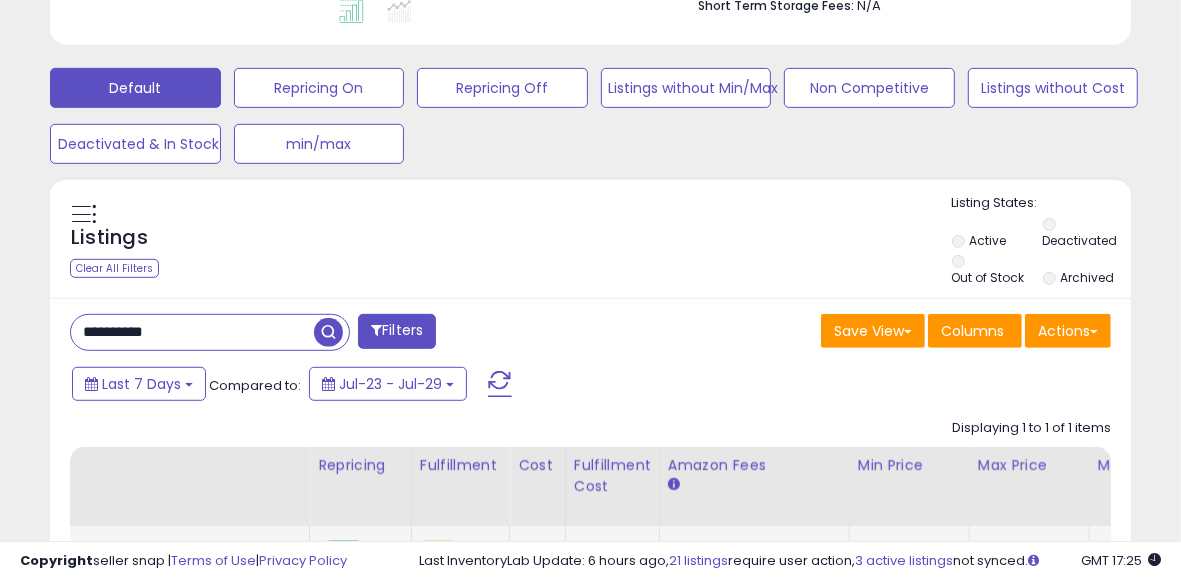 drag, startPoint x: 233, startPoint y: 325, endPoint x: 3, endPoint y: 308, distance: 230.62741 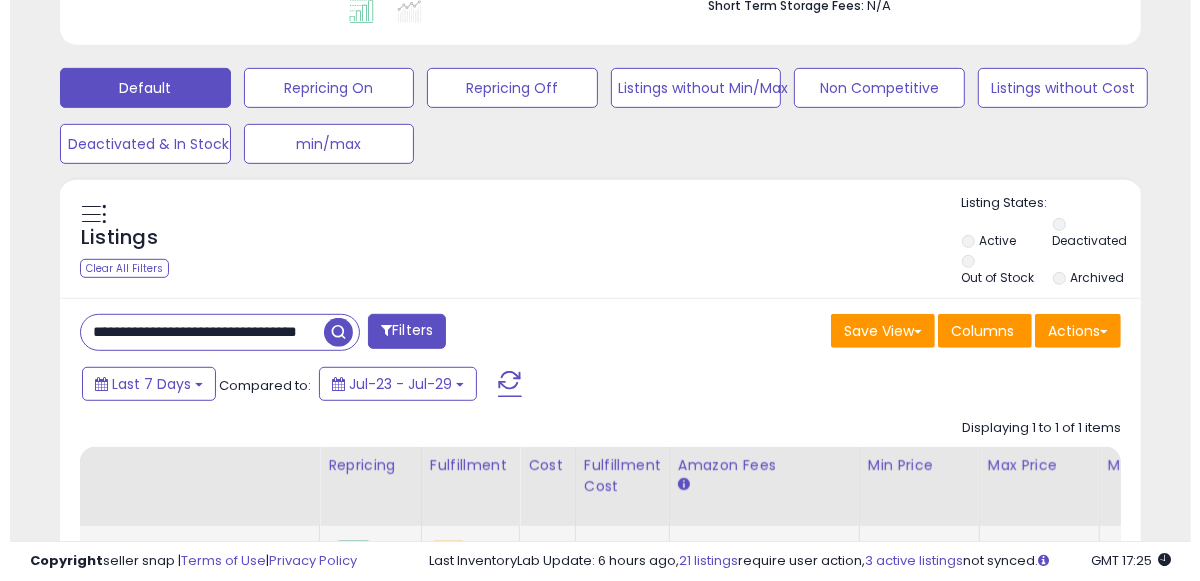 scroll, scrollTop: 0, scrollLeft: 52, axis: horizontal 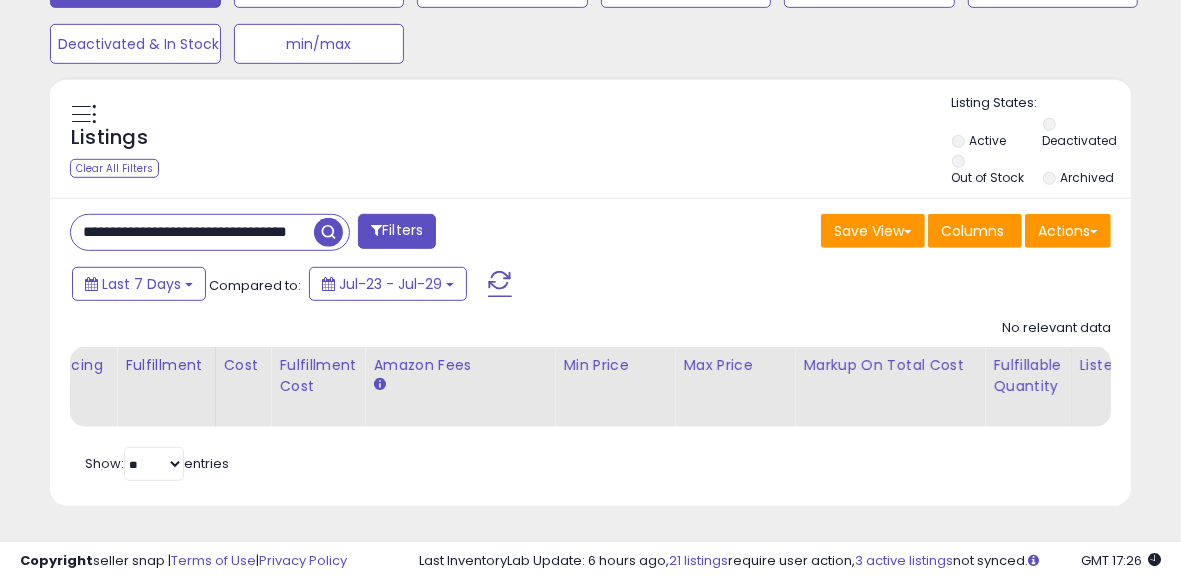 click at bounding box center (328, 232) 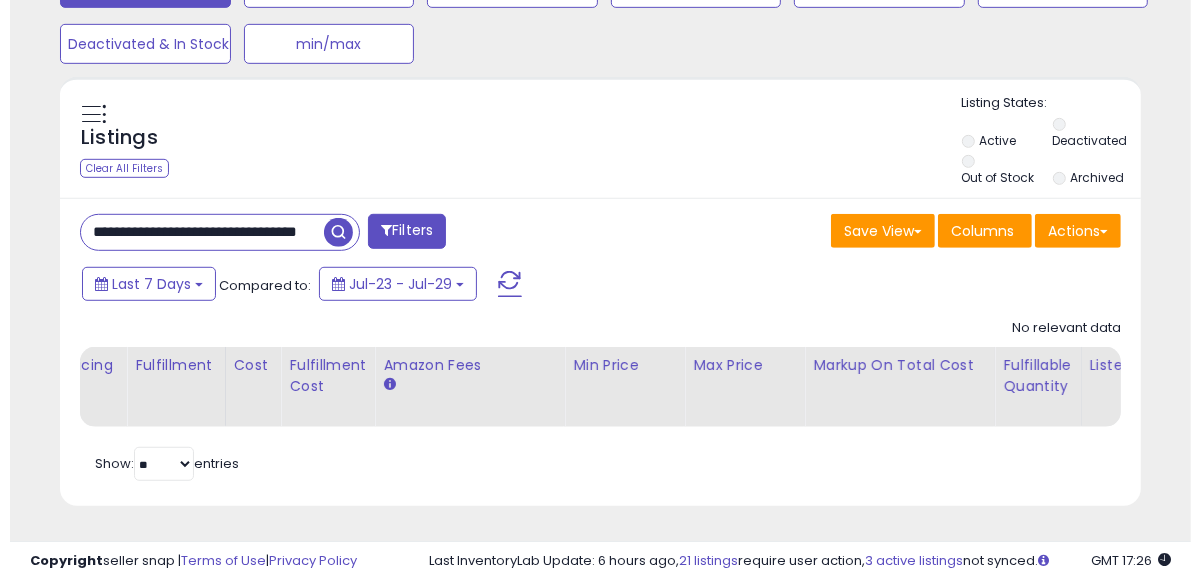 scroll, scrollTop: 999590, scrollLeft: 999364, axis: both 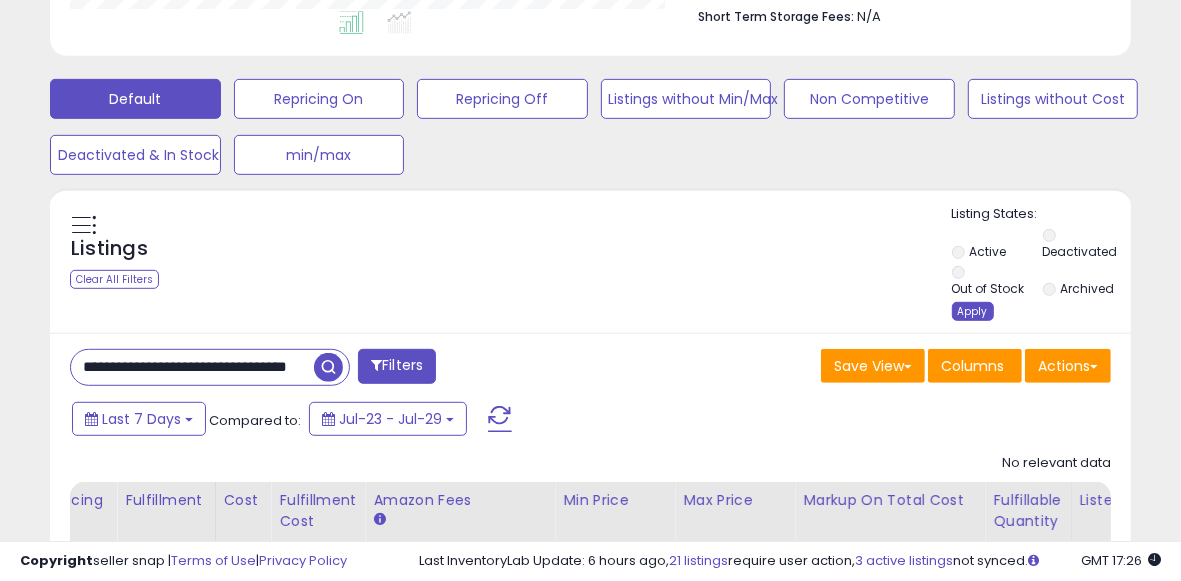 click on "Apply" at bounding box center (973, 311) 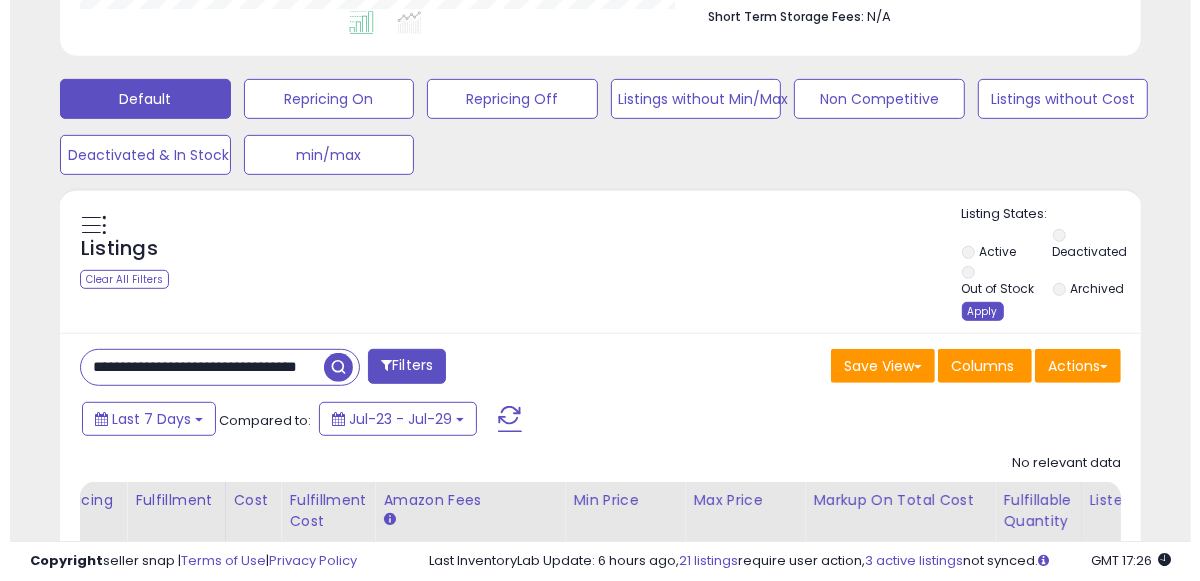 scroll, scrollTop: 999590, scrollLeft: 999364, axis: both 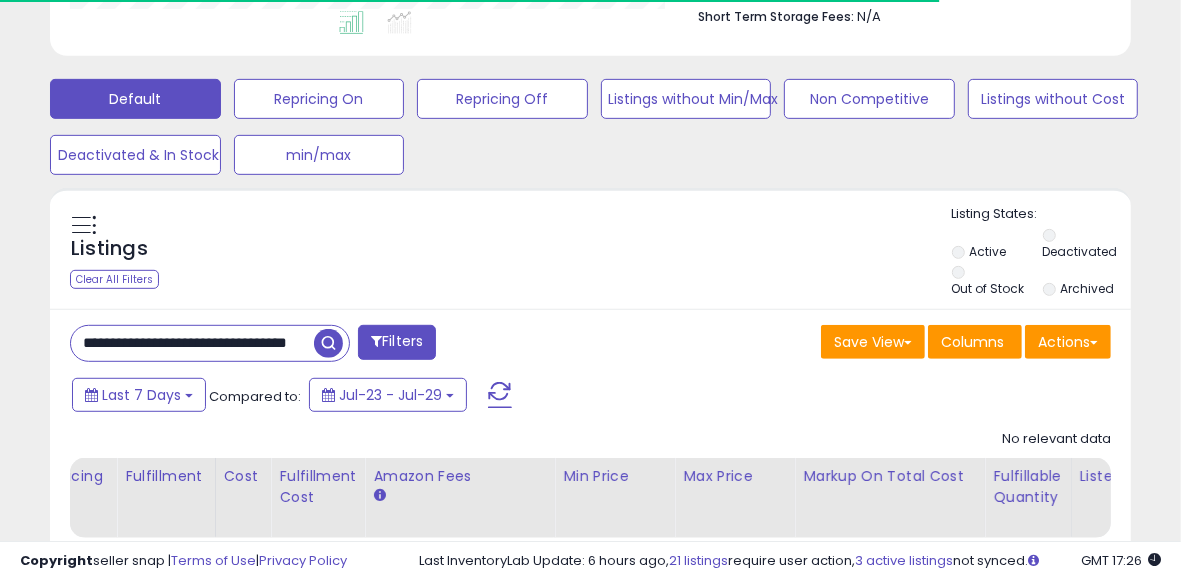 drag, startPoint x: 55, startPoint y: 355, endPoint x: 255, endPoint y: 340, distance: 200.5617 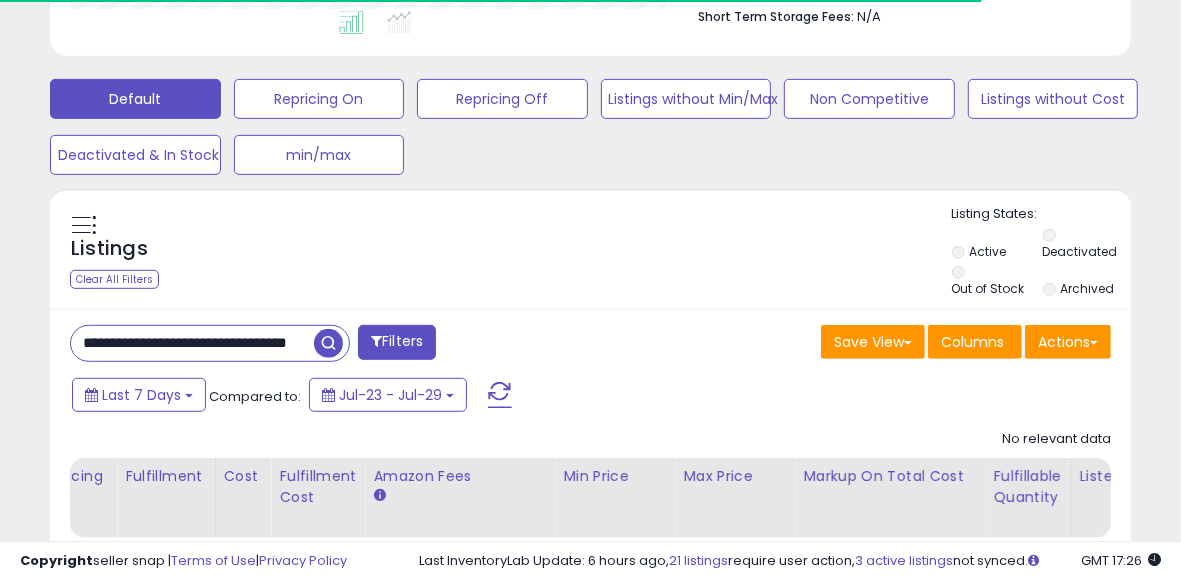 click on "**********" at bounding box center (192, 343) 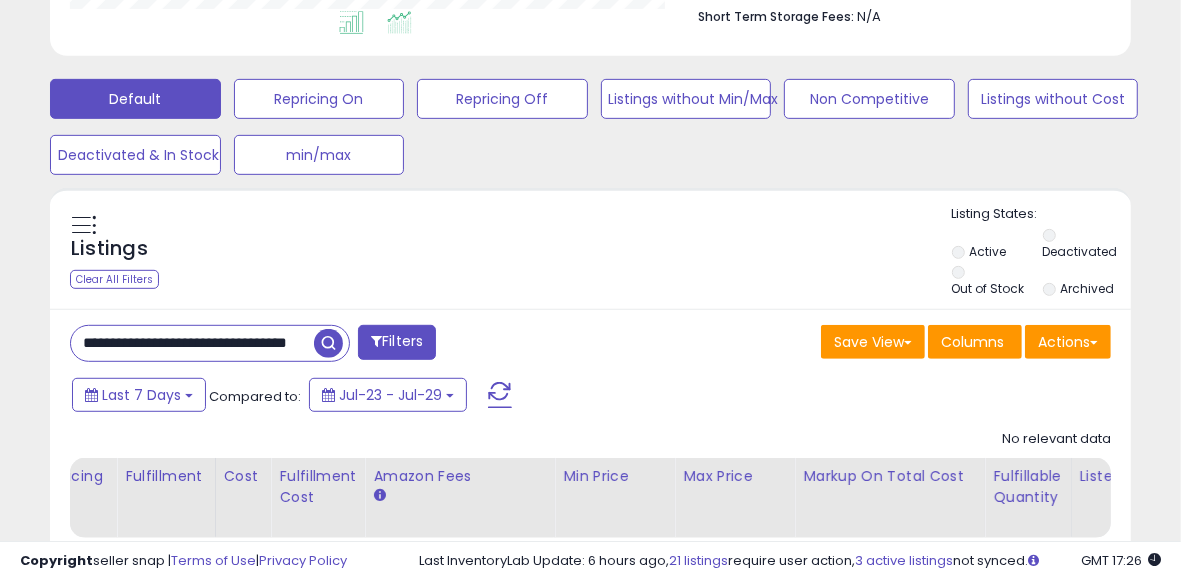 scroll, scrollTop: 0, scrollLeft: 0, axis: both 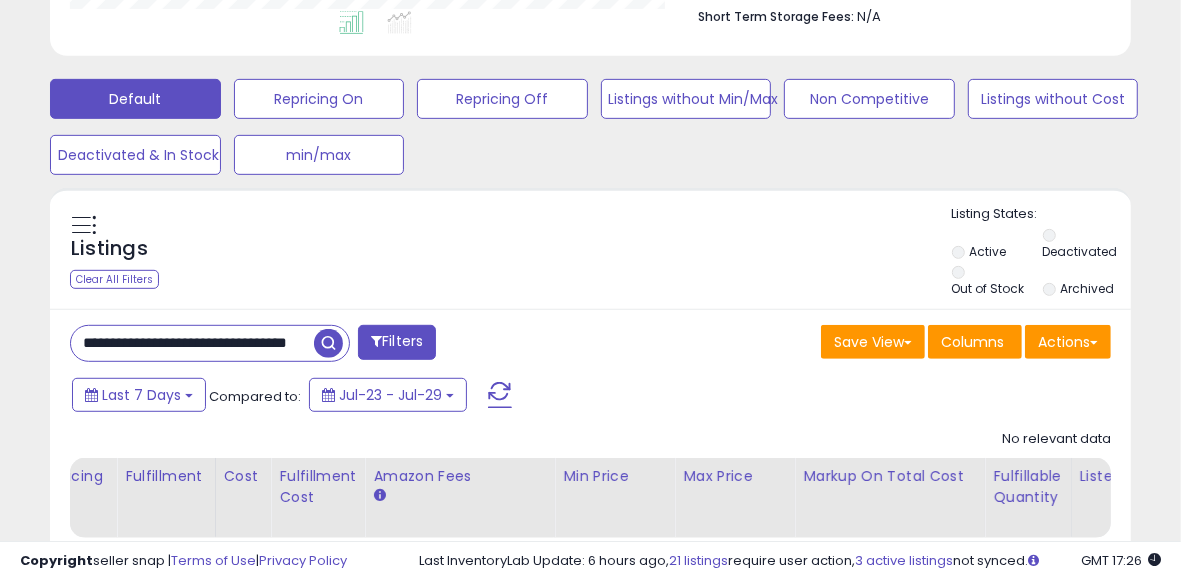 drag, startPoint x: 305, startPoint y: 333, endPoint x: 202, endPoint y: 343, distance: 103.4843 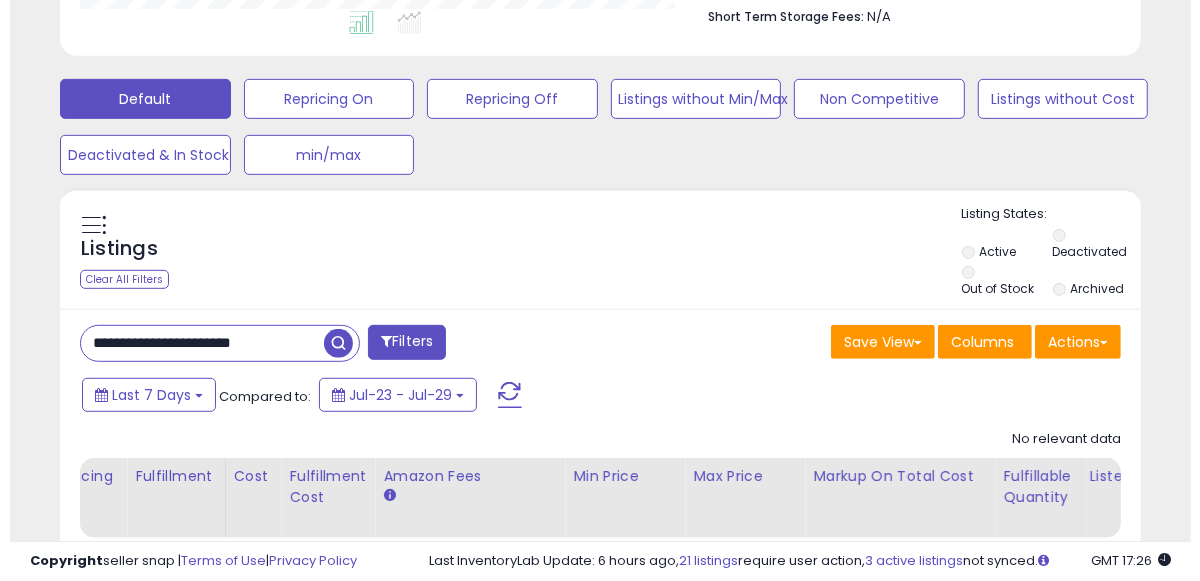 scroll, scrollTop: 0, scrollLeft: 0, axis: both 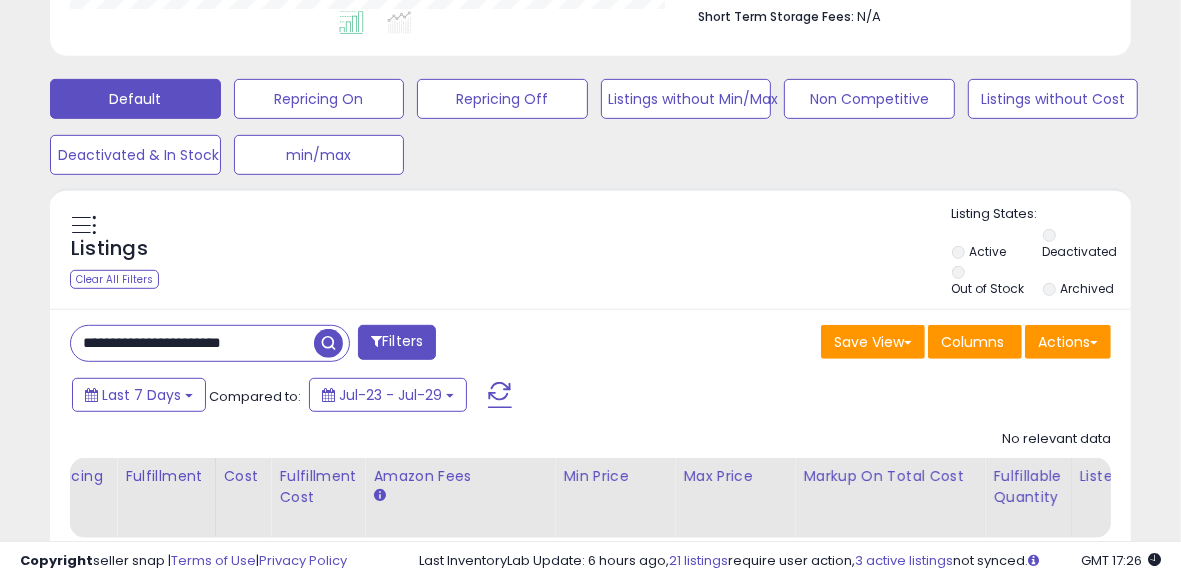 click on "**********" at bounding box center (192, 343) 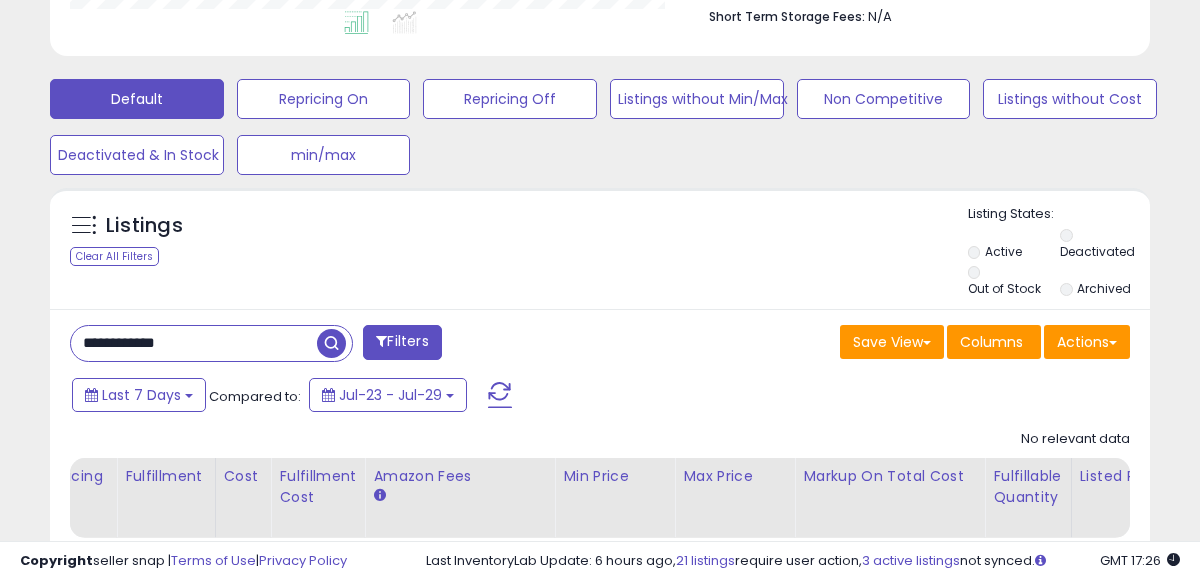 scroll, scrollTop: 999590, scrollLeft: 999364, axis: both 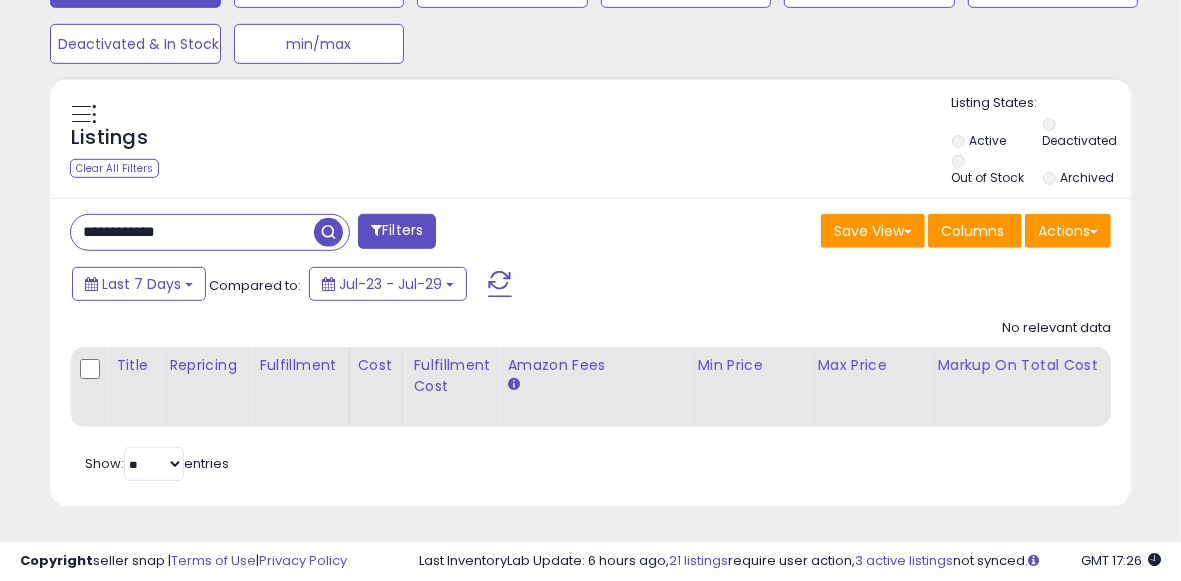 click on "Deactivated" at bounding box center [1087, 136] 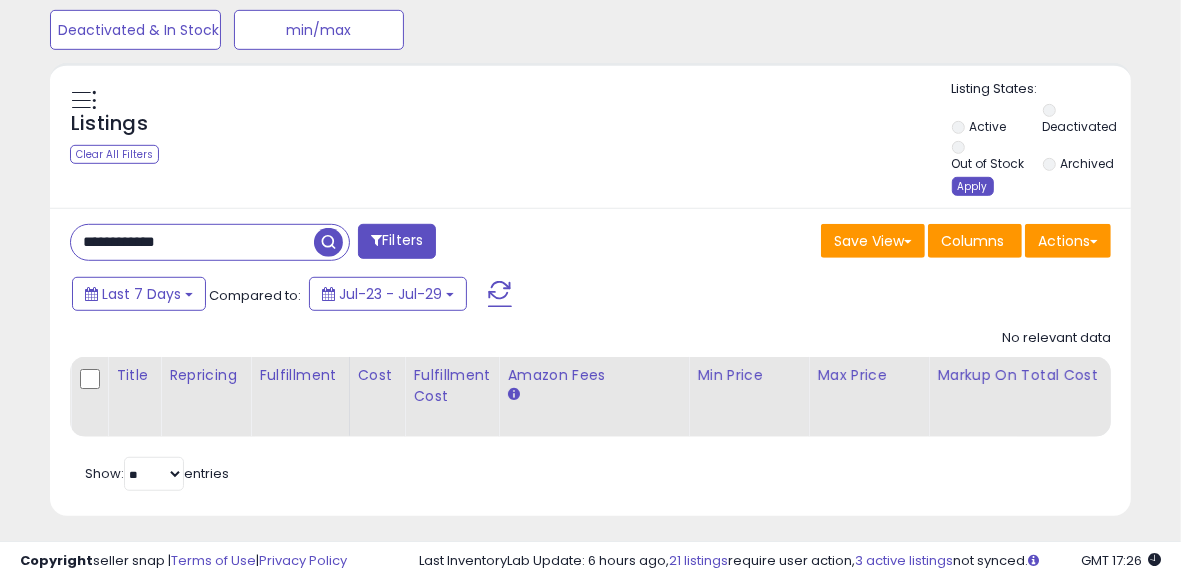 click on "Apply" at bounding box center [973, 186] 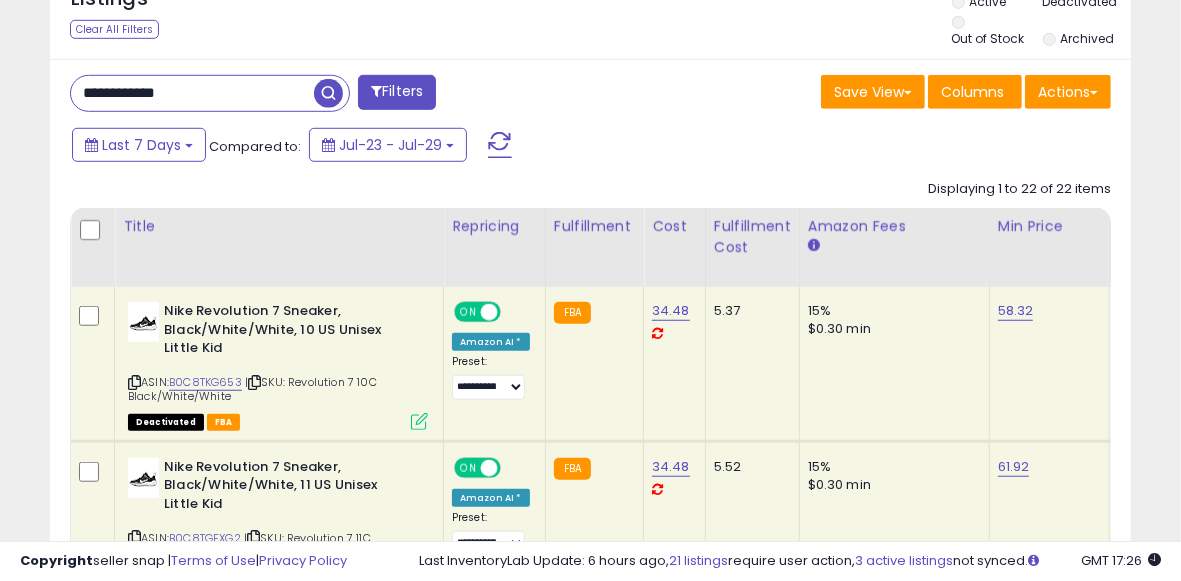 drag, startPoint x: 224, startPoint y: 90, endPoint x: 80, endPoint y: 85, distance: 144.08678 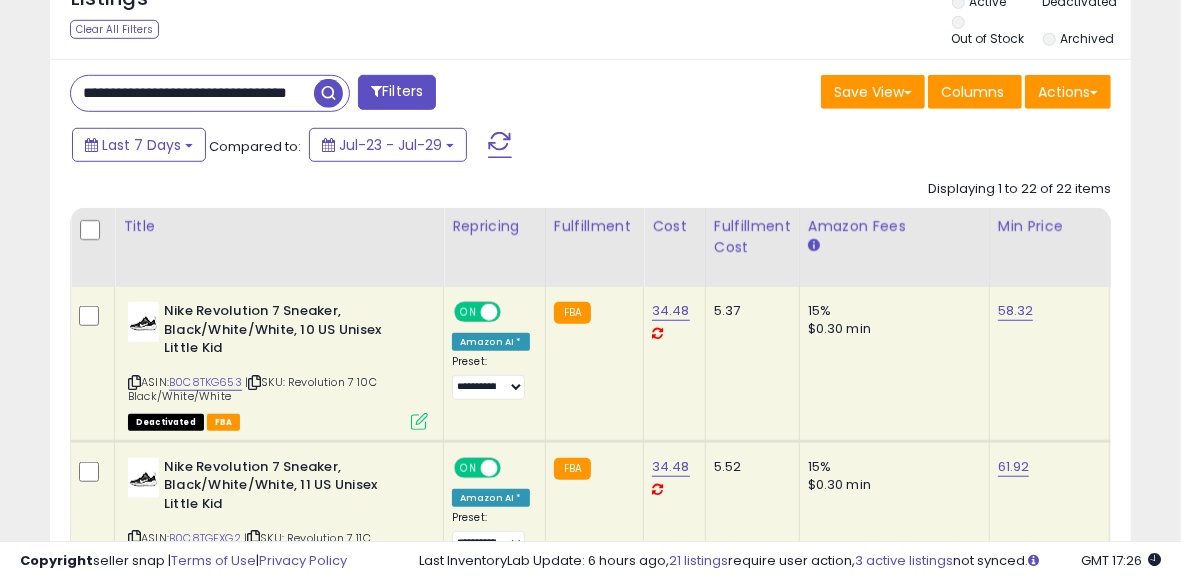 type on "**********" 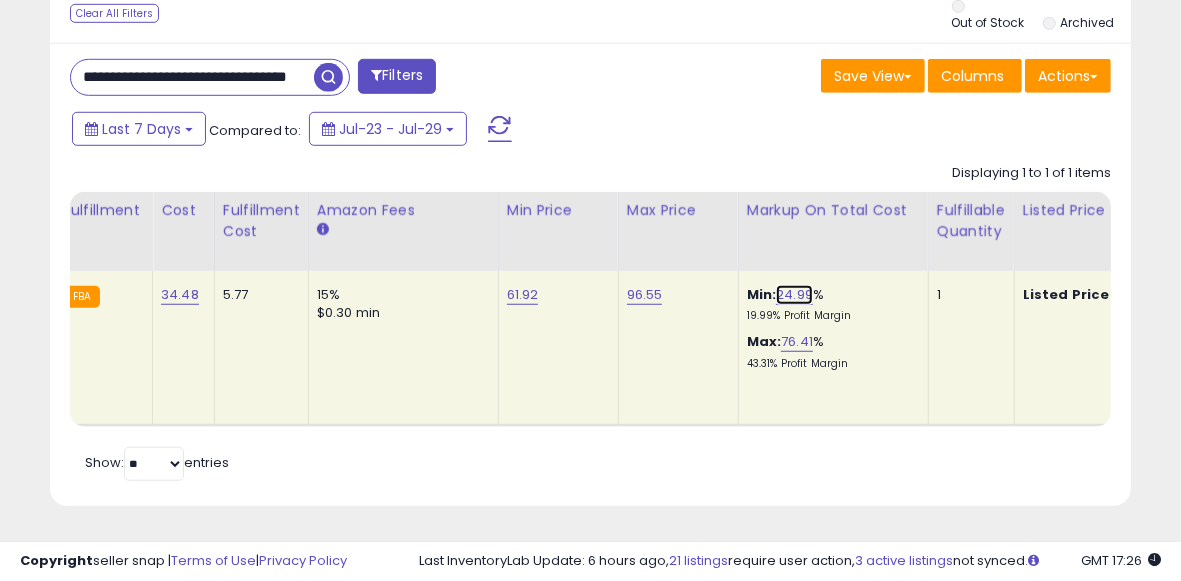 click on "24.99" at bounding box center (794, 295) 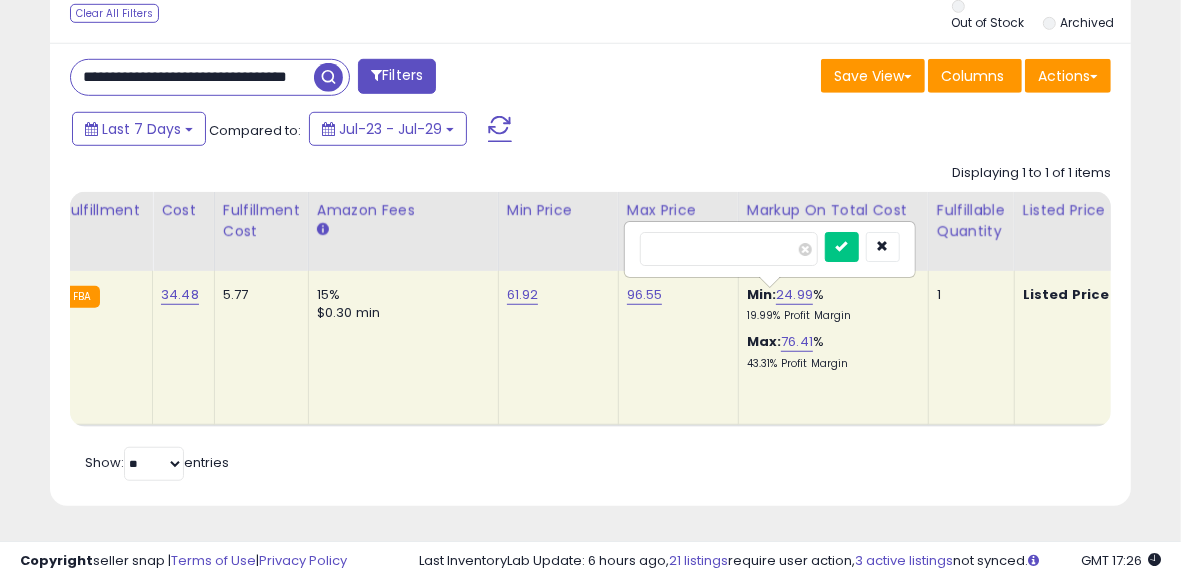 drag, startPoint x: 765, startPoint y: 234, endPoint x: 656, endPoint y: 228, distance: 109.165016 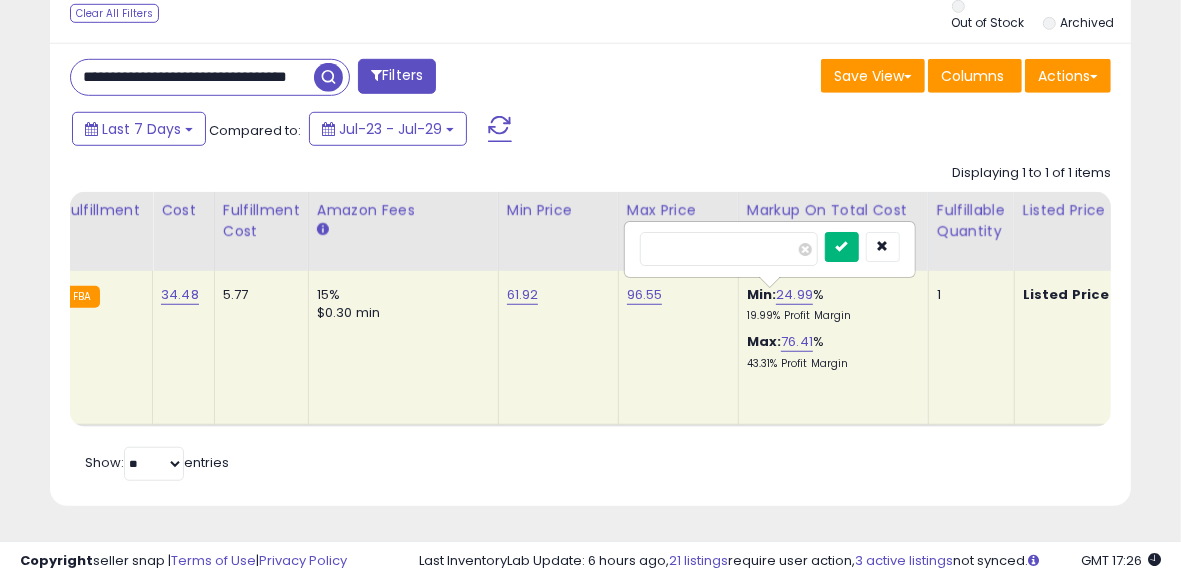 type on "**" 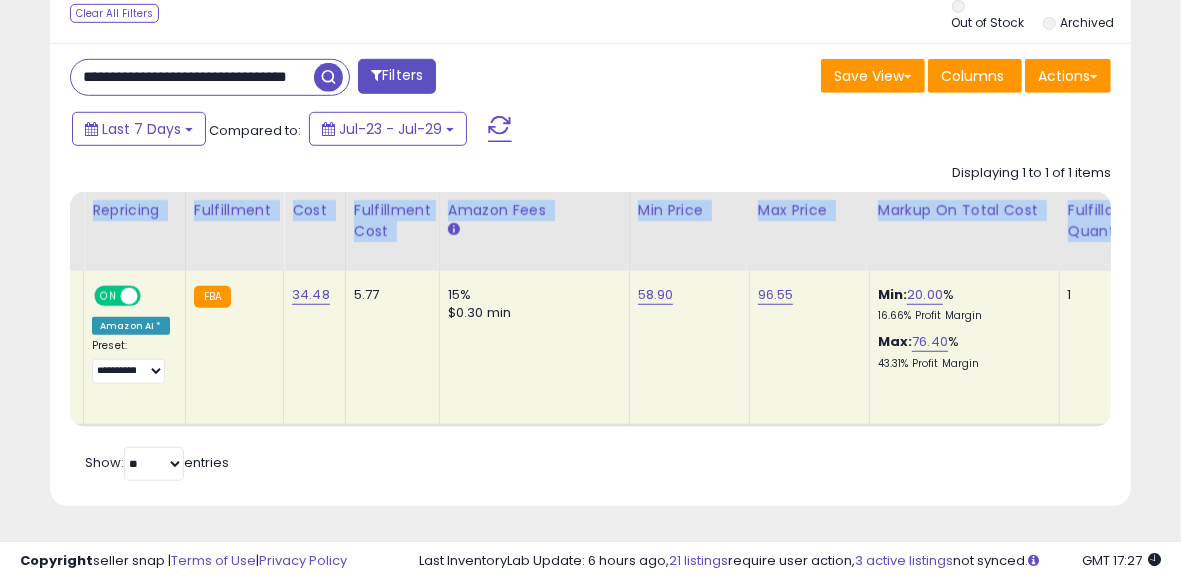 drag, startPoint x: 401, startPoint y: 408, endPoint x: 522, endPoint y: 410, distance: 121.016525 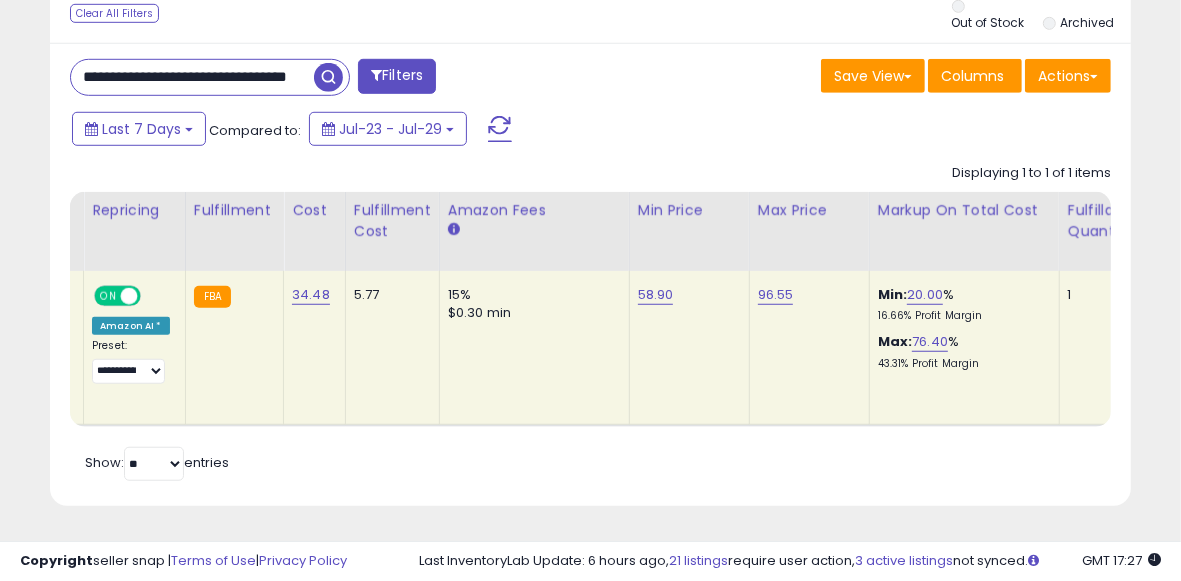 drag, startPoint x: 293, startPoint y: 63, endPoint x: 39, endPoint y: 62, distance: 254.00197 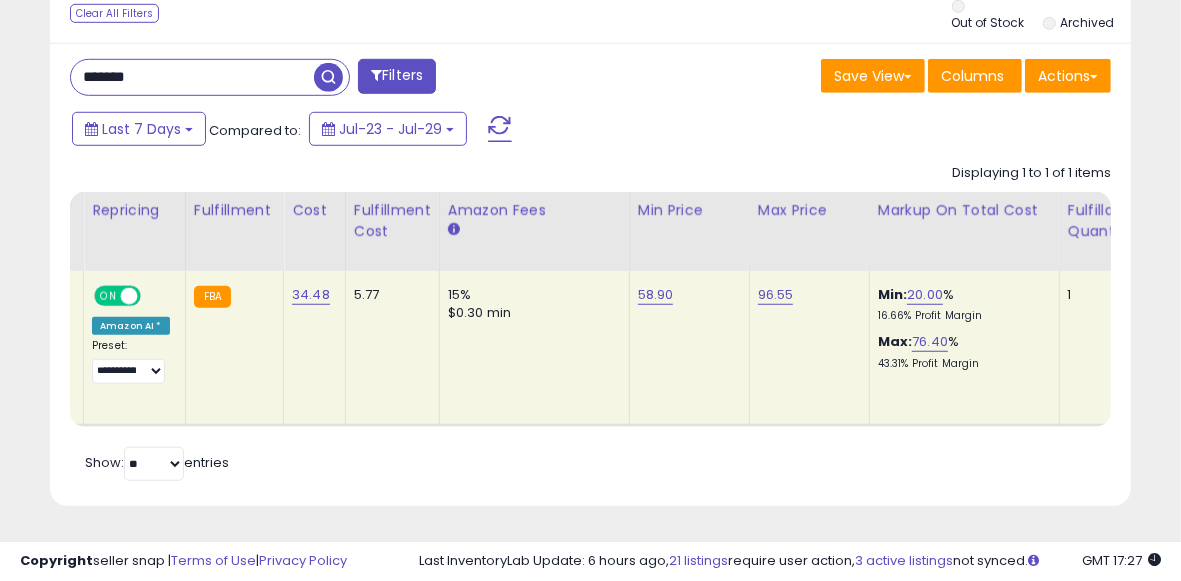 drag, startPoint x: 172, startPoint y: 53, endPoint x: 0, endPoint y: 53, distance: 172 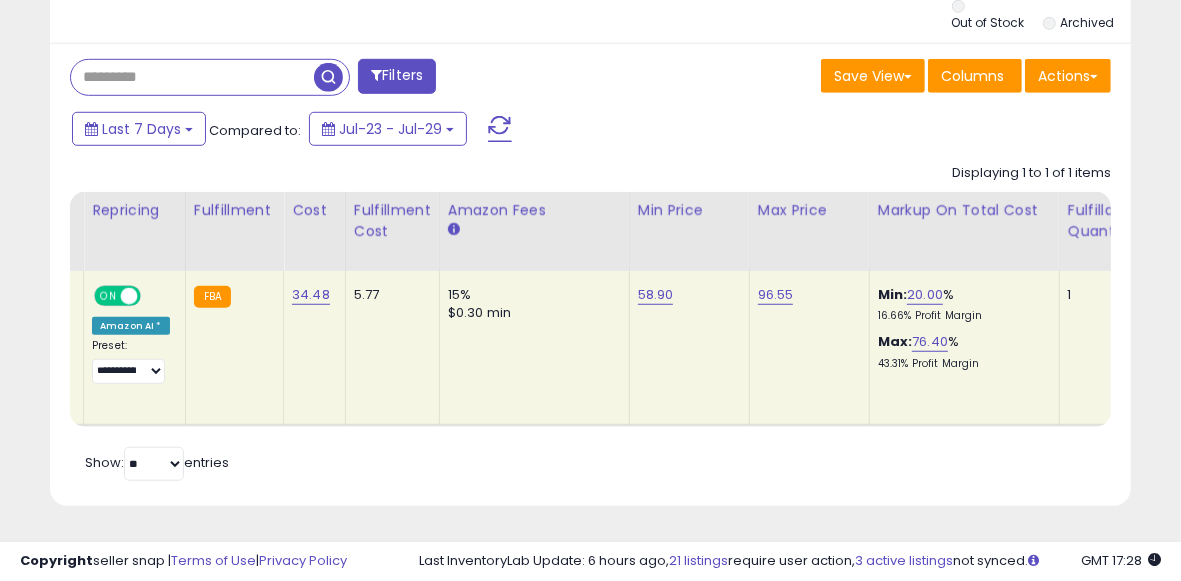 paste on "**********" 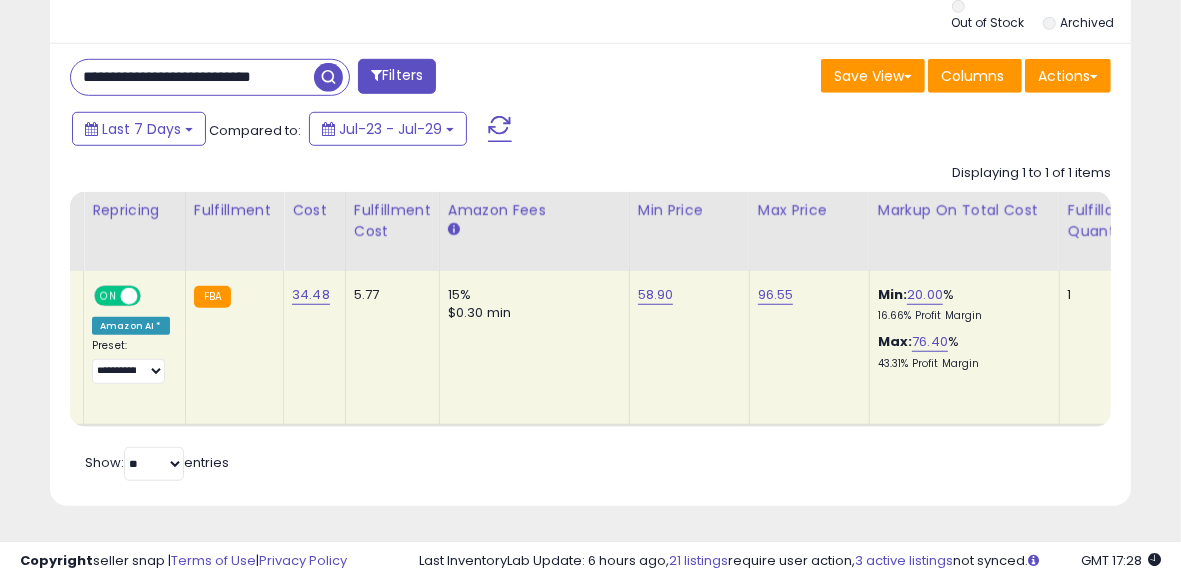 scroll, scrollTop: 0, scrollLeft: 30, axis: horizontal 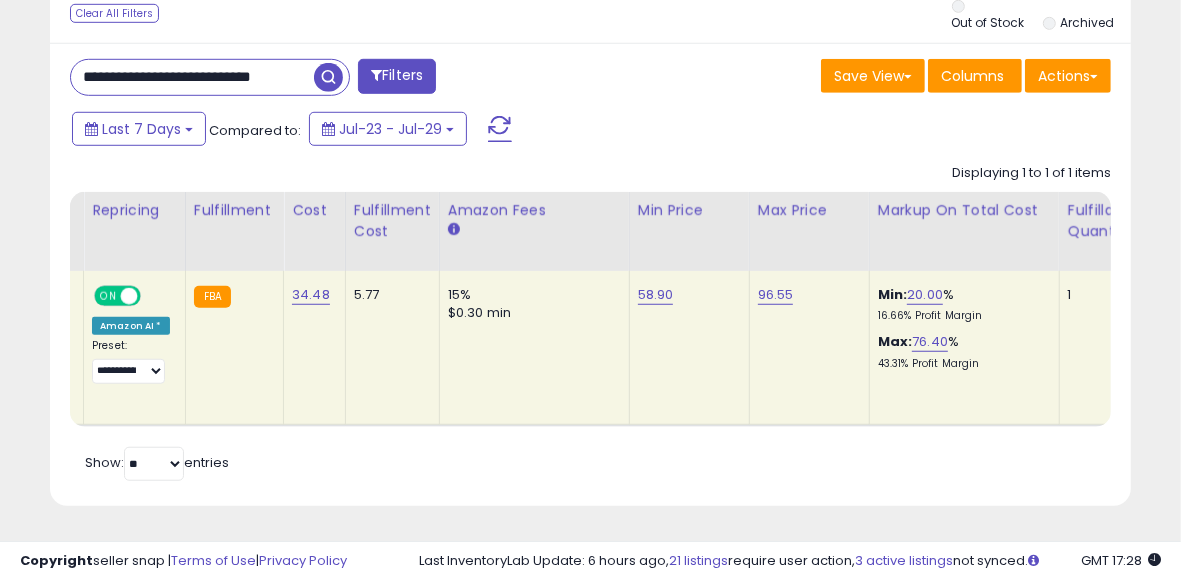 type on "**********" 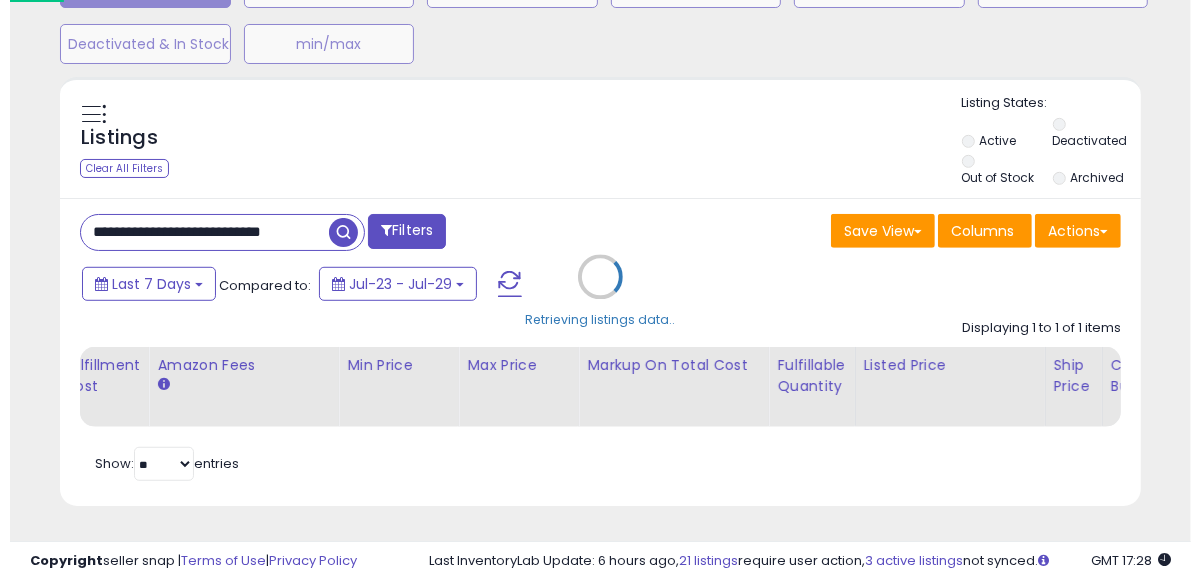 scroll, scrollTop: 707, scrollLeft: 0, axis: vertical 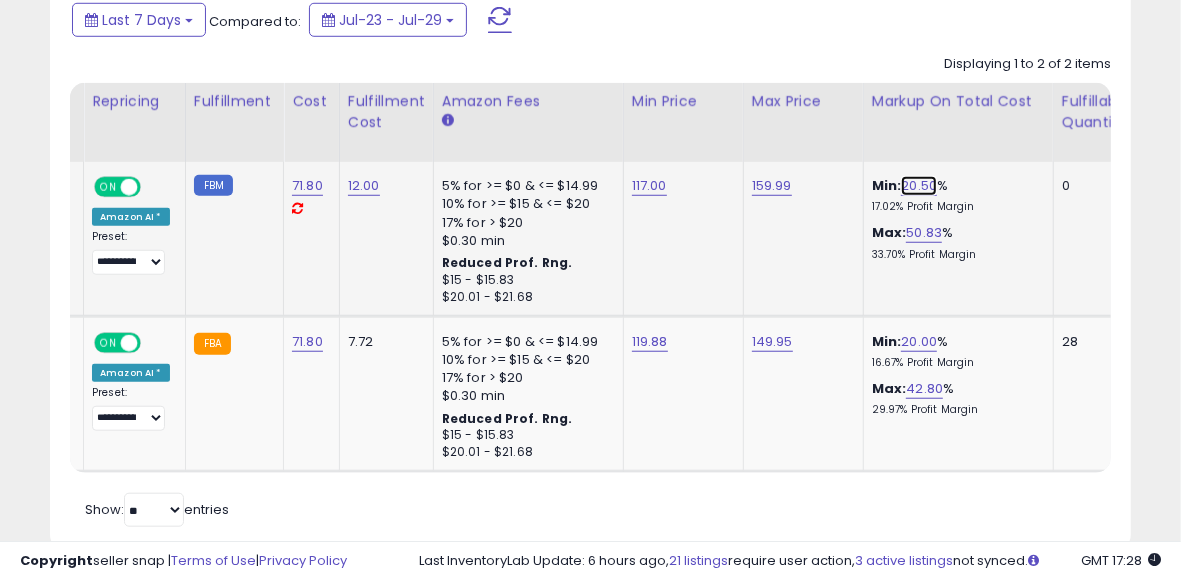 click on "20.50" at bounding box center [919, 186] 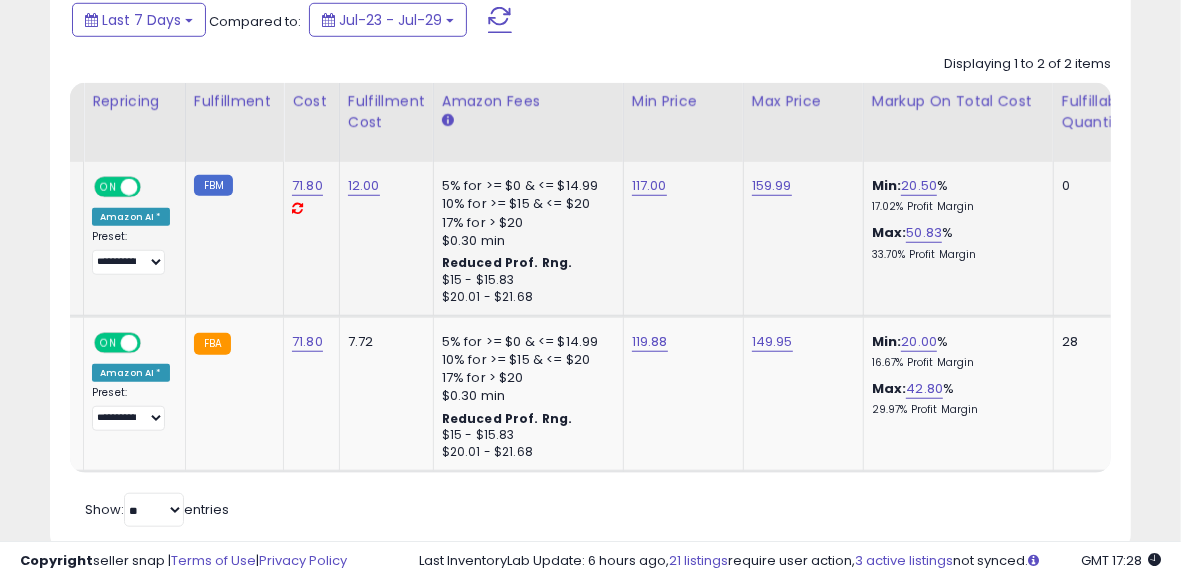scroll, scrollTop: 0, scrollLeft: 0, axis: both 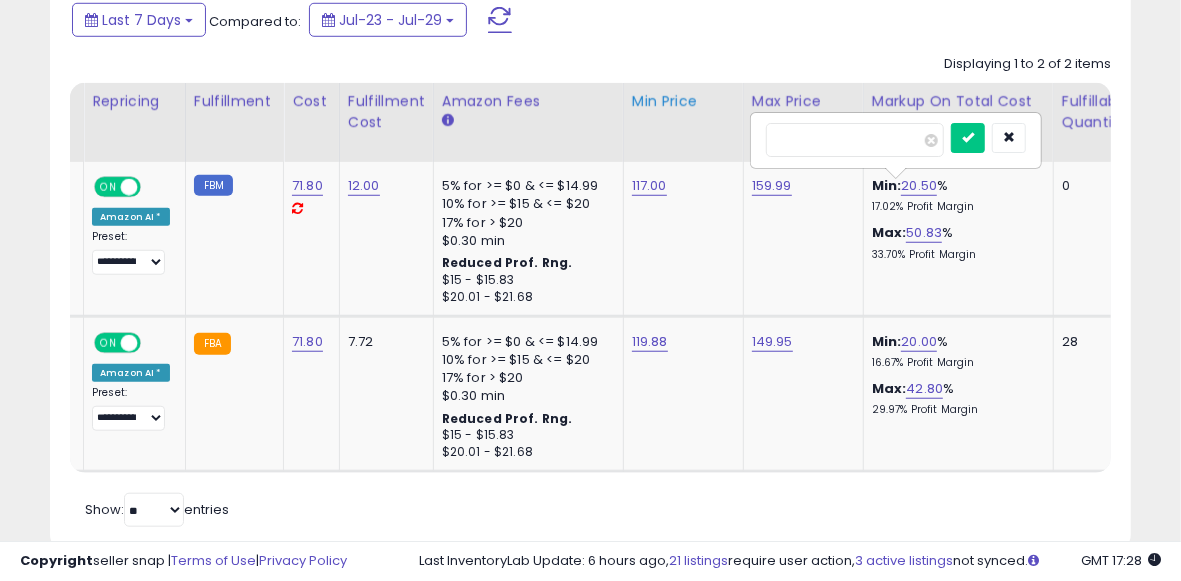 drag, startPoint x: 895, startPoint y: 143, endPoint x: 648, endPoint y: 121, distance: 247.97783 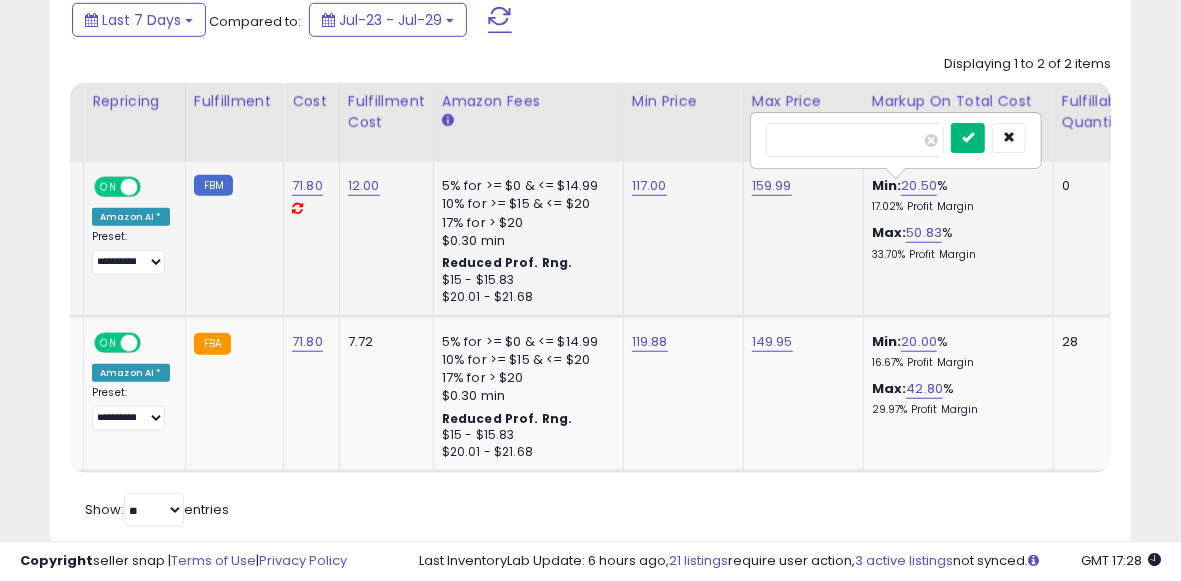 type on "**" 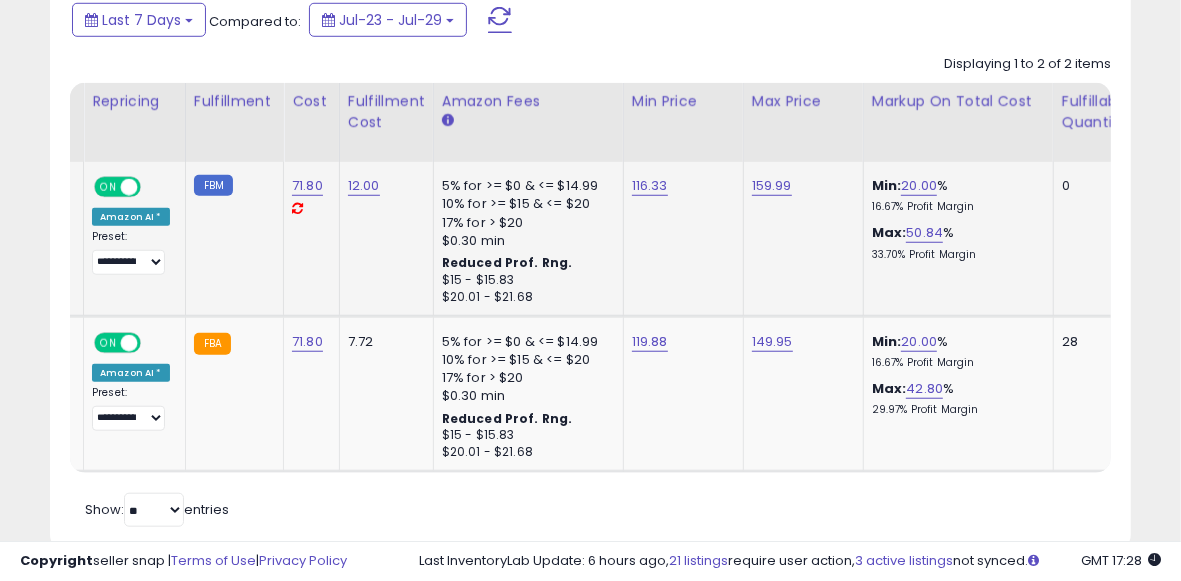 scroll, scrollTop: 0, scrollLeft: 583, axis: horizontal 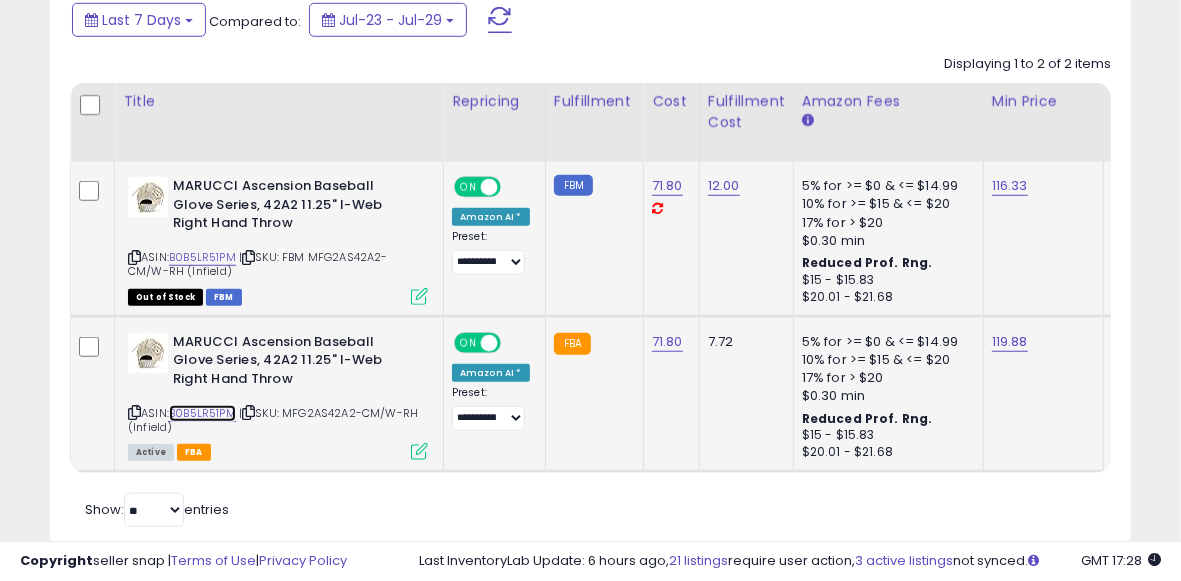 click on "B0B5LR51PM" at bounding box center [202, 413] 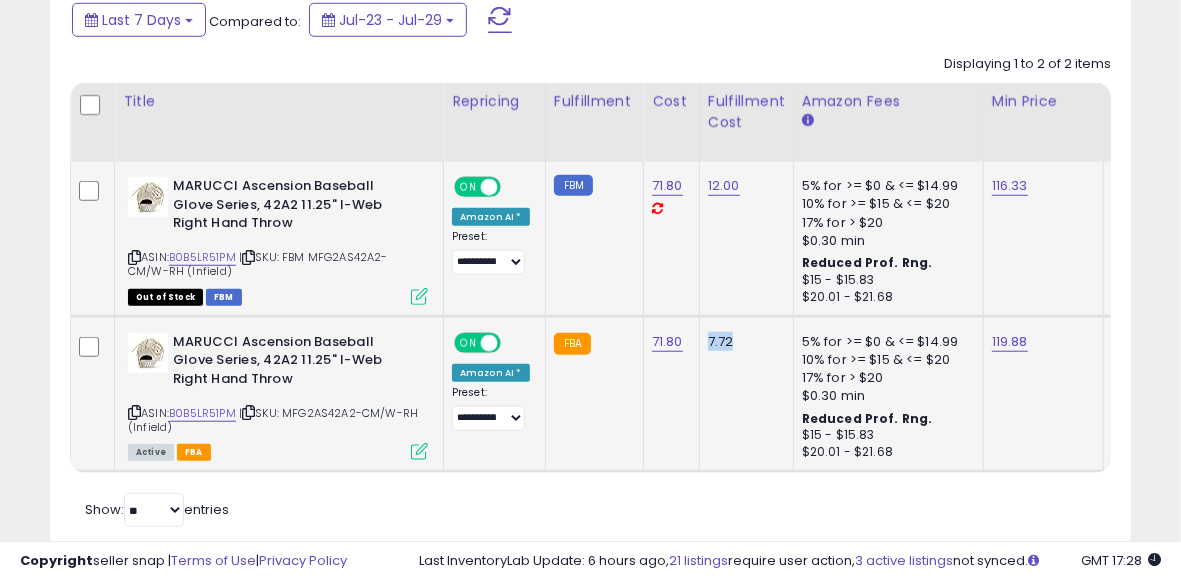 drag, startPoint x: 746, startPoint y: 338, endPoint x: 701, endPoint y: 338, distance: 45 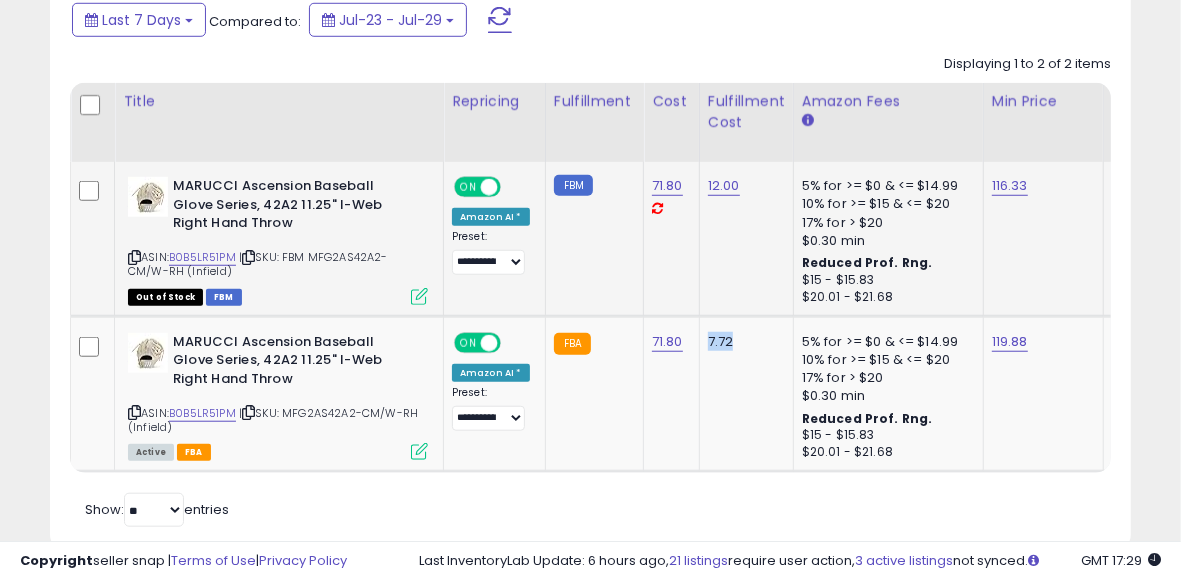 scroll, scrollTop: 0, scrollLeft: 107, axis: horizontal 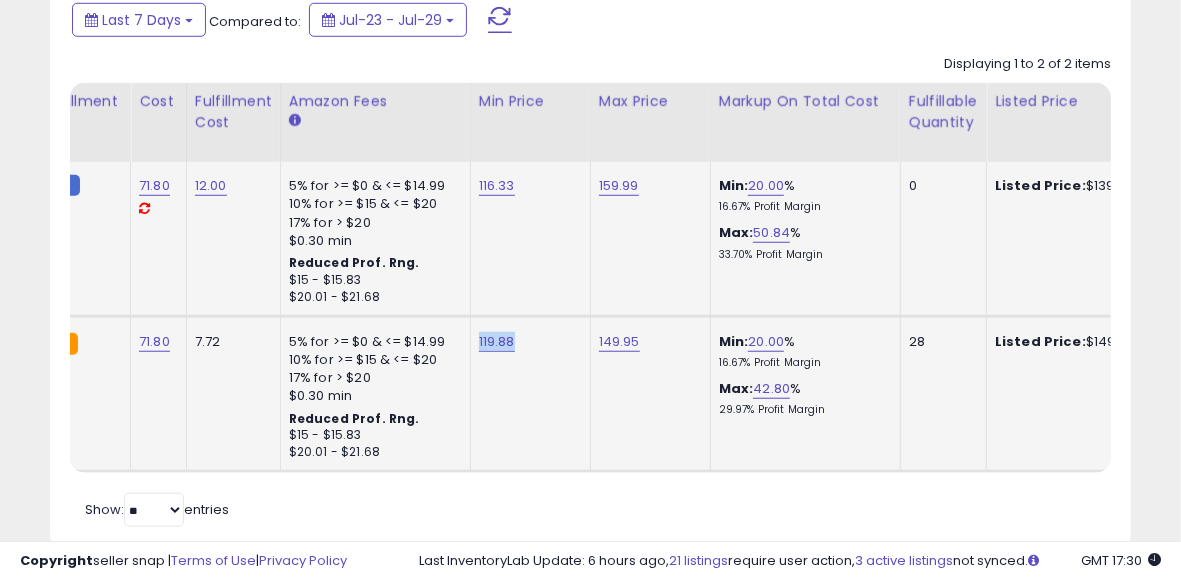 click on "119.88" 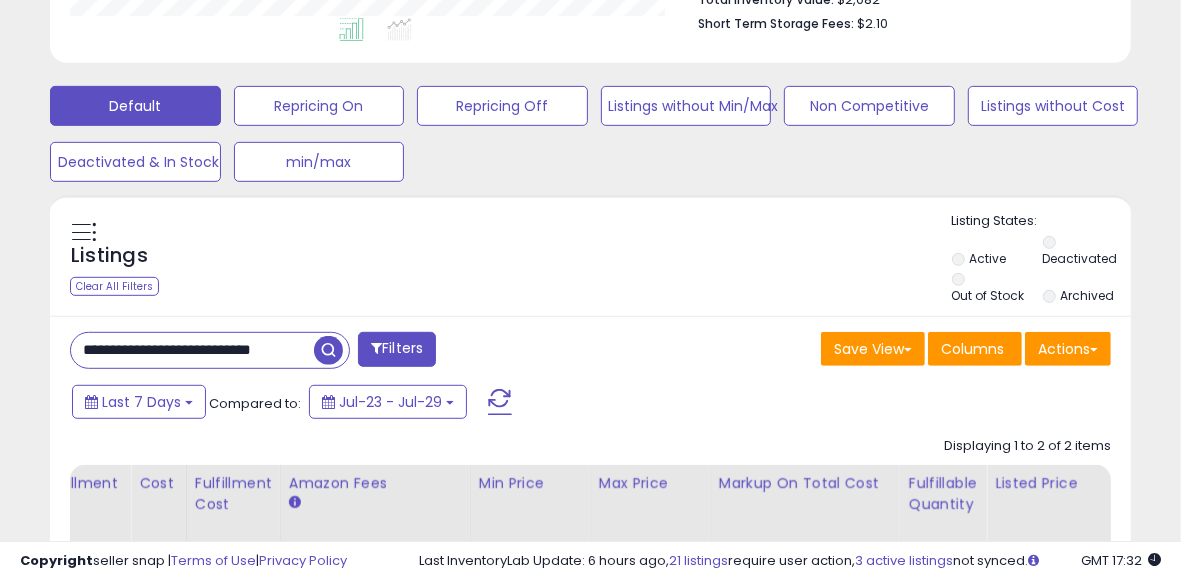 scroll, scrollTop: 517, scrollLeft: 0, axis: vertical 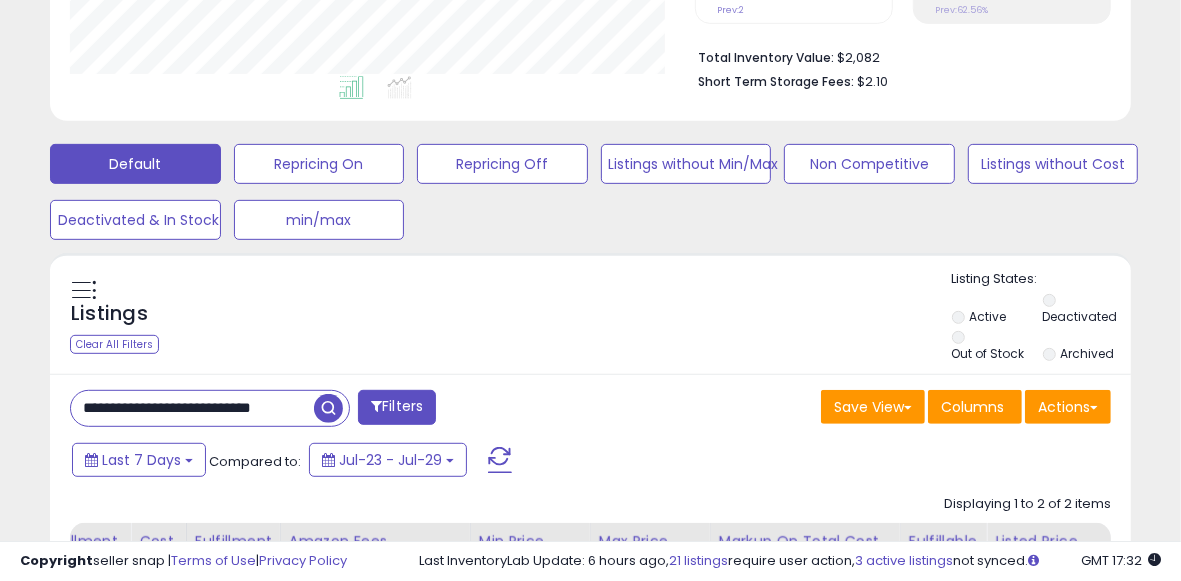 drag, startPoint x: 282, startPoint y: 401, endPoint x: 62, endPoint y: 410, distance: 220.18402 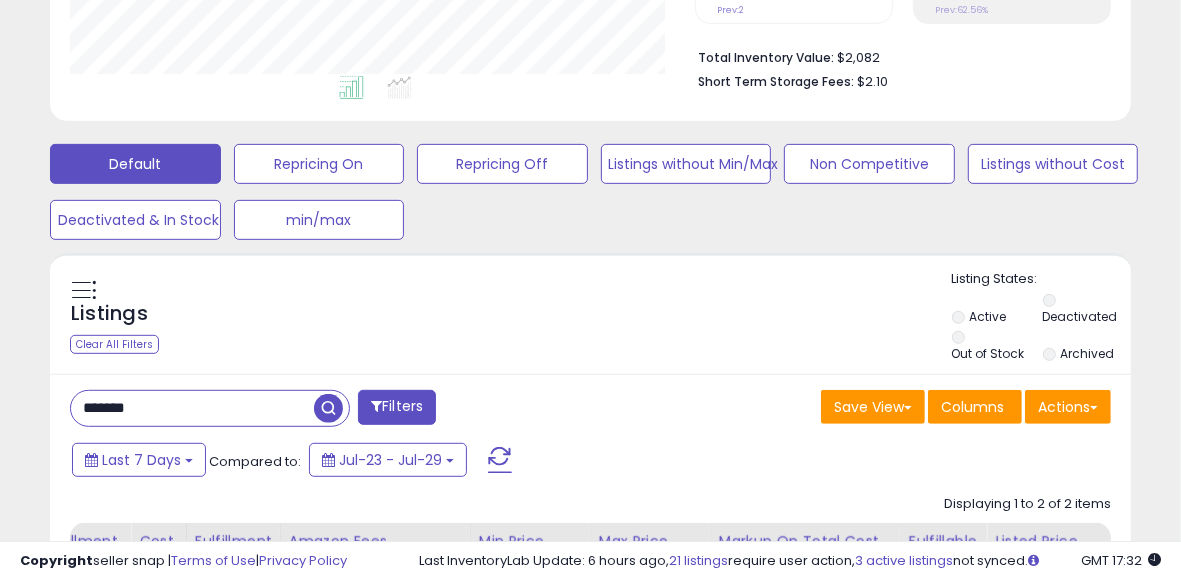 drag, startPoint x: 156, startPoint y: 402, endPoint x: 16, endPoint y: 397, distance: 140.08926 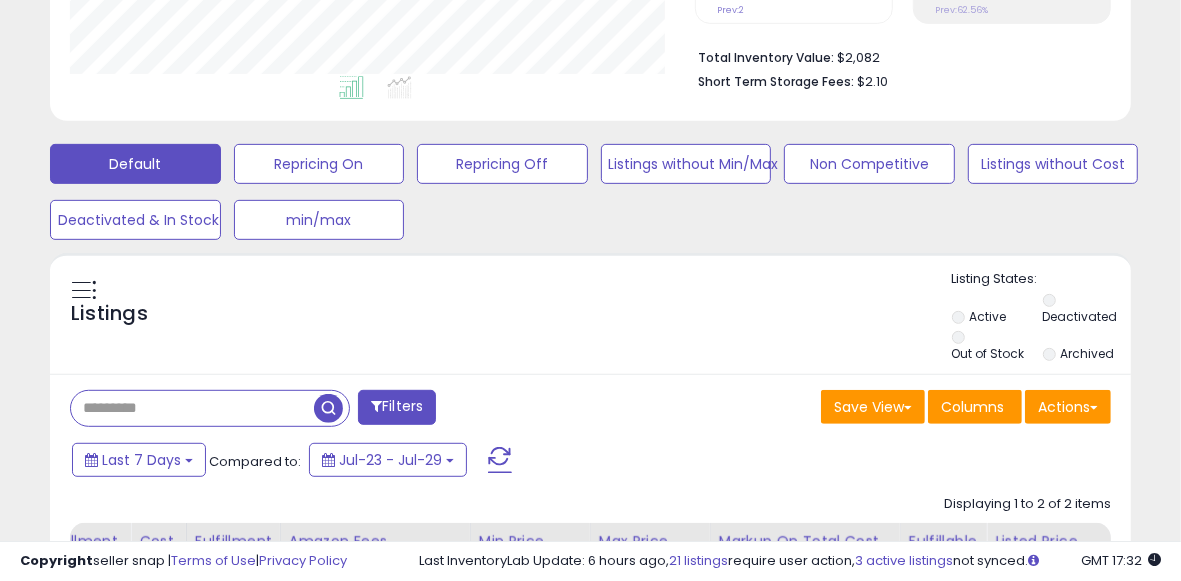 paste on "**********" 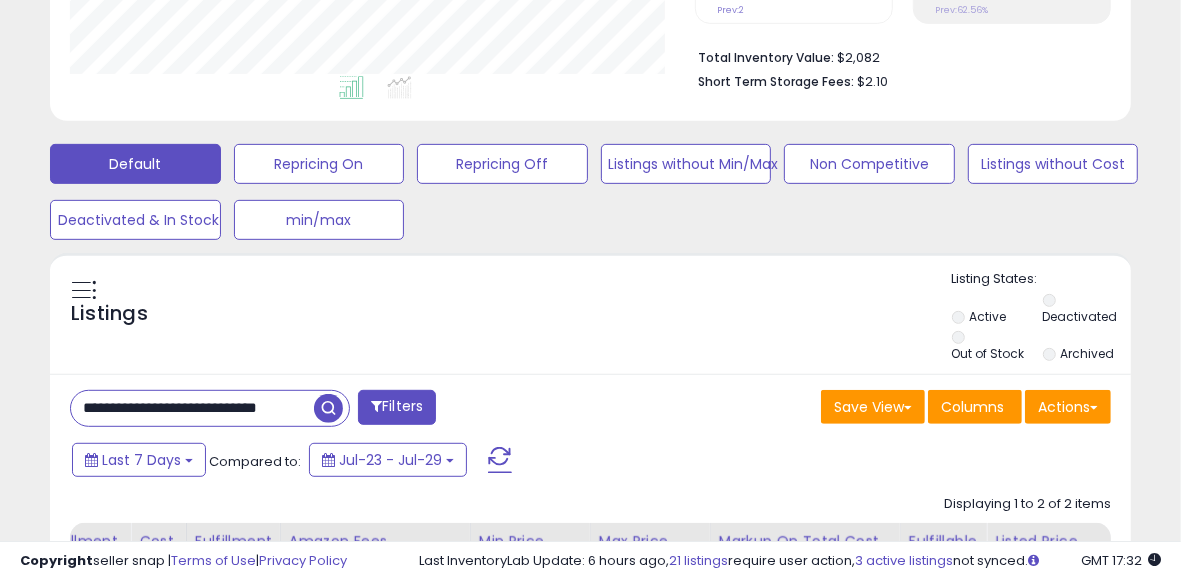 scroll, scrollTop: 0, scrollLeft: 41, axis: horizontal 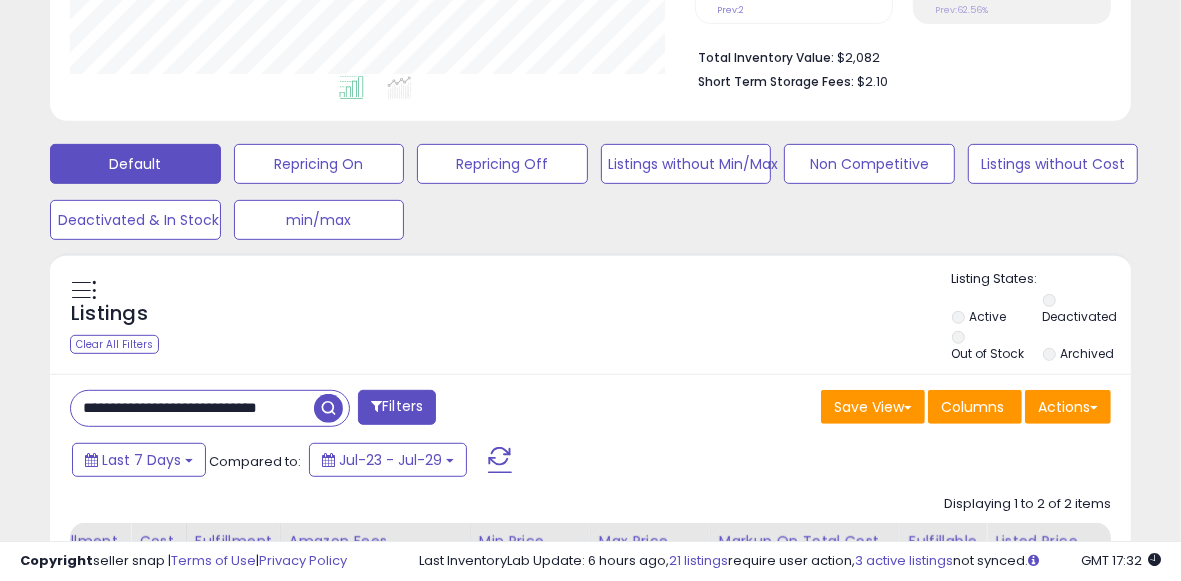 drag, startPoint x: 221, startPoint y: 408, endPoint x: 318, endPoint y: 408, distance: 97 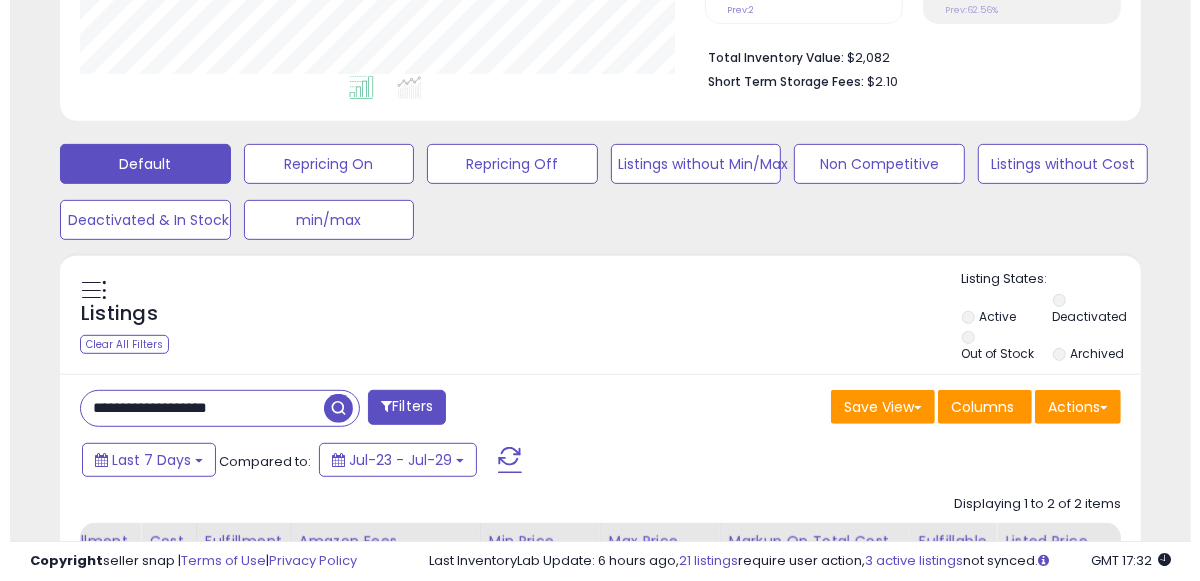 scroll, scrollTop: 0, scrollLeft: 0, axis: both 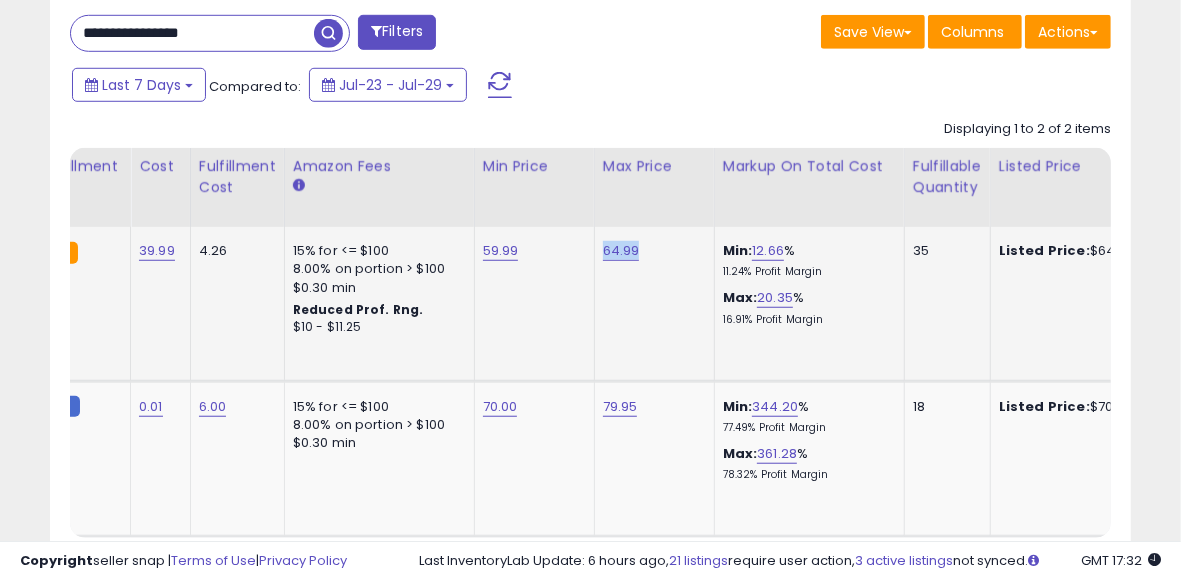 drag, startPoint x: 644, startPoint y: 257, endPoint x: 585, endPoint y: 257, distance: 59 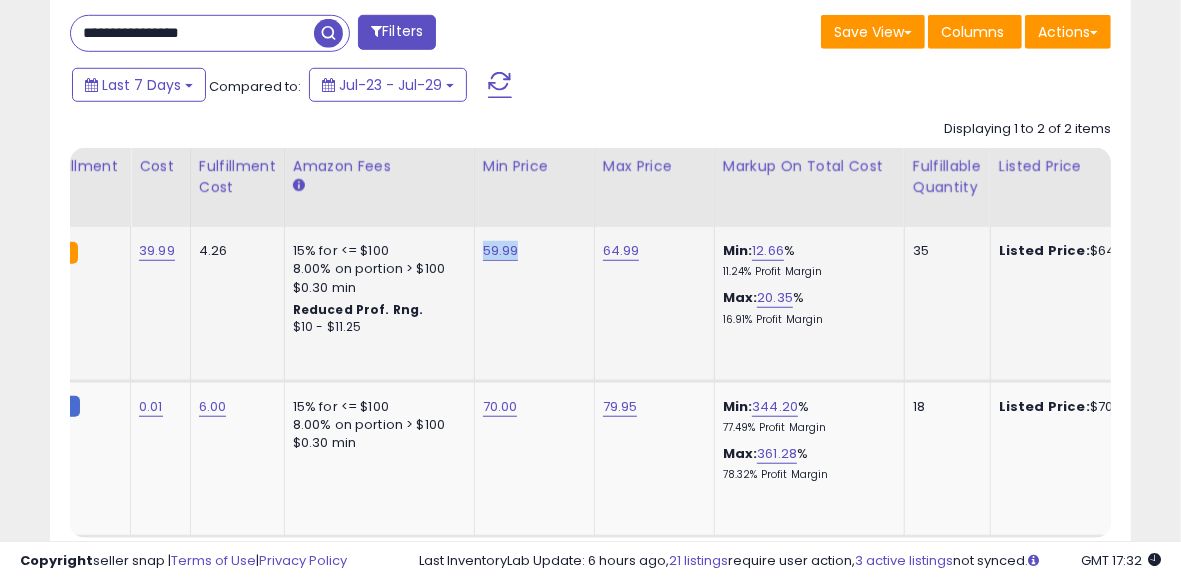 drag, startPoint x: 544, startPoint y: 238, endPoint x: 611, endPoint y: 454, distance: 226.1526 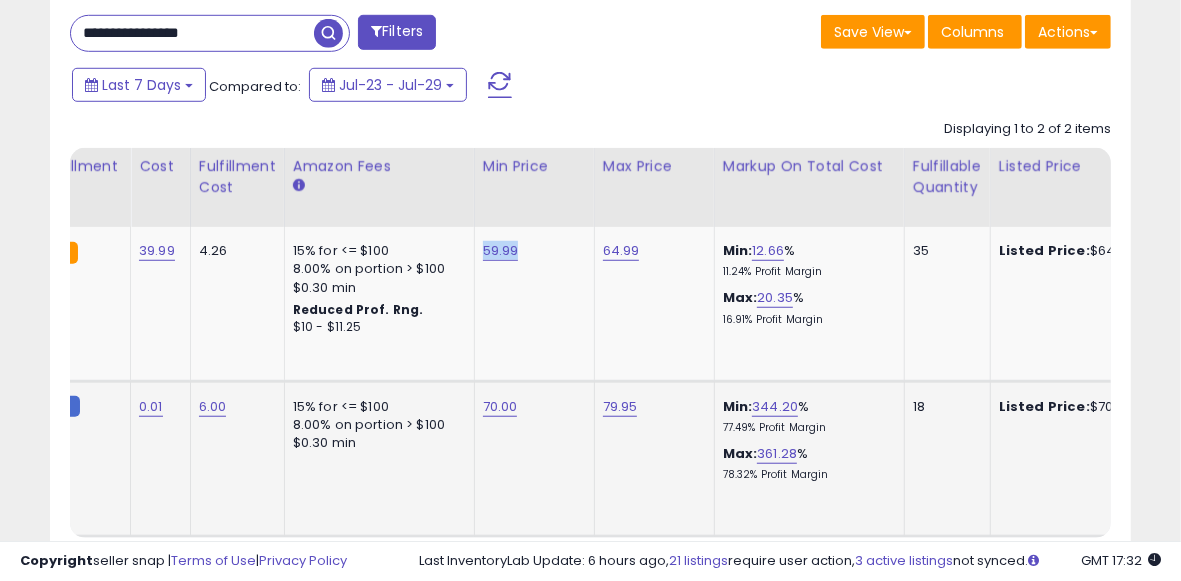 click on "59.99" 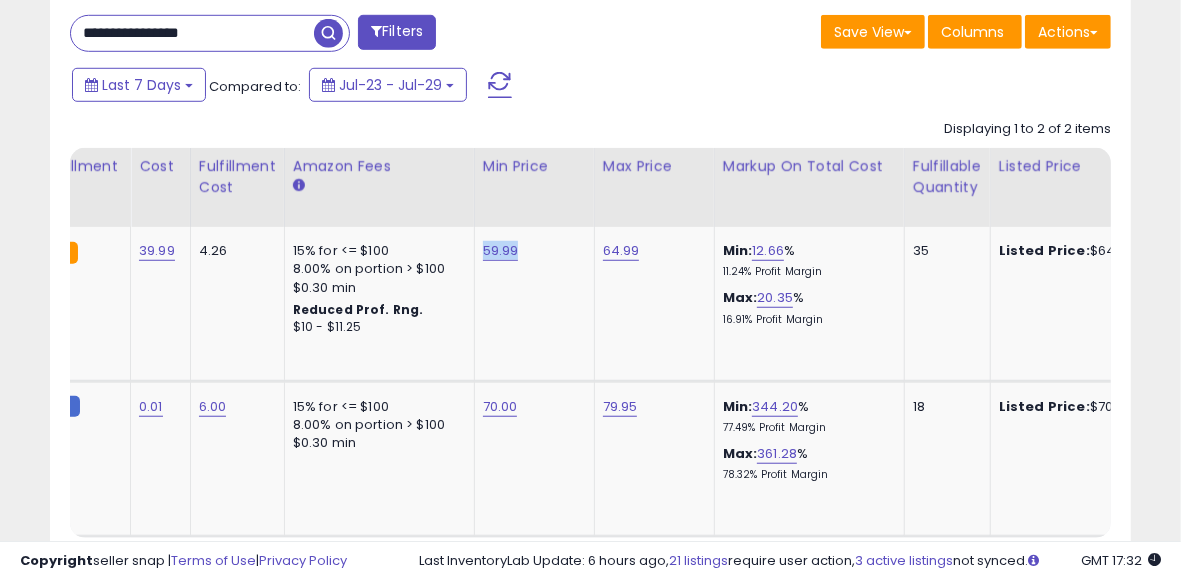 scroll, scrollTop: 0, scrollLeft: 494, axis: horizontal 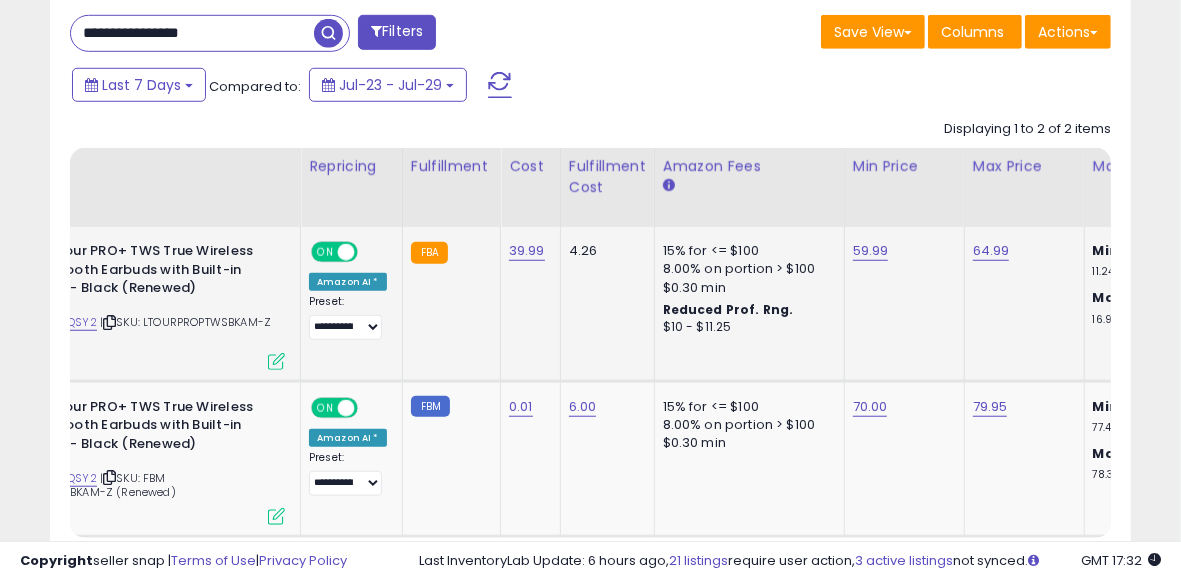 drag, startPoint x: 750, startPoint y: 330, endPoint x: 901, endPoint y: 328, distance: 151.01324 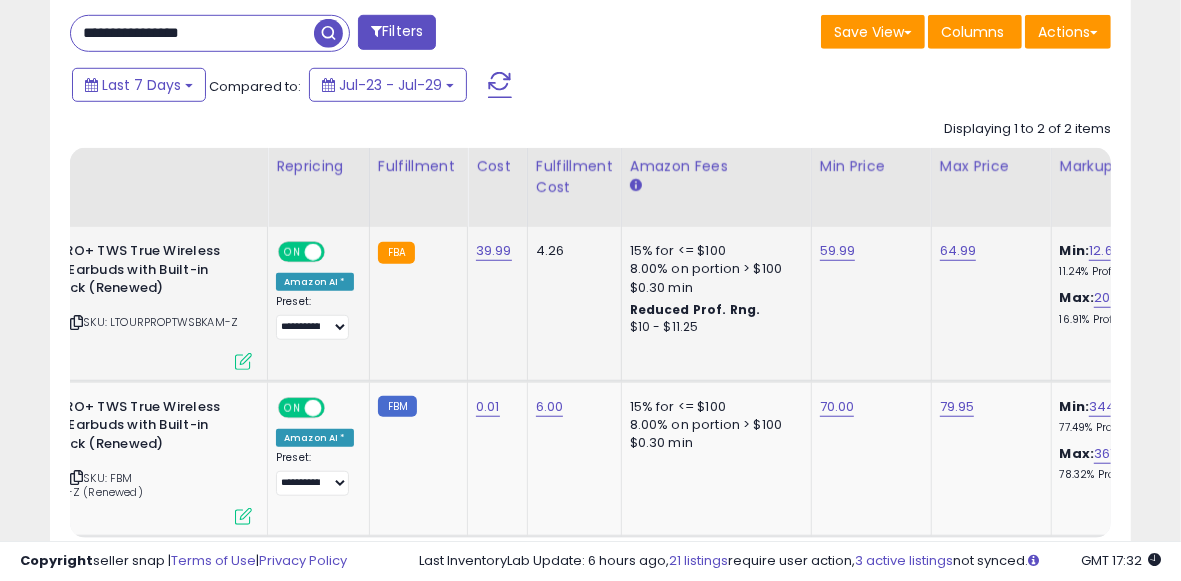 drag, startPoint x: 810, startPoint y: 333, endPoint x: 298, endPoint y: 276, distance: 515.1631 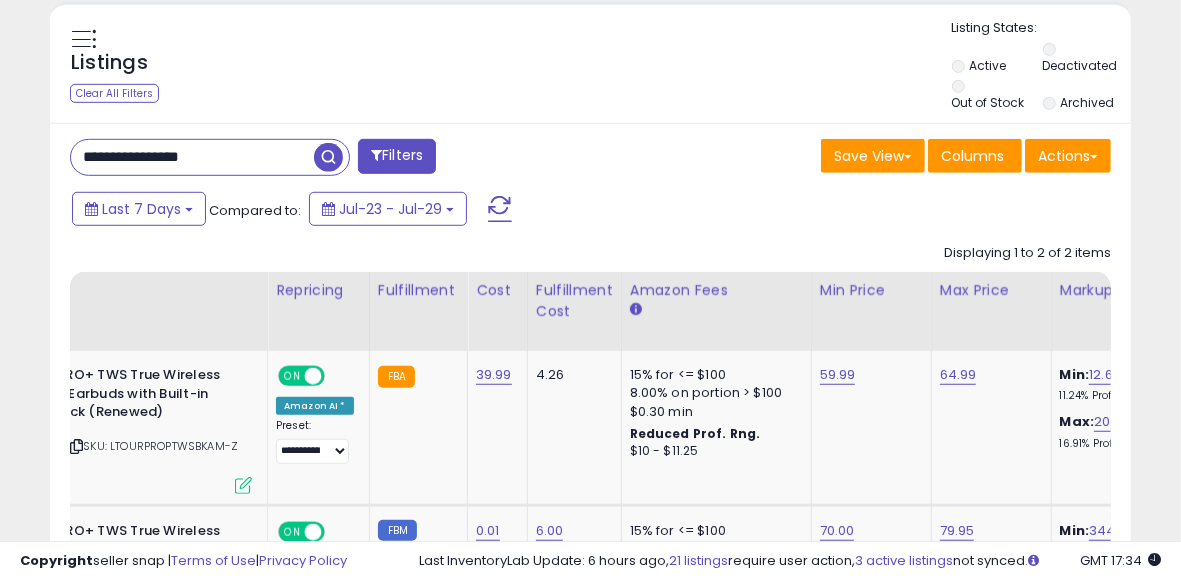 scroll, scrollTop: 767, scrollLeft: 0, axis: vertical 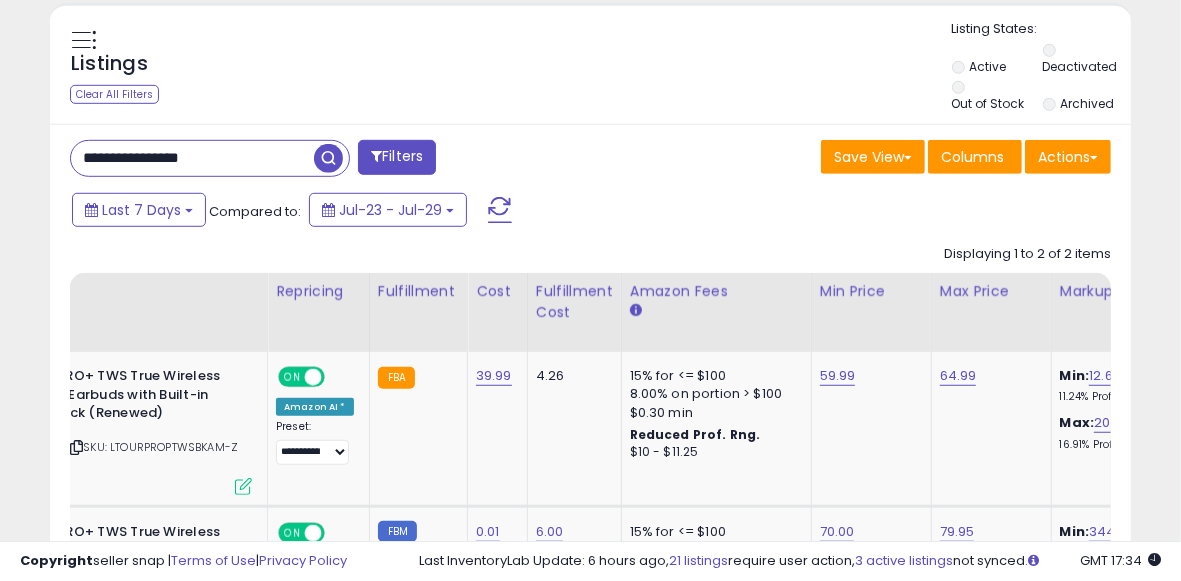 drag, startPoint x: 148, startPoint y: 155, endPoint x: 78, endPoint y: 155, distance: 70 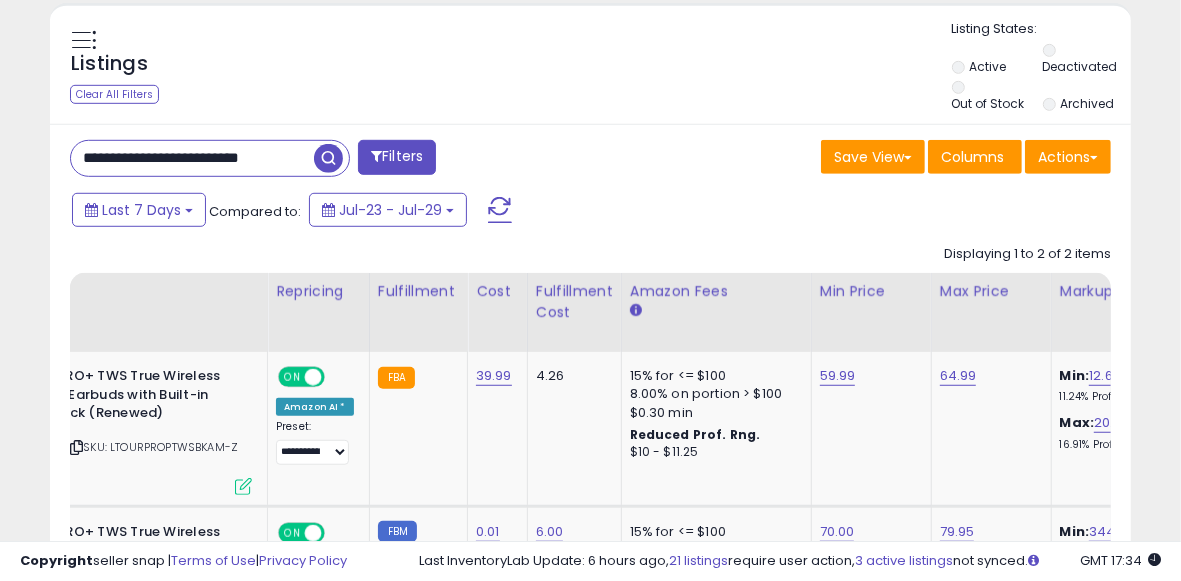 scroll, scrollTop: 0, scrollLeft: 6, axis: horizontal 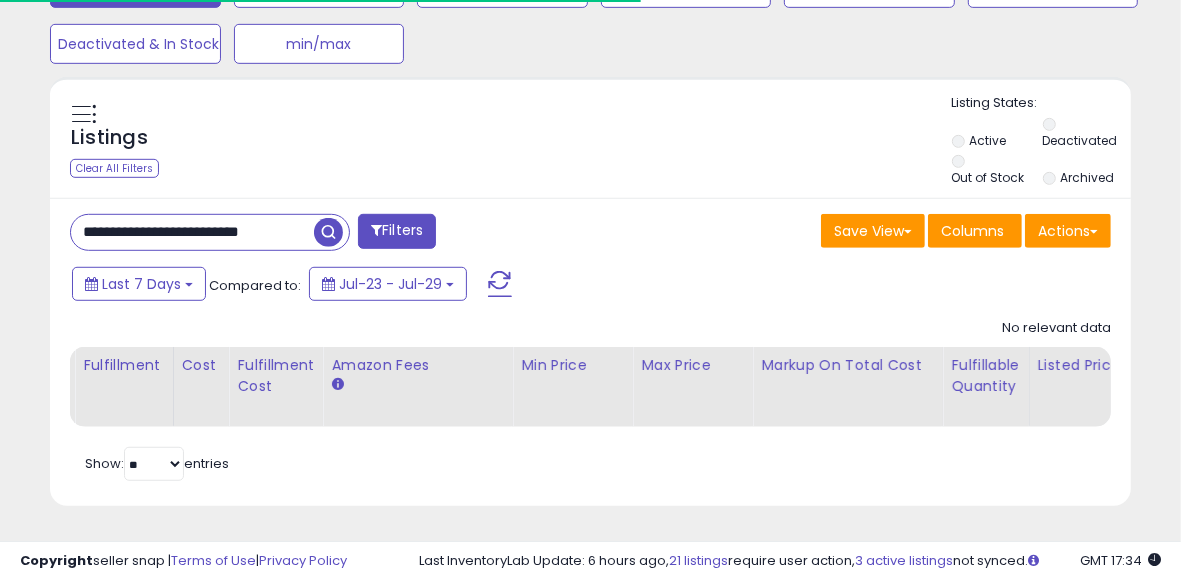 drag, startPoint x: 208, startPoint y: 212, endPoint x: 321, endPoint y: 216, distance: 113.07078 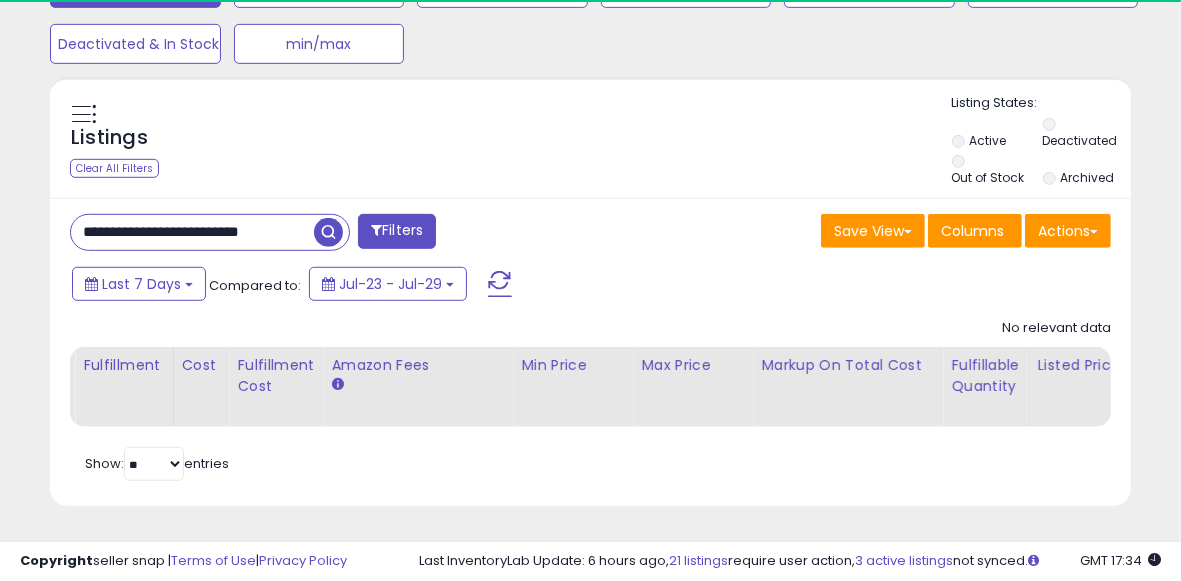 scroll, scrollTop: 999590, scrollLeft: 999375, axis: both 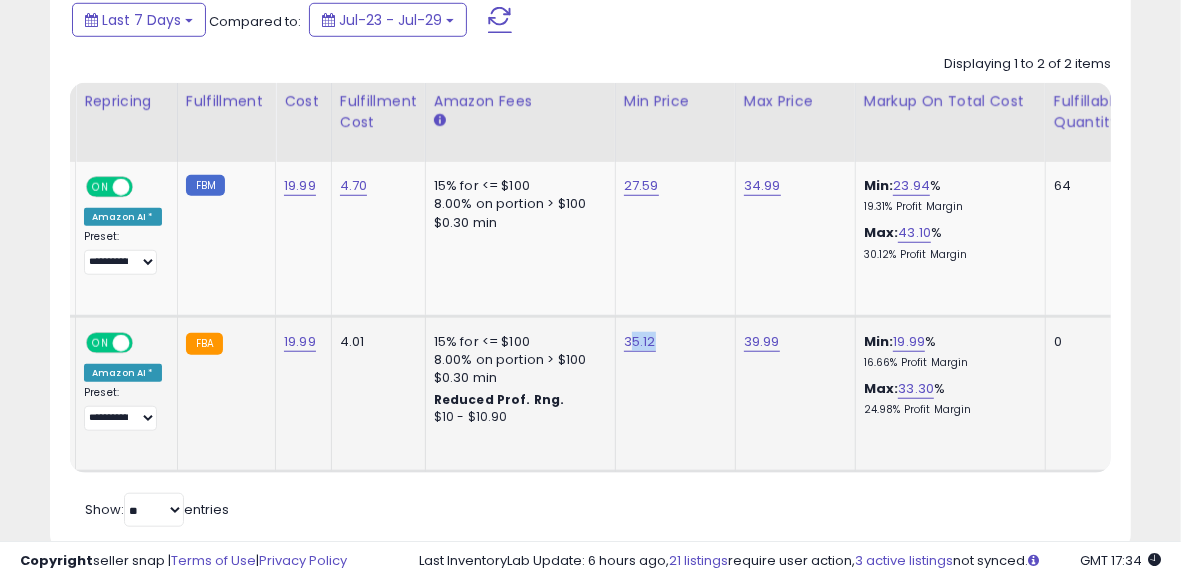 drag, startPoint x: 661, startPoint y: 346, endPoint x: 619, endPoint y: 346, distance: 42 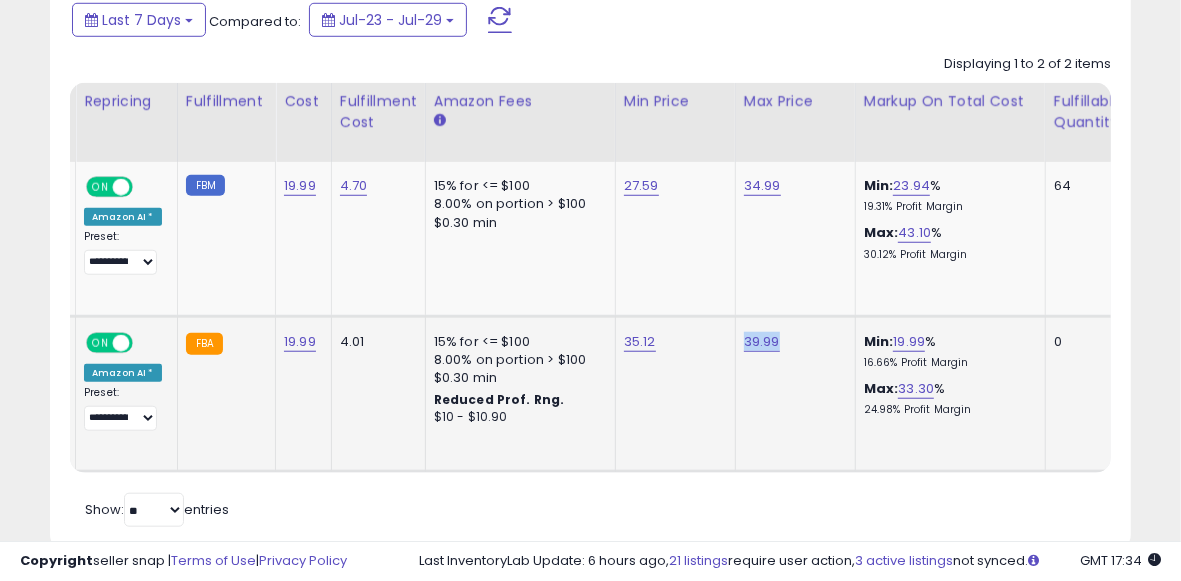 drag, startPoint x: 794, startPoint y: 328, endPoint x: 722, endPoint y: 336, distance: 72.443085 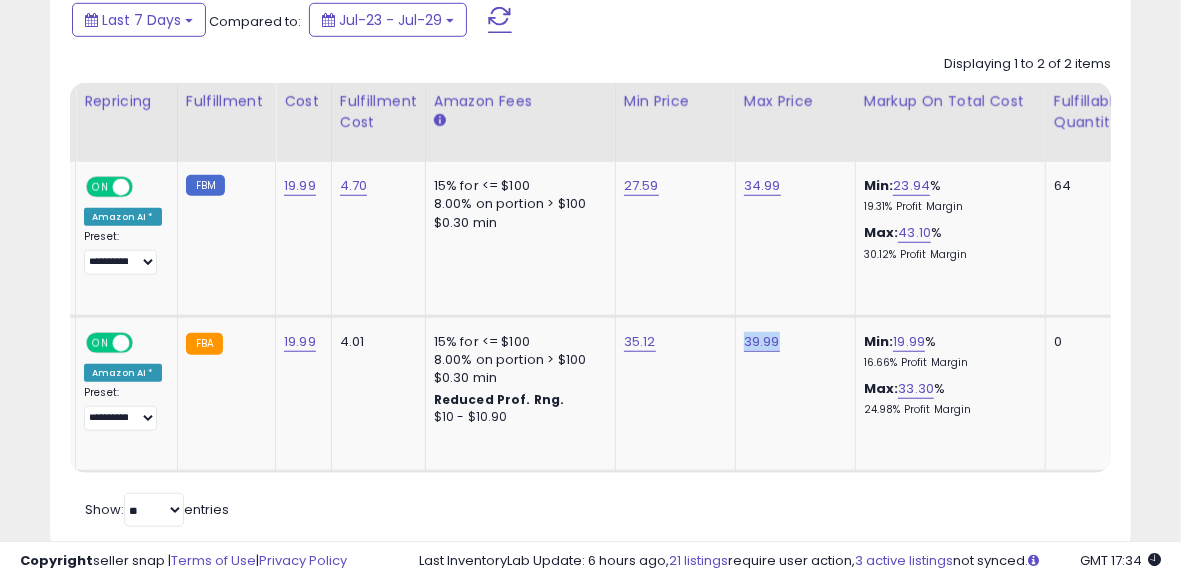 scroll, scrollTop: 0, scrollLeft: 515, axis: horizontal 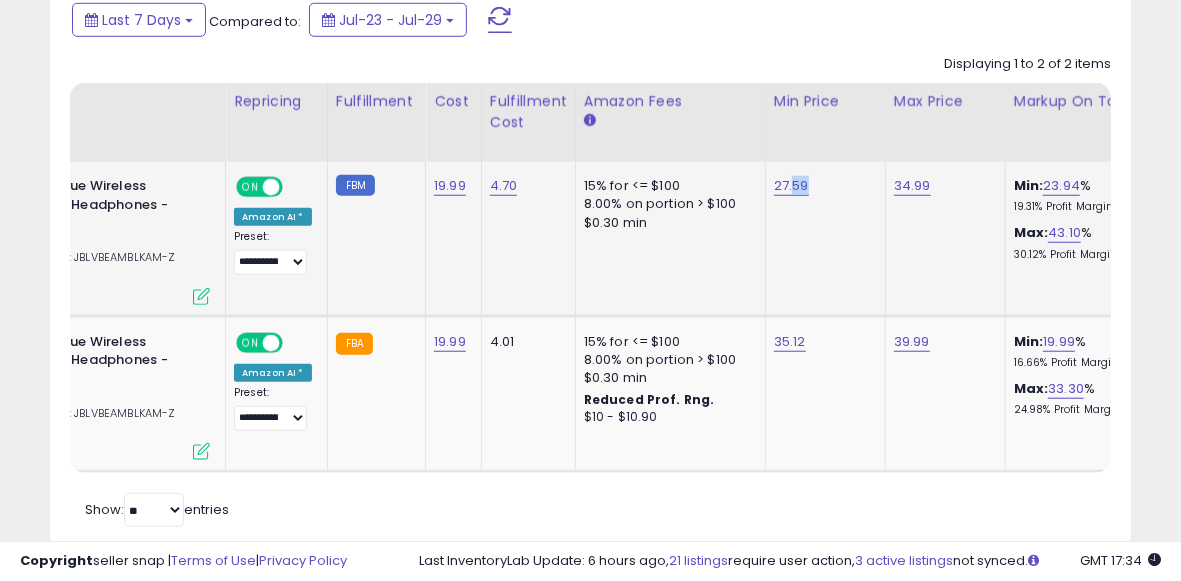 drag, startPoint x: 840, startPoint y: 173, endPoint x: 781, endPoint y: 183, distance: 59.841457 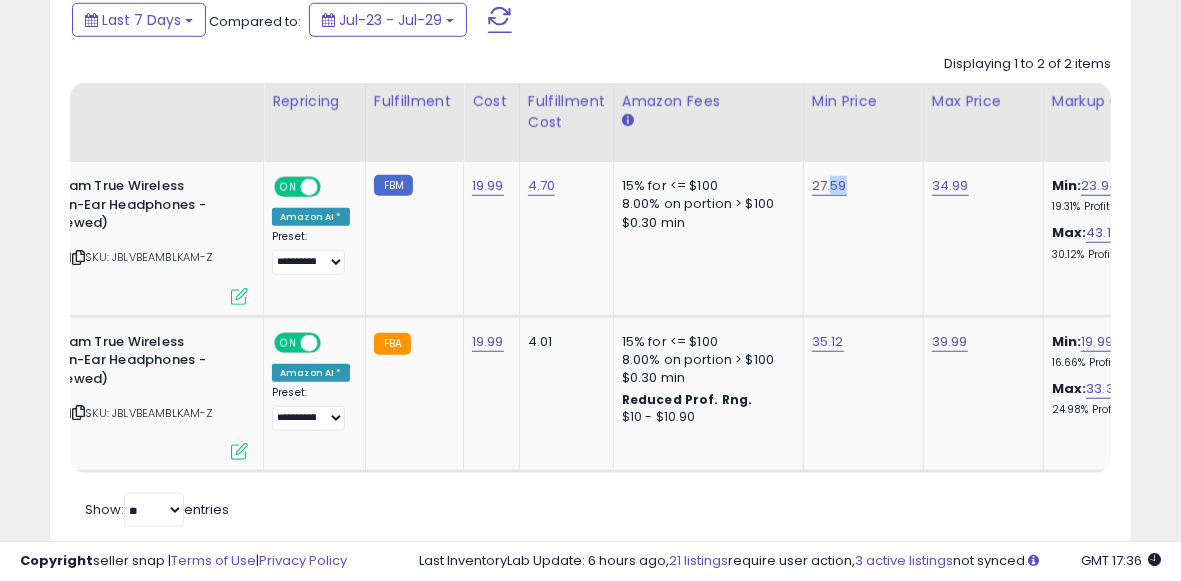 scroll, scrollTop: 0, scrollLeft: 0, axis: both 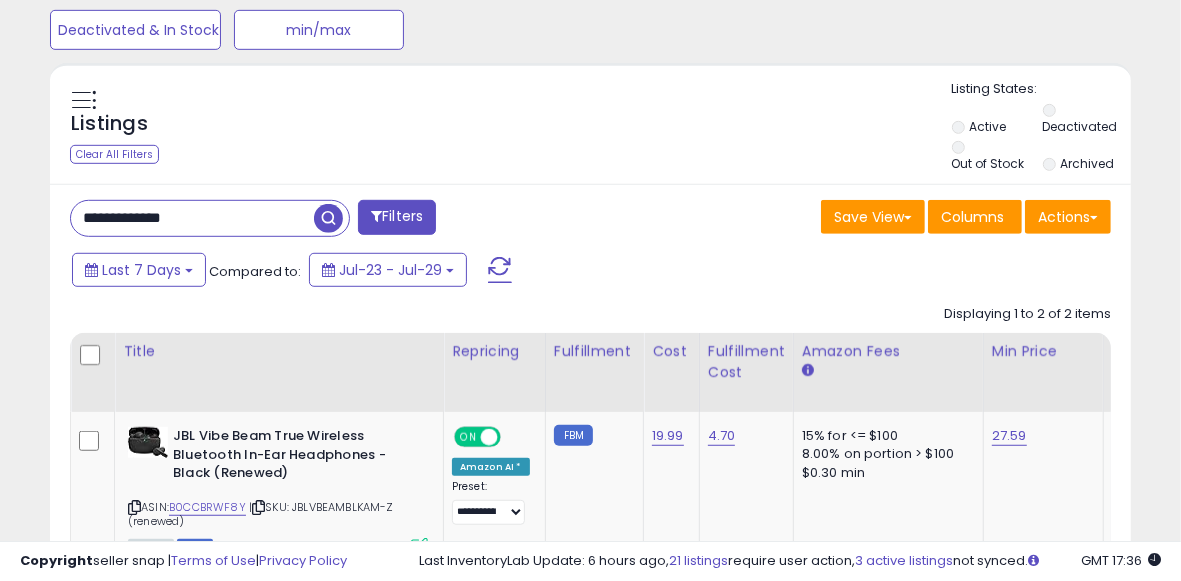 drag, startPoint x: 160, startPoint y: 223, endPoint x: 65, endPoint y: 224, distance: 95.005264 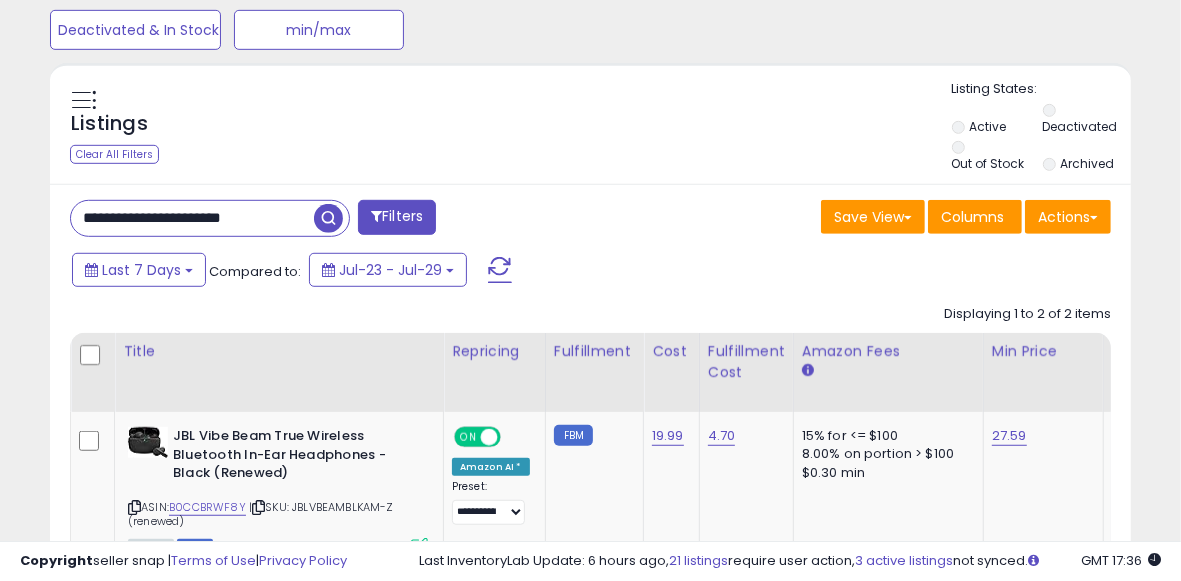 drag, startPoint x: 248, startPoint y: 217, endPoint x: 300, endPoint y: 216, distance: 52.009613 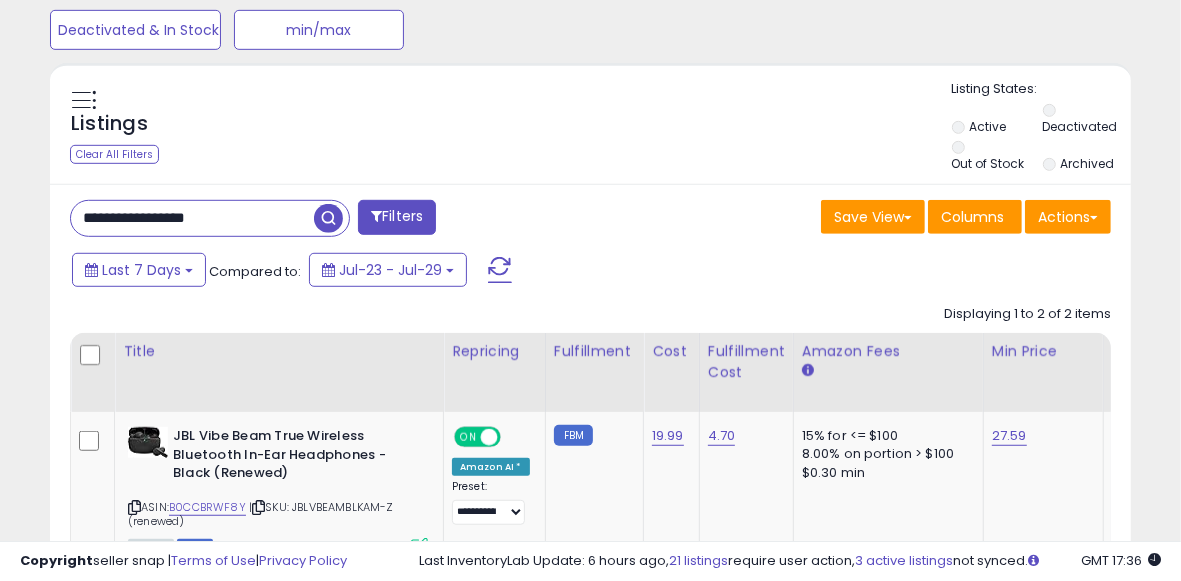 type on "**********" 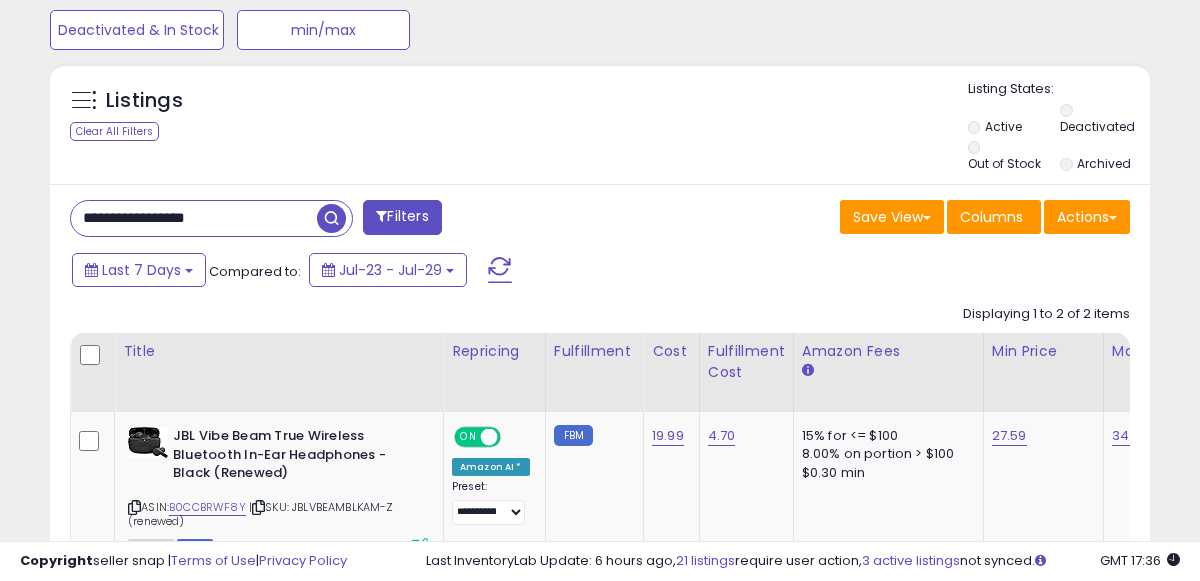scroll, scrollTop: 999590, scrollLeft: 999364, axis: both 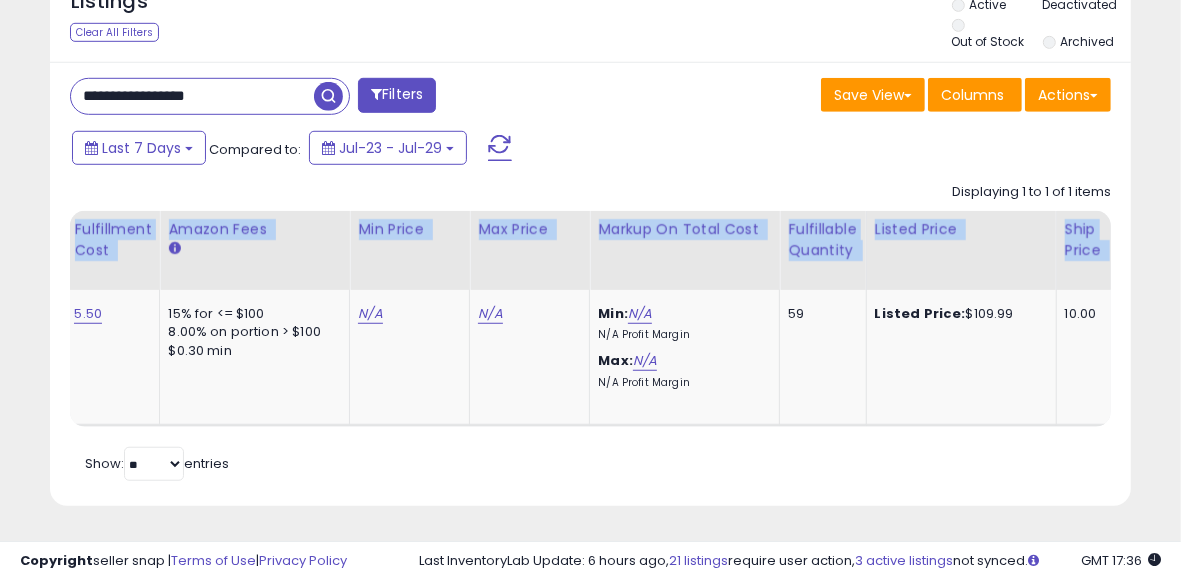 drag, startPoint x: 350, startPoint y: 408, endPoint x: 561, endPoint y: 415, distance: 211.11609 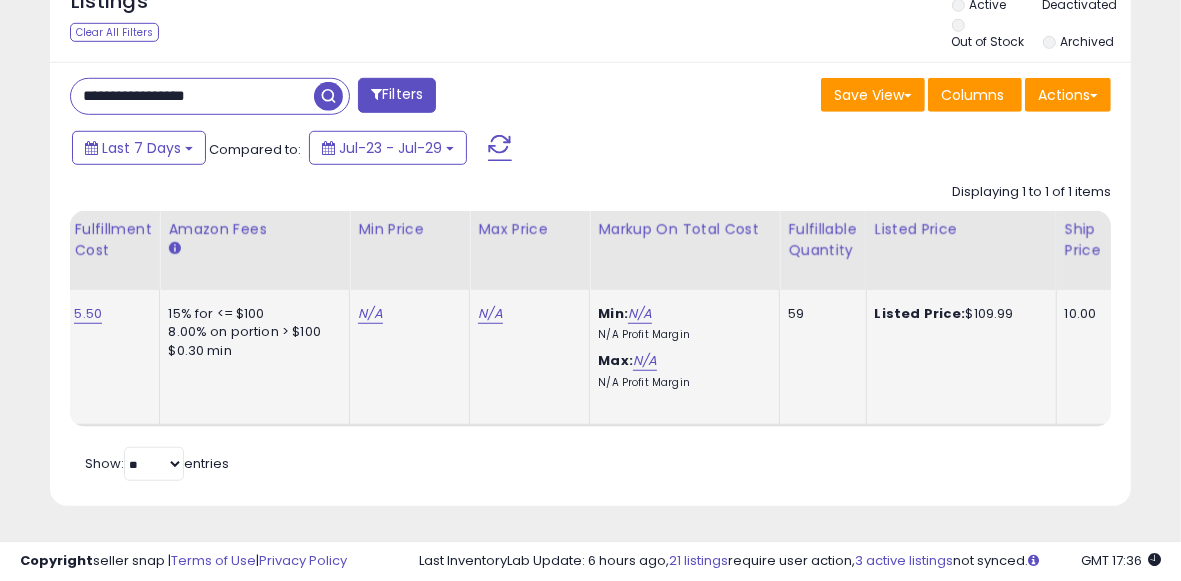 click on "N/A" 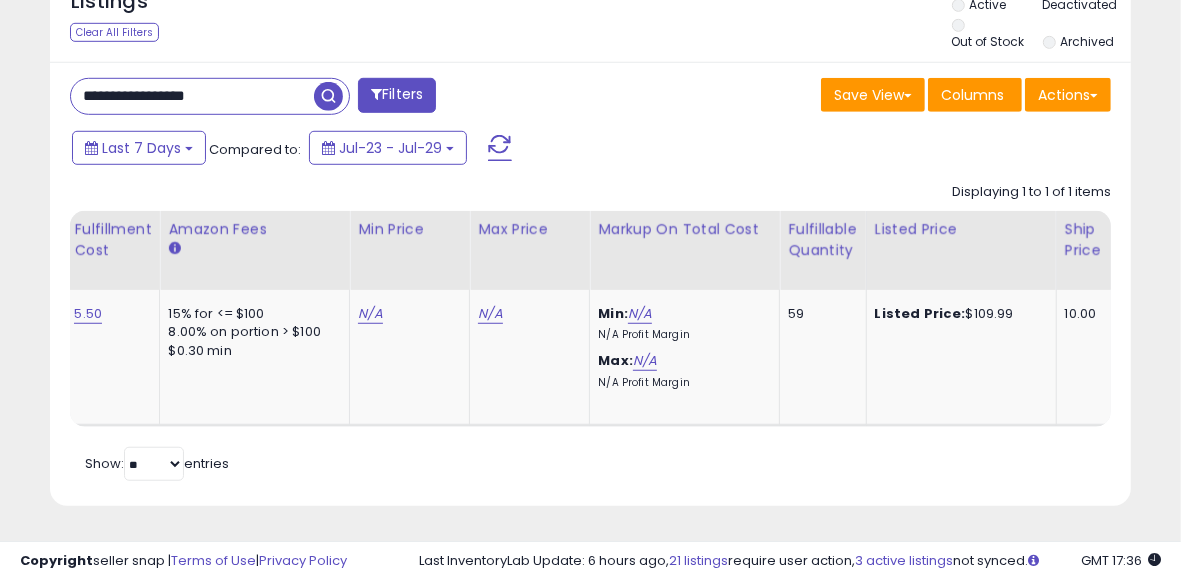 click on "Retrieving listings data..
Displaying 1 to 1 of 1 items
Title
Repricing" at bounding box center (590, 330) 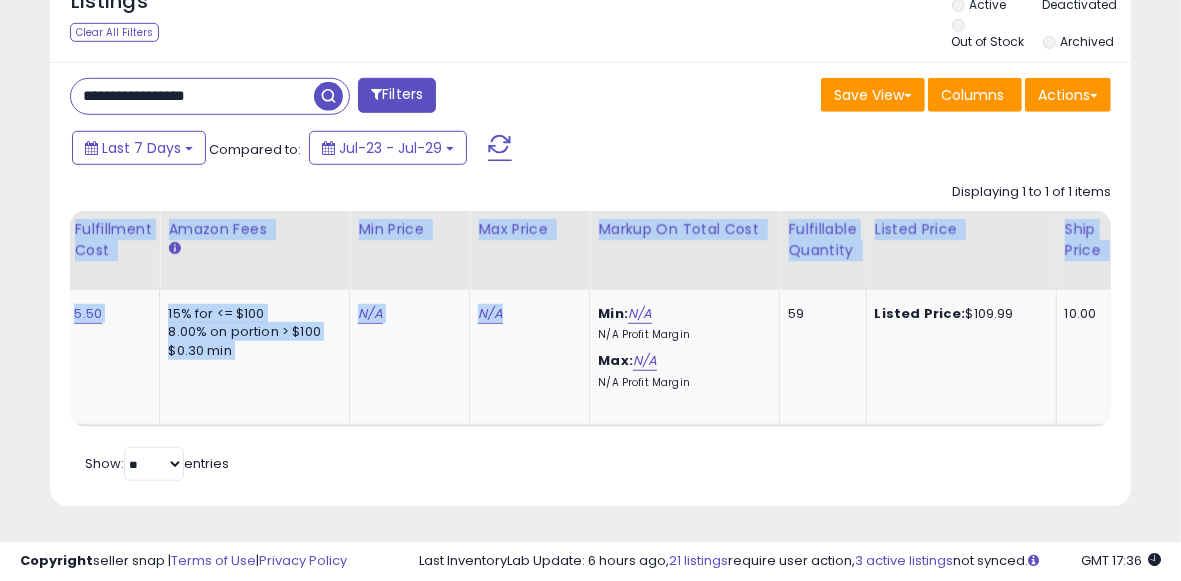 scroll, scrollTop: 0, scrollLeft: 423, axis: horizontal 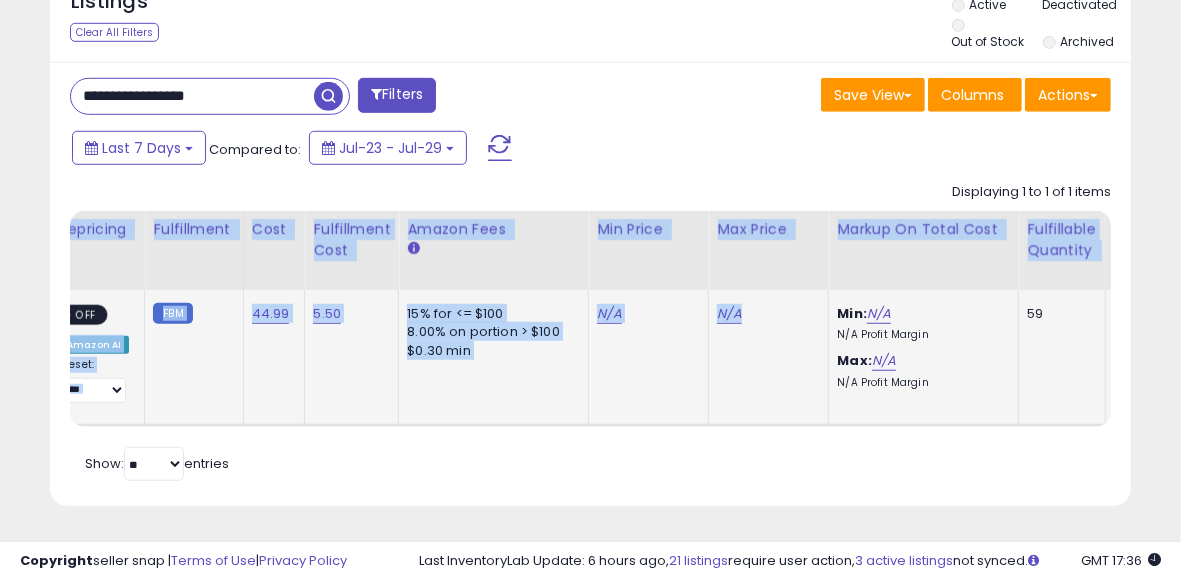 click on "5.50" 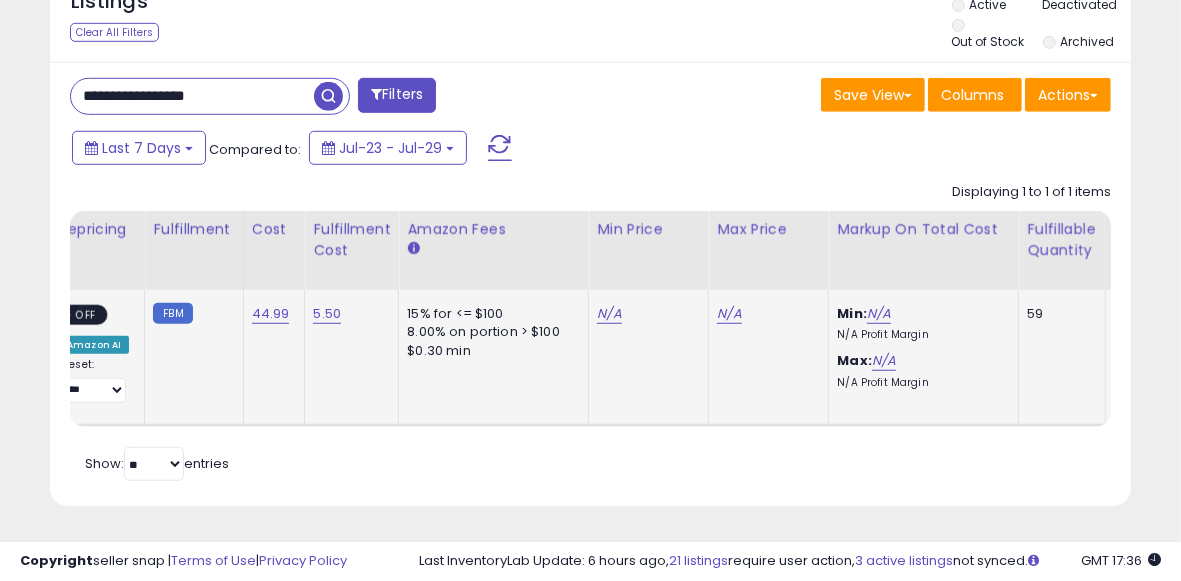 click on "Min:  N/A    N/A  Profit Margin Max:  N/A    N/A  Profit Margin" 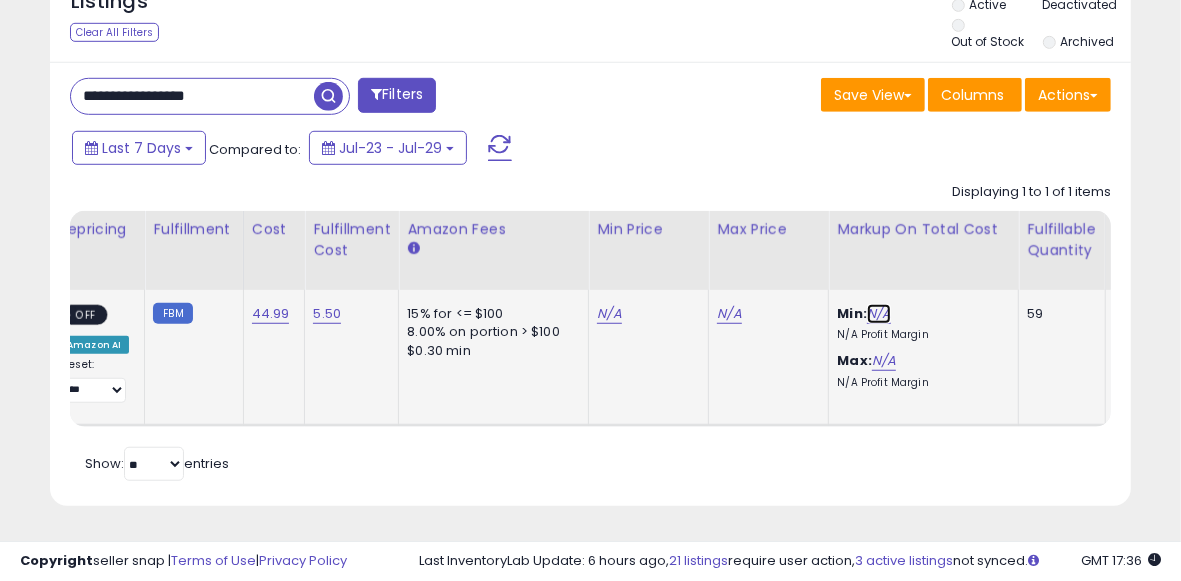 click on "N/A" at bounding box center [879, 314] 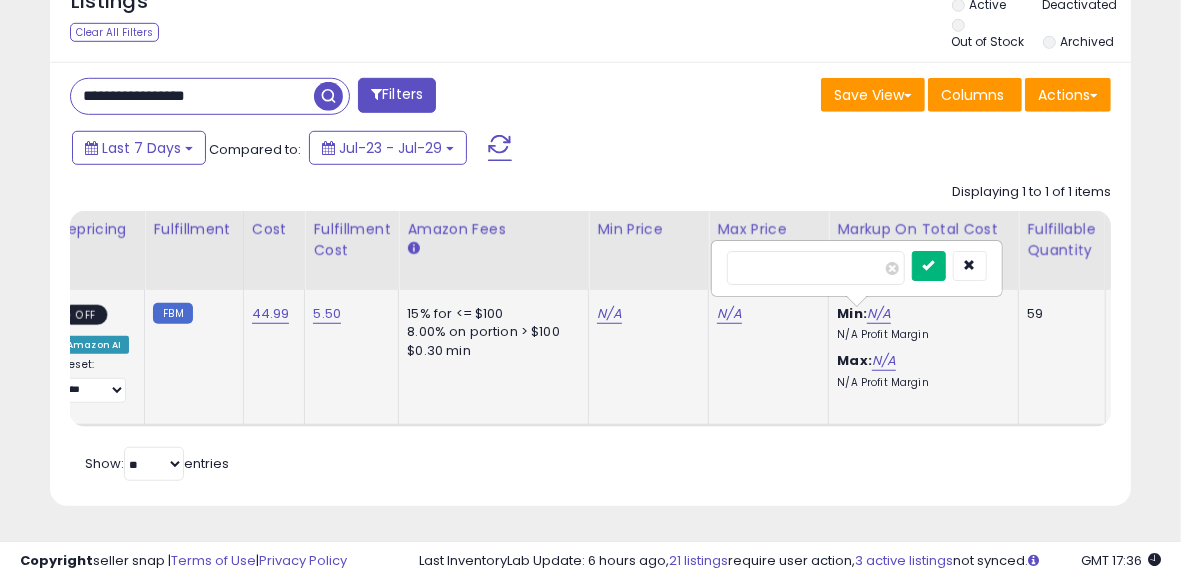 type on "**" 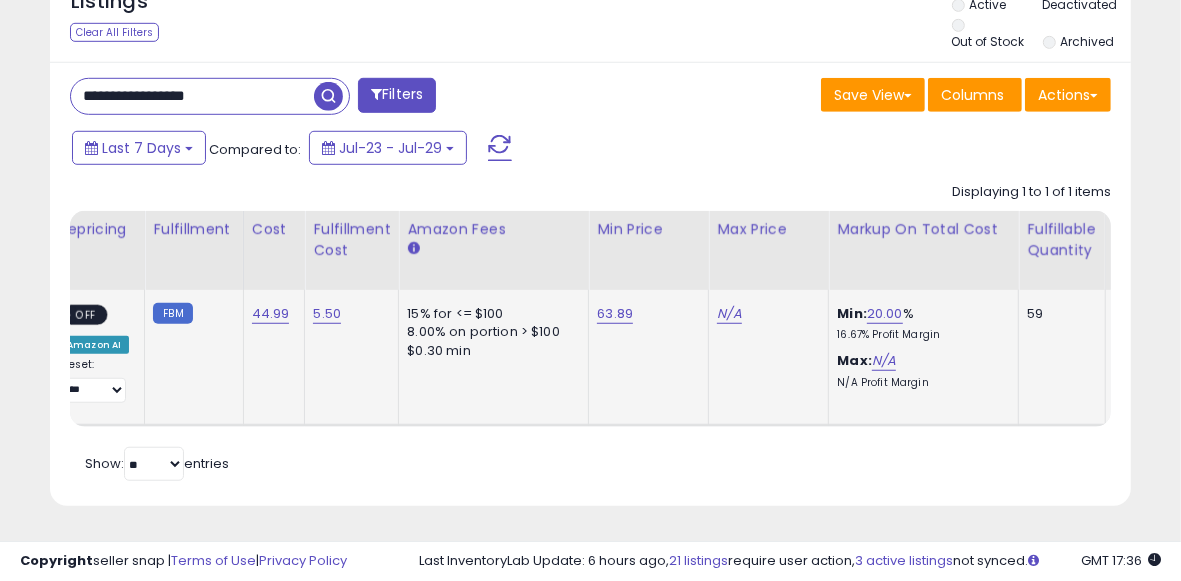 scroll, scrollTop: 0, scrollLeft: 481, axis: horizontal 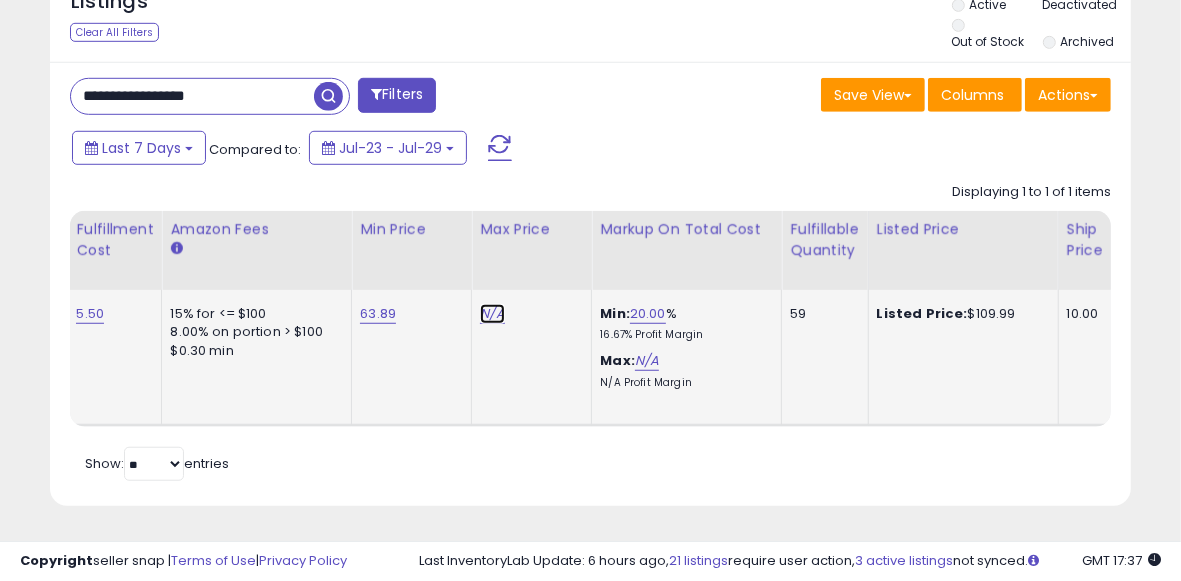click on "N/A" at bounding box center (492, 314) 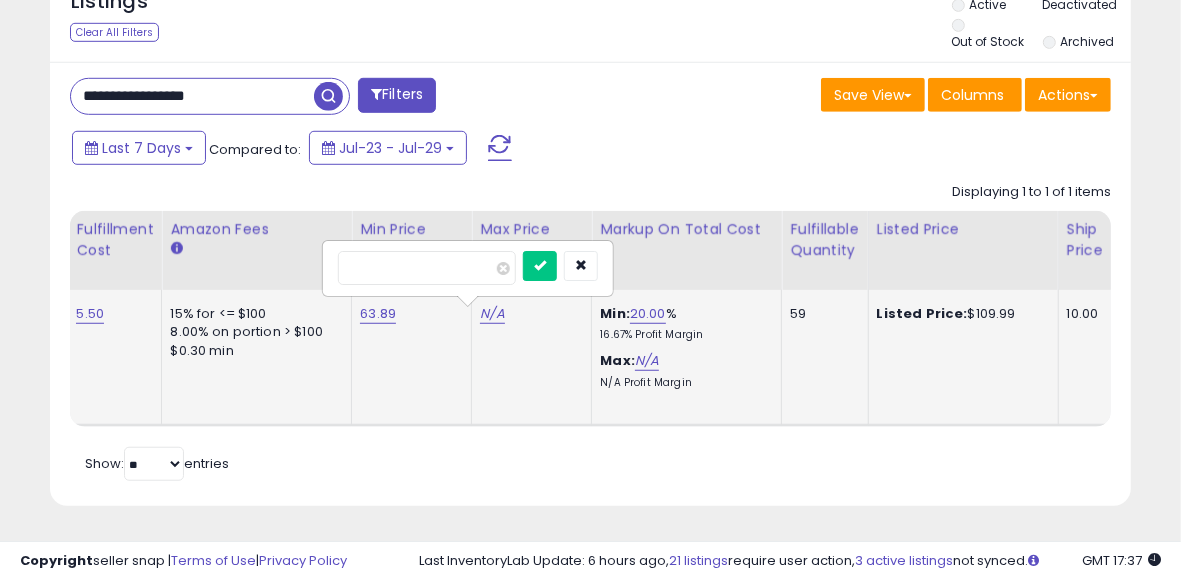 type on "******" 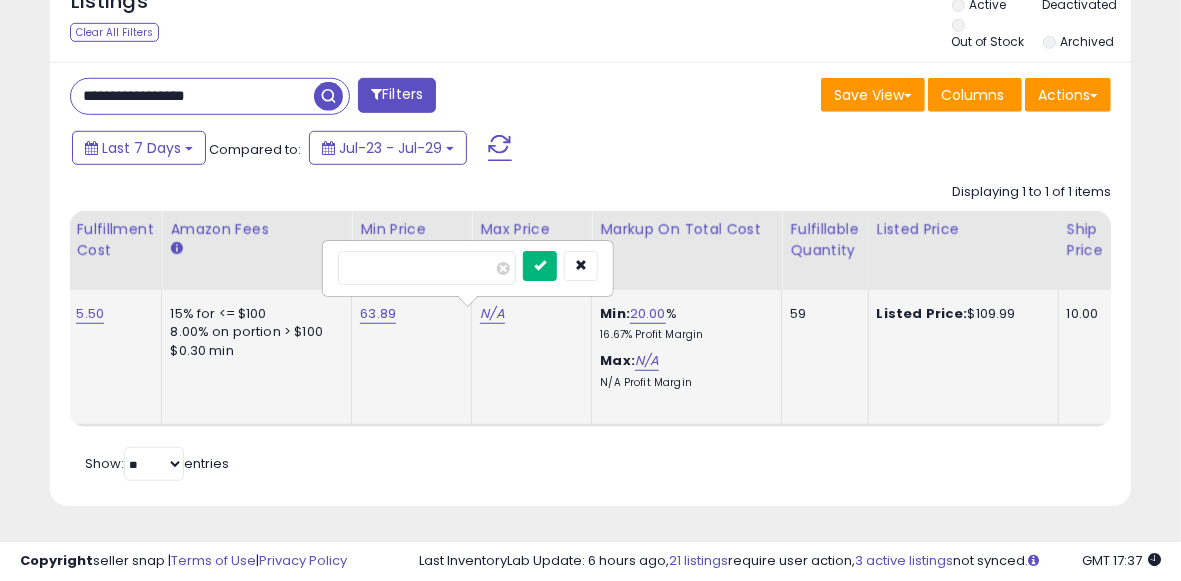 click at bounding box center [540, 265] 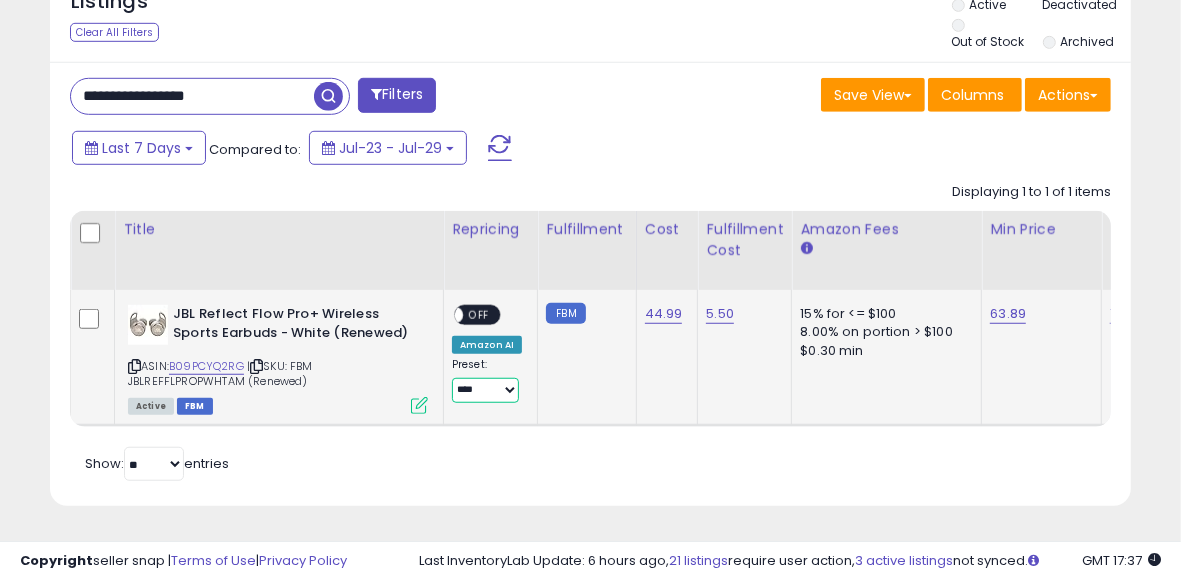 drag, startPoint x: 481, startPoint y: 368, endPoint x: 487, endPoint y: 383, distance: 16.155495 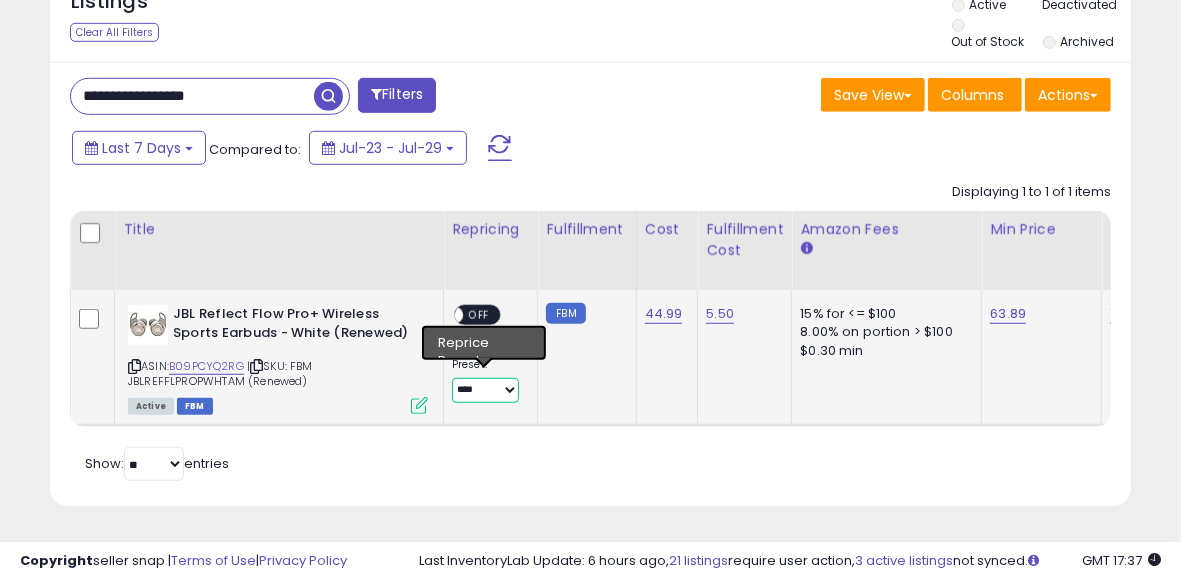 select on "**********" 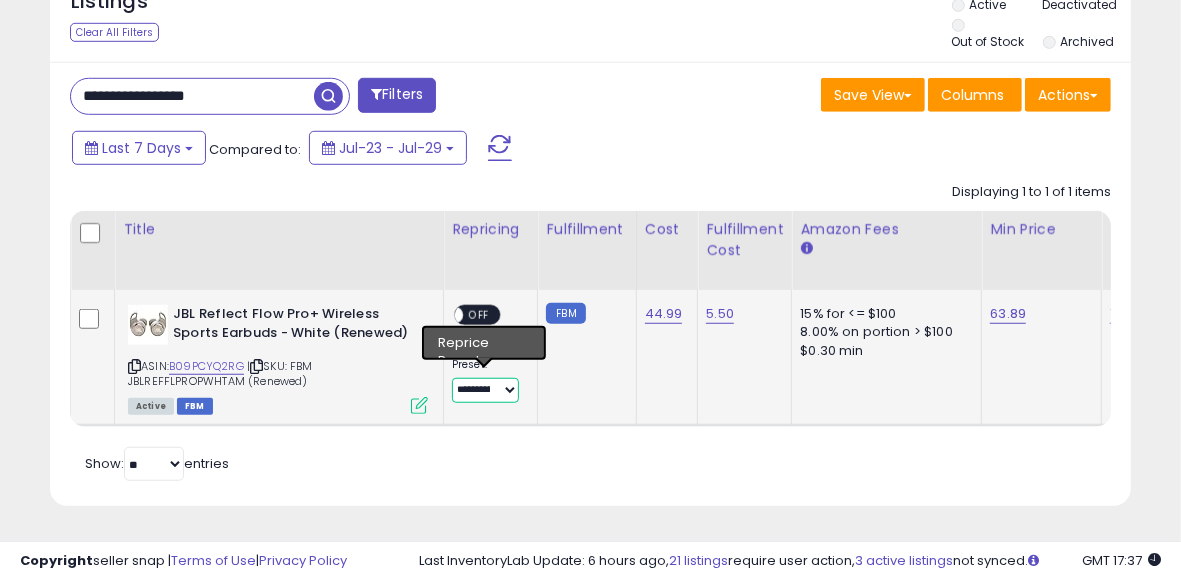 click on "**********" at bounding box center [485, 390] 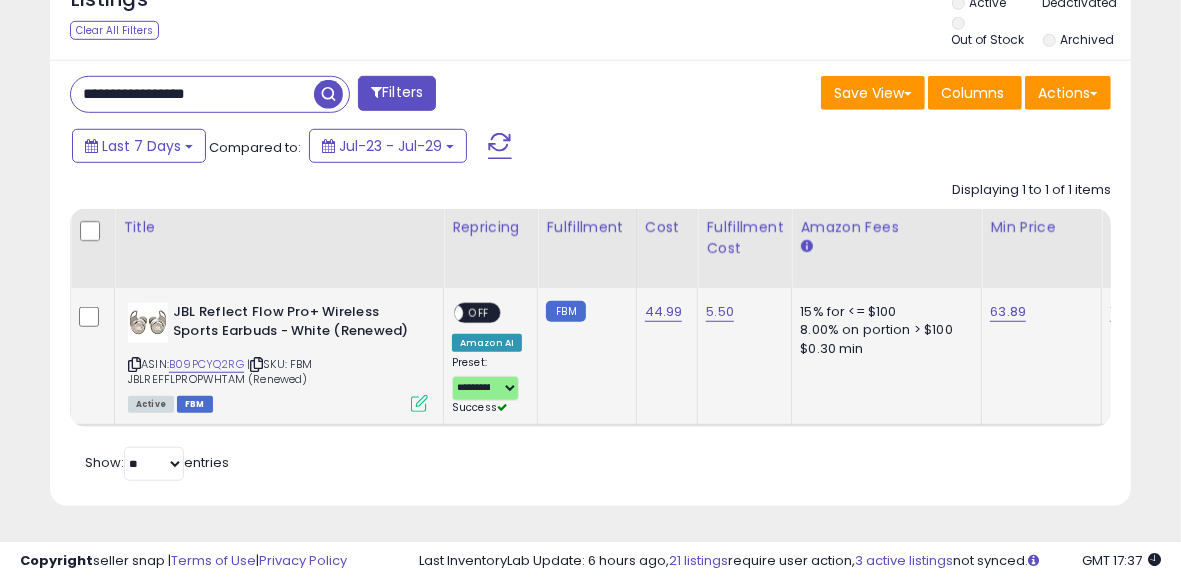 click on "OFF" at bounding box center (479, 313) 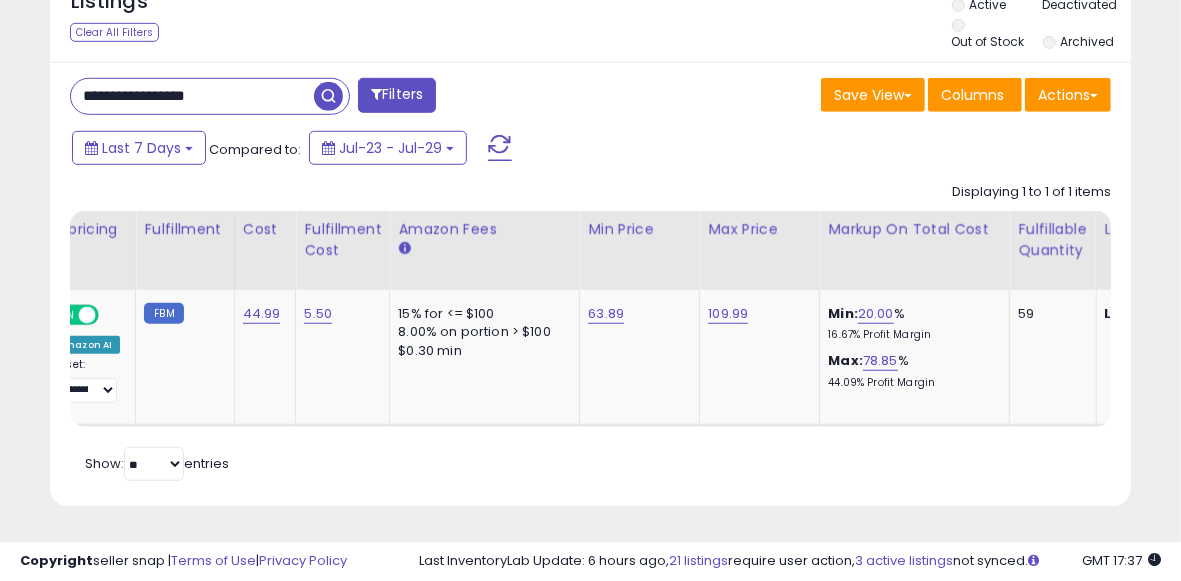 drag, startPoint x: 928, startPoint y: 360, endPoint x: 817, endPoint y: 378, distance: 112.44999 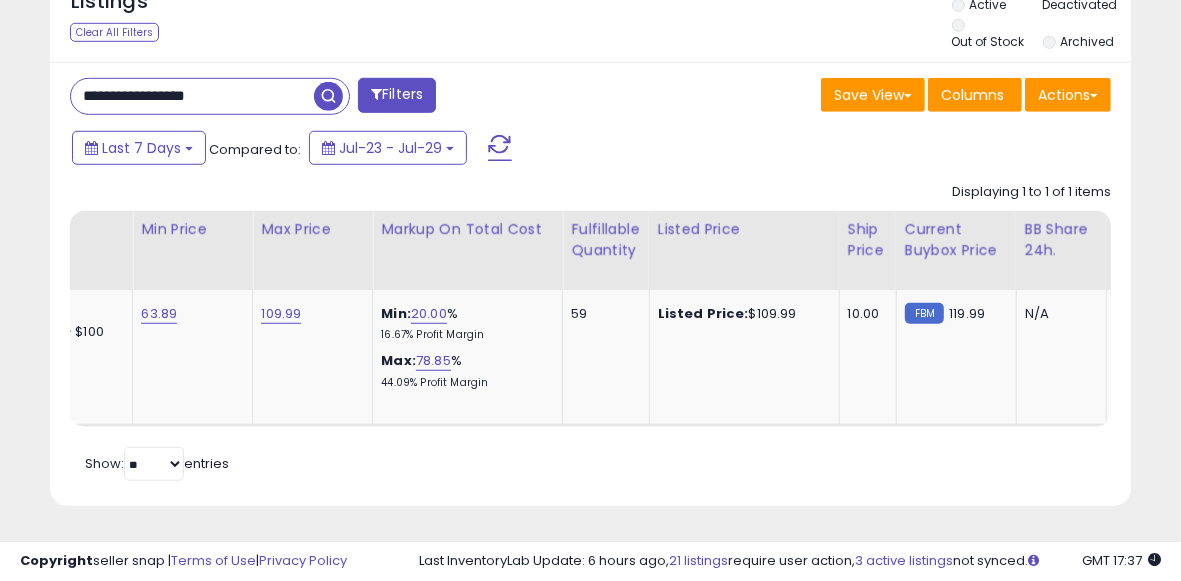 drag, startPoint x: 592, startPoint y: 431, endPoint x: 518, endPoint y: 431, distance: 74 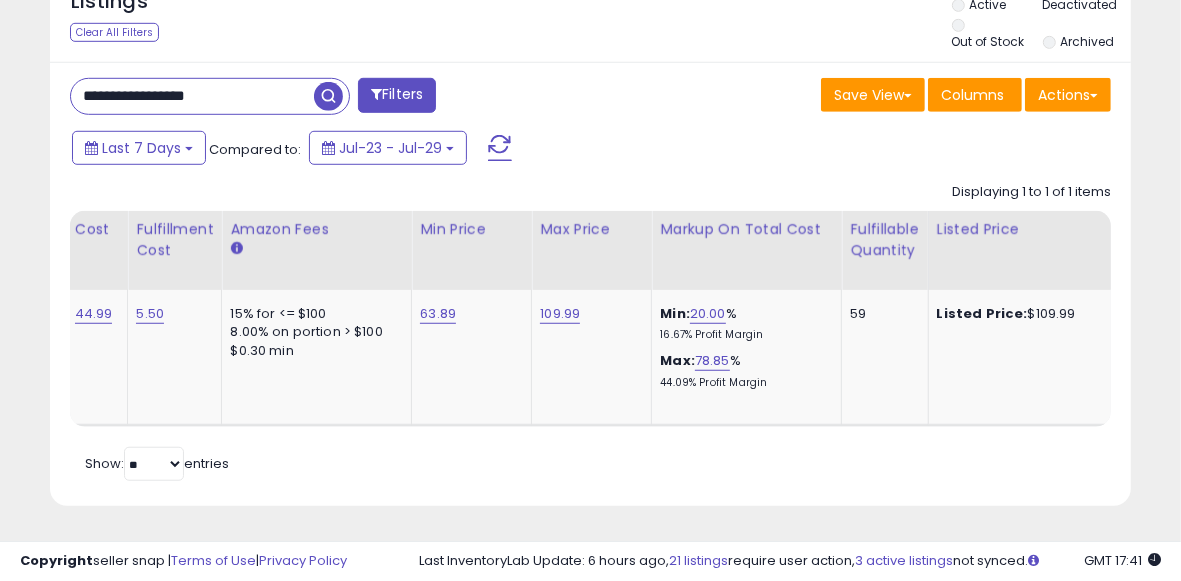 drag, startPoint x: 256, startPoint y: 76, endPoint x: 63, endPoint y: 70, distance: 193.09325 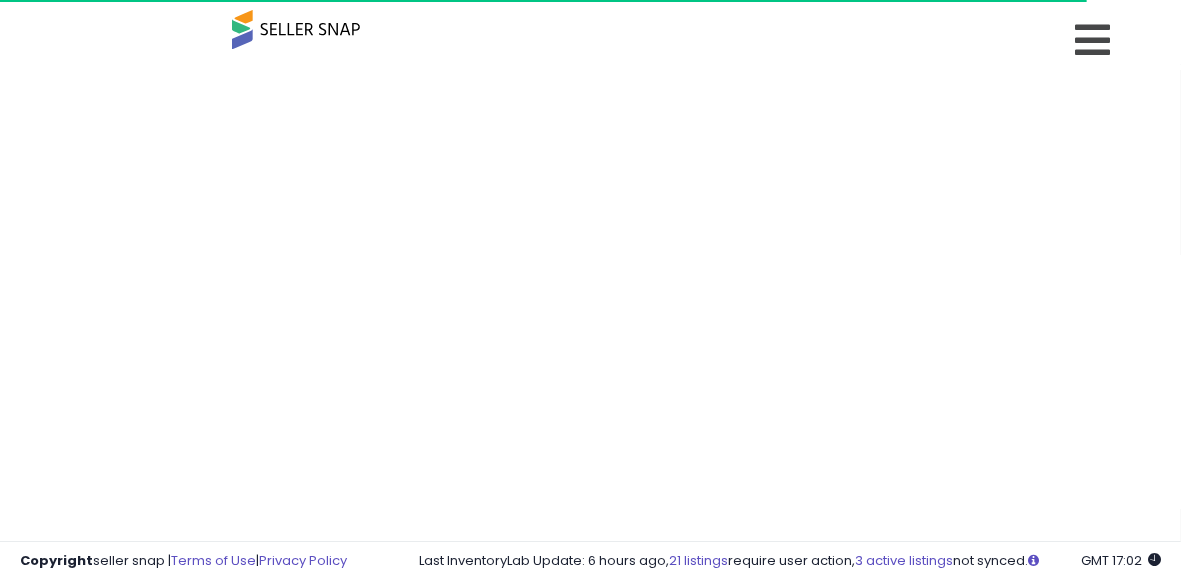 scroll, scrollTop: 0, scrollLeft: 0, axis: both 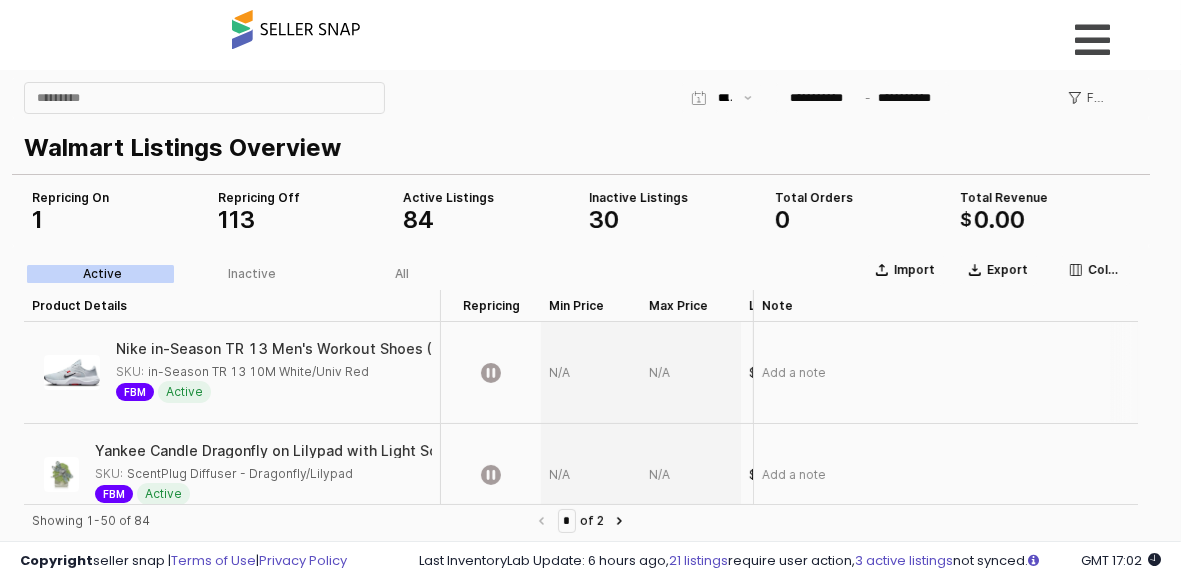 drag, startPoint x: 376, startPoint y: 366, endPoint x: 360, endPoint y: 369, distance: 16.27882 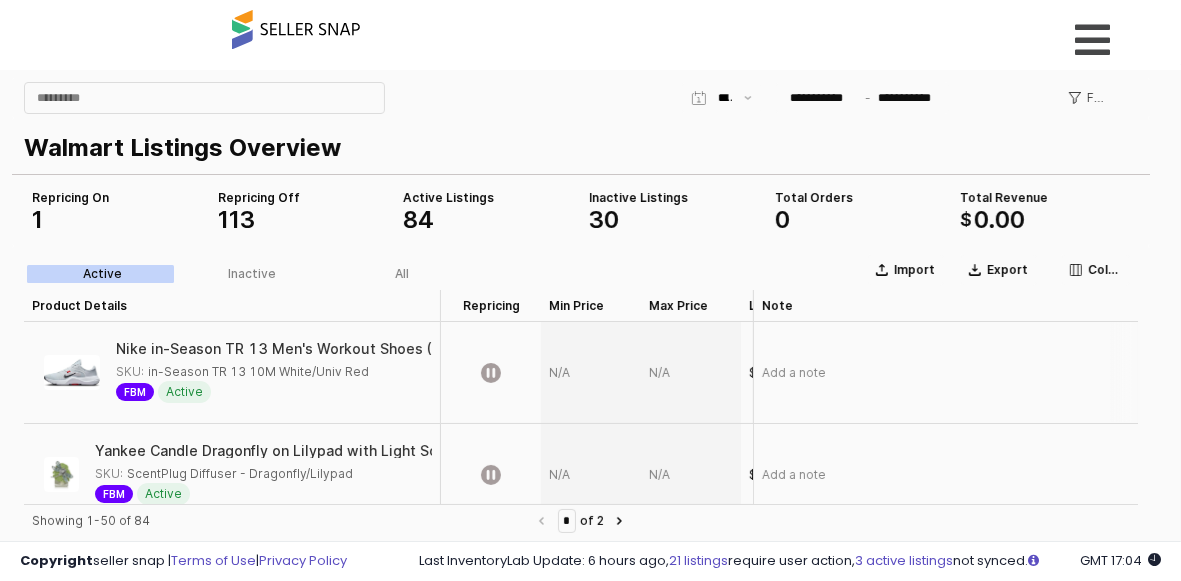 click on "SKU:  in-Season TR 13 10M White/Univ Red" at bounding box center (268, 371) 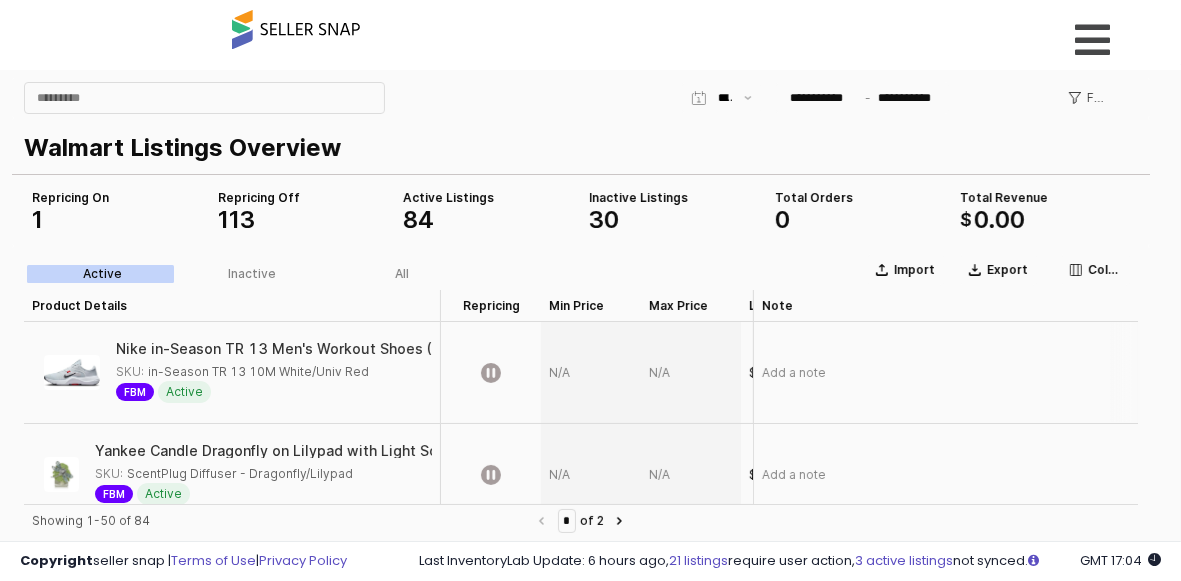 drag, startPoint x: 395, startPoint y: 373, endPoint x: 360, endPoint y: 375, distance: 35.057095 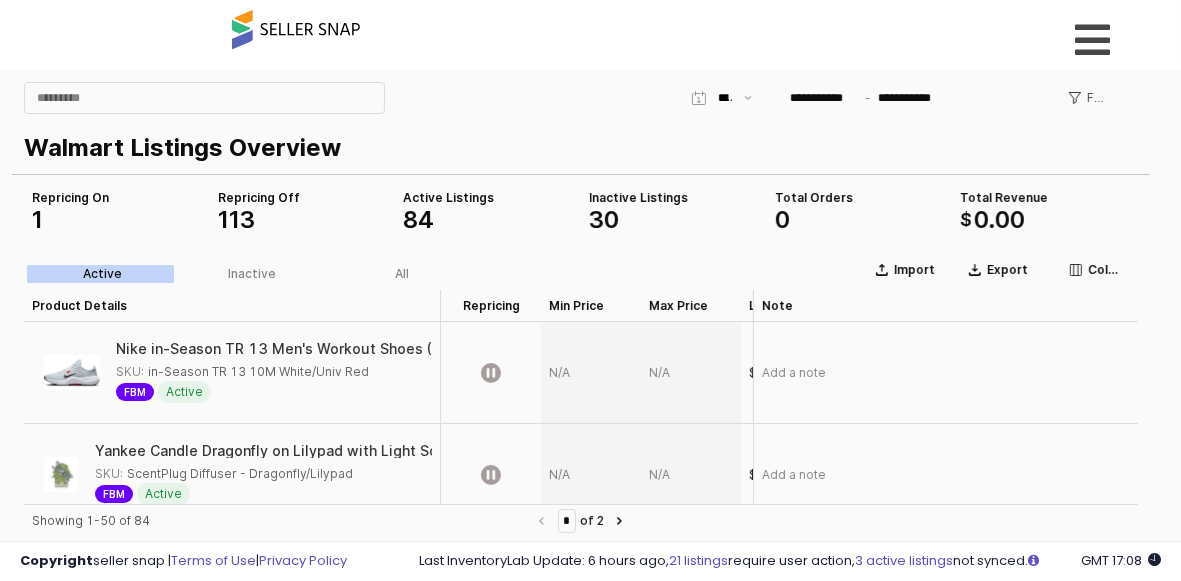 click at bounding box center (691, 372) 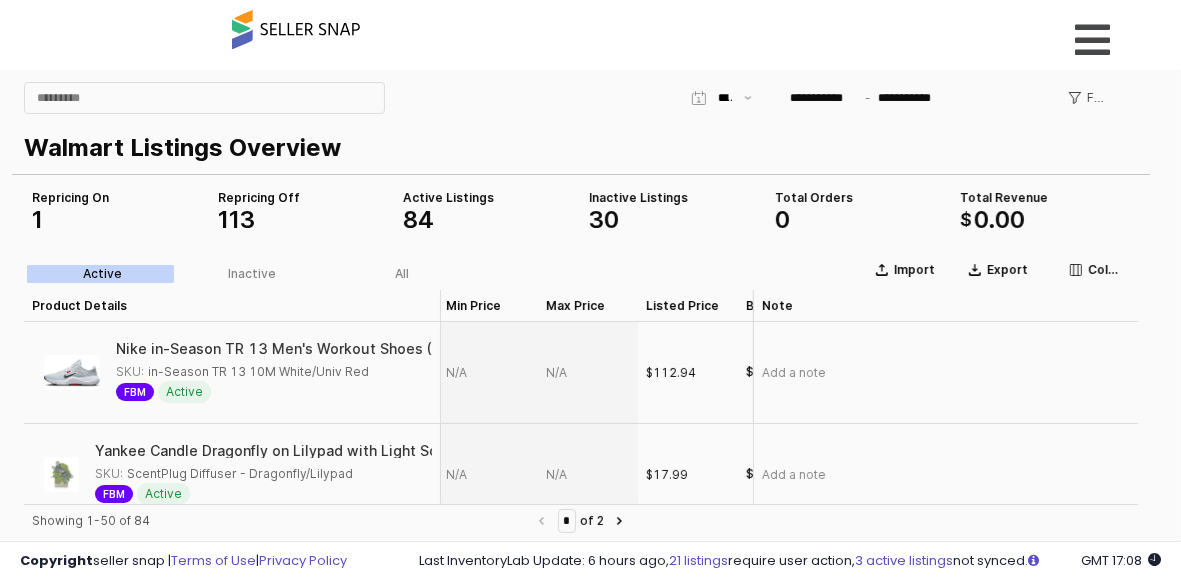 scroll, scrollTop: 0, scrollLeft: 21, axis: horizontal 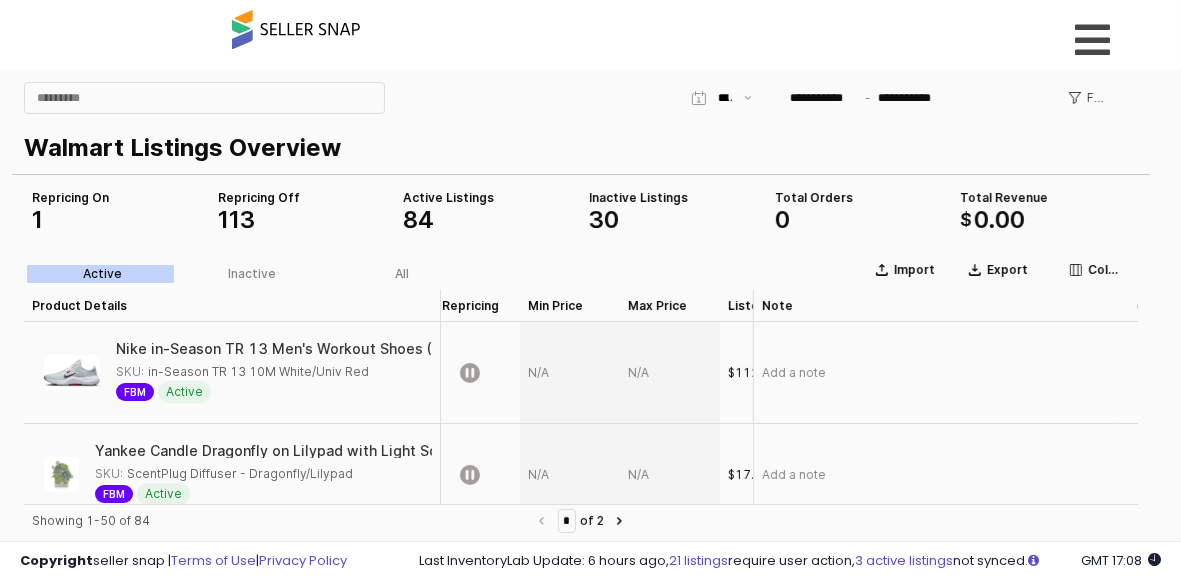 click at bounding box center [670, 372] 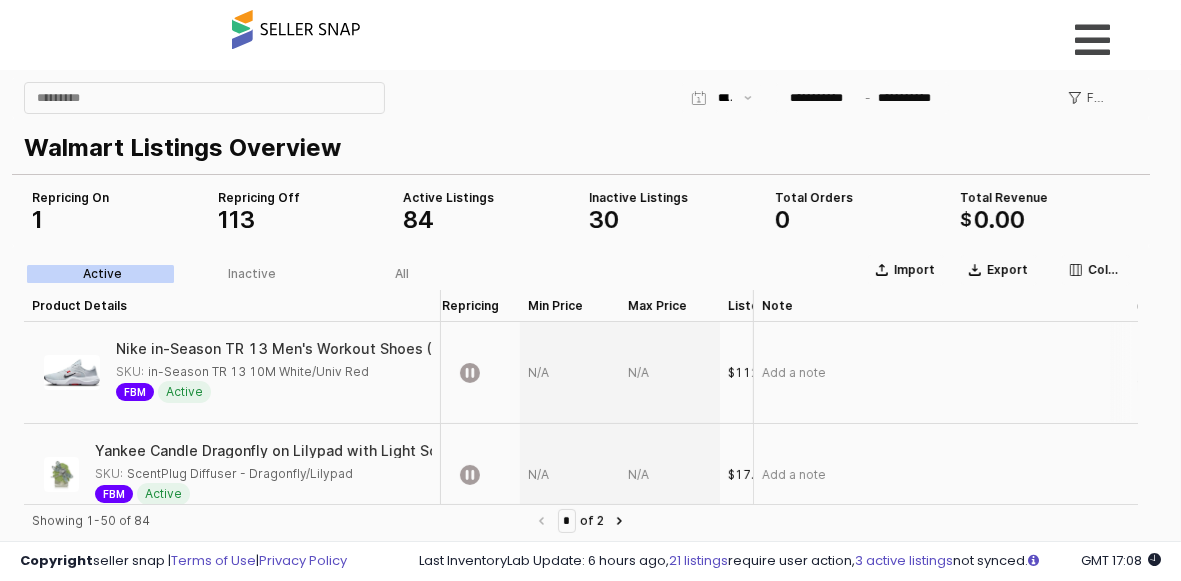 click at bounding box center (670, 372) 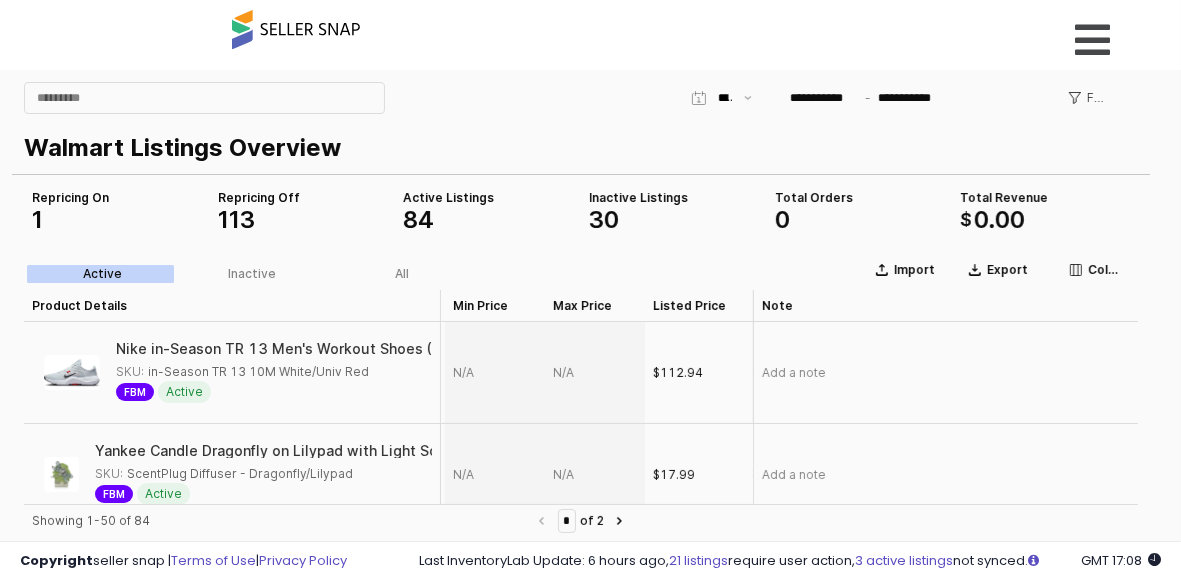 scroll, scrollTop: 0, scrollLeft: 105, axis: horizontal 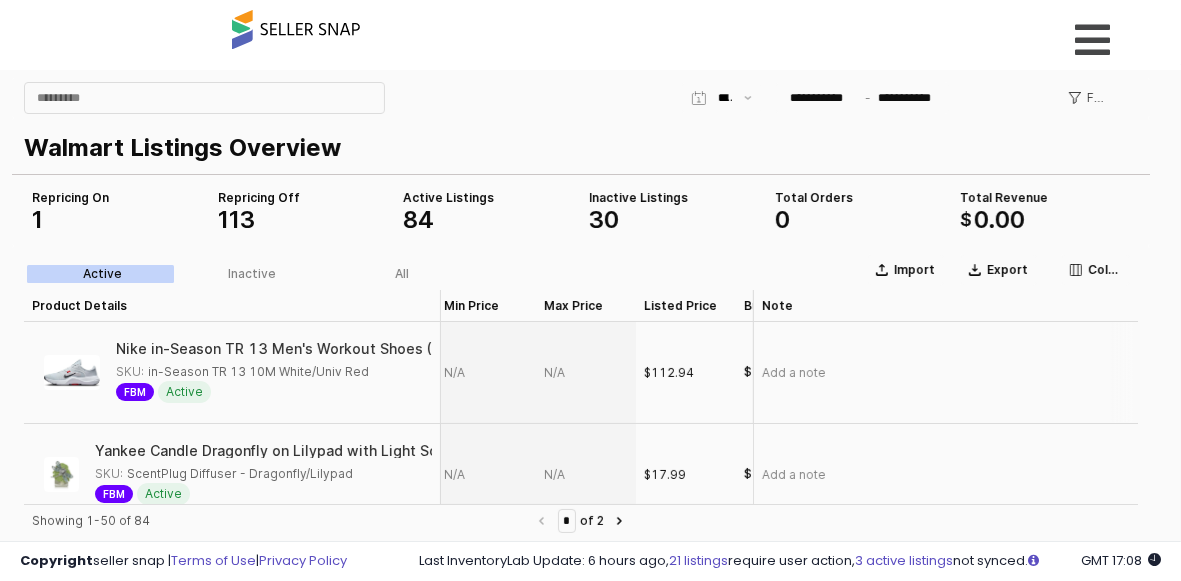 click at bounding box center [586, 372] 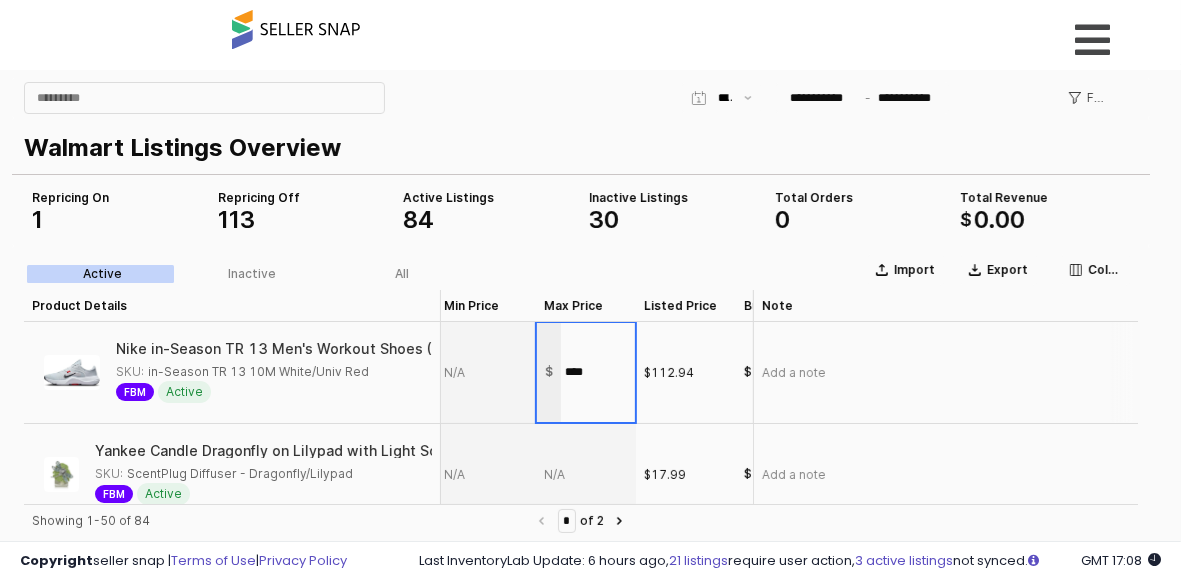 type on "*****" 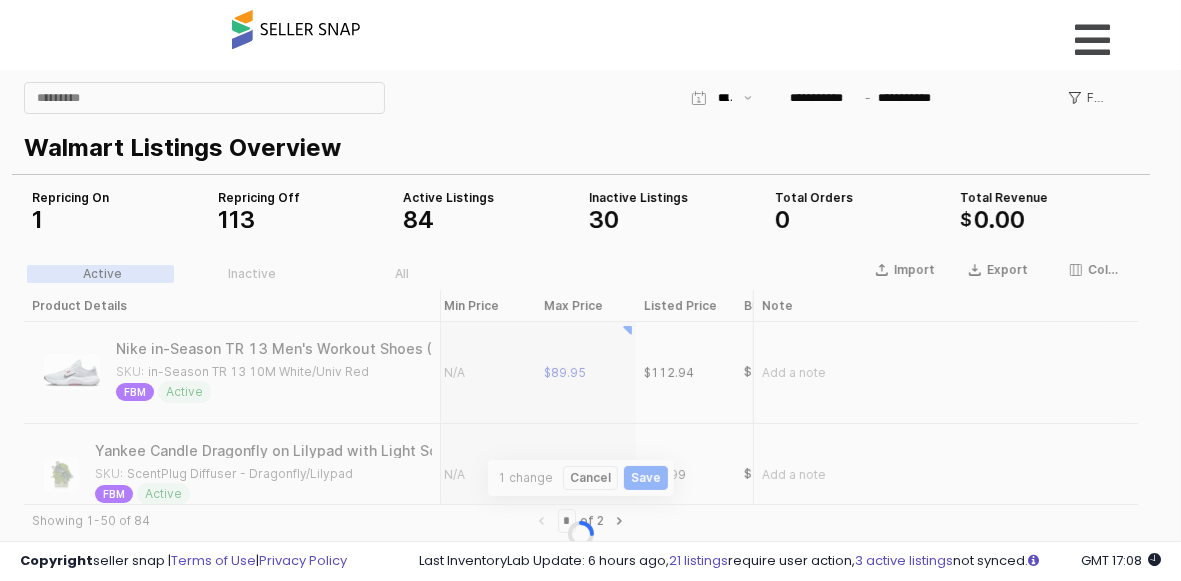click on "Import Export Columns Active Inactive All Product Details Product Details Repricing Repricing Min Price Min Price Max Price Max Price Listed Price Listed Price Buy Box Price Buy Box Price MAP MAP Respect MAP Respect MAP Total Orders Total Orders Total Revenue Total Revenue Avg. Sale Price Avg. Sale Price Note Note
Nike in-Season TR 13 Men's Workout Shoes (DZ9360-007, Pure Platinum/White/University Red) Size 10
SKU:  in-Season TR 13 10M White/Univ Red
FBM
Active
$89.95 $112.94
$112.94
0
+0%
$0.00
+0%" at bounding box center (581, 533) 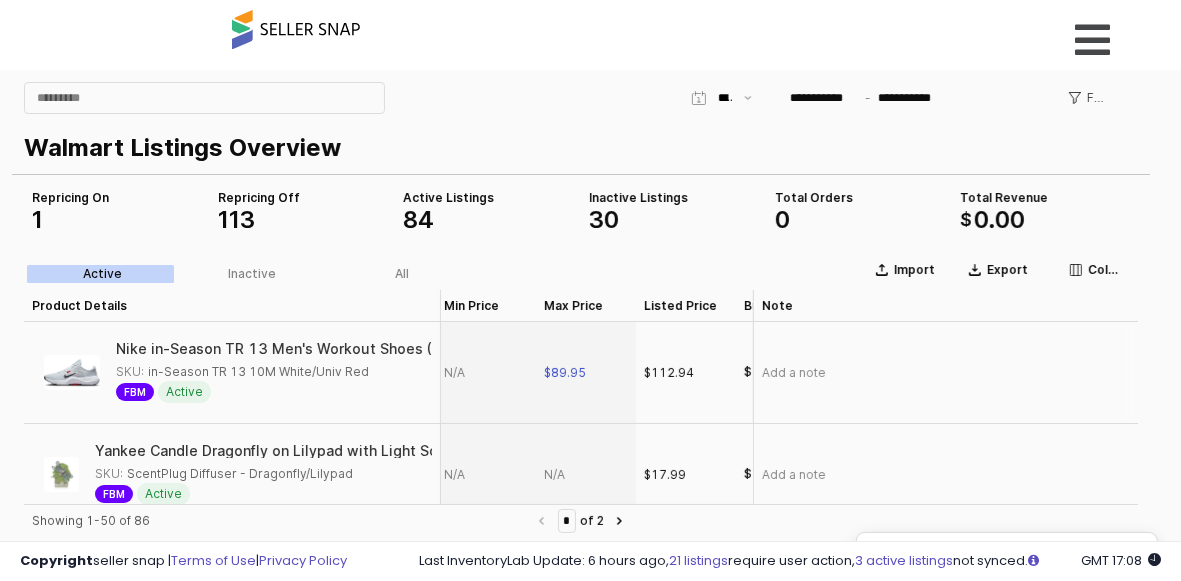 click at bounding box center (486, 372) 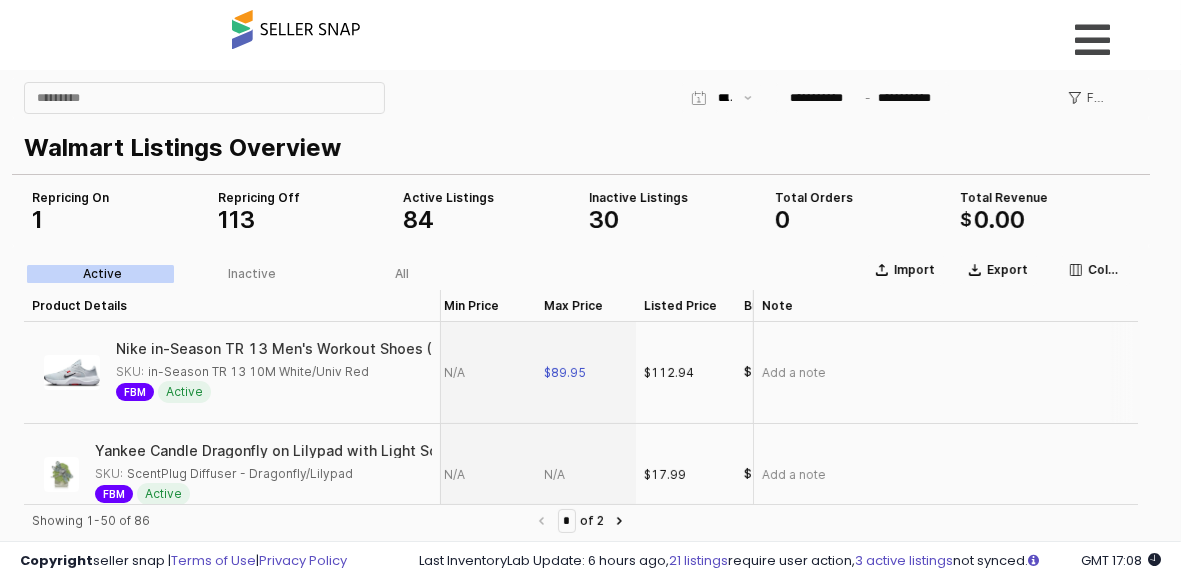 click at bounding box center [486, 372] 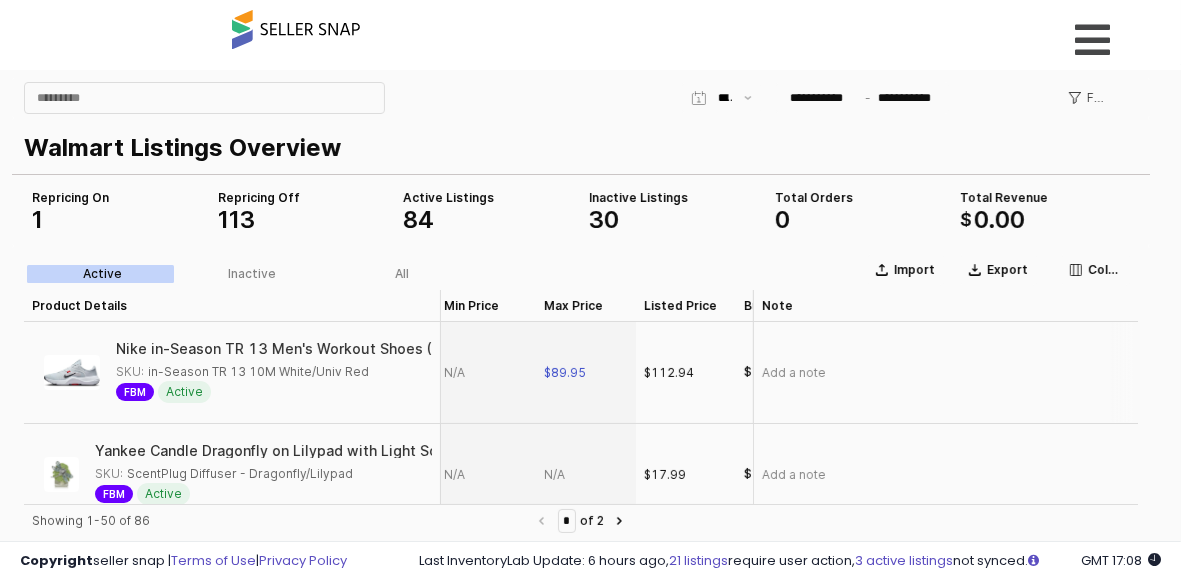 click at bounding box center (486, 372) 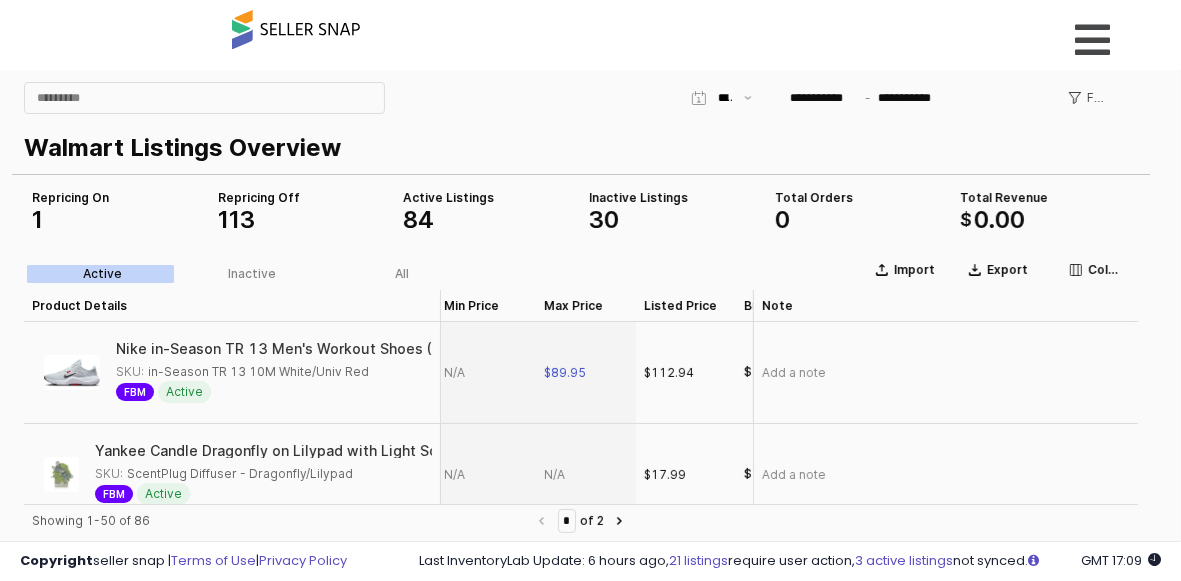 click at bounding box center [486, 372] 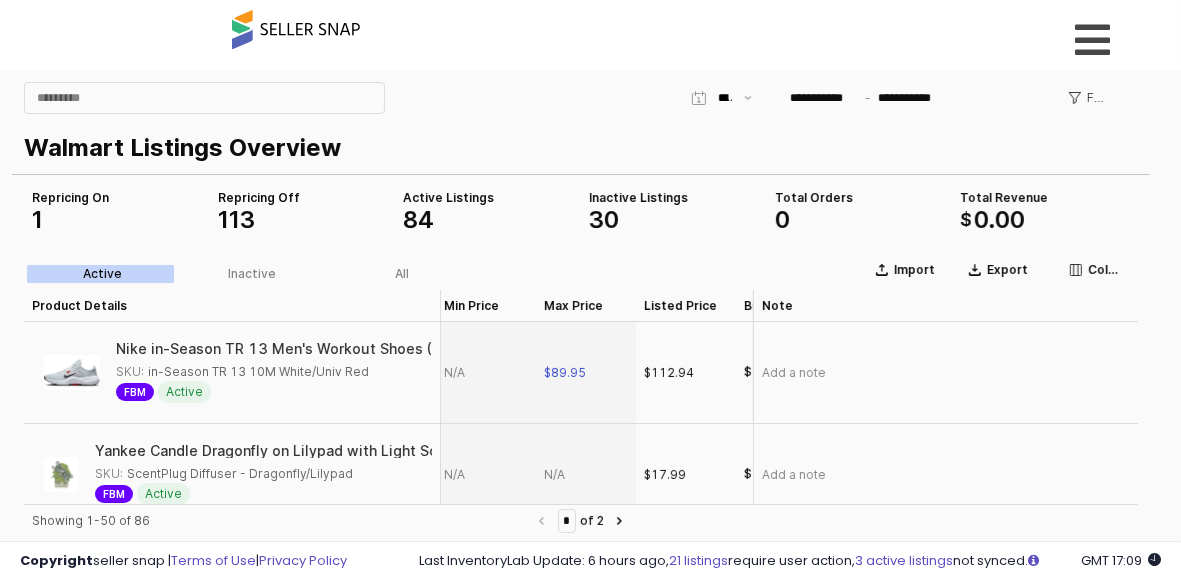 click at bounding box center [486, 372] 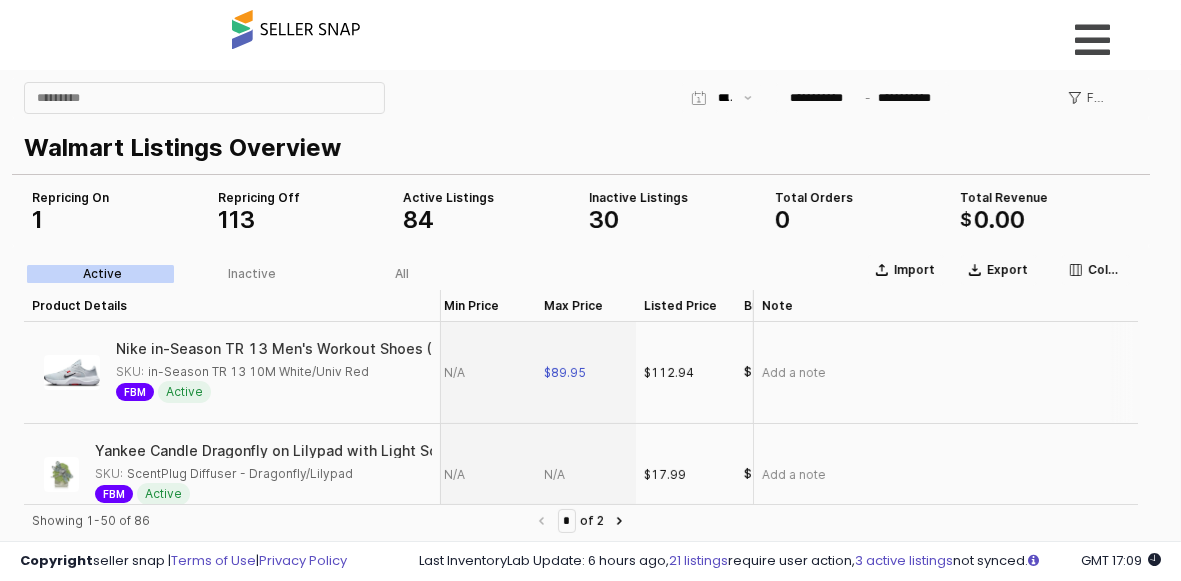 click at bounding box center (486, 372) 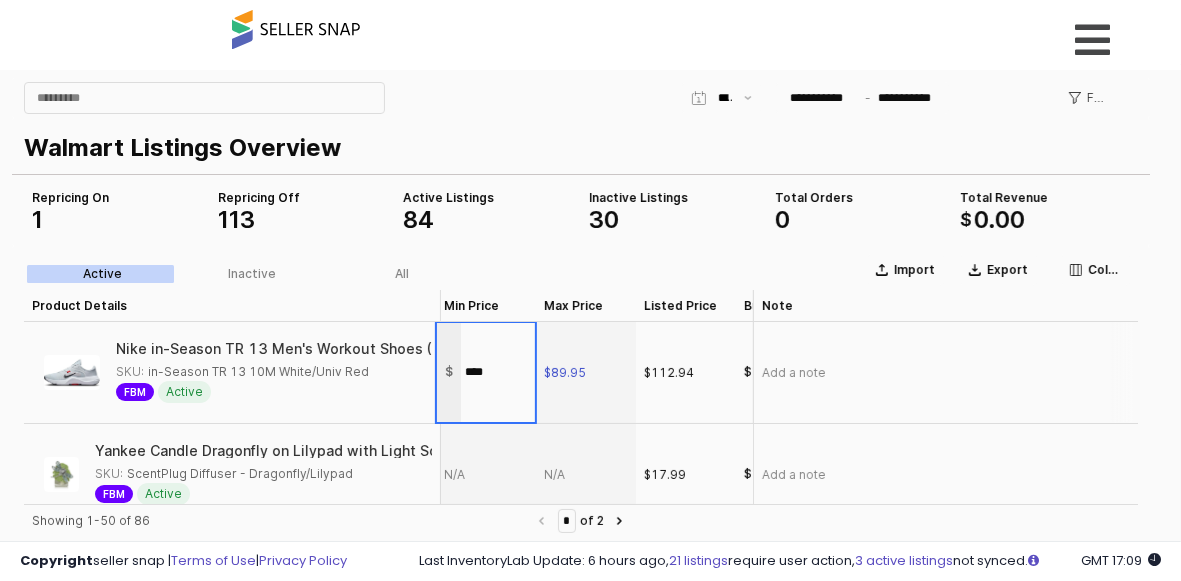 type on "*****" 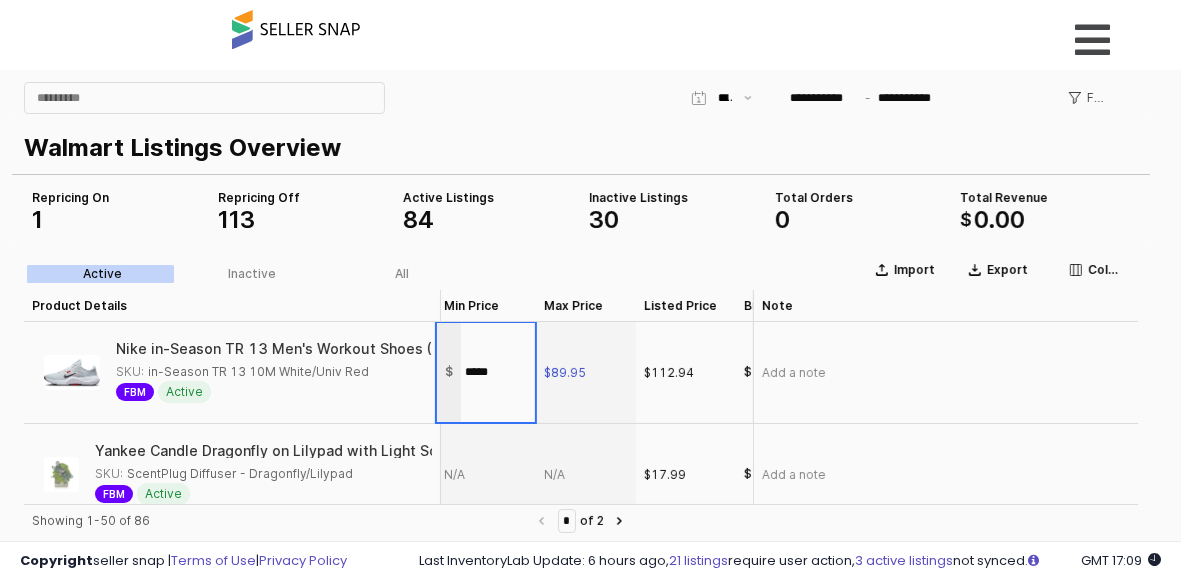 click on "Walmart Listings Overview" at bounding box center (577, 147) 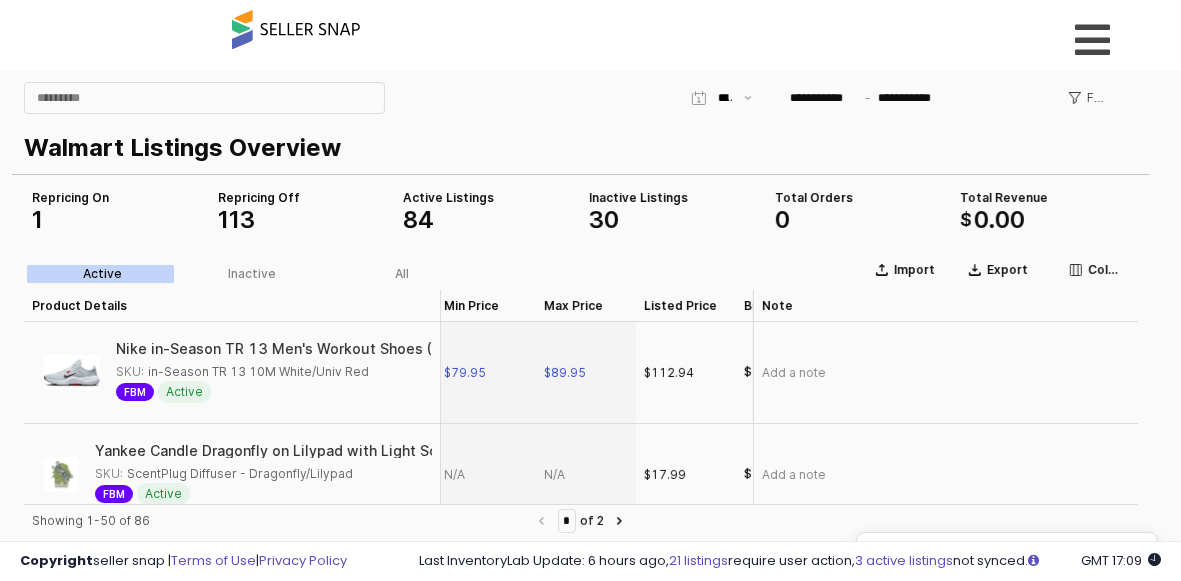 scroll, scrollTop: 0, scrollLeft: 0, axis: both 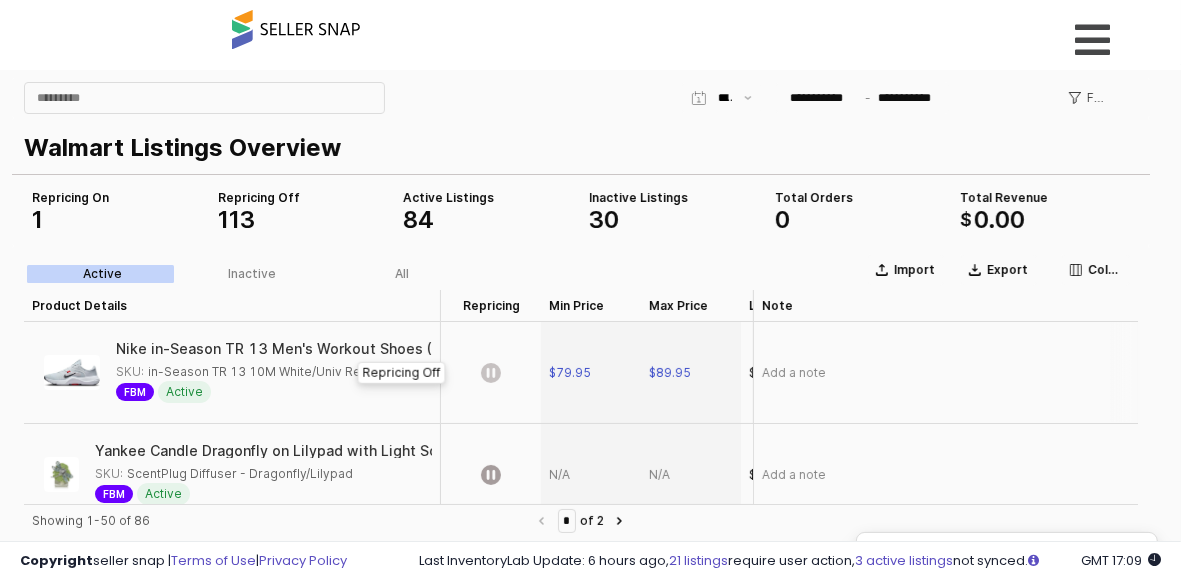 click 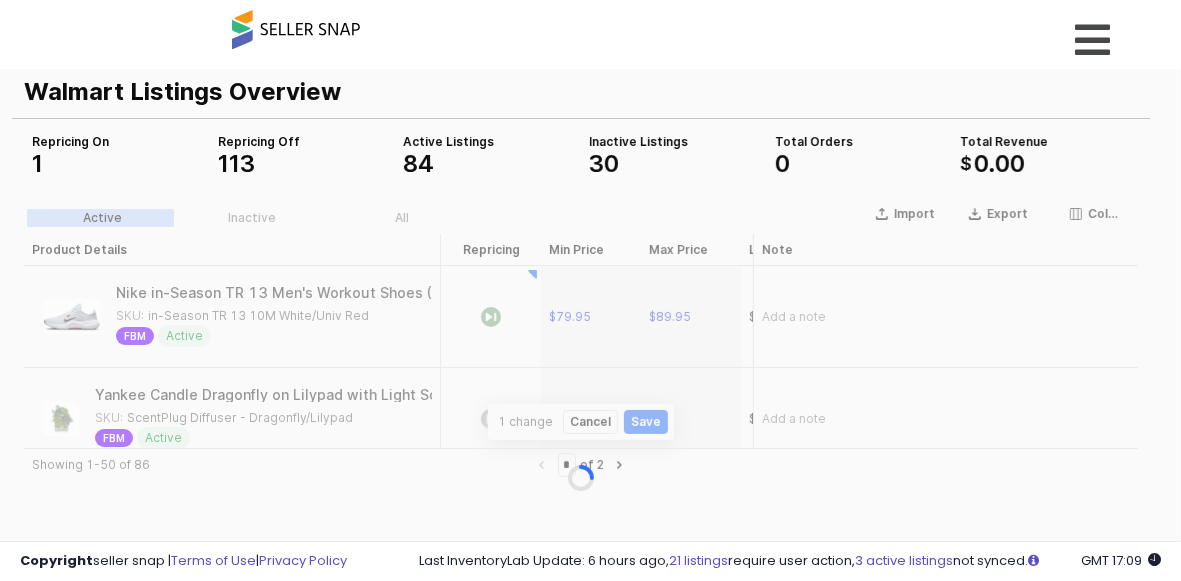 scroll, scrollTop: 125, scrollLeft: 0, axis: vertical 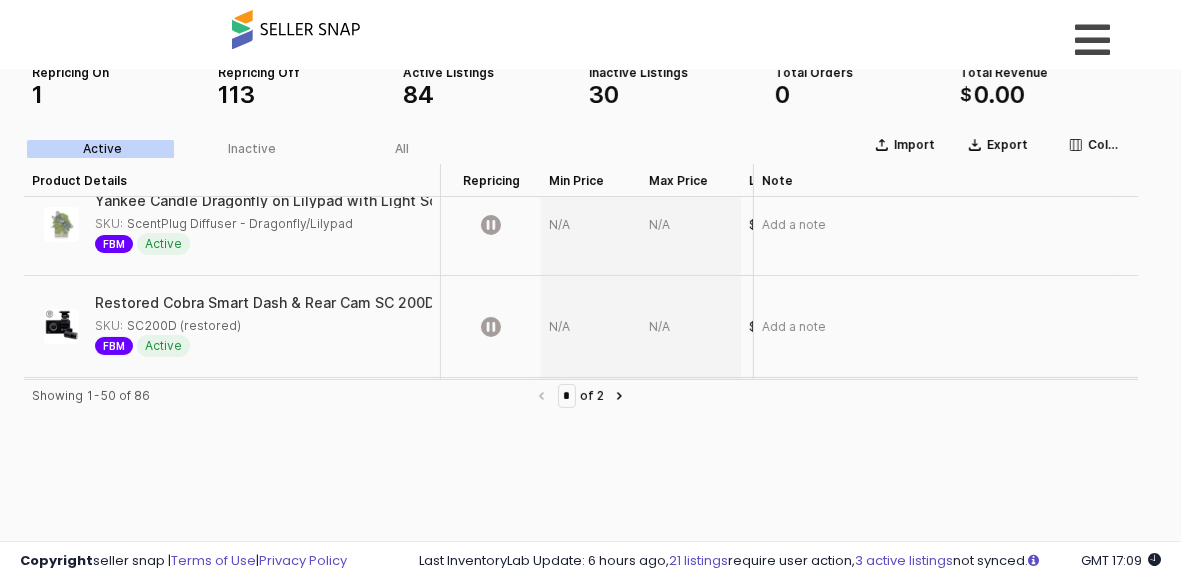 drag, startPoint x: 365, startPoint y: 221, endPoint x: 341, endPoint y: 226, distance: 24.5153 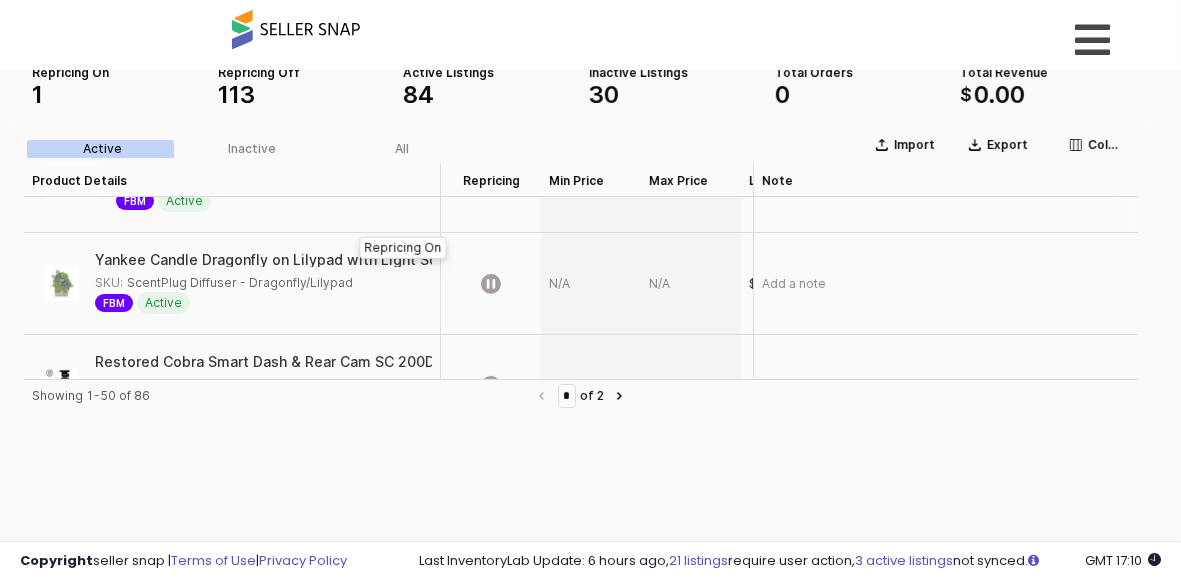 scroll, scrollTop: 125, scrollLeft: 0, axis: vertical 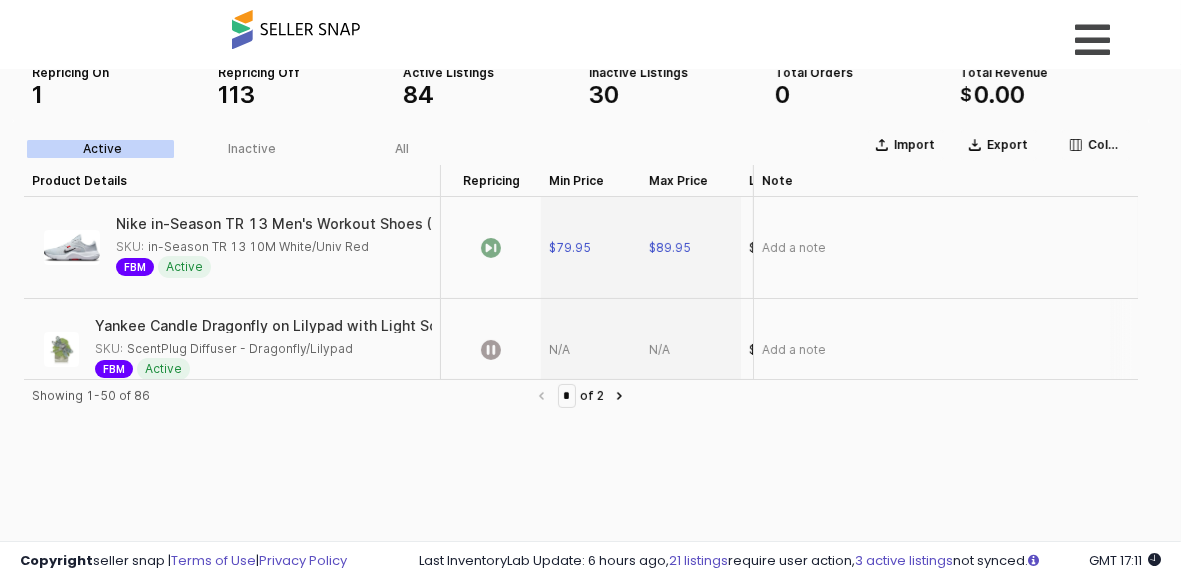 click at bounding box center (691, 349) 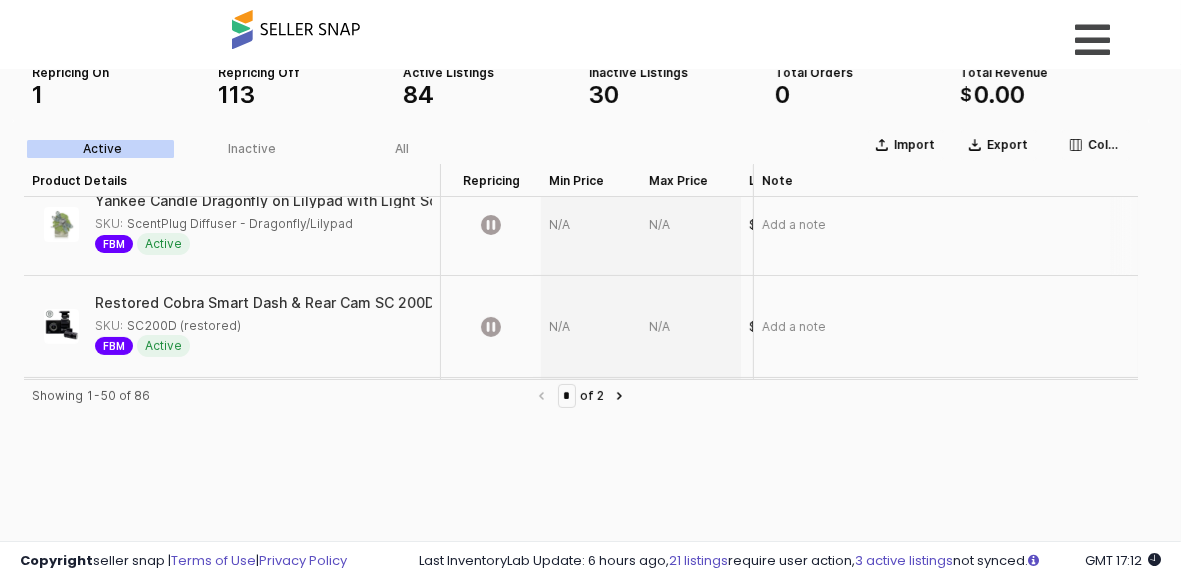 click at bounding box center (691, 224) 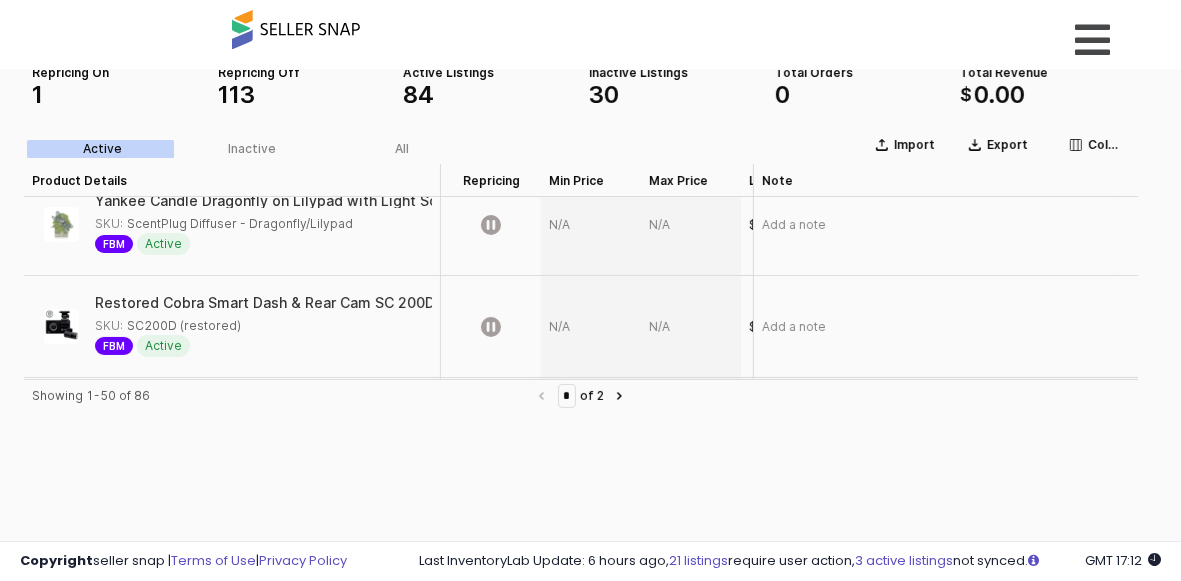 click at bounding box center (691, 224) 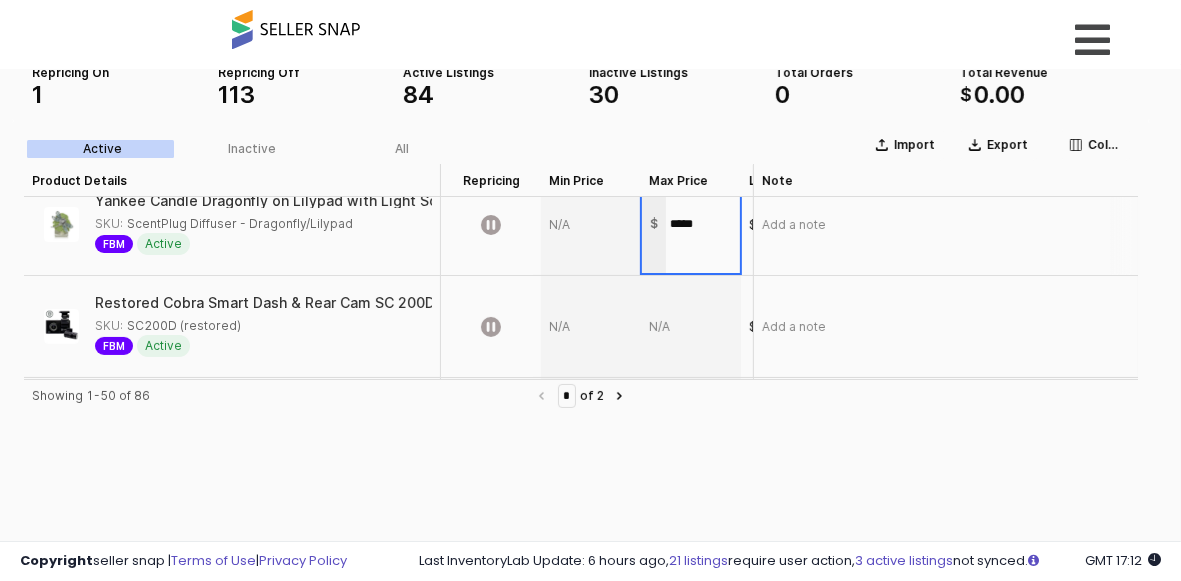 type on "*****" 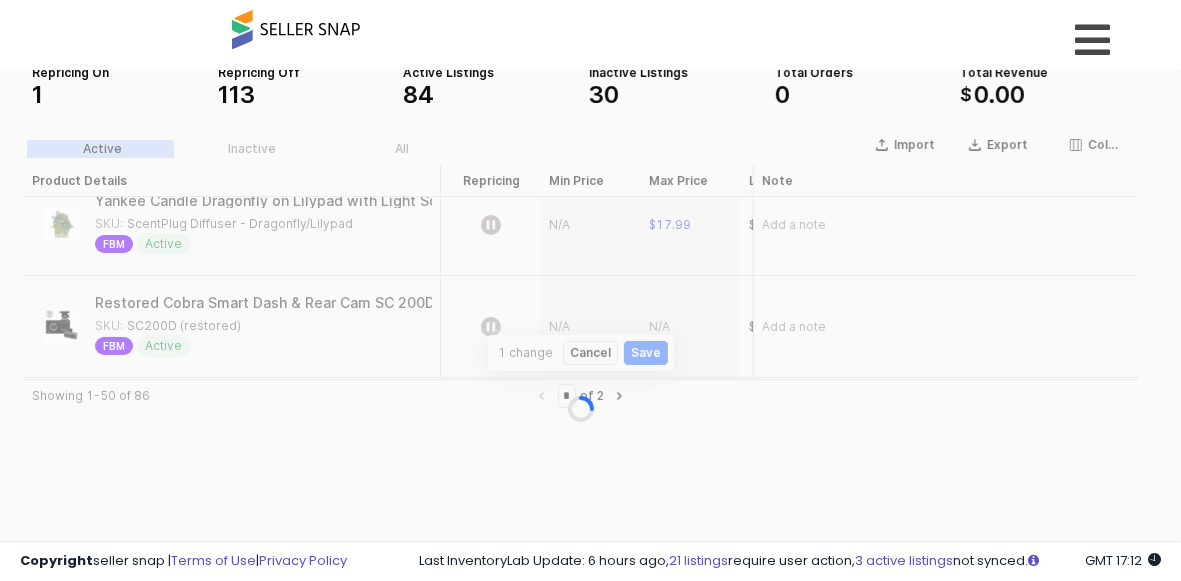 click at bounding box center (581, 408) 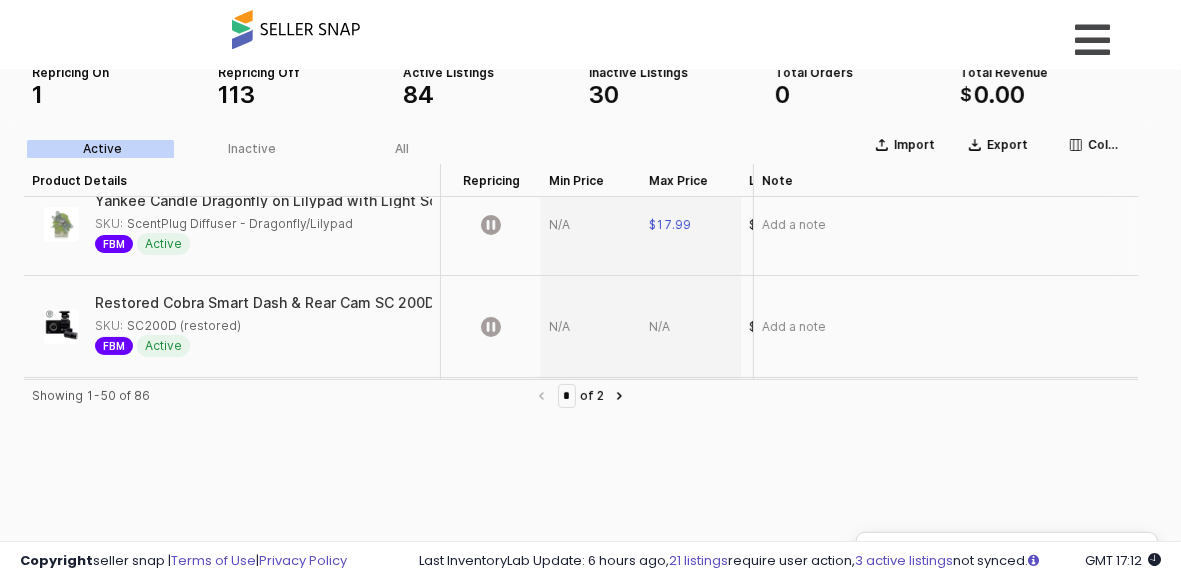 click at bounding box center (591, 224) 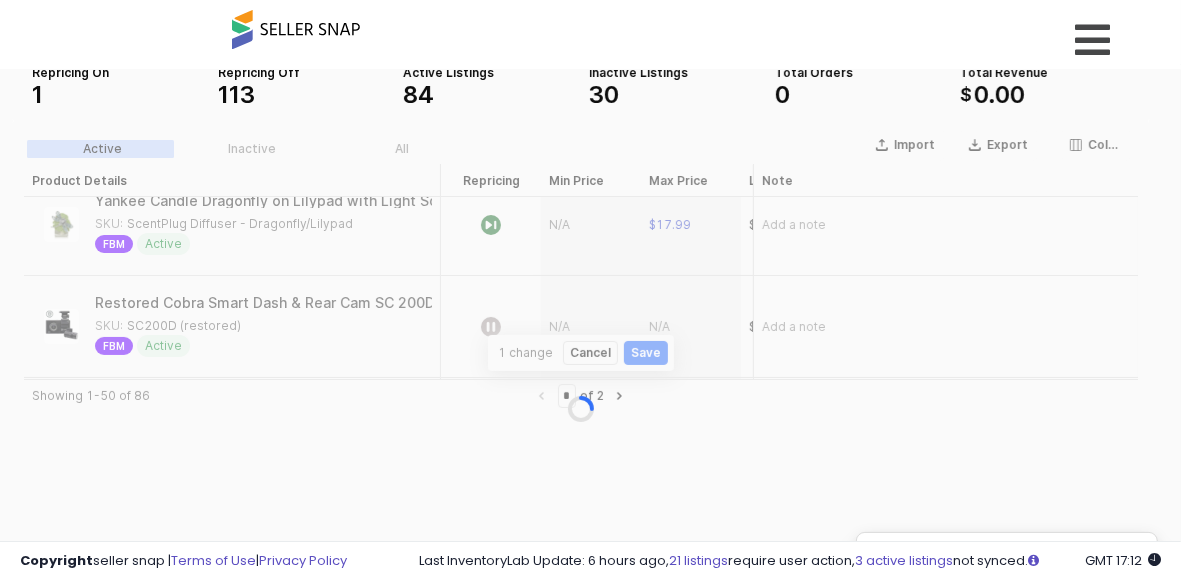 click at bounding box center (581, 408) 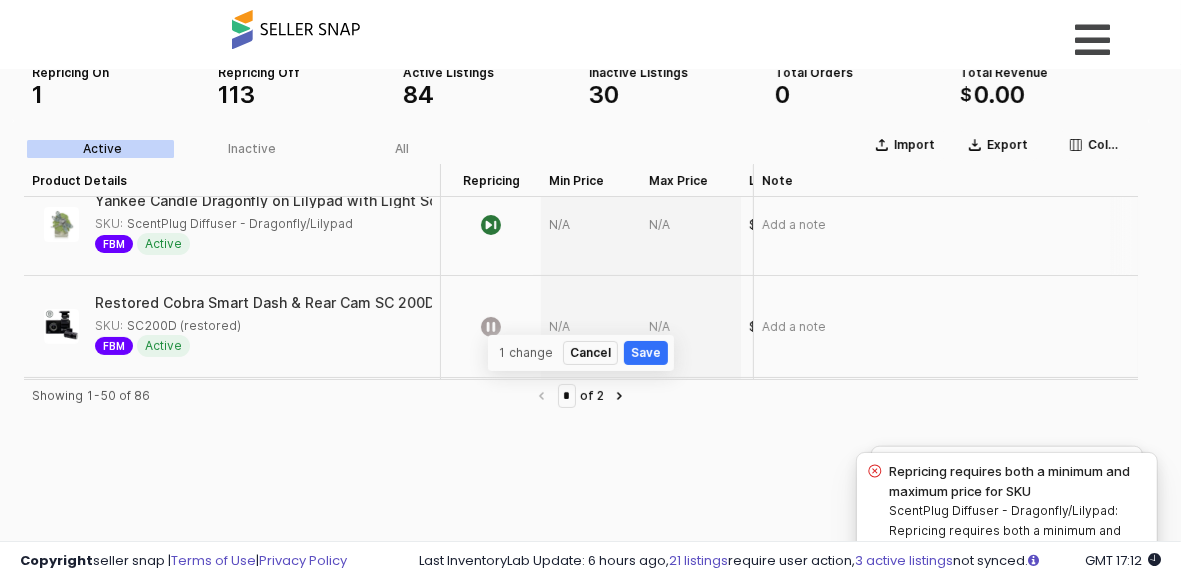 click at bounding box center (591, 224) 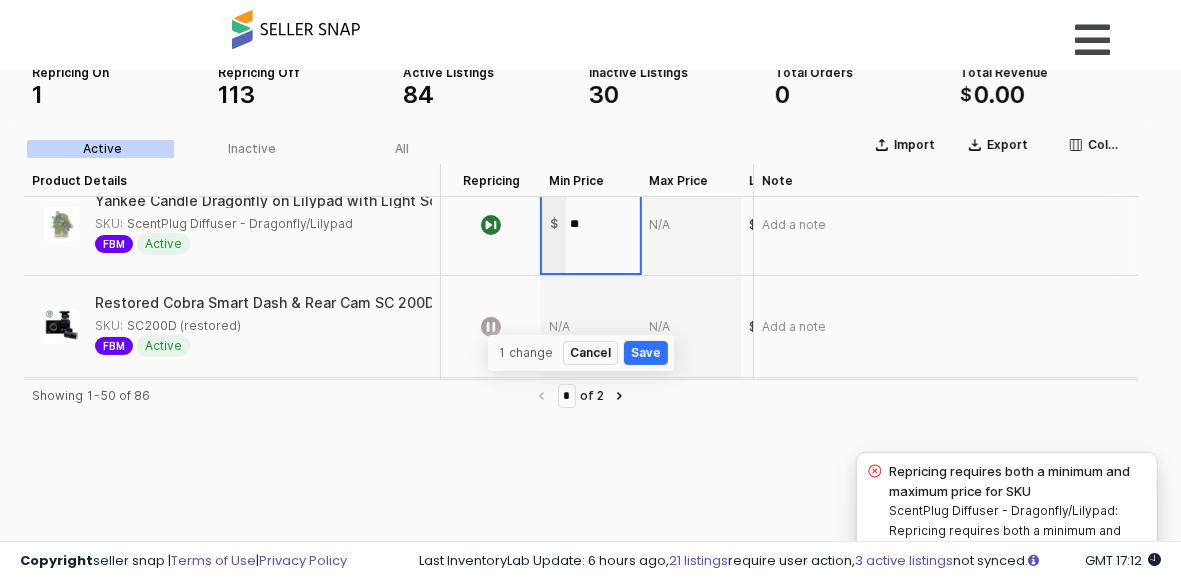click on "Nike in-Season TR 13 Men's Workout Shoes (DZ9360-007, Pure Platinum/White/University Red) Size 10
SKU:  in-Season TR 13 10M White/Univ Red
FBM
Active
$79.95 $89.95 $112.94
$112.94
0
+0%
$0.00
+0%
Add a note
Yankee Candle Dragonfly on Lilypad with Light ScentPlug Diffuser
SKU:  ScentPlug Diffuser - Dragonfly/Lilypad
0" at bounding box center (925, 896) 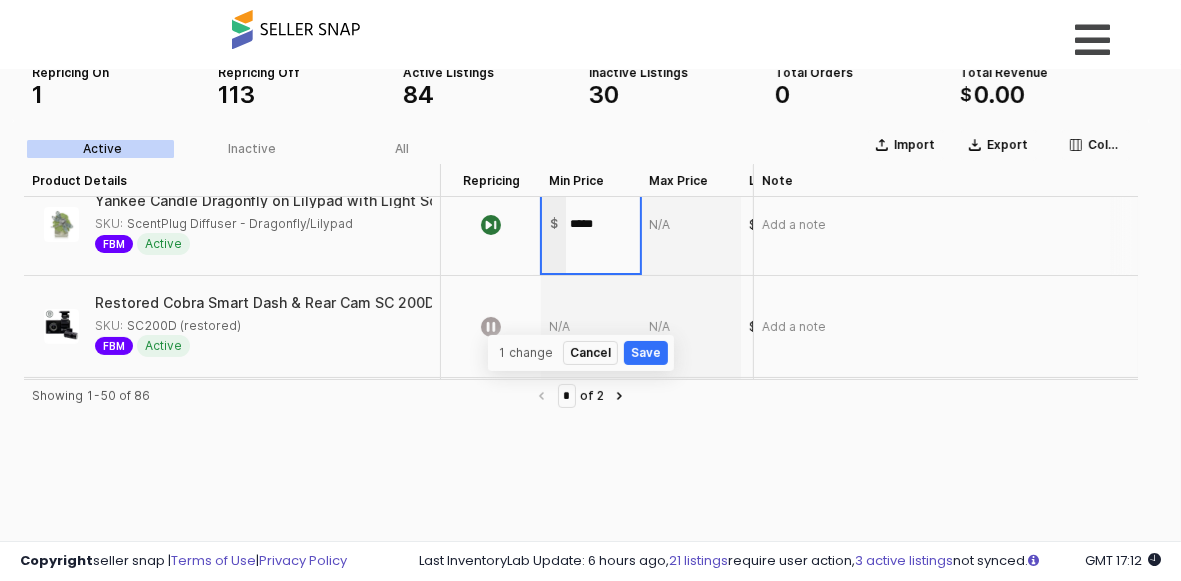 type on "*****" 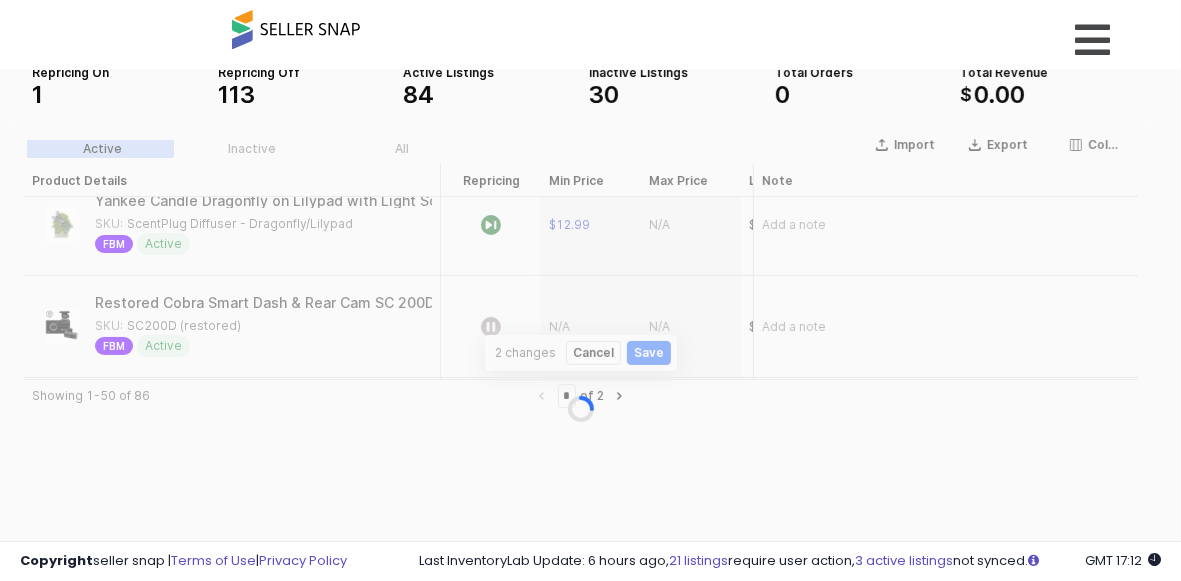 click at bounding box center [581, 408] 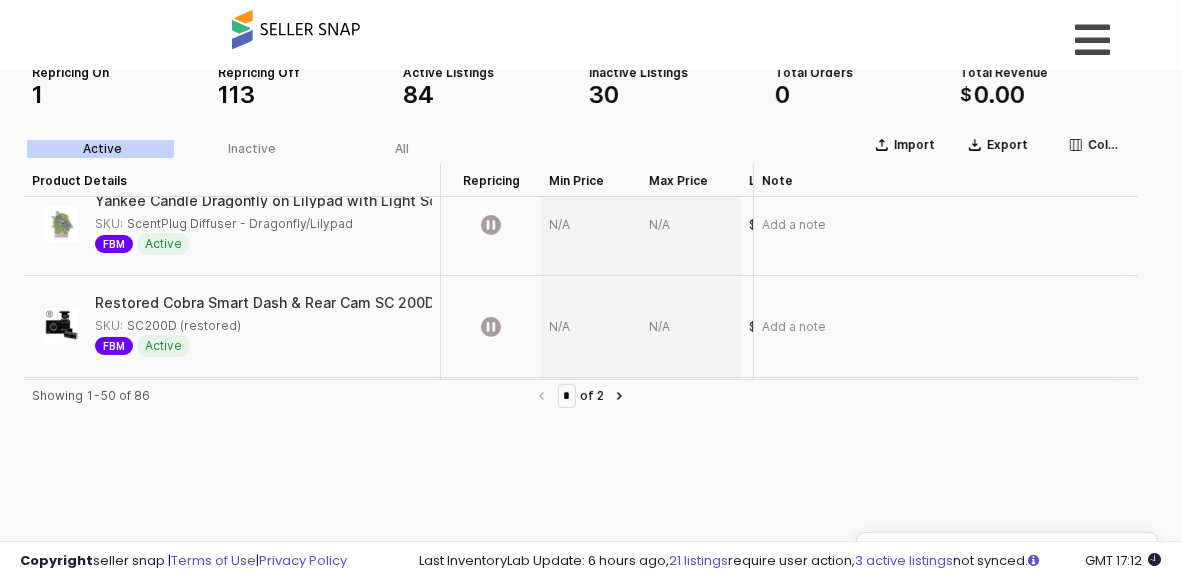 scroll, scrollTop: 125, scrollLeft: 0, axis: vertical 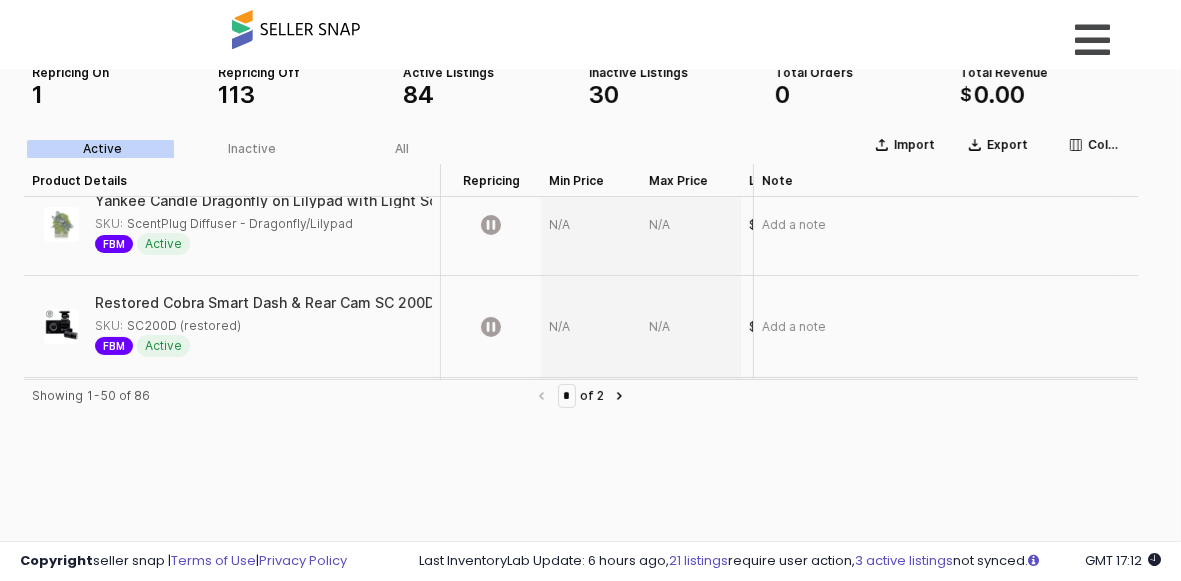 click at bounding box center [591, 224] 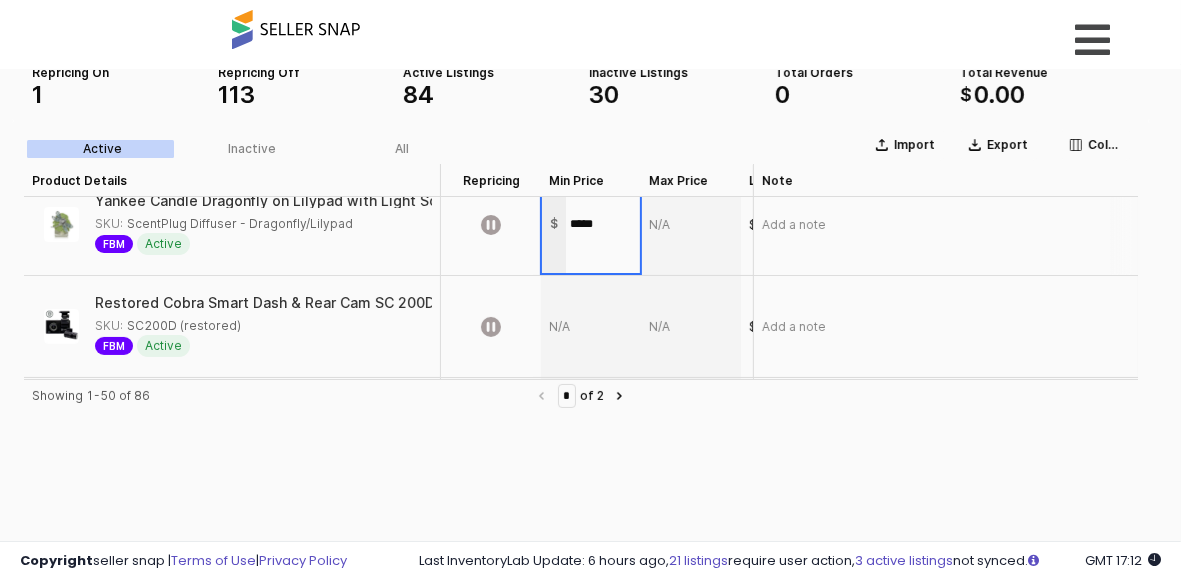 type on "*****" 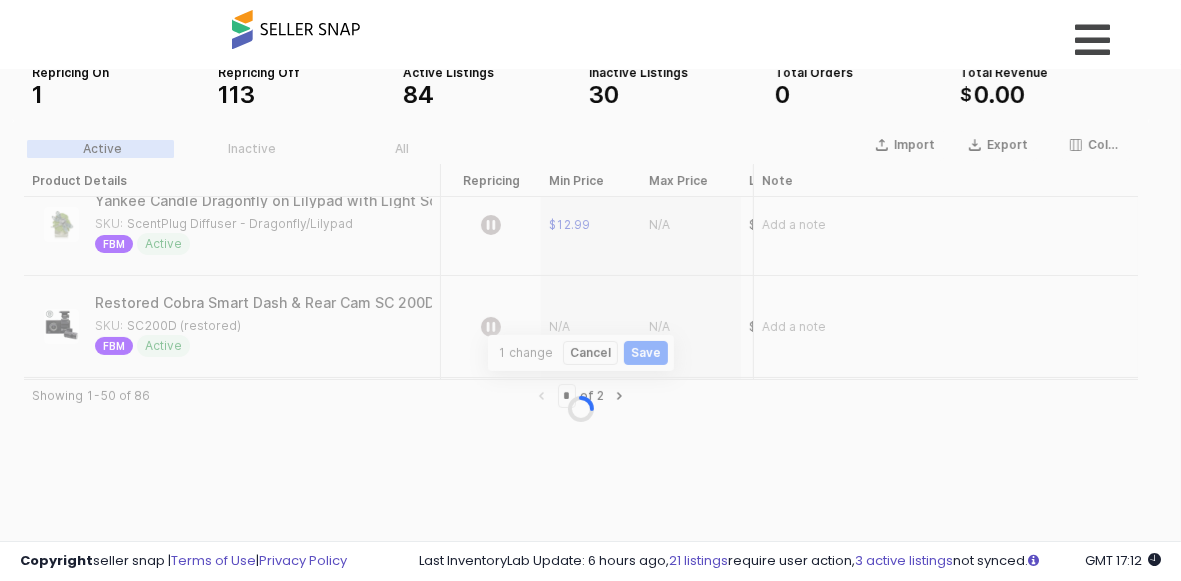 click at bounding box center [581, 408] 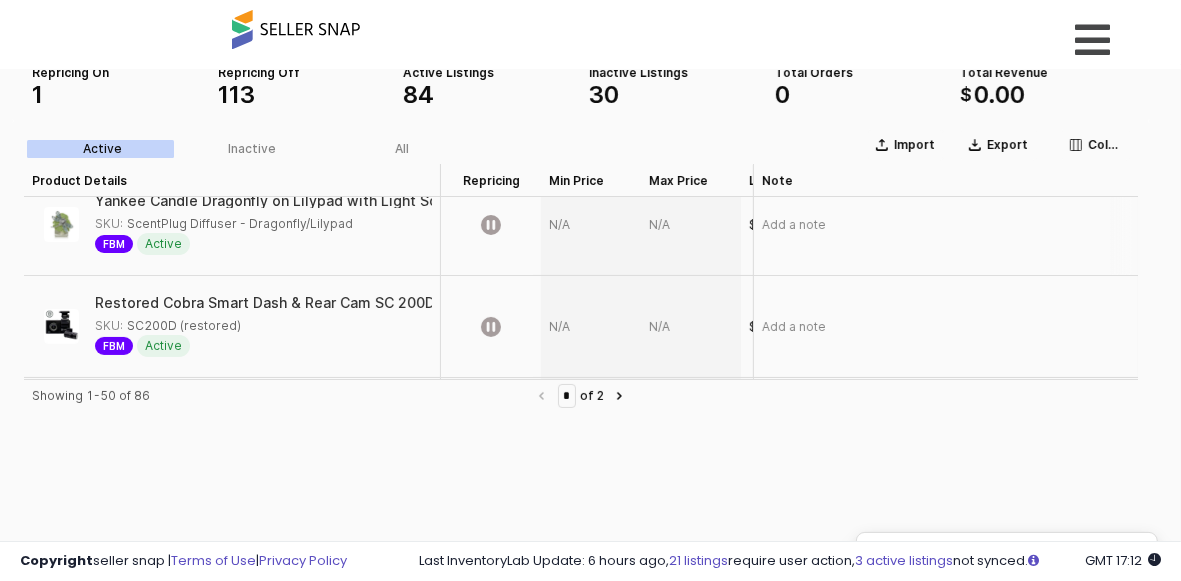 click at bounding box center (691, 224) 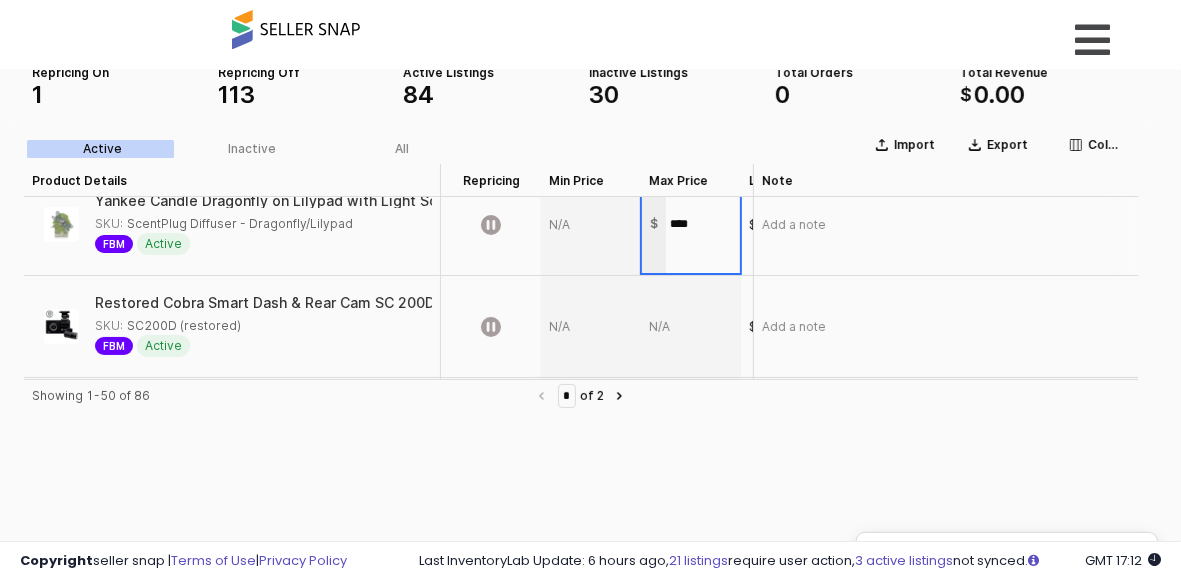type on "*****" 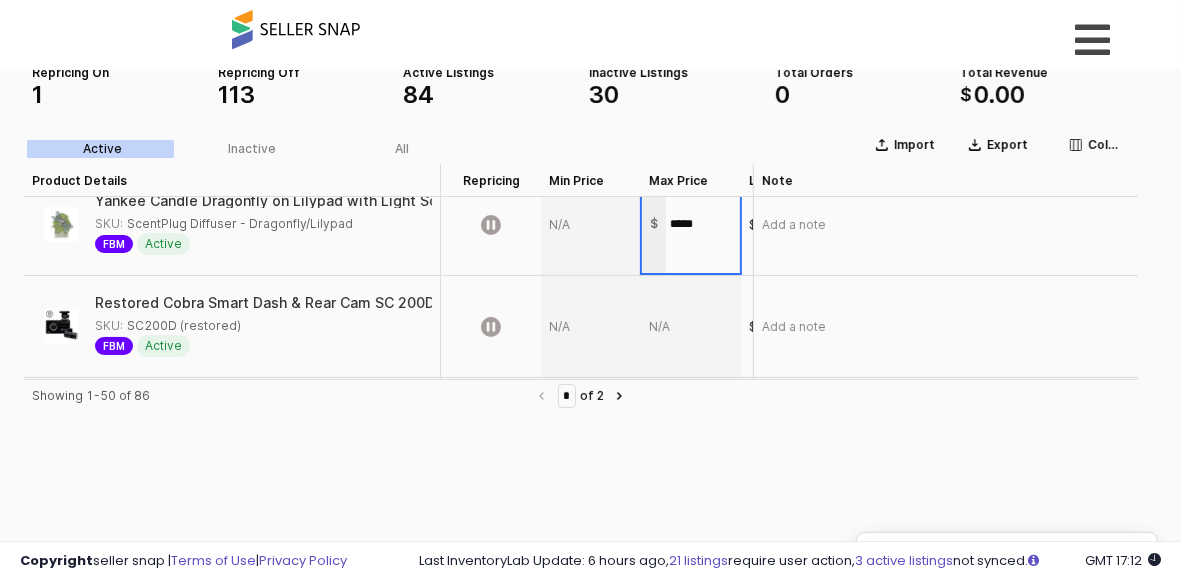 click on "Import Export Columns Active Inactive All Product Details Product Details Repricing Repricing Min Price Min Price Max Price Max Price Listed Price Listed Price Buy Box Price Buy Box Price MAP MAP Respect MAP Respect MAP Total Orders Total Orders Total Revenue Total Revenue Note Note
Nike in-Season TR 13 Men's Workout Shoes (DZ9360-007, Pure Platinum/White/University Red) Size 10
SKU:  in-Season TR 13 10M White/Univ Red
FBM
Active
$79.95 $89.95 $112.94
$112.94
0
+0%
$0.00
+0%
Add a note
0" at bounding box center [581, 408] 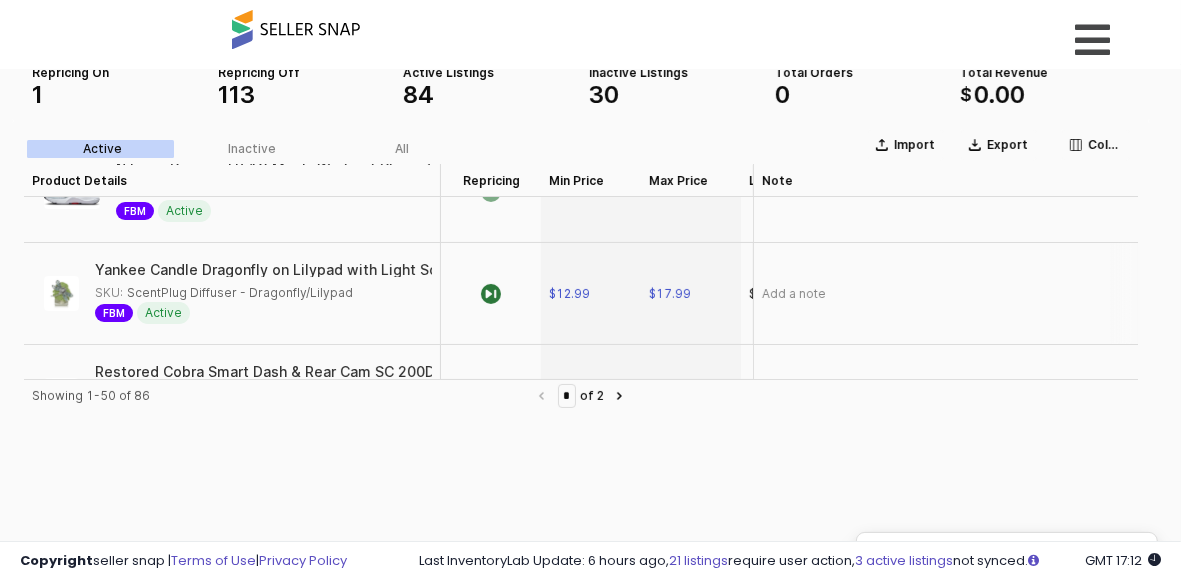 scroll, scrollTop: 125, scrollLeft: 0, axis: vertical 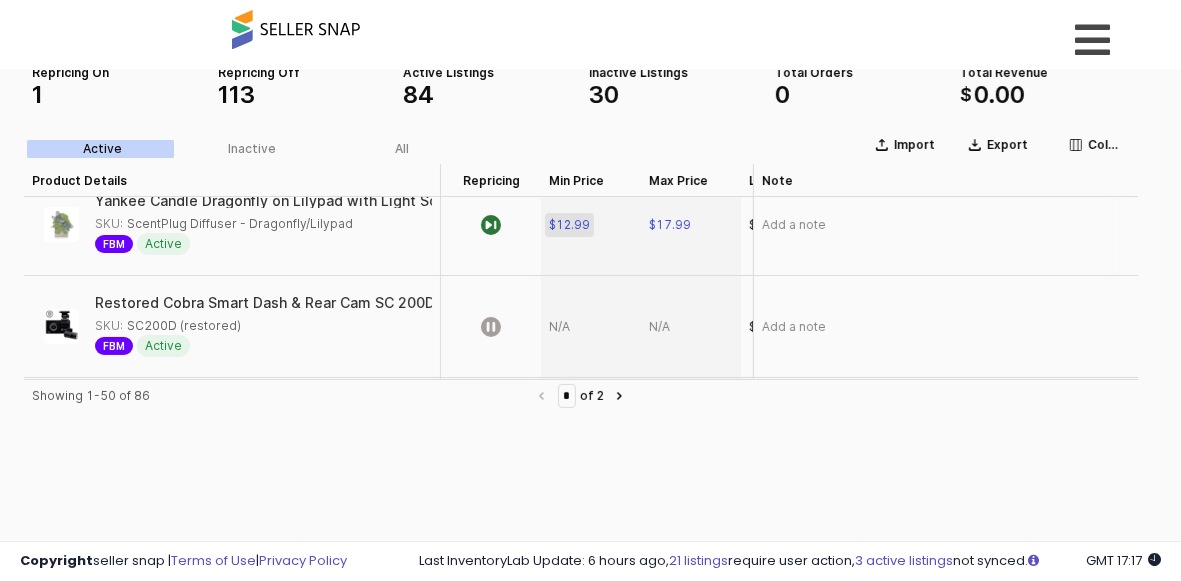 click on "$12.99" at bounding box center [569, 224] 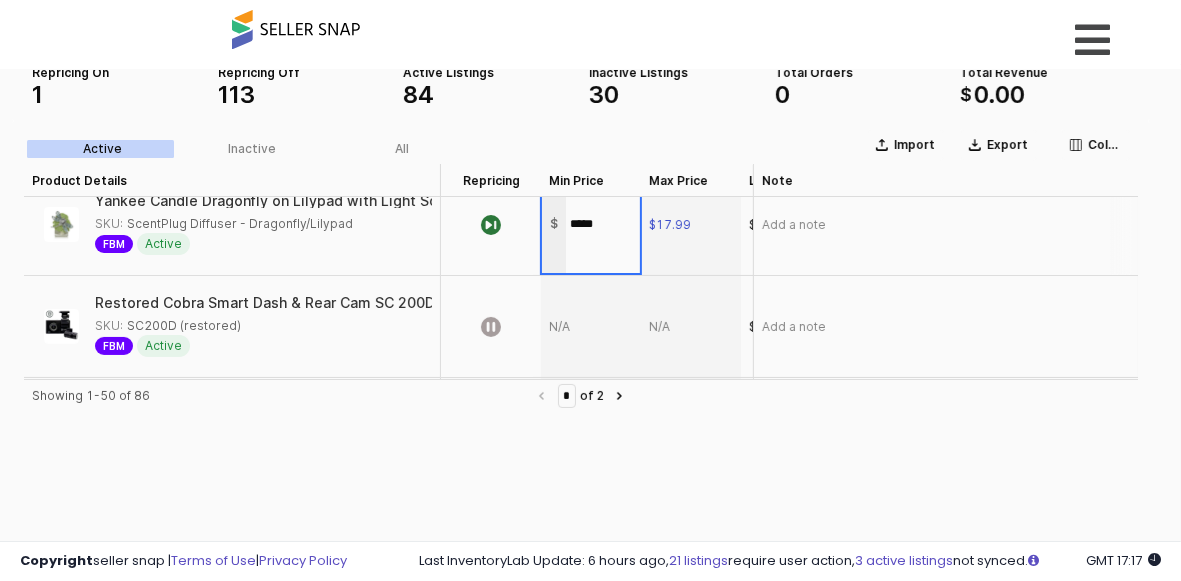 drag, startPoint x: 578, startPoint y: 222, endPoint x: 550, endPoint y: 222, distance: 28 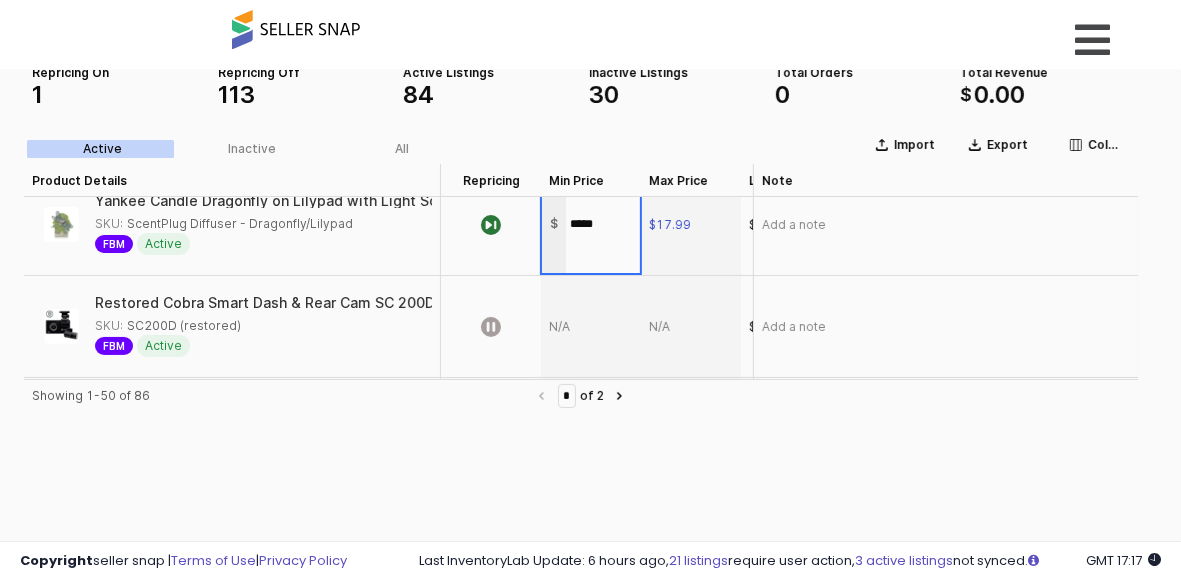 type on "*****" 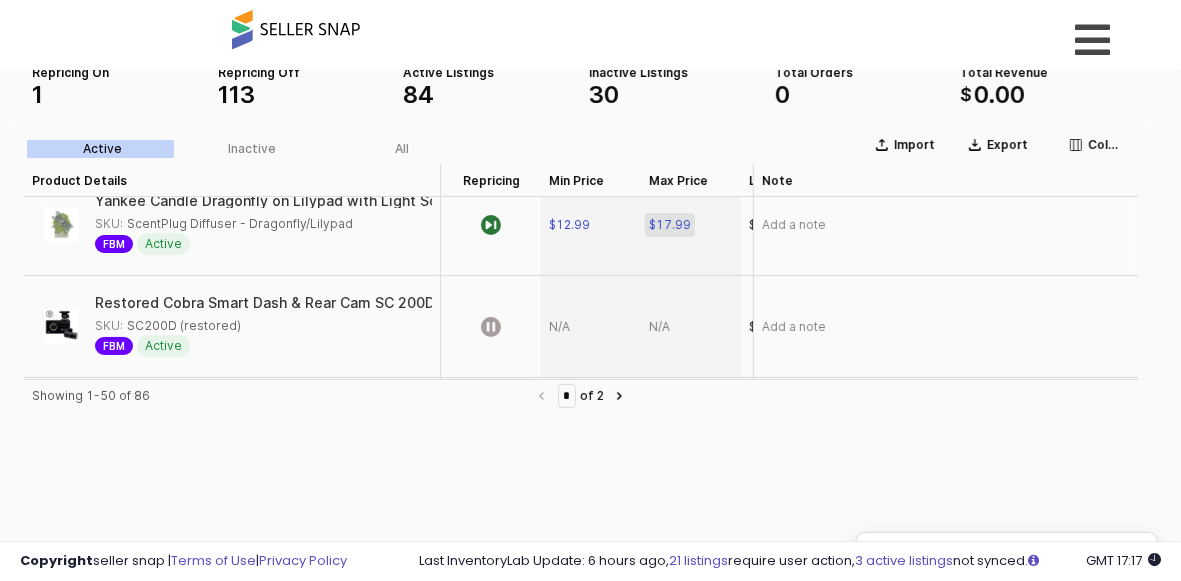 click on "$17.99" at bounding box center (670, 224) 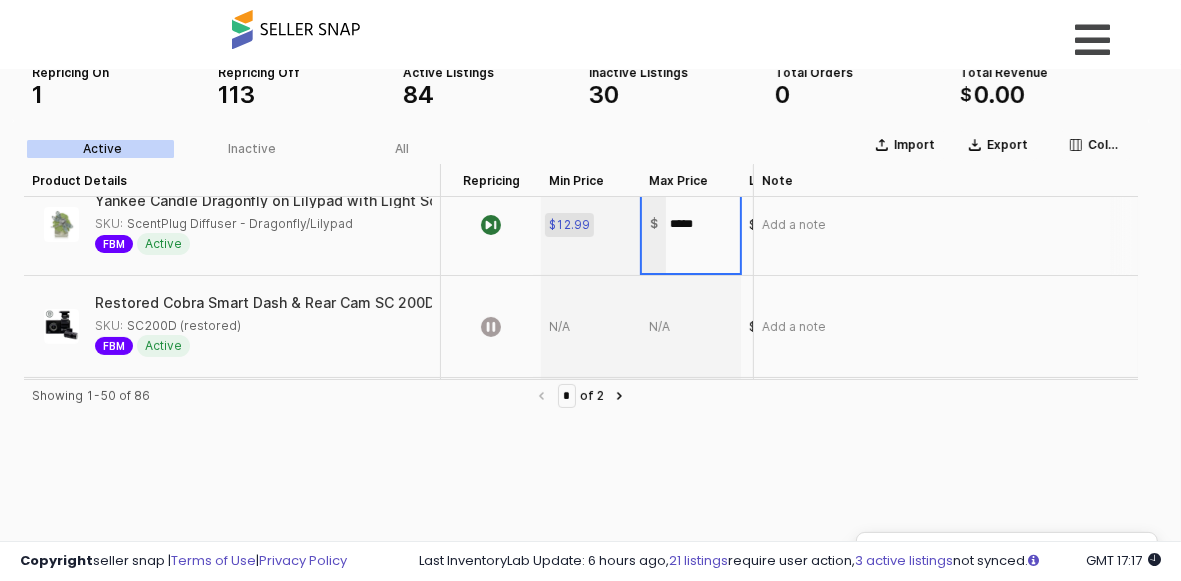 click on "$12.99" at bounding box center [569, 224] 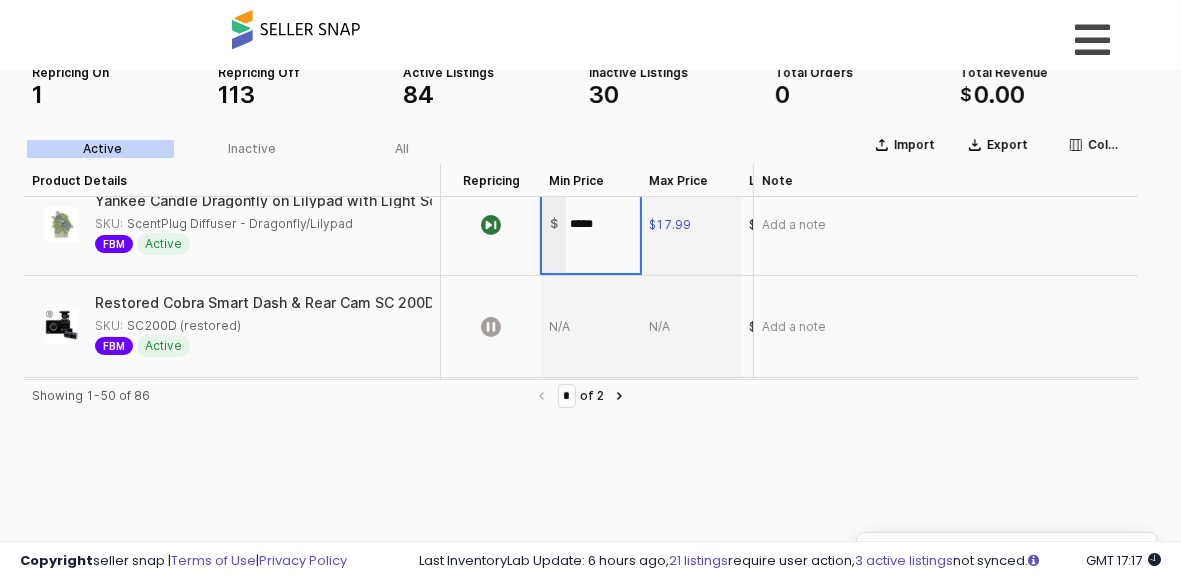 click on "*****" at bounding box center (603, 223) 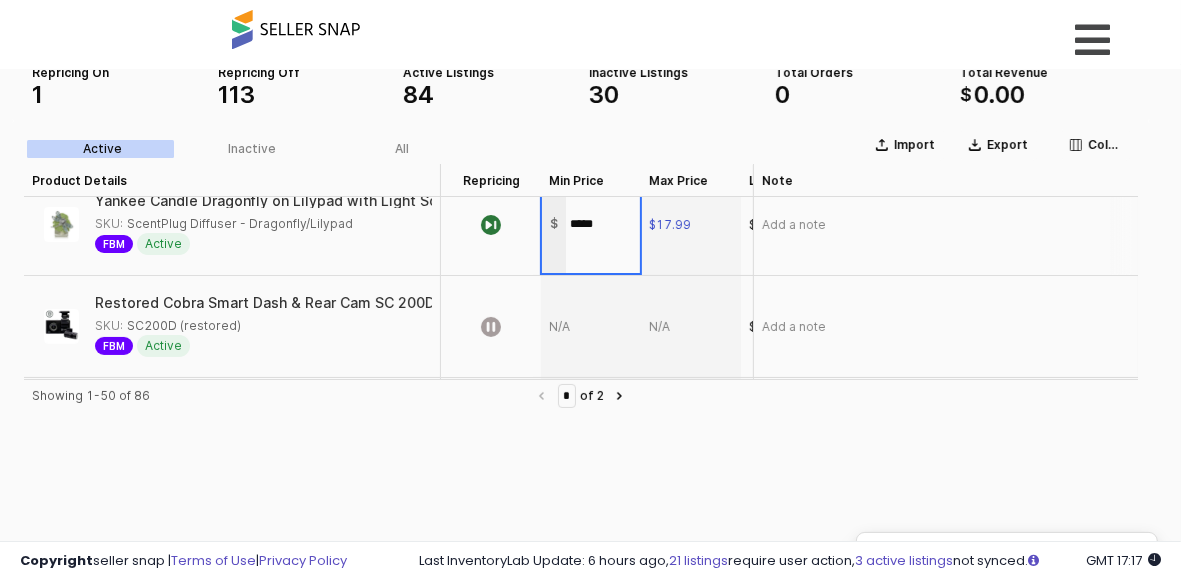 click on "*****" at bounding box center [603, 223] 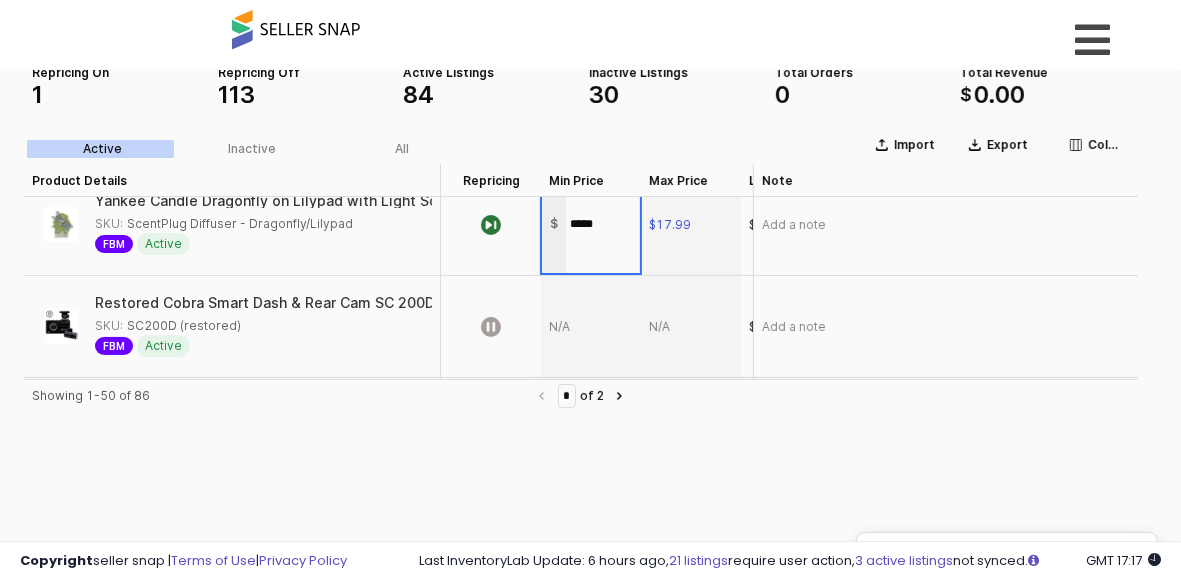 type on "*****" 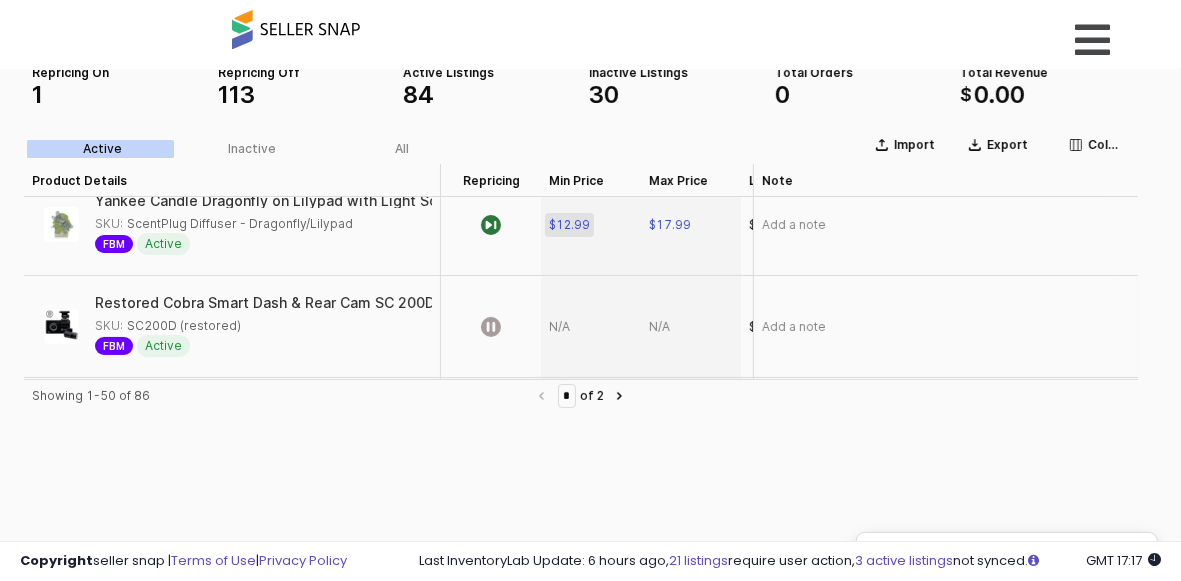 click on "$12.99" at bounding box center (569, 224) 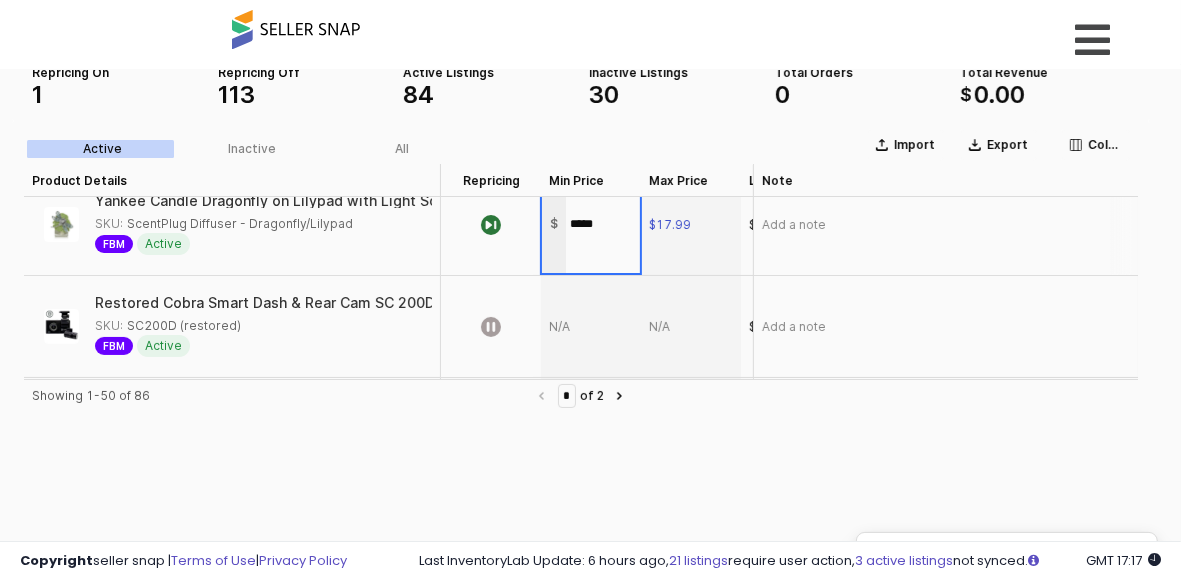 click on "*****" at bounding box center [603, 223] 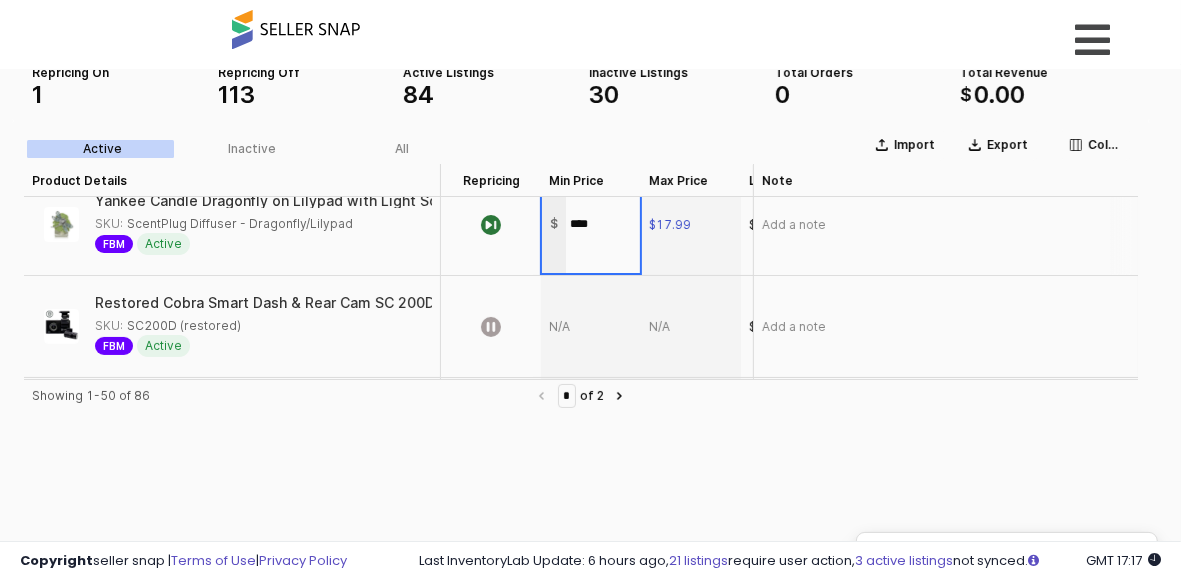 type on "*****" 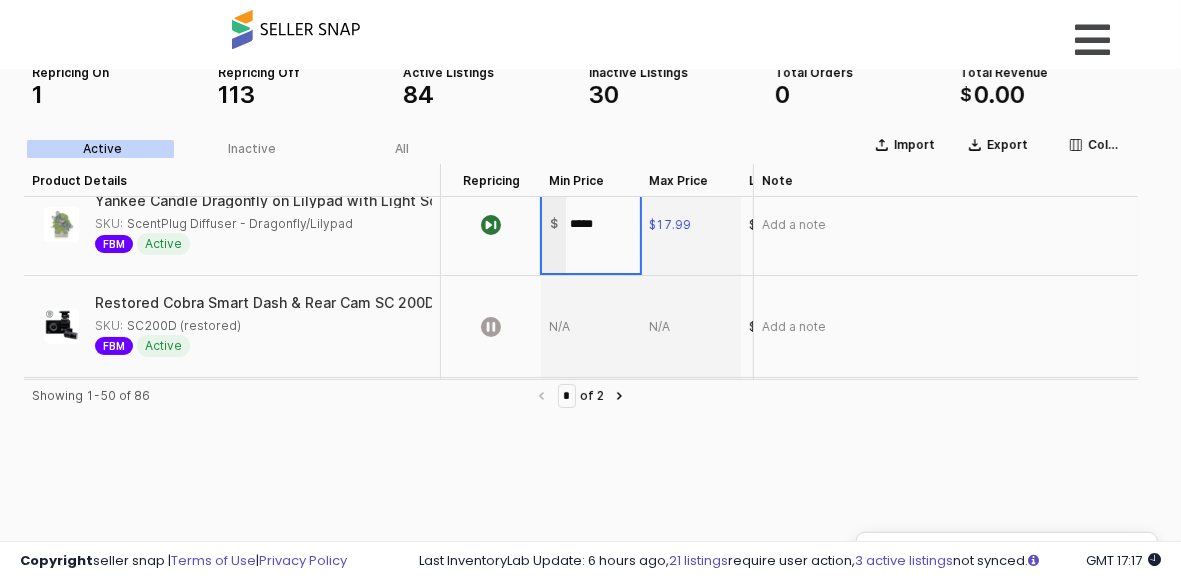 click on "Import Export Columns Active Inactive All Product Details Product Details Repricing Repricing Min Price Min Price Max Price Max Price Listed Price Listed Price Buy Box Price Buy Box Price MAP MAP Respect MAP Respect MAP Total Orders Total Orders Total Revenue Total Revenue Note Note
Nike in-Season TR 13 Men's Workout Shoes (DZ9360-007, Pure Platinum/White/University Red) Size 10
SKU:  in-Season TR 13 10M White/Univ Red
FBM
Active
$79.95 $89.95 $112.94
$89.95
0
+0%
$0.00
+0%
Add a note
SKU:" at bounding box center [581, 408] 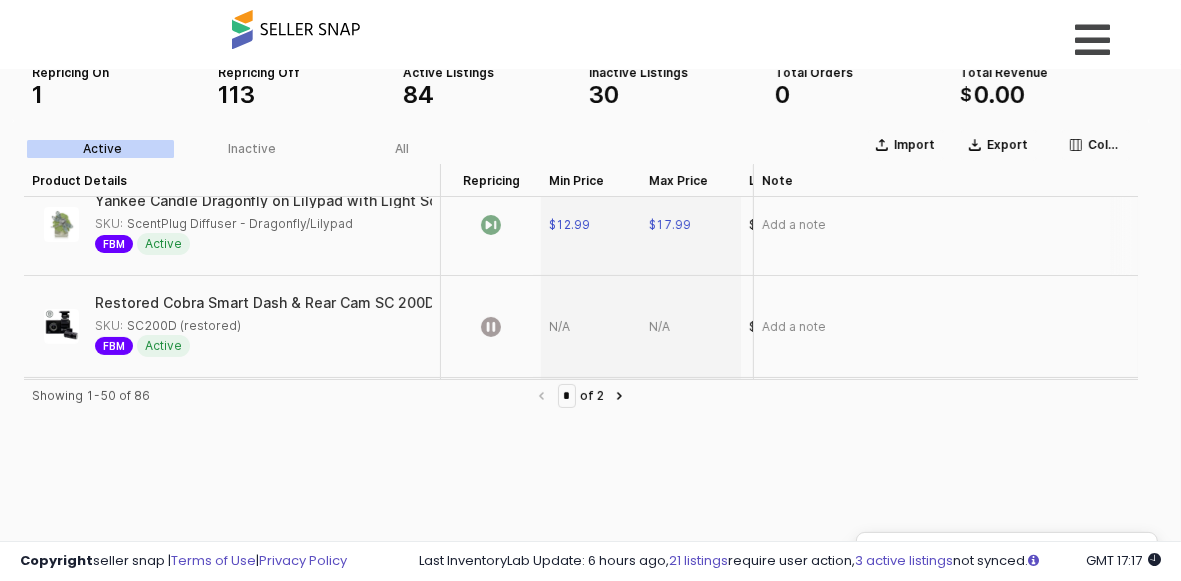 click 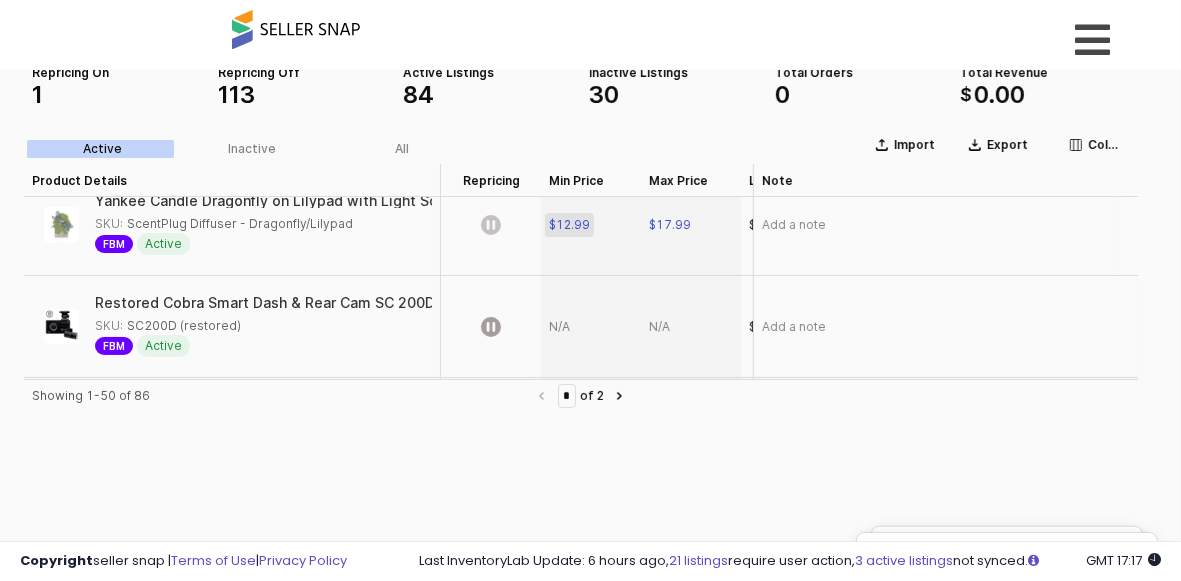 click on "$12.99" at bounding box center (569, 224) 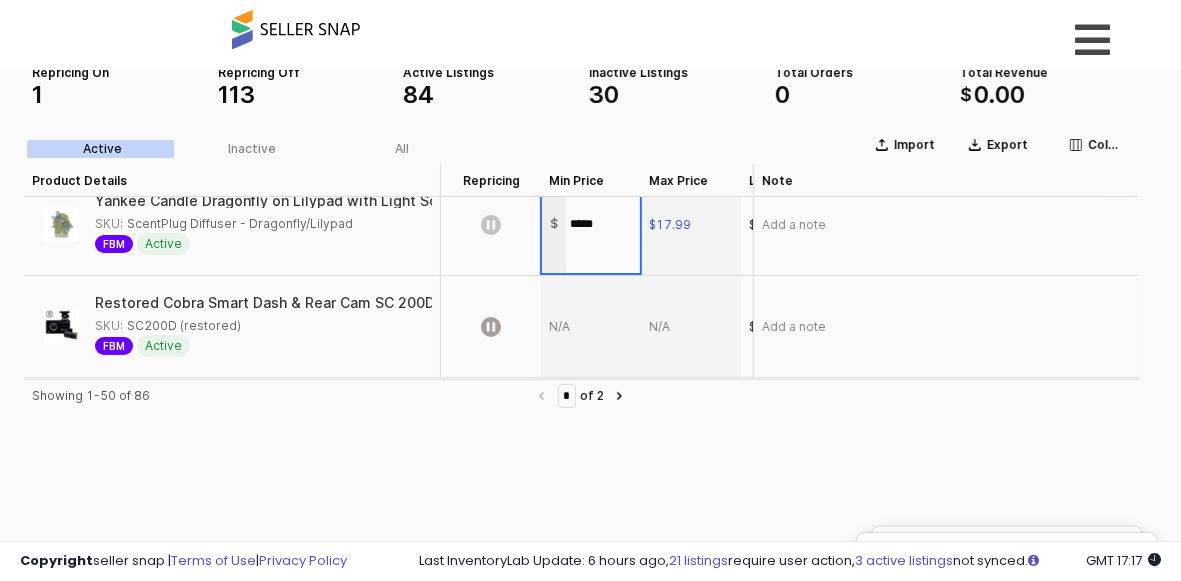 click on "*****" at bounding box center [603, 223] 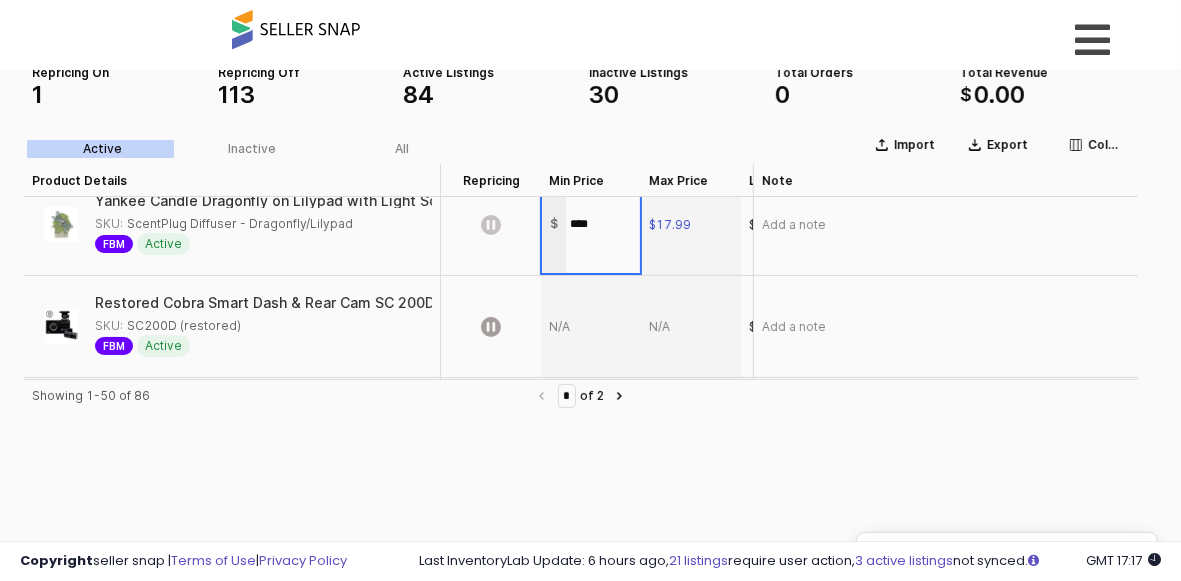 type on "*****" 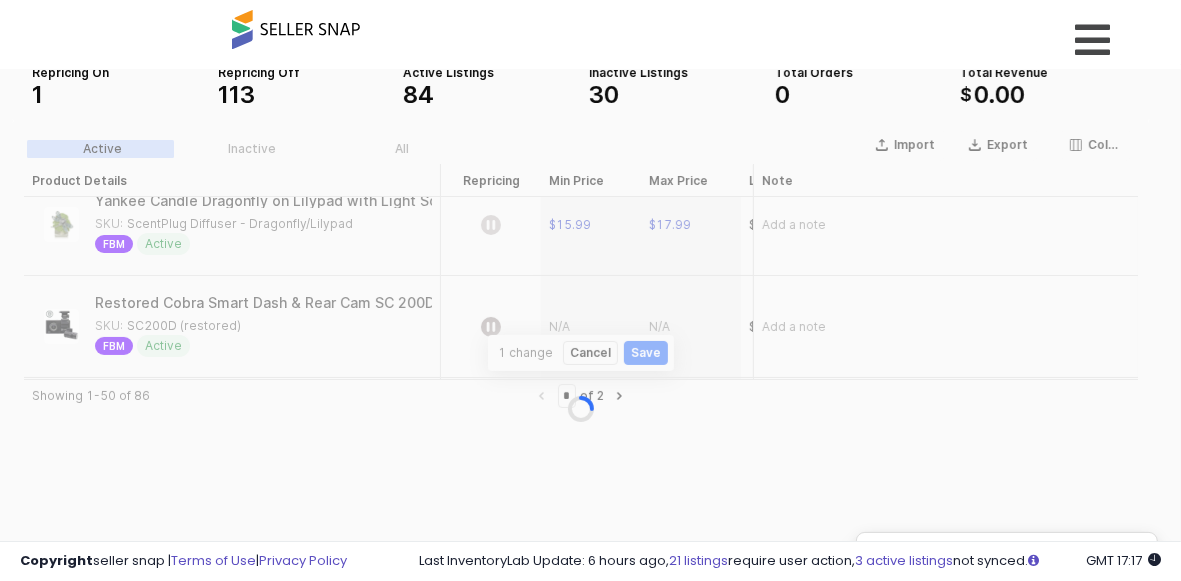 click on "Import Export Columns Active Inactive All Product Details Product Details Repricing Repricing Min Price Min Price Max Price Max Price Listed Price Listed Price Buy Box Price Buy Box Price MAP MAP Respect MAP Respect MAP Total Orders Total Orders Total Revenue Total Revenue Note Note
Nike in-Season TR 13 Men's Workout Shoes (DZ9360-007, Pure Platinum/White/University Red) Size 10
SKU:  in-Season TR 13 10M White/Univ Red
FBM
Active
$79.95 $89.95 $112.94
$89.95
0
+0%
$0.00
+0%
Add a note
SKU:" at bounding box center [581, 408] 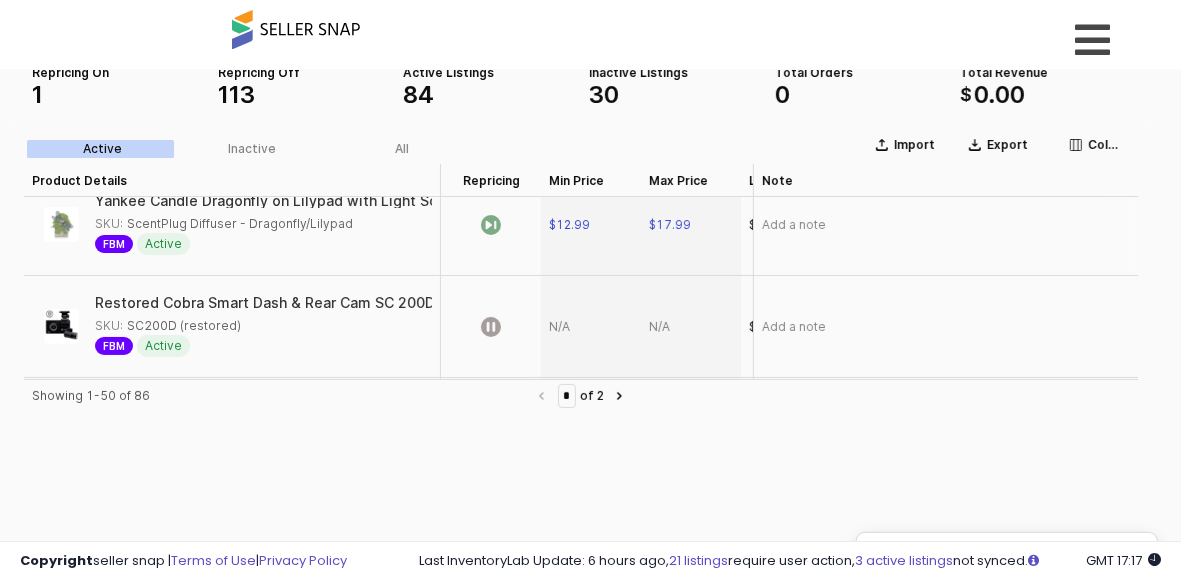 click on "$17.99" at bounding box center (691, 224) 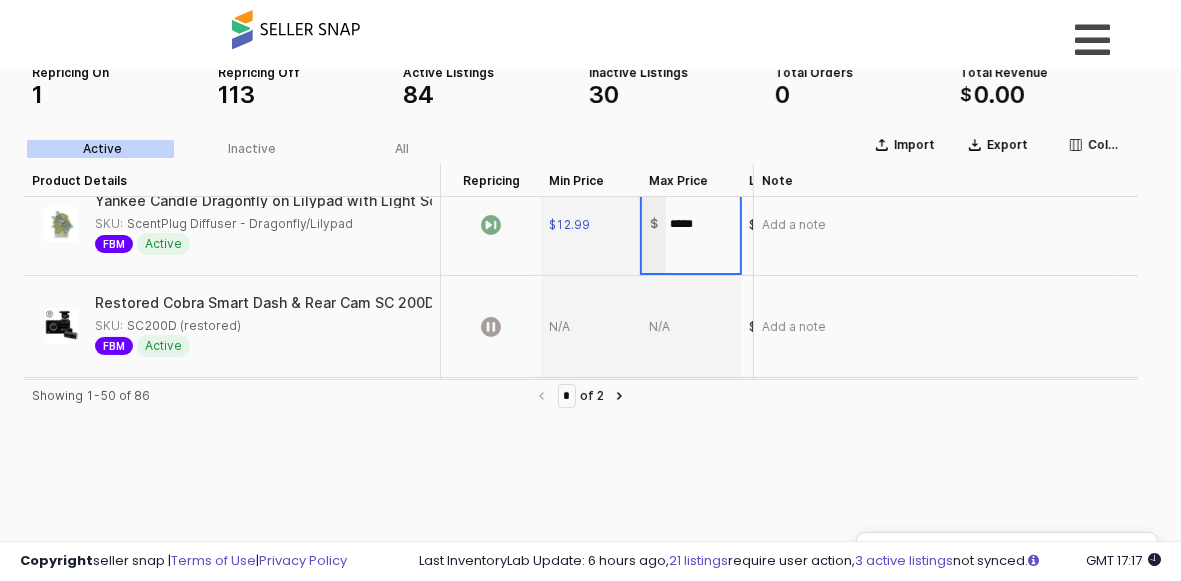 click on "*****" at bounding box center [703, 223] 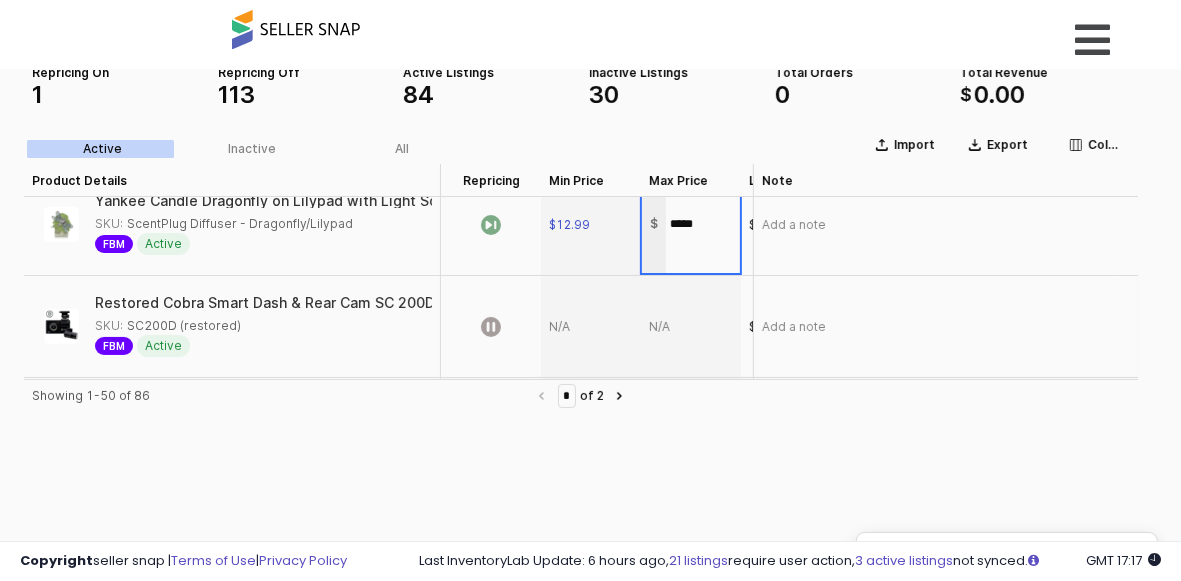 drag, startPoint x: 705, startPoint y: 219, endPoint x: 637, endPoint y: 220, distance: 68.007355 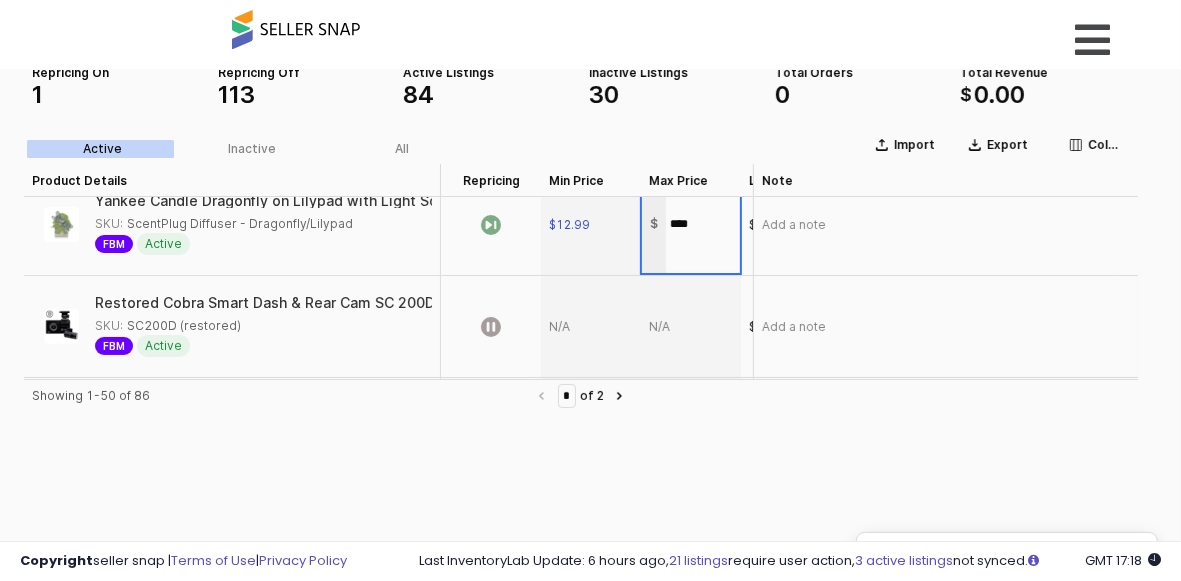 type on "*****" 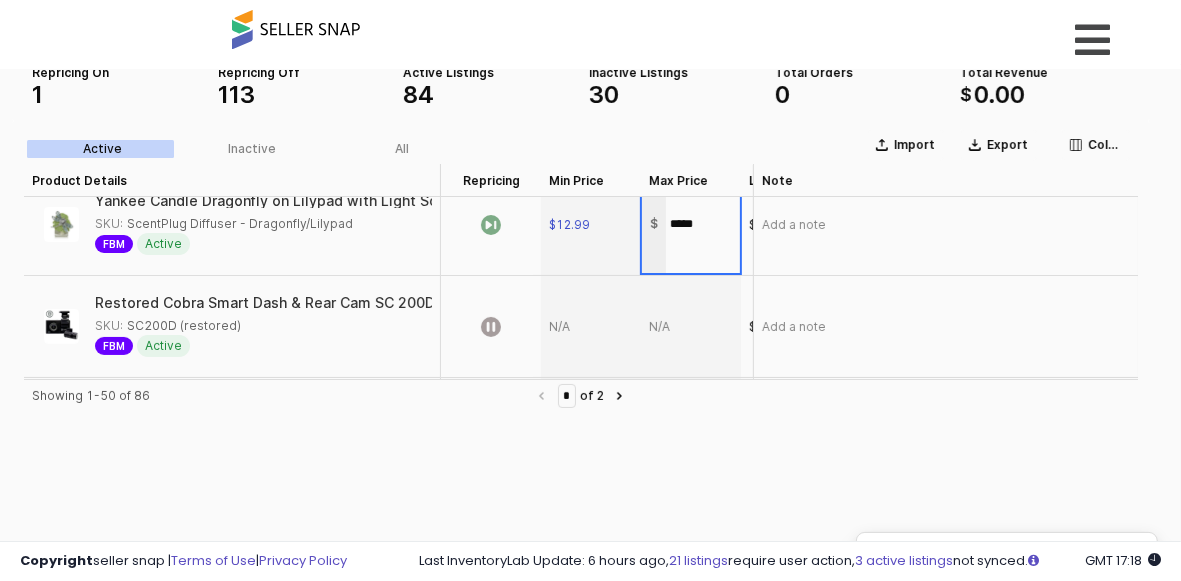 click on "Import Export Columns Active Inactive All Product Details Product Details Repricing Repricing Min Price Min Price Max Price Max Price Listed Price Listed Price Buy Box Price Buy Box Price MAP MAP Respect MAP Respect MAP Total Orders Total Orders Total Revenue Total Revenue Note Note
Nike in-Season TR 13 Men's Workout Shoes (DZ9360-007, Pure Platinum/White/University Red) Size 10
SKU:  in-Season TR 13 10M White/Univ Red
FBM
Active
$79.95 $89.95 $112.94
$89.95
0
+0%
$0.00
+0%
Add a note
SKU:" at bounding box center [581, 408] 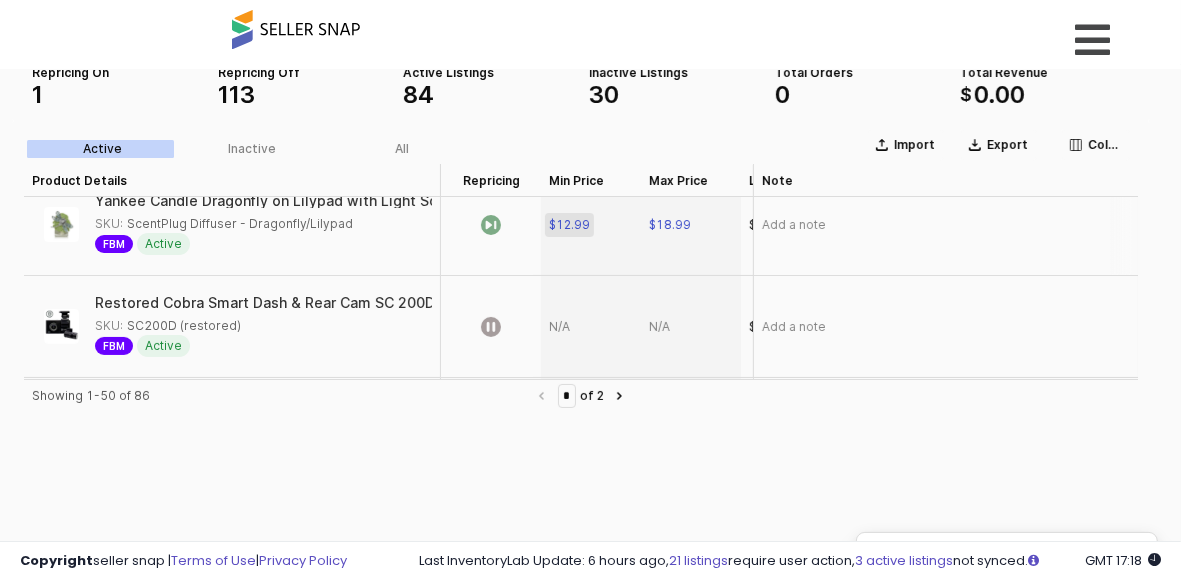 click on "$12.99" at bounding box center (569, 224) 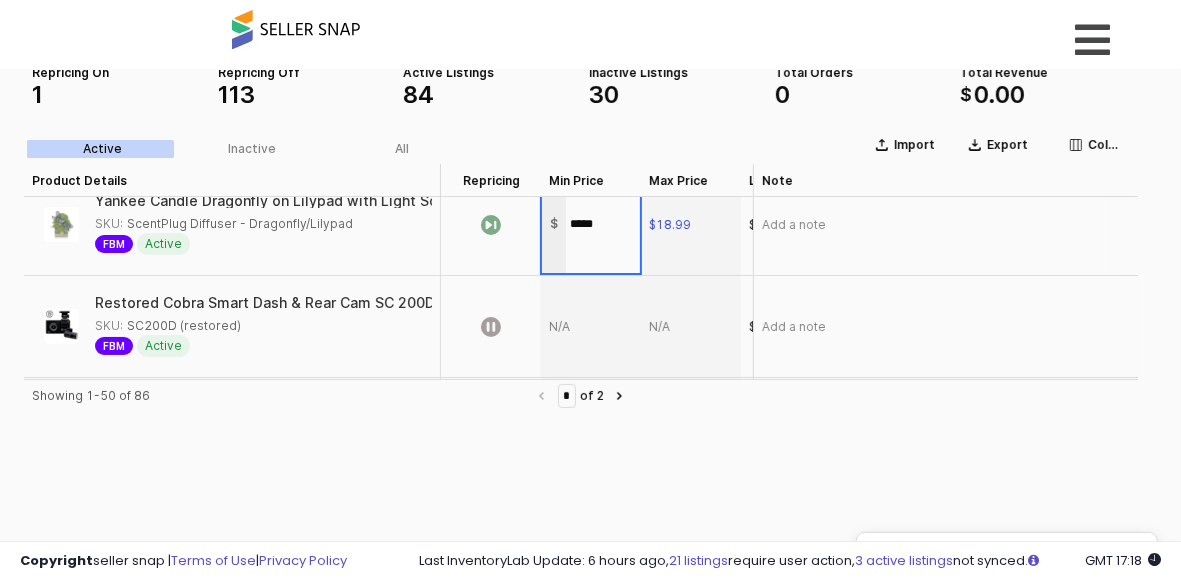 click on "*****" at bounding box center (603, 223) 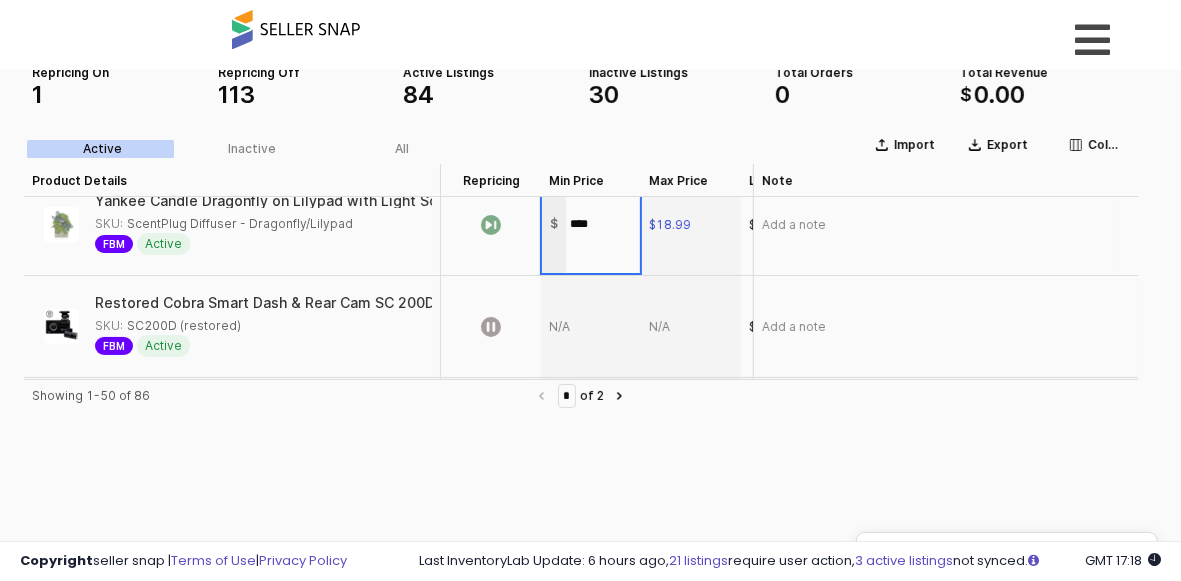 type on "*****" 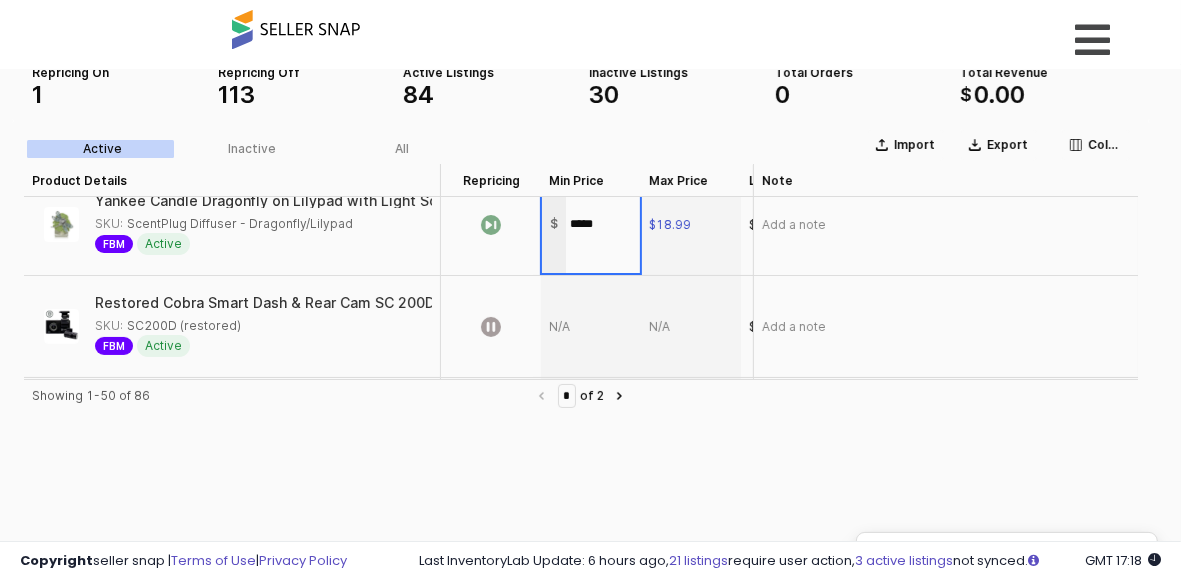 click on "Import Export Columns Active Inactive All Product Details Product Details Repricing Repricing Min Price Min Price Max Price Max Price Listed Price Listed Price Buy Box Price Buy Box Price MAP MAP Respect MAP Respect MAP Total Orders Total Orders Total Revenue Total Revenue Note Note
Nike in-Season TR 13 Men's Workout Shoes (DZ9360-007, Pure Platinum/White/University Red) Size 10
SKU:  in-Season TR 13 10M White/Univ Red
FBM
Active
$79.95 $89.95 $112.94
$89.95
0
+0%
$0.00
+0%
Add a note
SKU:" at bounding box center [581, 408] 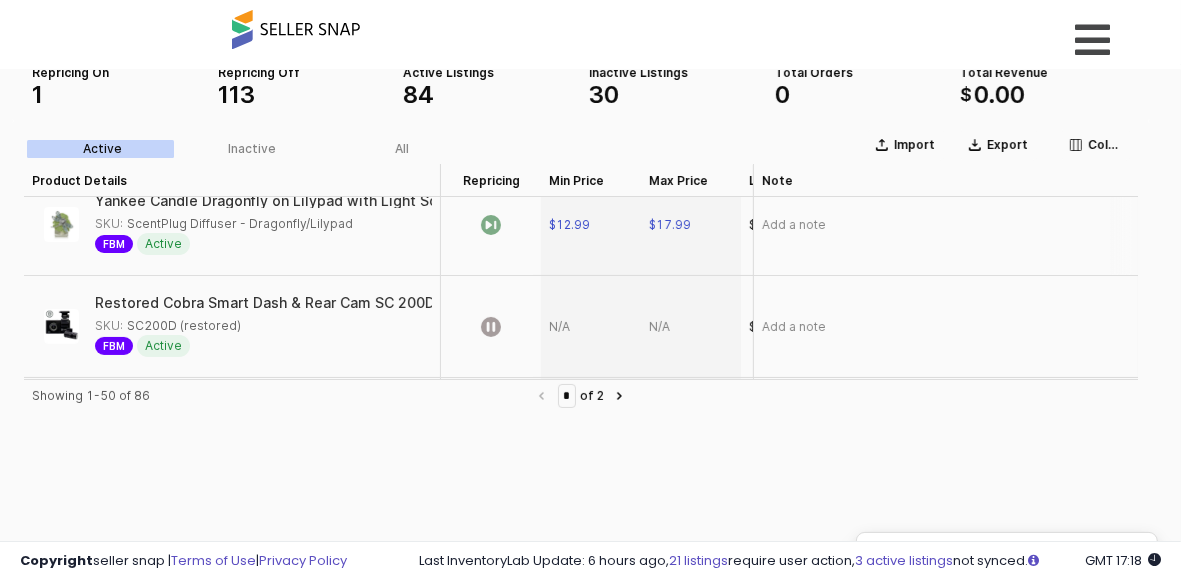 scroll, scrollTop: 0, scrollLeft: 0, axis: both 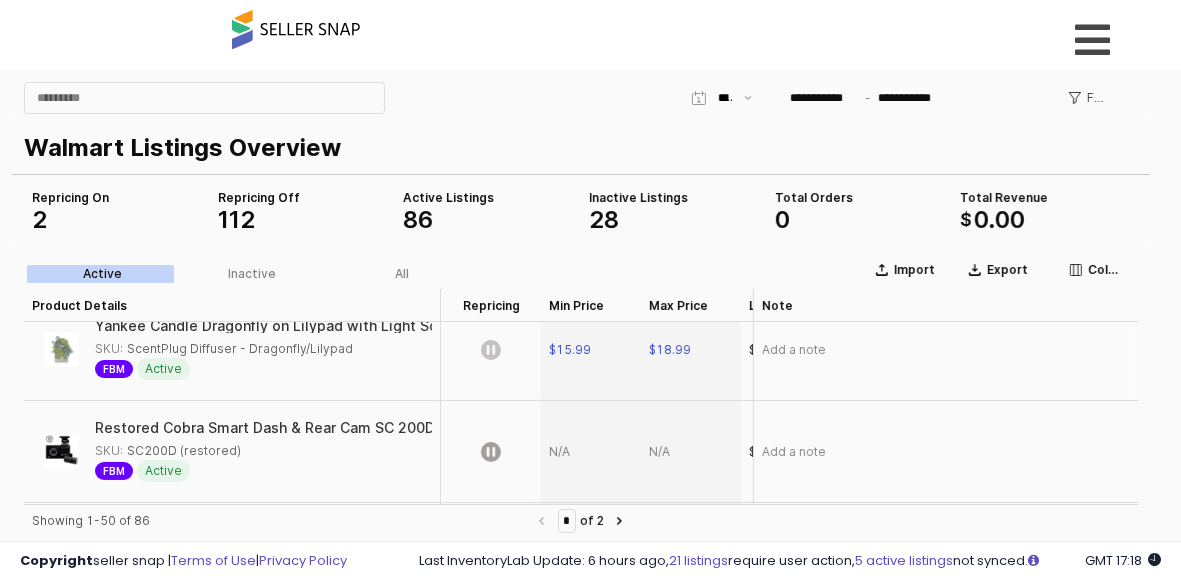 click 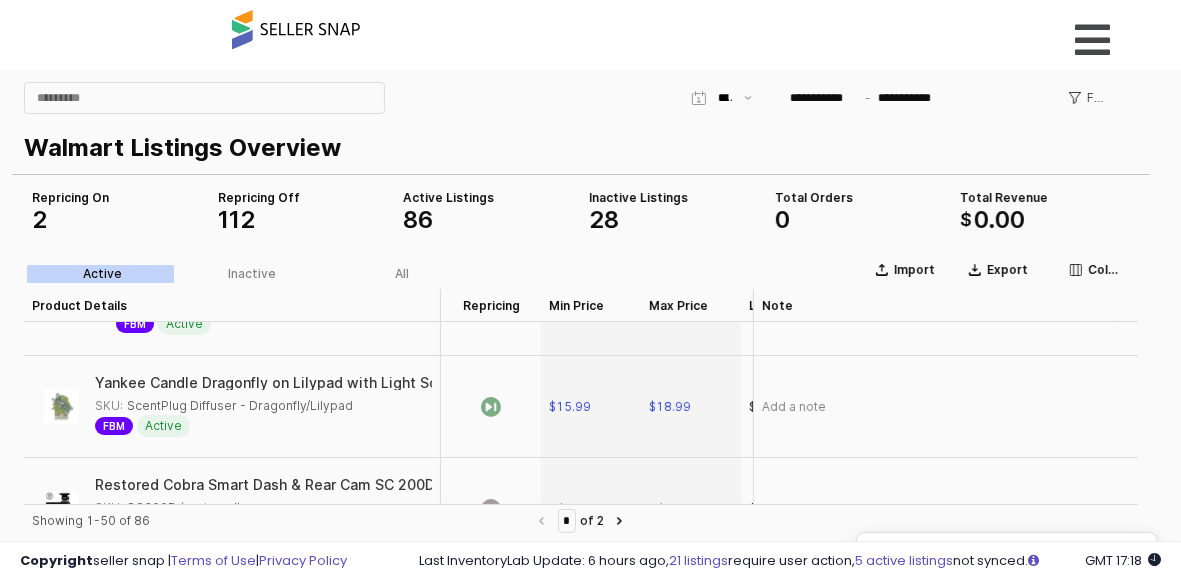 scroll, scrollTop: 0, scrollLeft: 0, axis: both 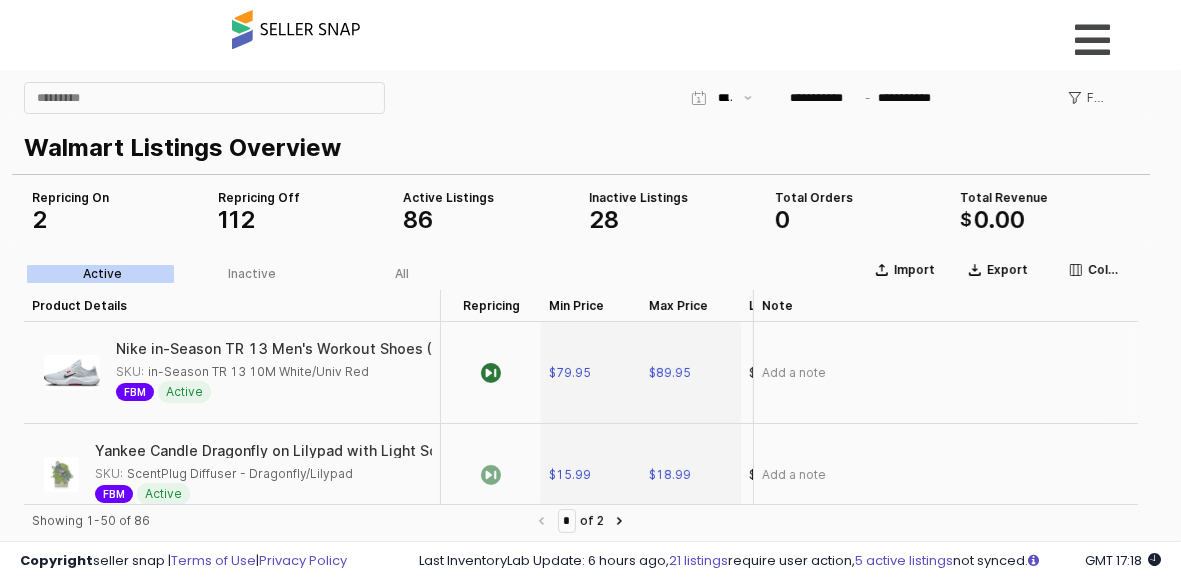 drag, startPoint x: 387, startPoint y: 367, endPoint x: 361, endPoint y: 367, distance: 26 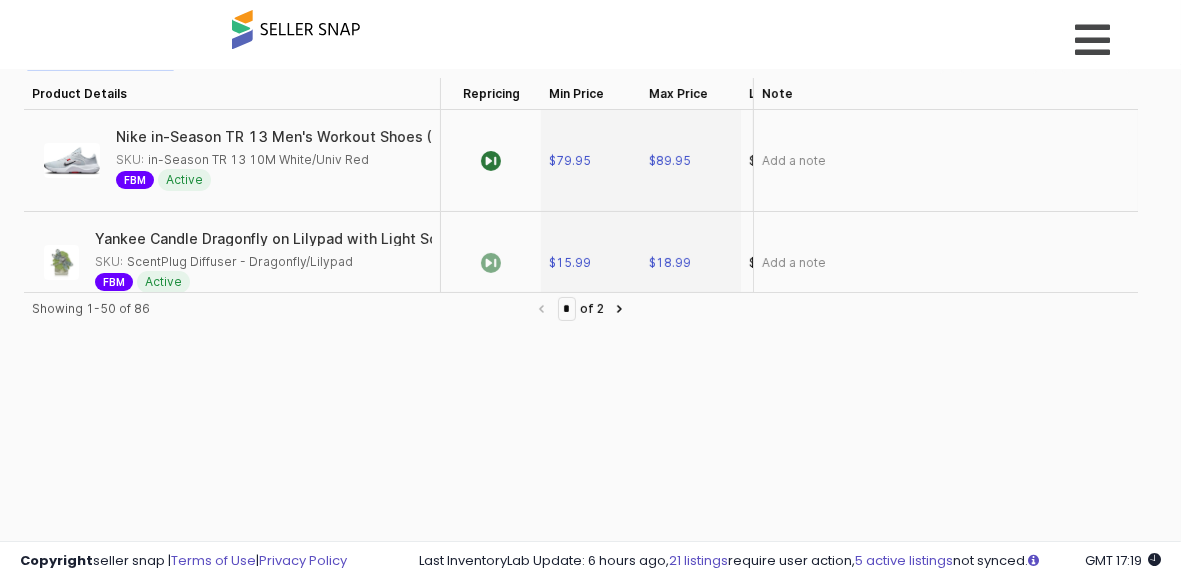 scroll, scrollTop: 250, scrollLeft: 0, axis: vertical 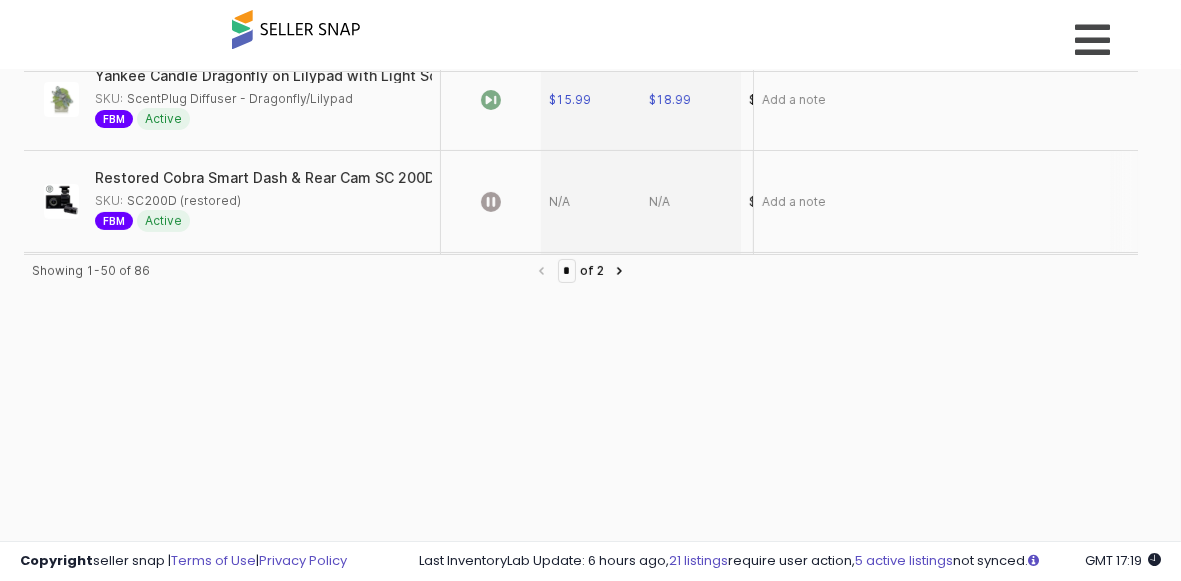 drag, startPoint x: 191, startPoint y: 199, endPoint x: 232, endPoint y: 203, distance: 41.19466 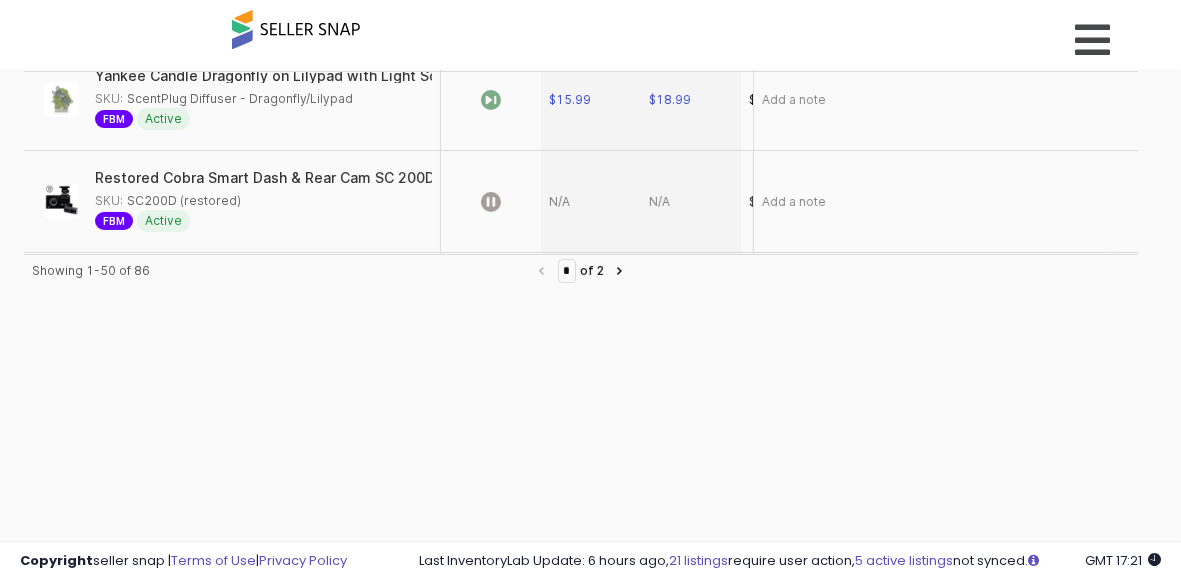 scroll, scrollTop: 125, scrollLeft: 0, axis: vertical 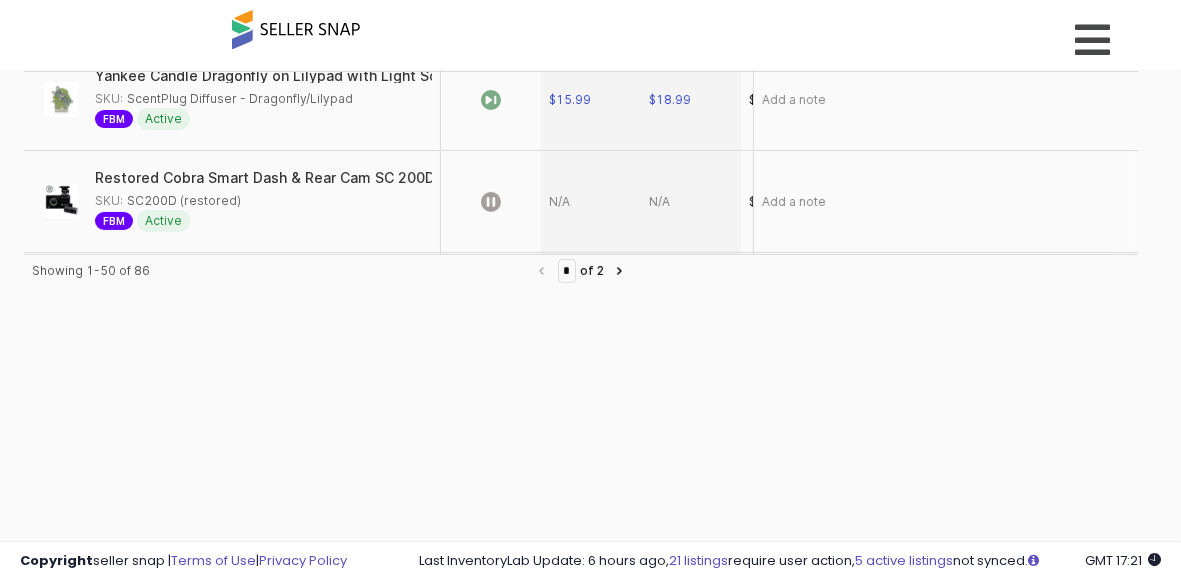 click on "SKU:  SC200D (restored)" at bounding box center (257, 200) 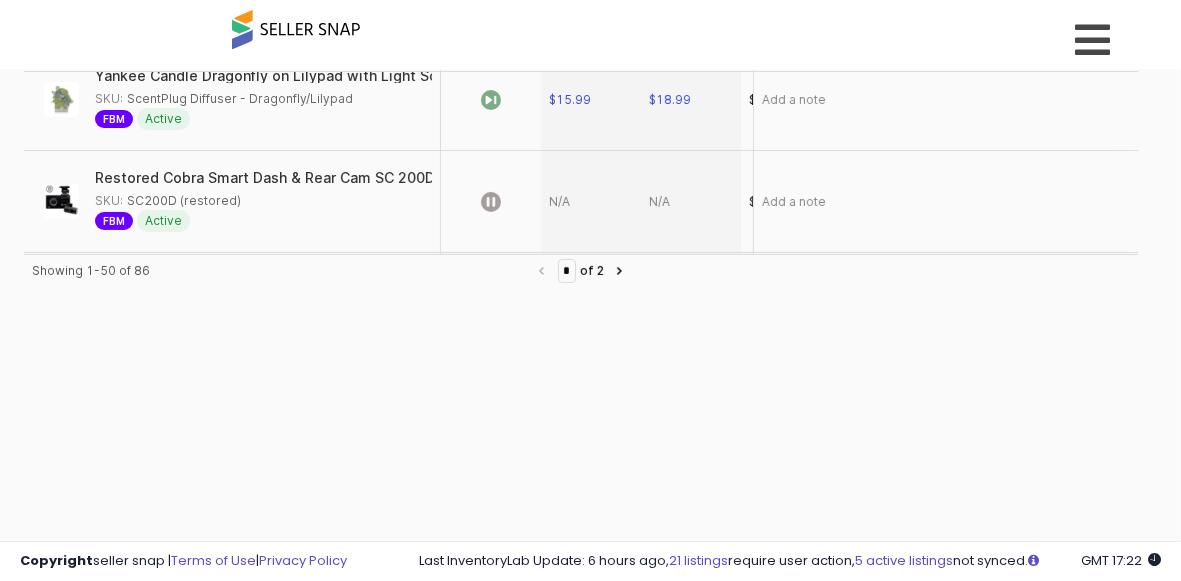 click at bounding box center (691, 201) 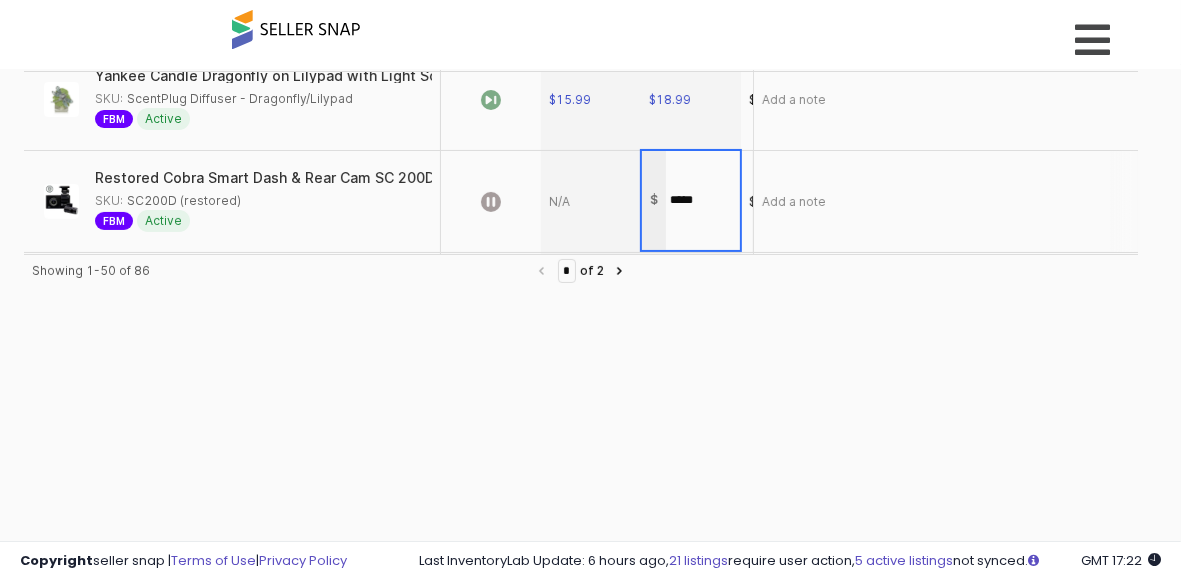 type on "******" 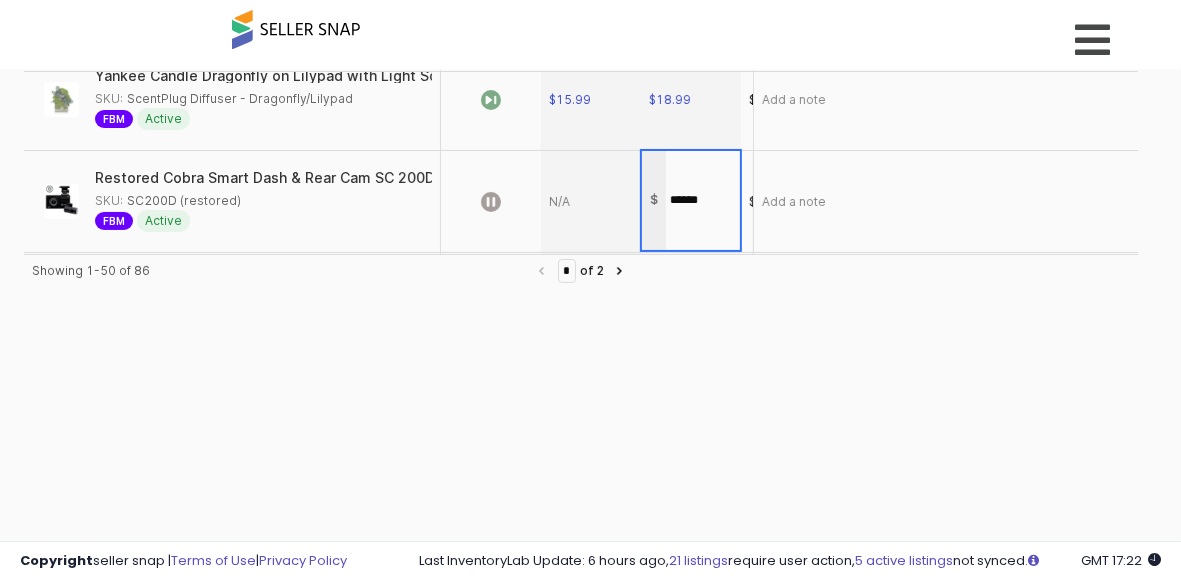 click on "Showing 1-50 of 86 * of 2" at bounding box center (581, 407) 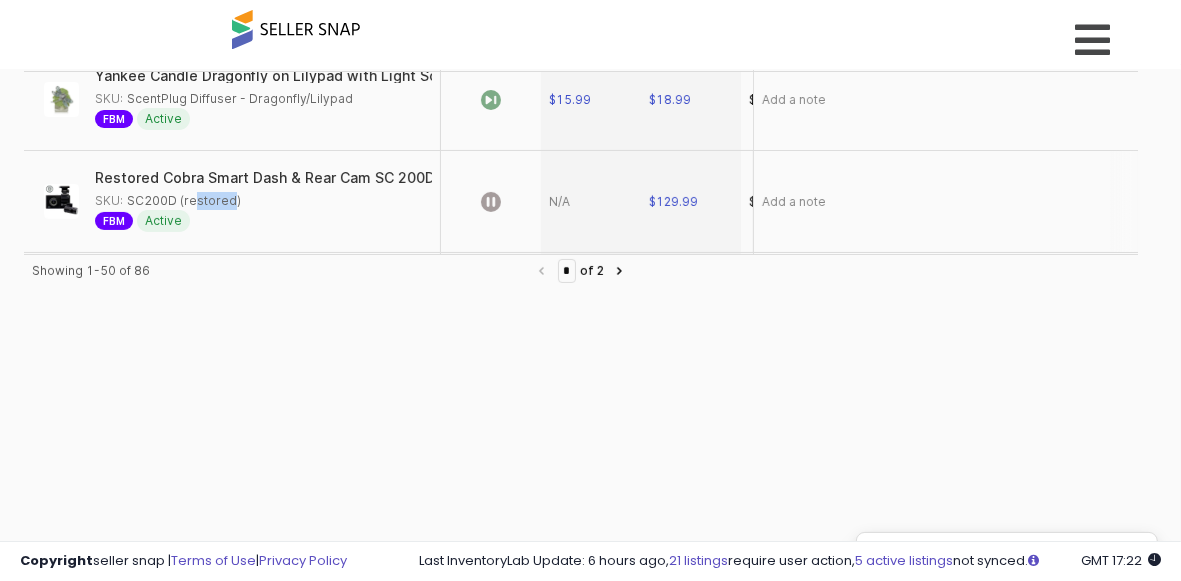 drag, startPoint x: 223, startPoint y: 197, endPoint x: 190, endPoint y: 205, distance: 33.955853 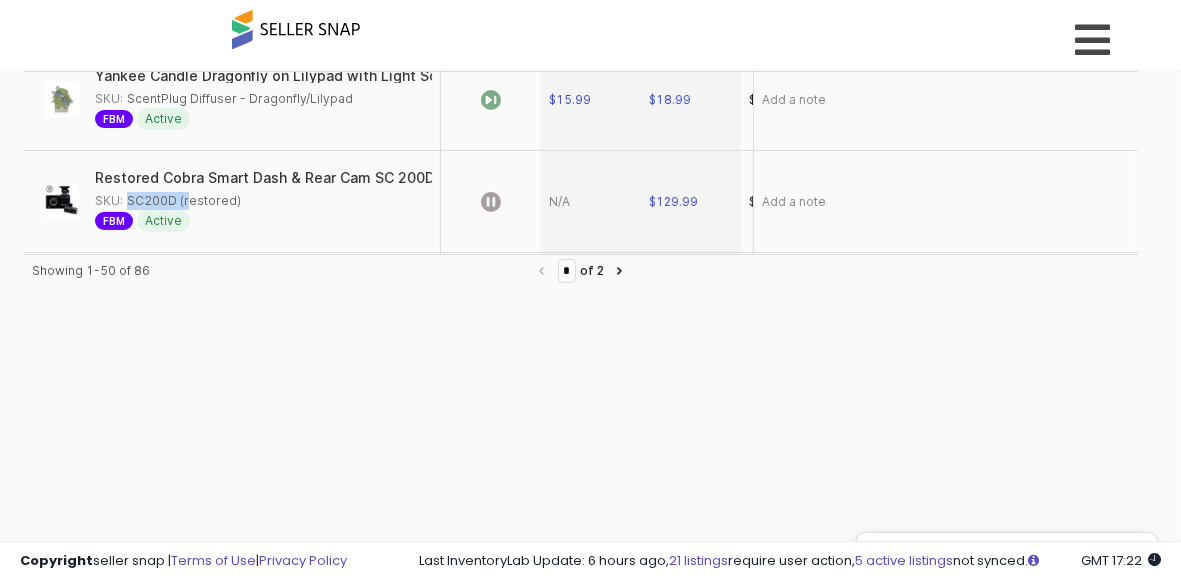 drag, startPoint x: 270, startPoint y: 197, endPoint x: 181, endPoint y: 199, distance: 89.02247 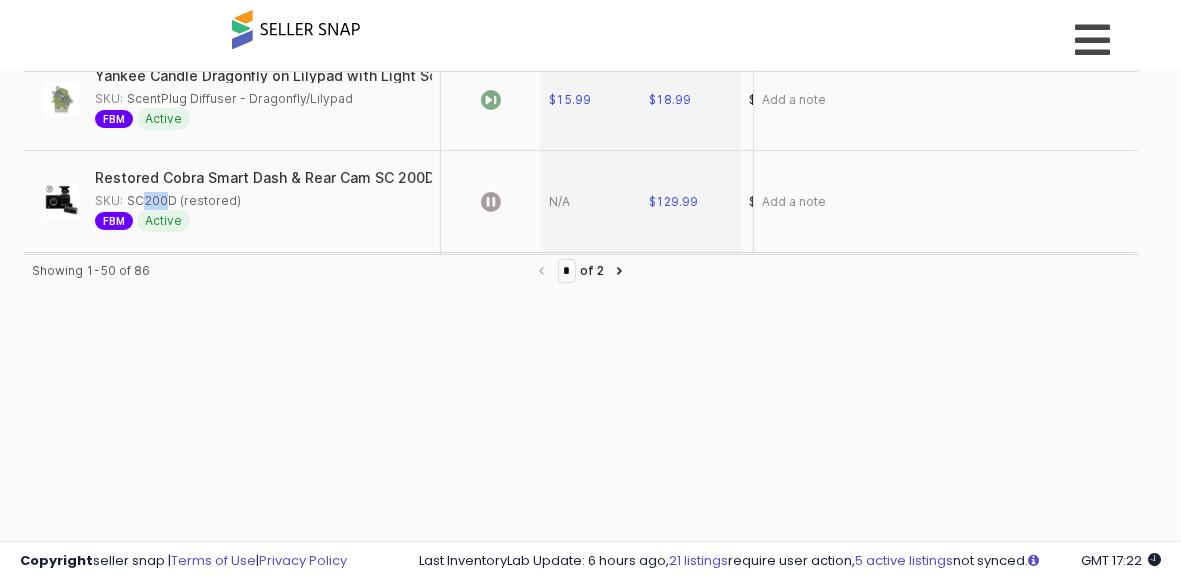 drag, startPoint x: 131, startPoint y: 197, endPoint x: 145, endPoint y: 197, distance: 14 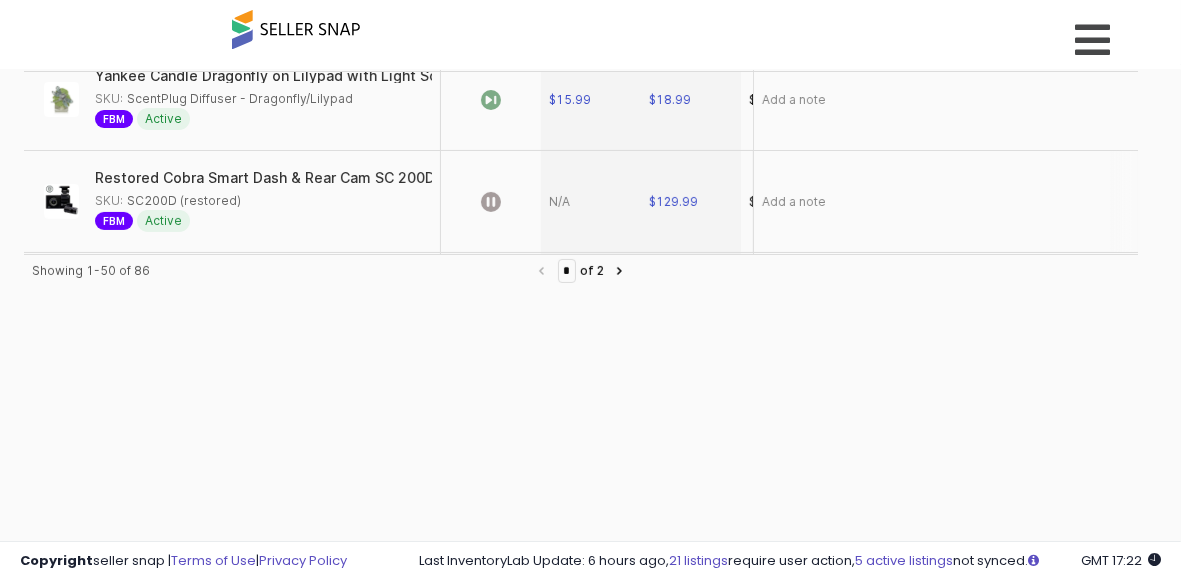 click on "SKU:  SC200D (restored)" at bounding box center [168, 200] 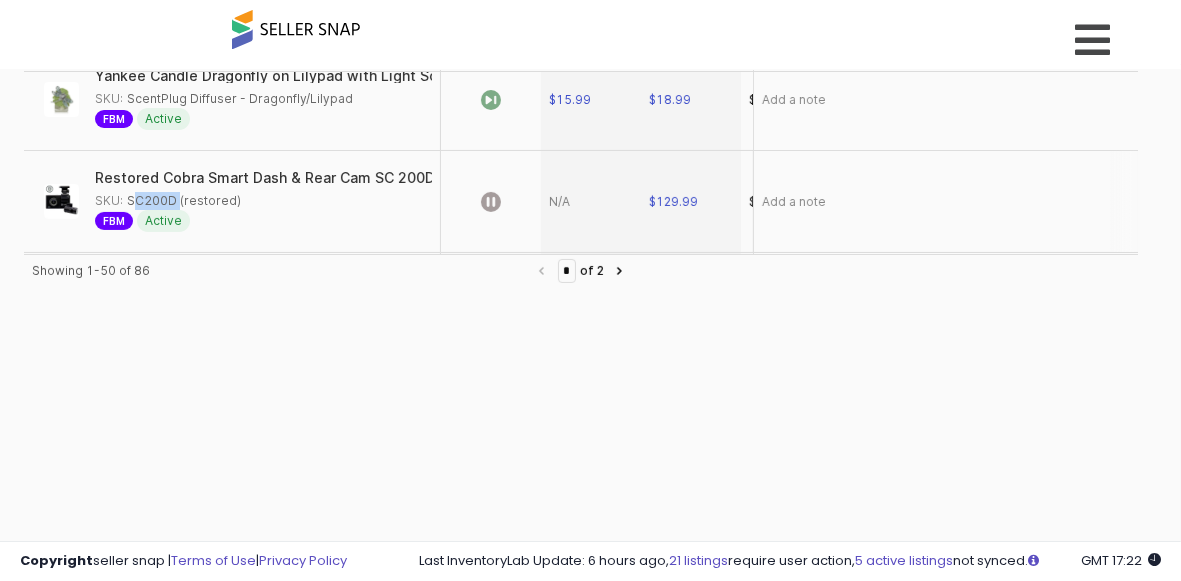 drag, startPoint x: 176, startPoint y: 197, endPoint x: 126, endPoint y: 198, distance: 50.01 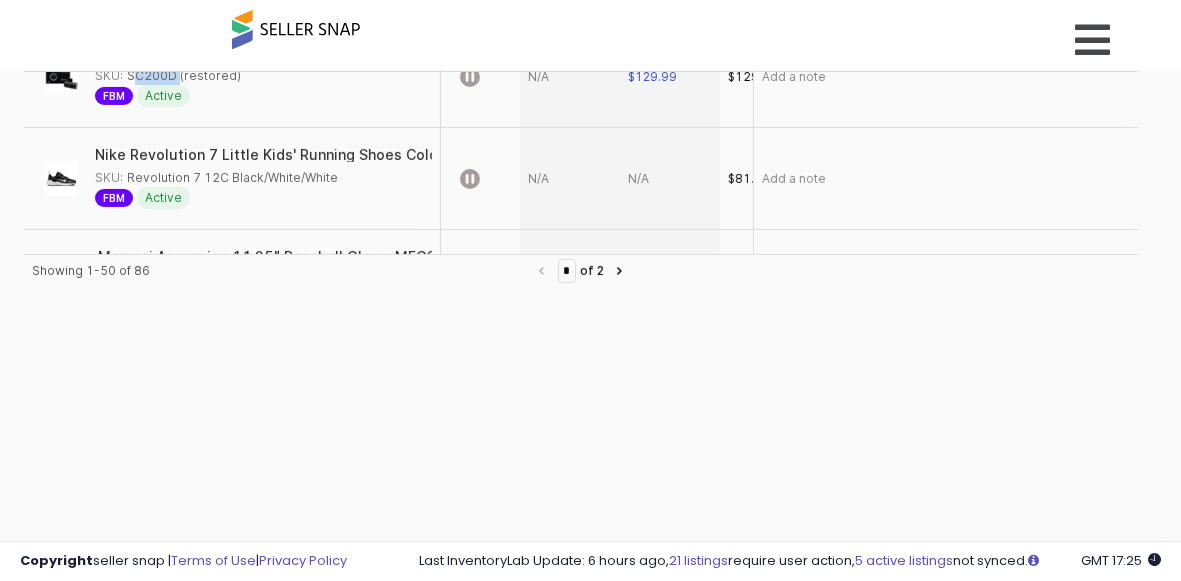 scroll, scrollTop: 250, scrollLeft: 21, axis: both 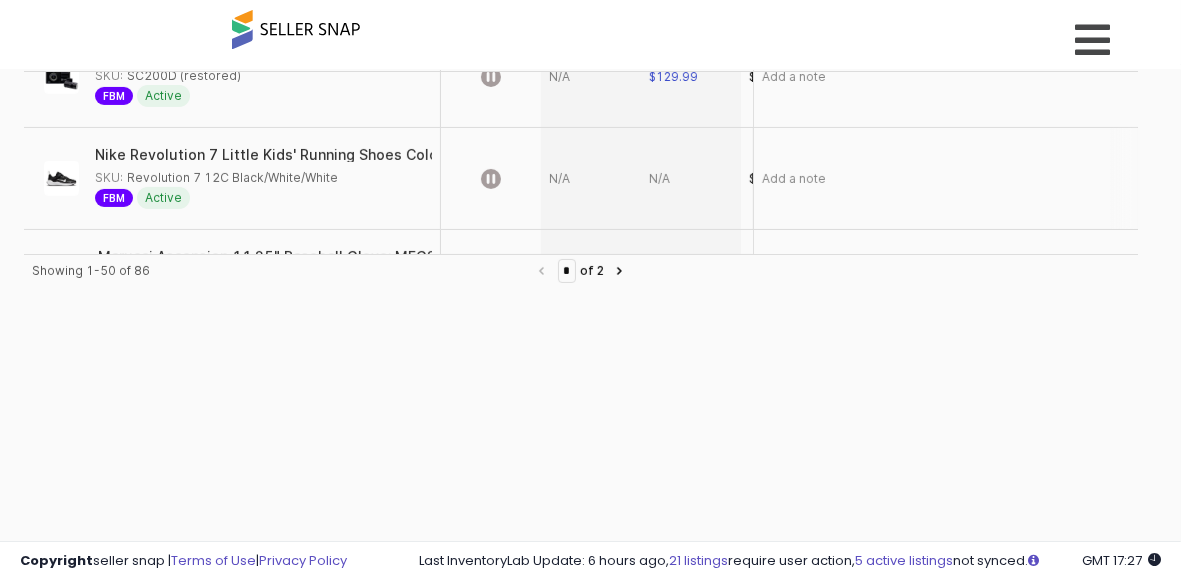click at bounding box center [591, 178] 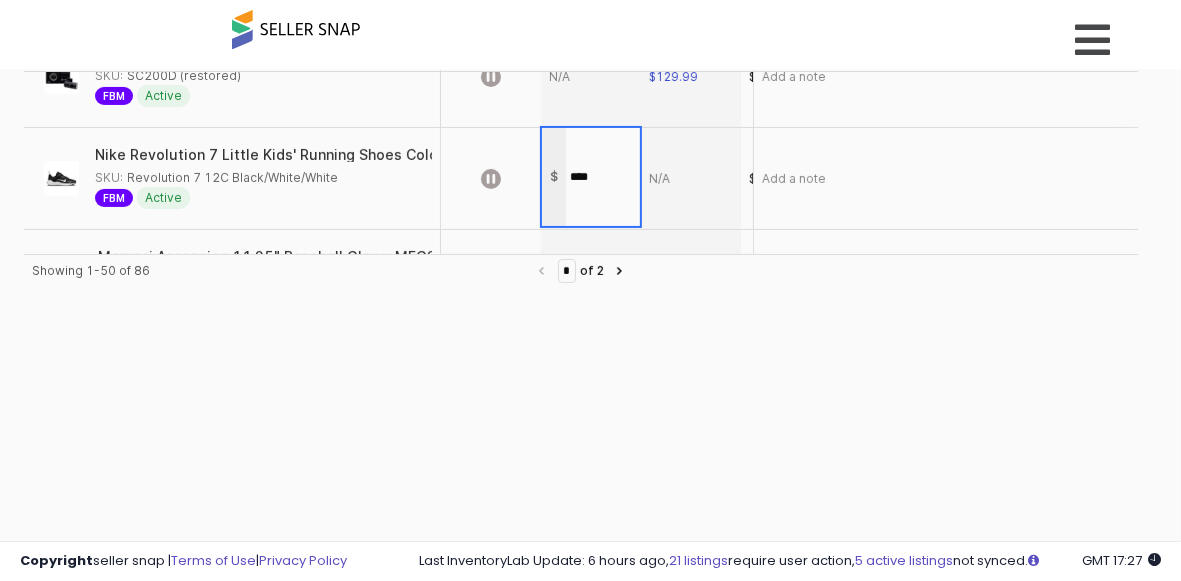 type on "*****" 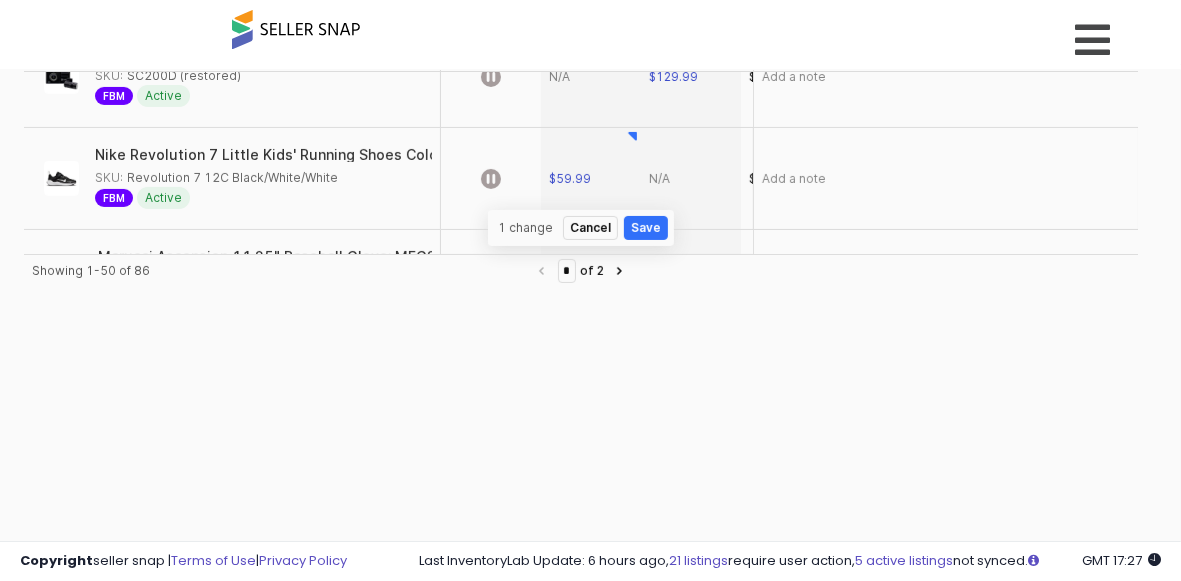 click on "Showing 1-50 of 86 * of 2" at bounding box center [581, 407] 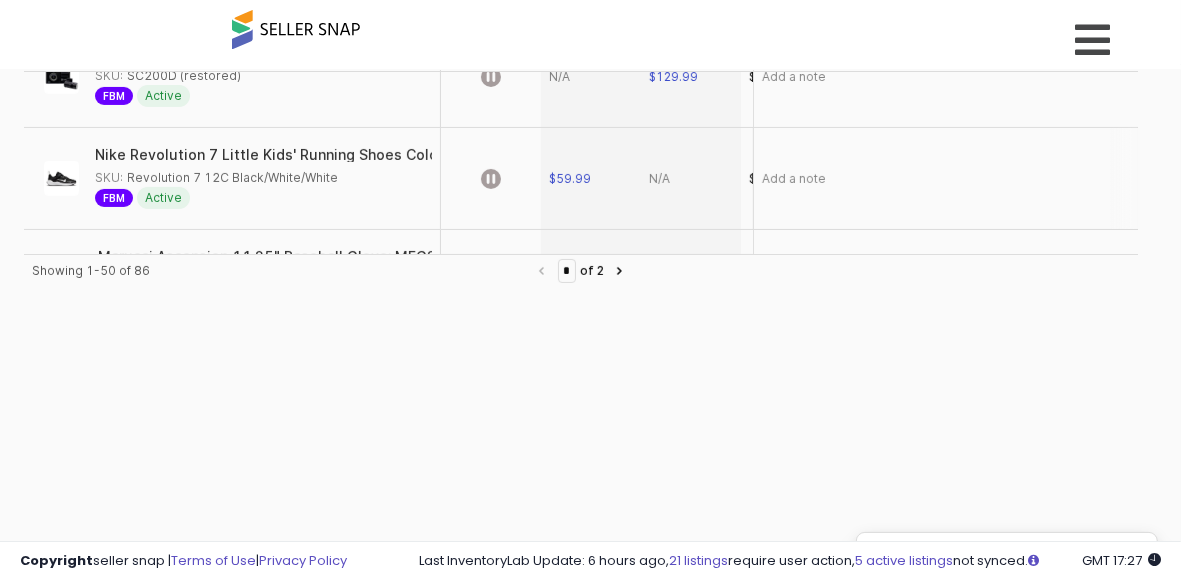 click at bounding box center (691, 178) 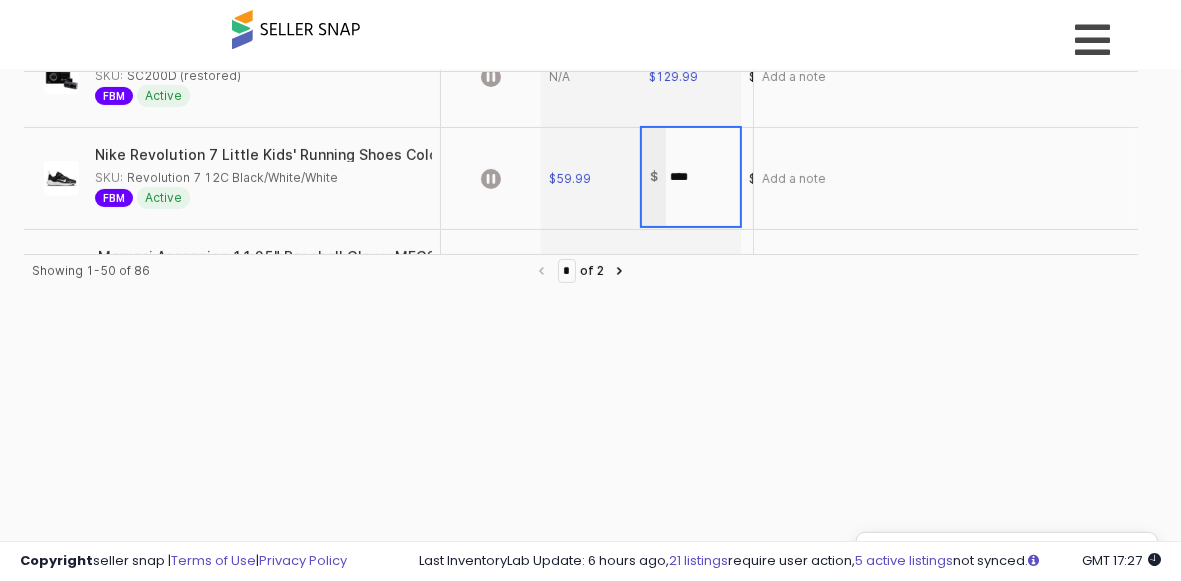 type on "*****" 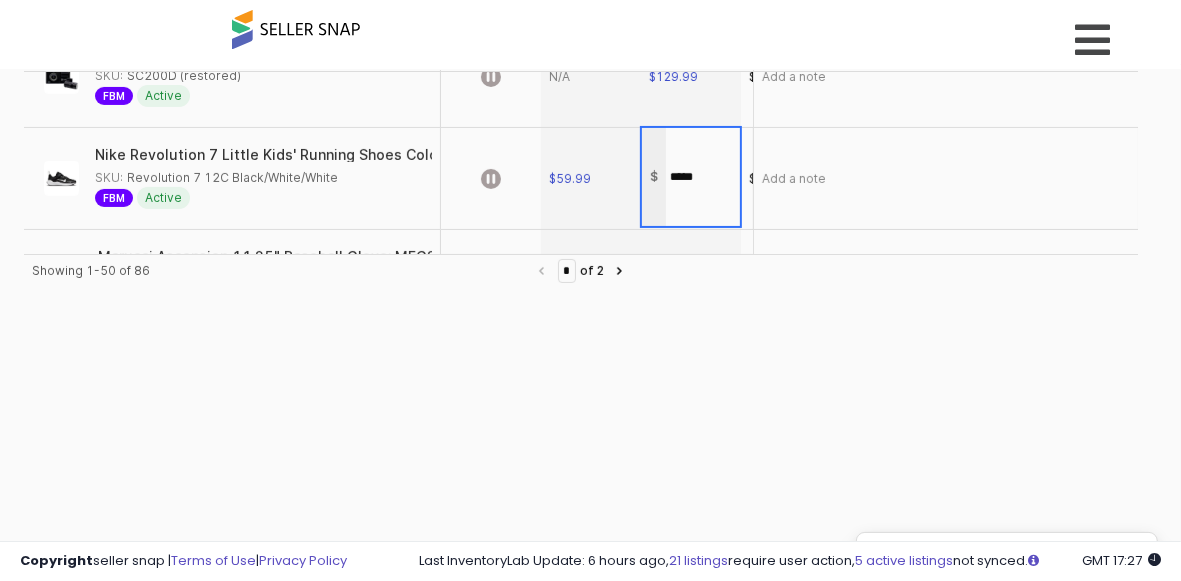 click on "Import Export Columns Active Inactive All Product Details Product Details Repricing Repricing Min Price Min Price Max Price Max Price Listed Price Listed Price Buy Box Price Buy Box Price MAP MAP Respect MAP Respect MAP Total Orders Total Orders Total Revenue Total Revenue Note Note
Nike in-Season TR 13 Men's Workout Shoes (DZ9360-007, Pure Platinum/White/University Red) Size 10
SKU:  in-Season TR 13 10M White/Univ Red
FBM
Active
$79.95 $89.95 $112.94
$89.95
0
+0%
$0.00
+0%
Add a note
SKU:" at bounding box center [581, 283] 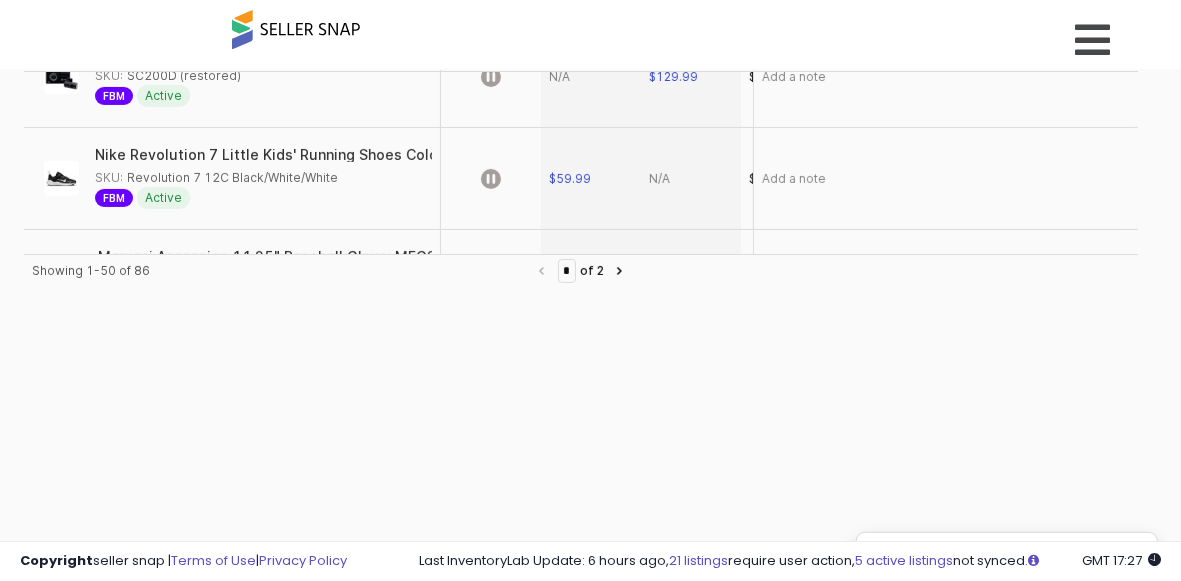 click at bounding box center (691, 178) 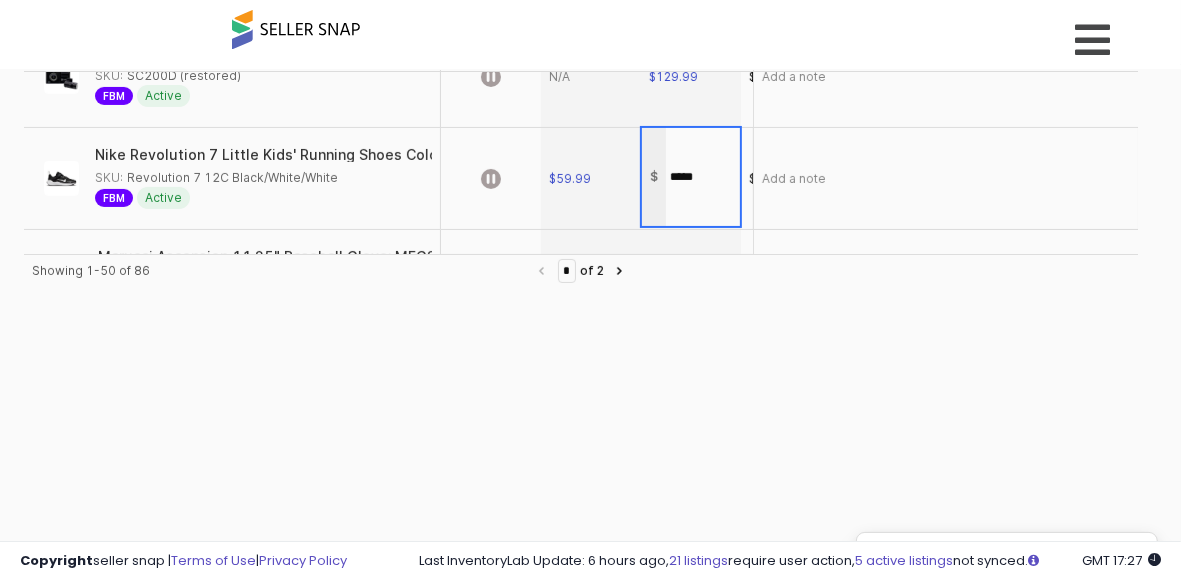 type on "*****" 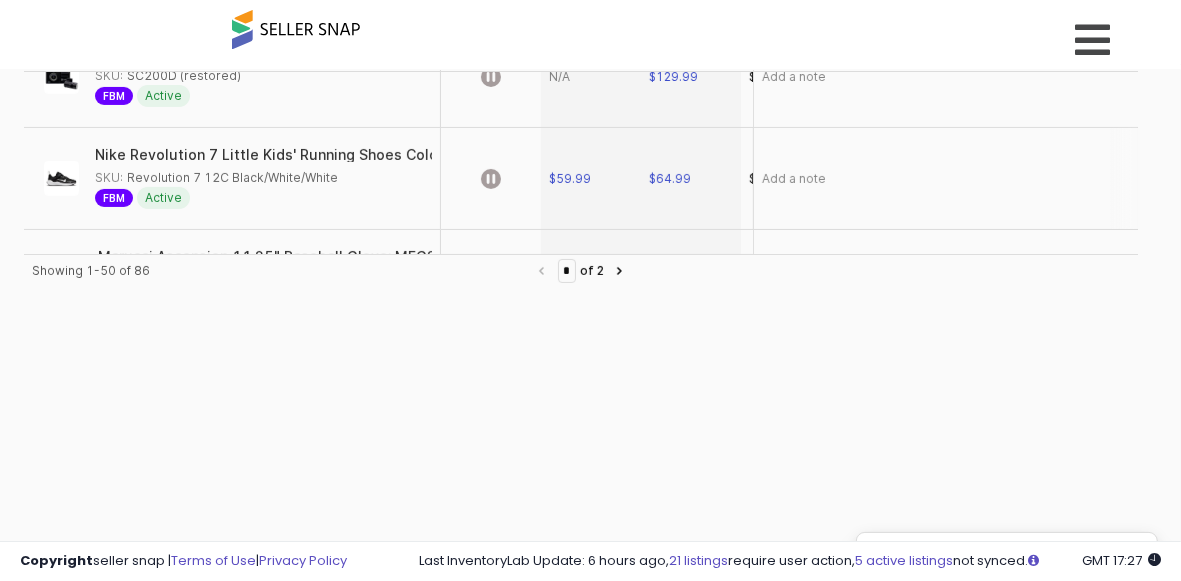 click at bounding box center (491, 178) 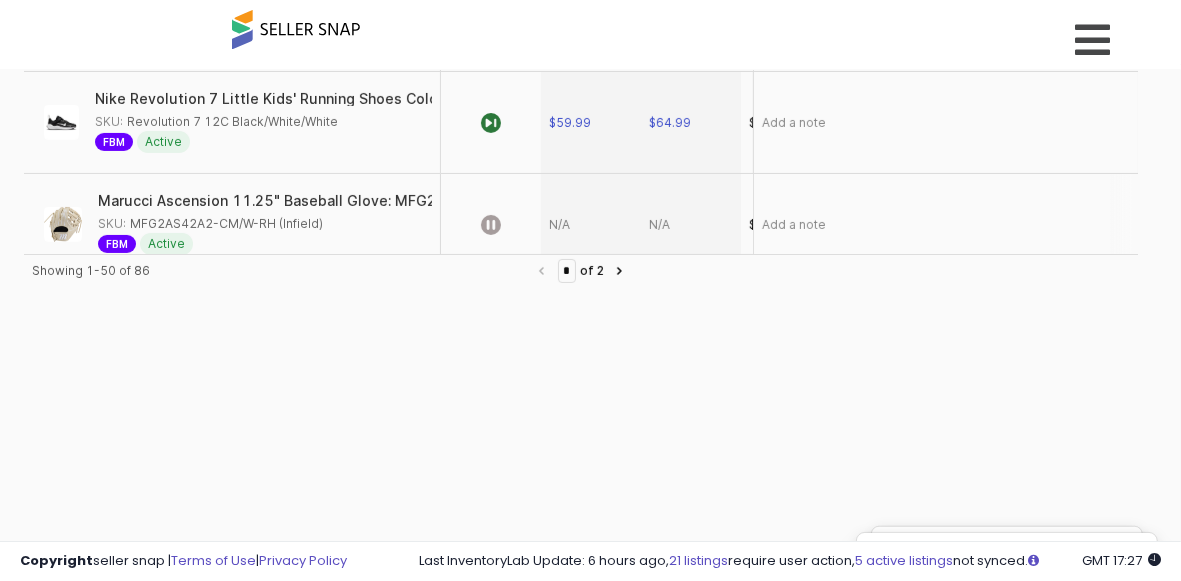scroll, scrollTop: 375, scrollLeft: 0, axis: vertical 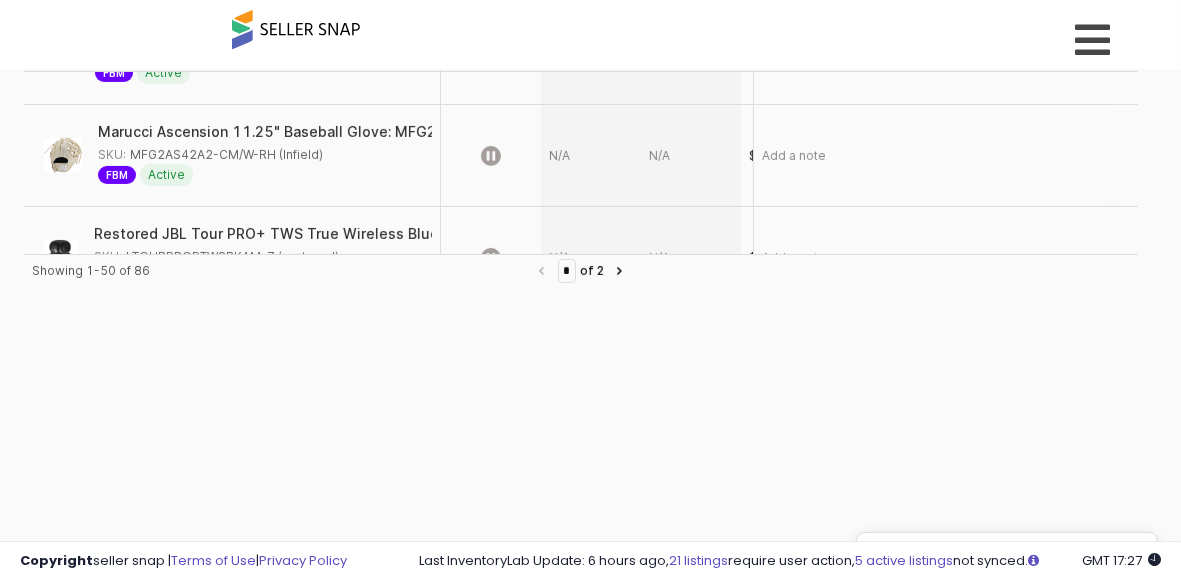 drag, startPoint x: 339, startPoint y: 150, endPoint x: 318, endPoint y: 155, distance: 21.587032 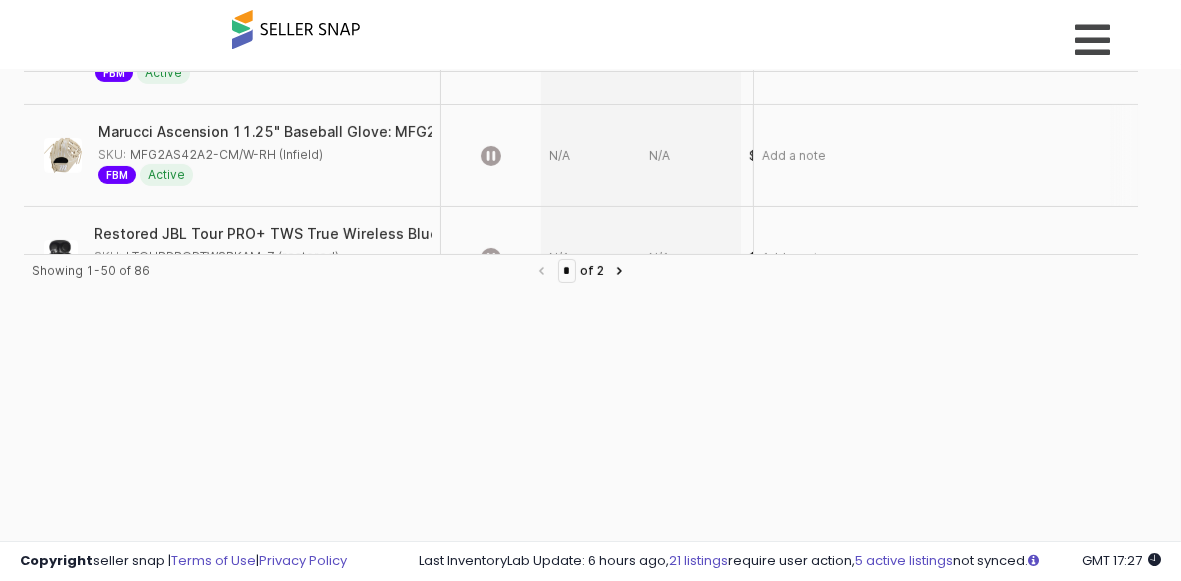 copy on "MFG2AS42A2-CM/W-RH (Infield)" 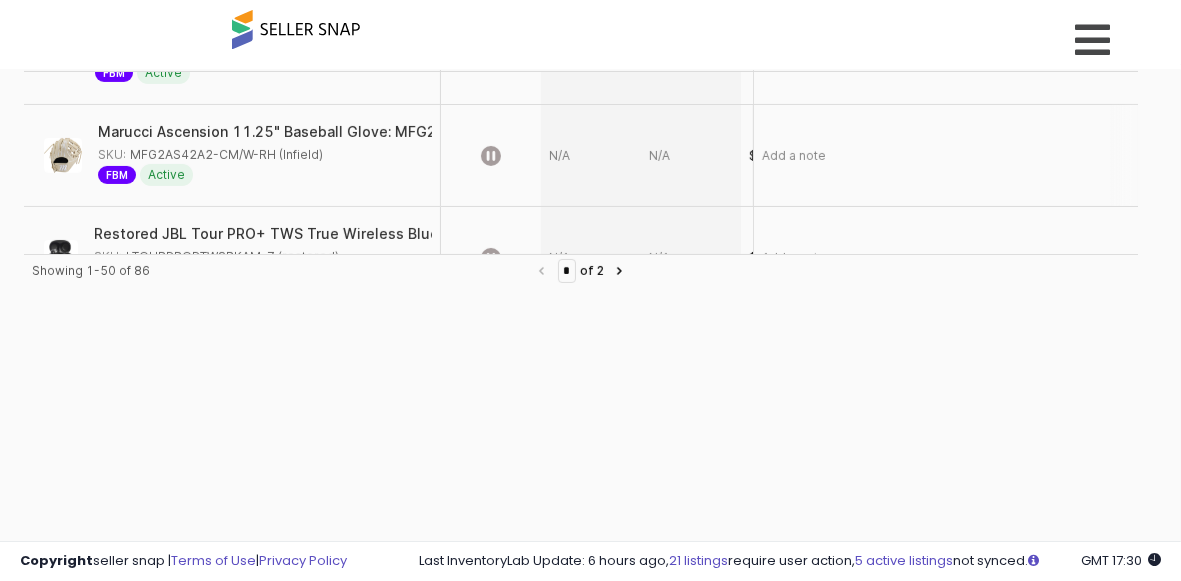 click at bounding box center (691, 155) 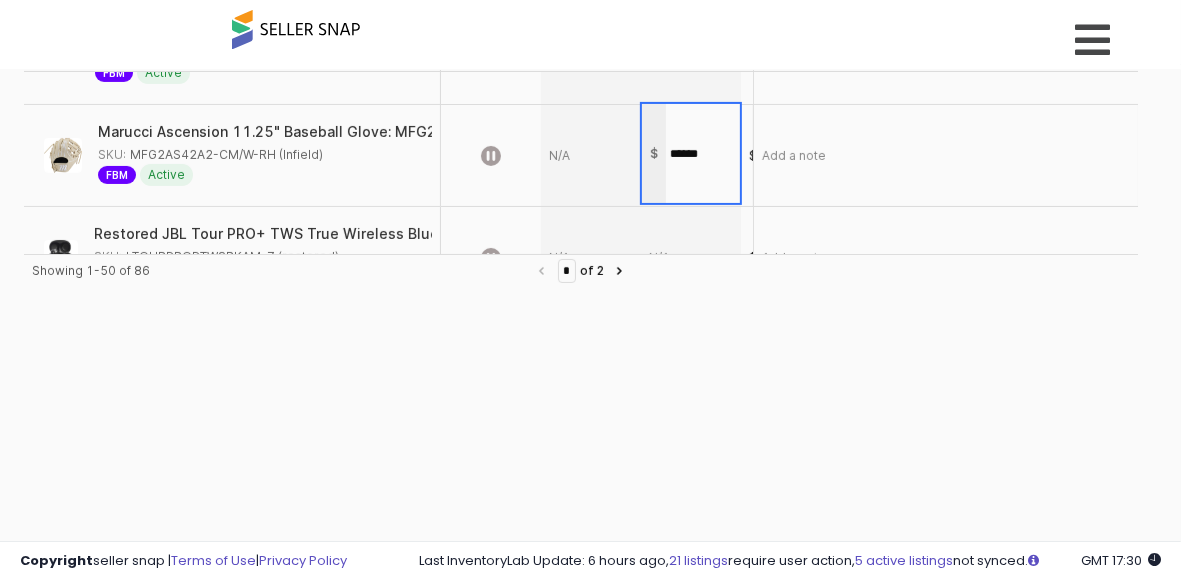type on "******" 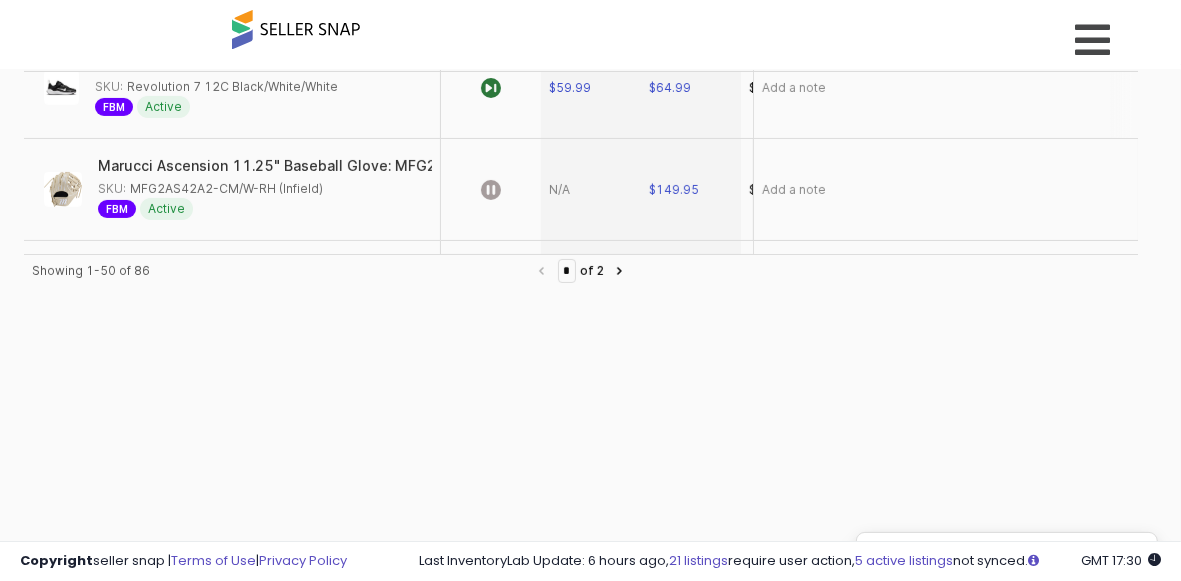 scroll, scrollTop: 375, scrollLeft: 0, axis: vertical 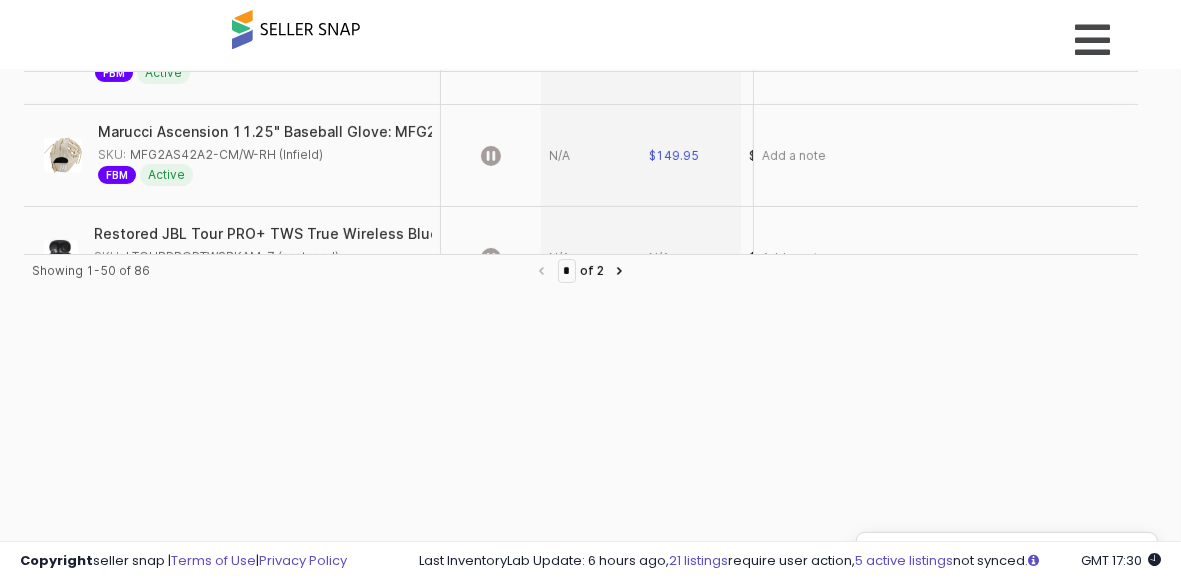 click at bounding box center (591, 155) 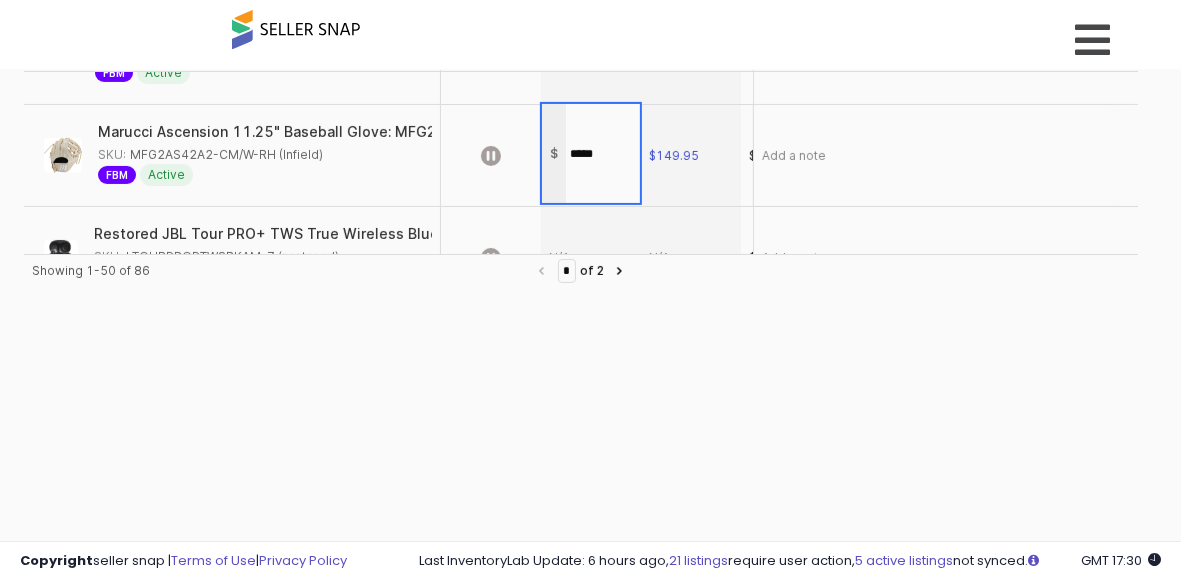 type on "******" 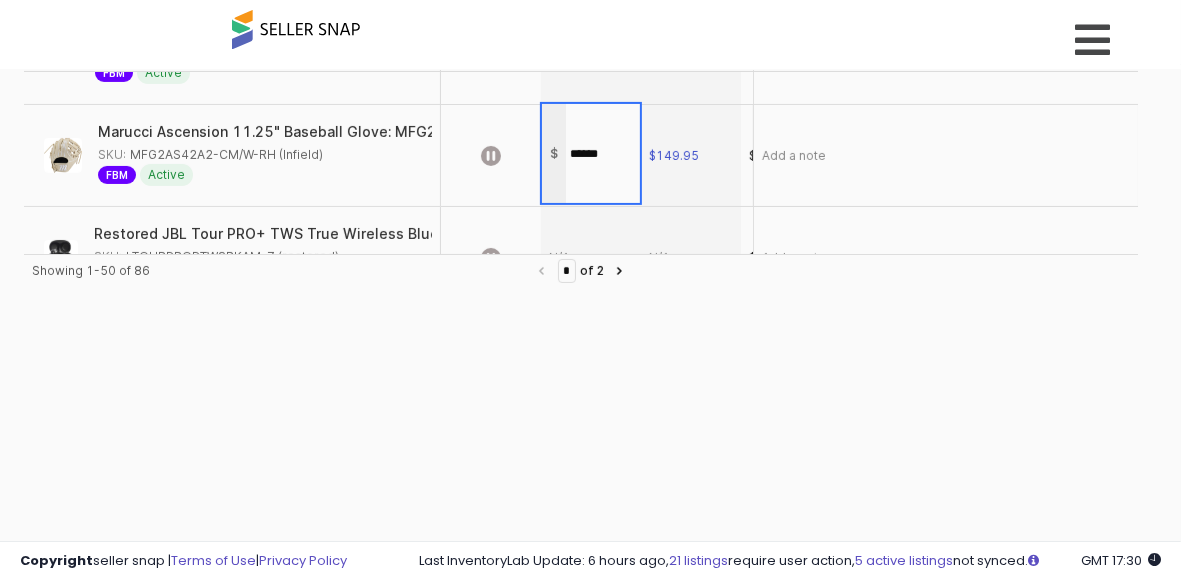 click on "Import Export Columns Active Inactive All Product Details Product Details Repricing Repricing Min Price Min Price Max Price Max Price Listed Price Listed Price Buy Box Price Buy Box Price MAP MAP Respect MAP Respect MAP Total Orders Total Orders Total Revenue Total Revenue Note Note
Nike in-Season TR 13 Men's Workout Shoes (DZ9360-007, Pure Platinum/White/University Red) Size 10
SKU:  in-Season TR 13 10M White/Univ Red
FBM
Active
$79.95 $89.95 $112.94
$89.95
0
+0%
$0.00
+0%
Add a note
SKU:" at bounding box center [581, 283] 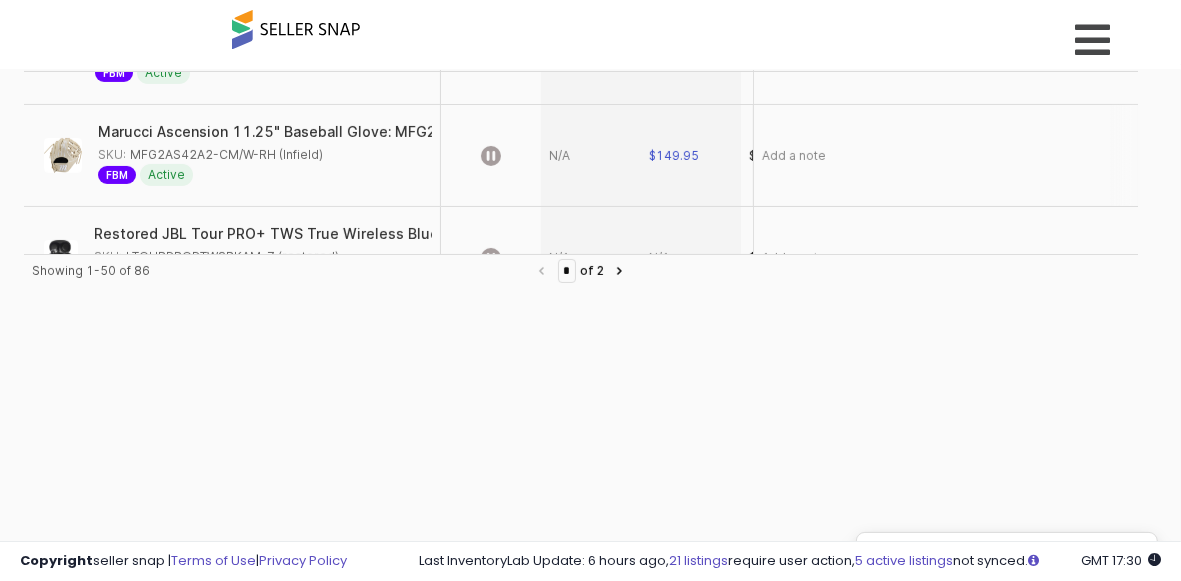 click at bounding box center [591, 155] 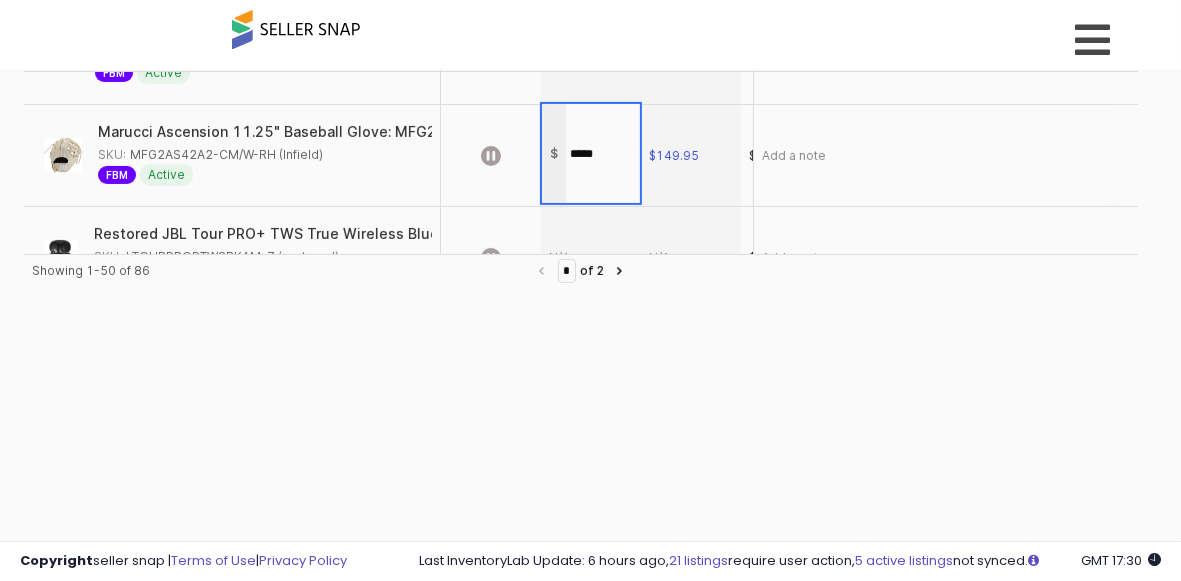 type on "******" 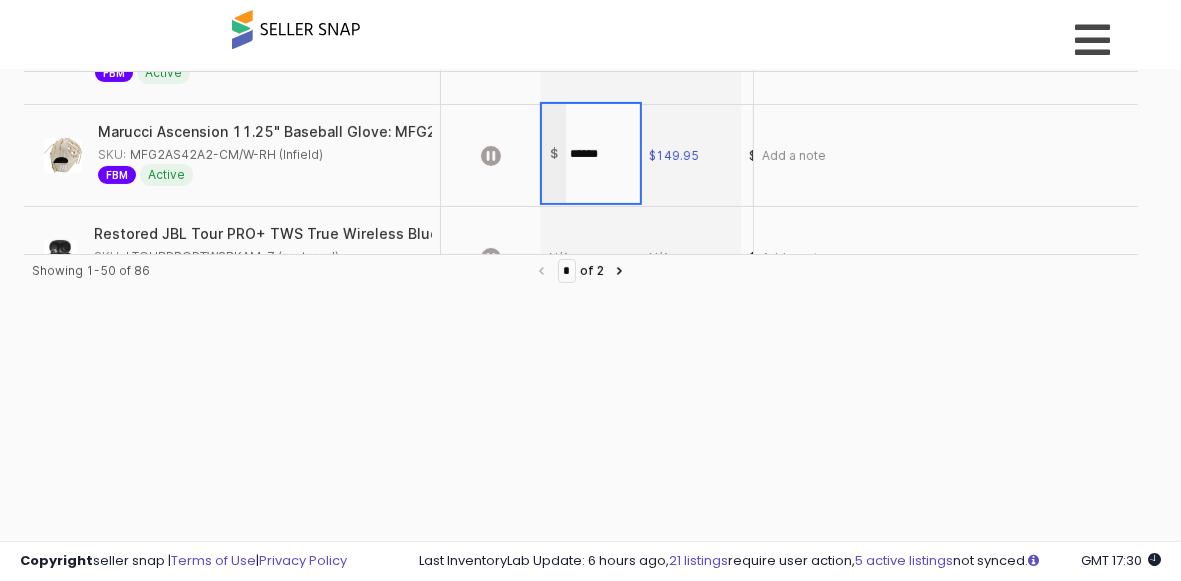click on "Import Export Columns Active Inactive All Product Details Product Details Repricing Repricing Min Price Min Price Max Price Max Price Listed Price Listed Price Buy Box Price Buy Box Price MAP MAP Respect MAP Respect MAP Total Orders Total Orders Total Revenue Total Revenue Note Note
Nike in-Season TR 13 Men's Workout Shoes (DZ9360-007, Pure Platinum/White/University Red) Size 10
SKU:  in-Season TR 13 10M White/Univ Red
FBM
Active
$79.95 $89.95 $112.94
$89.95
0
+0%
$0.00
+0%
Add a note
SKU:" at bounding box center [581, 283] 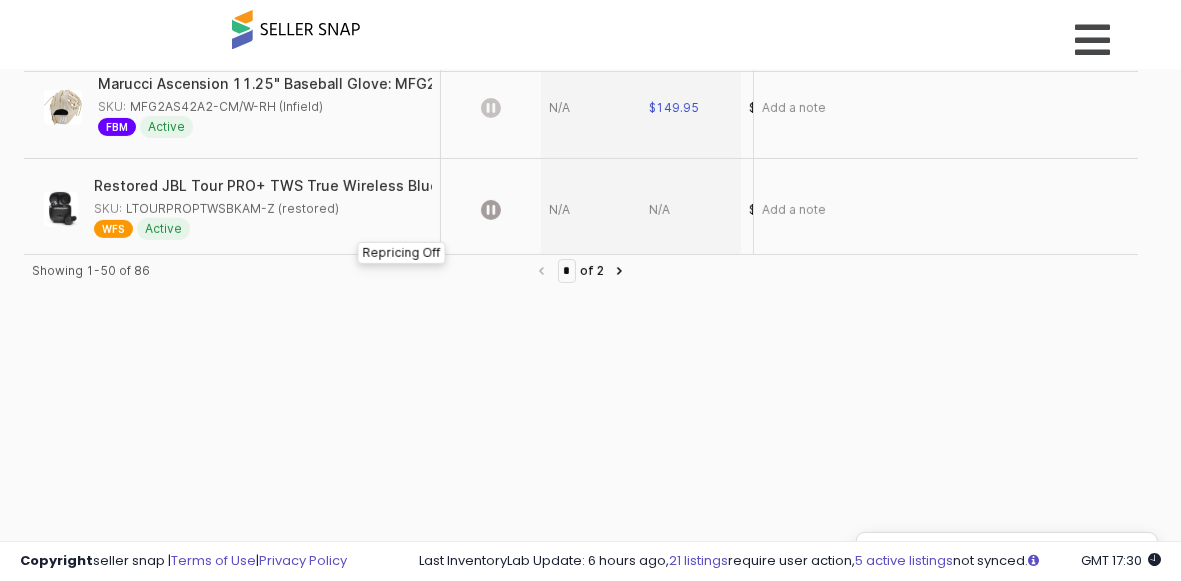 scroll, scrollTop: 375, scrollLeft: 0, axis: vertical 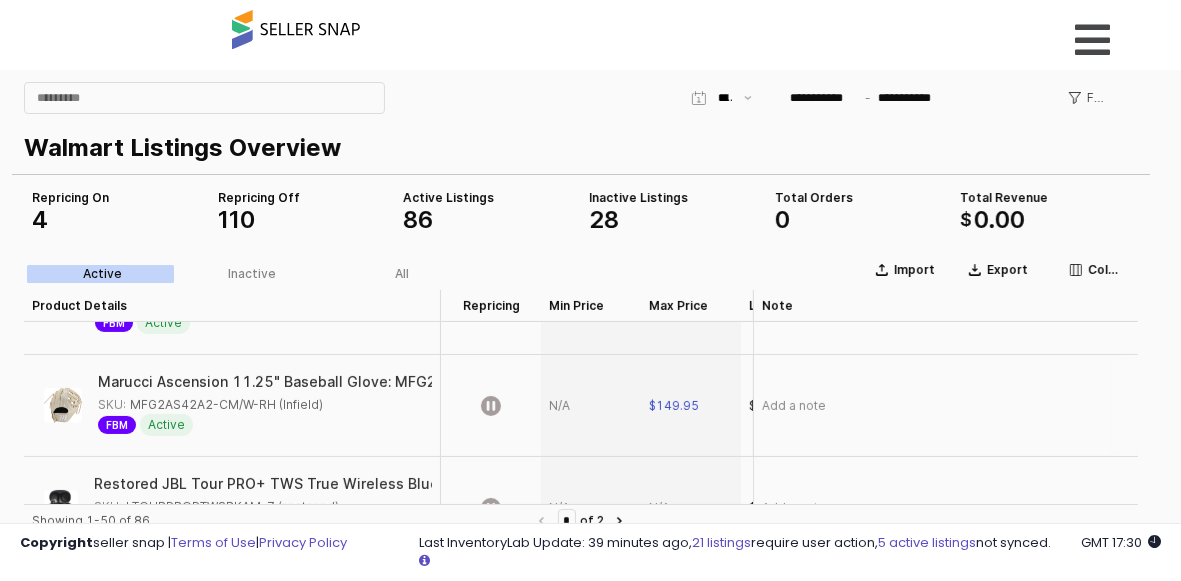 click at bounding box center [591, 405] 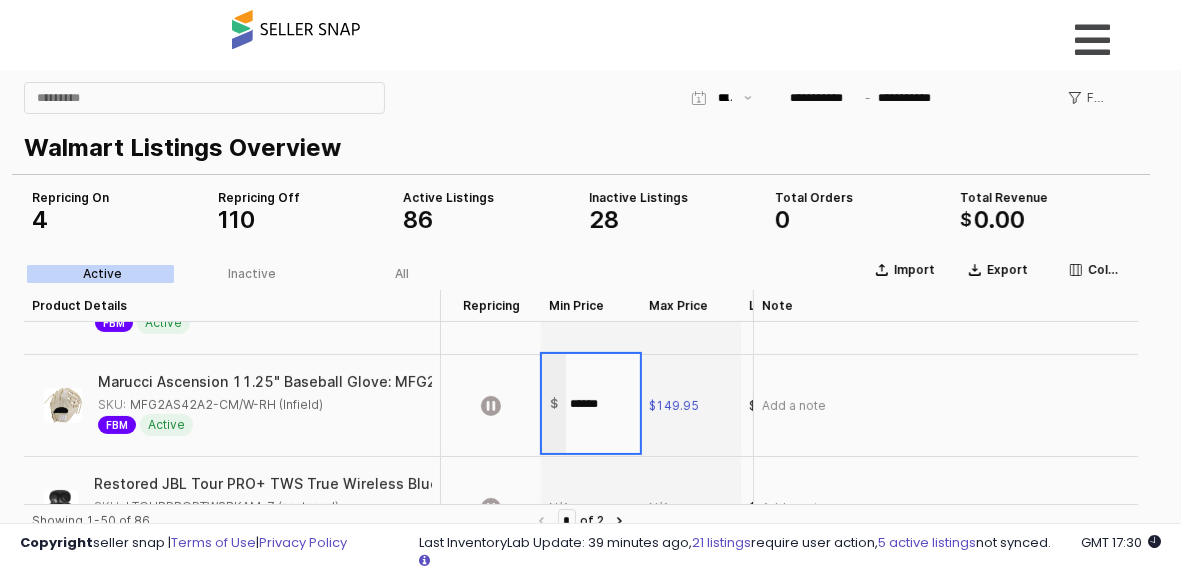 type on "******" 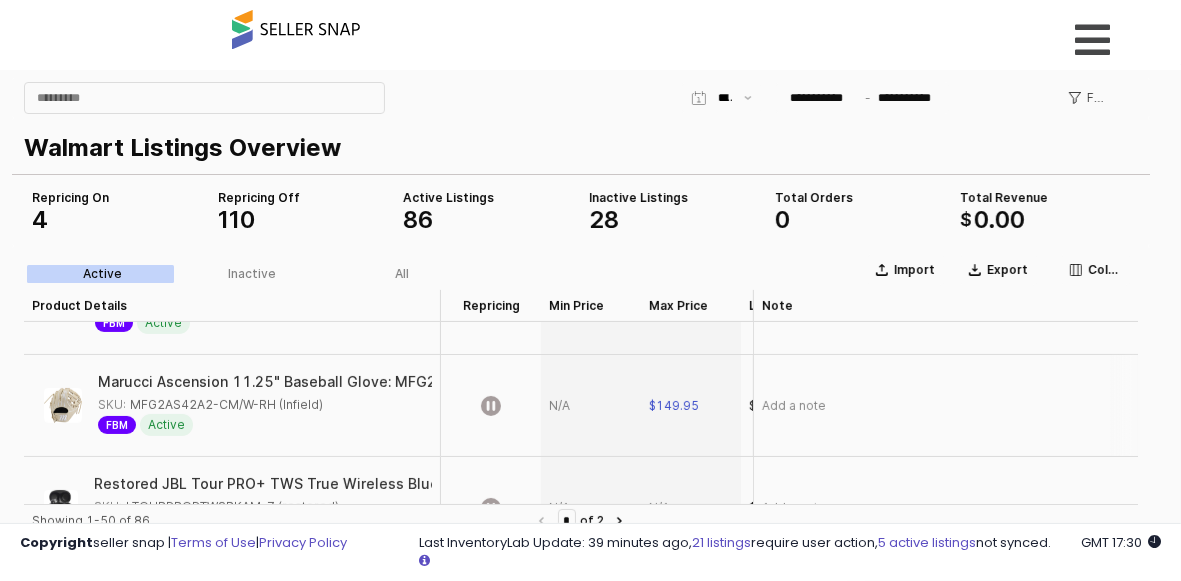 click at bounding box center (591, 405) 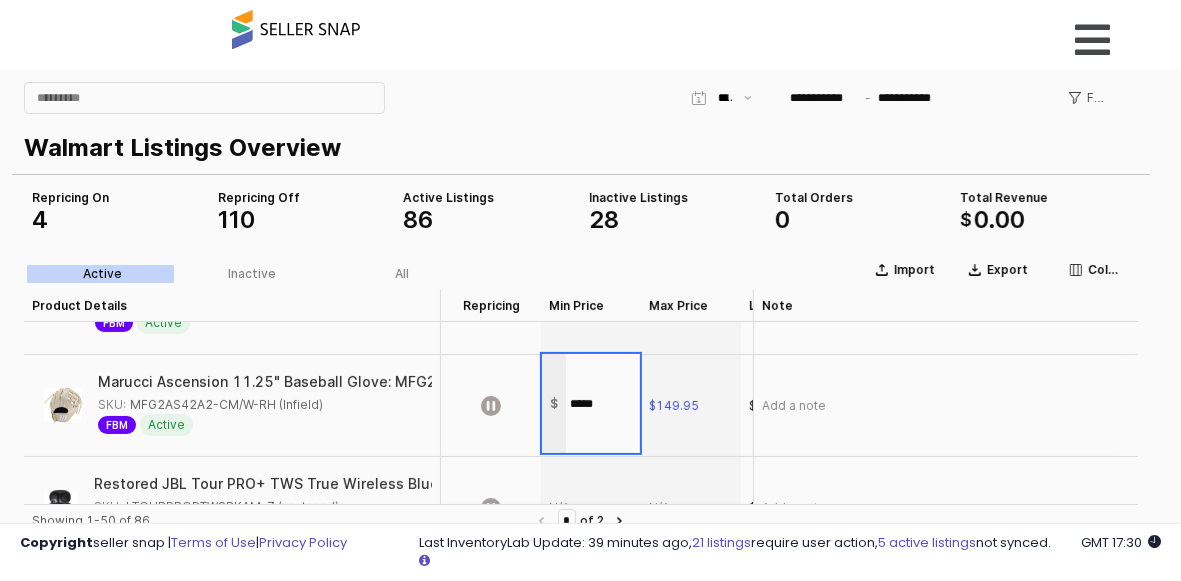 type on "******" 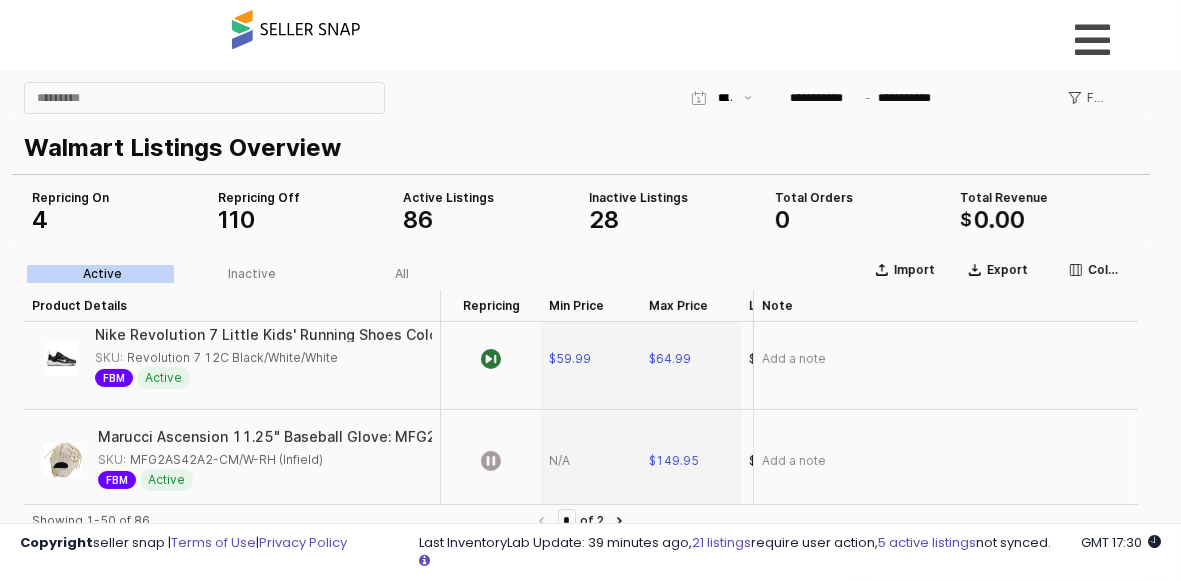 scroll, scrollTop: 445, scrollLeft: 0, axis: vertical 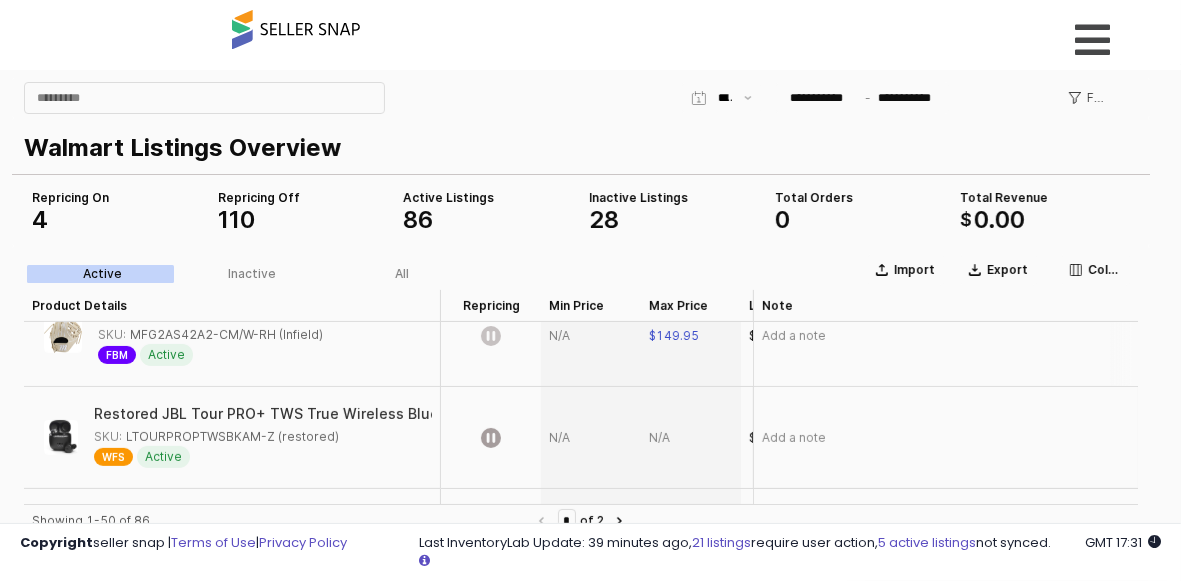 click 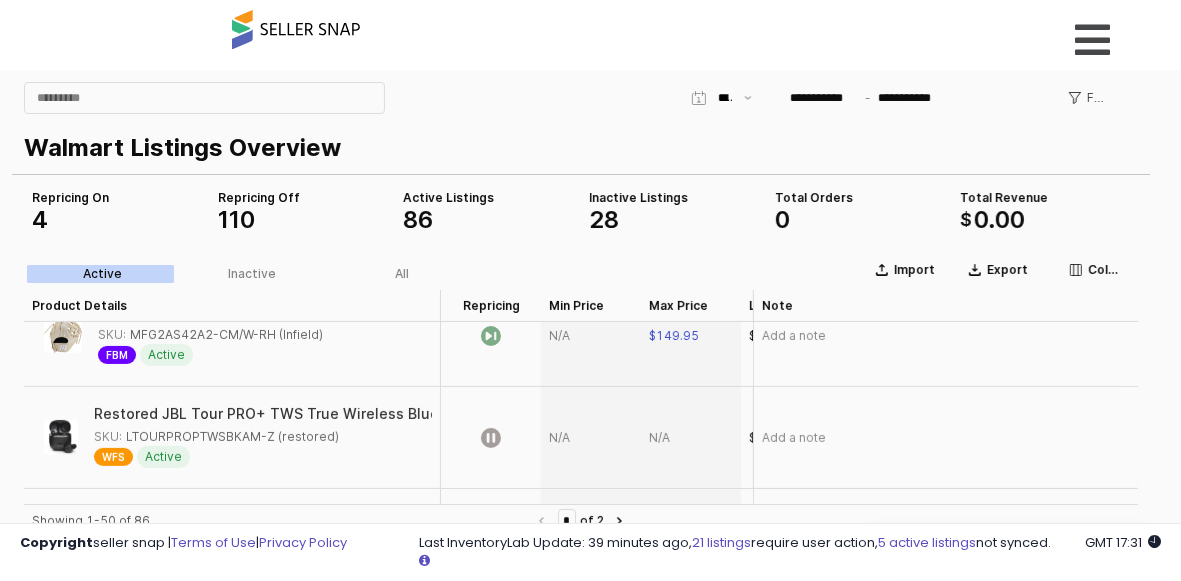 click at bounding box center (591, 335) 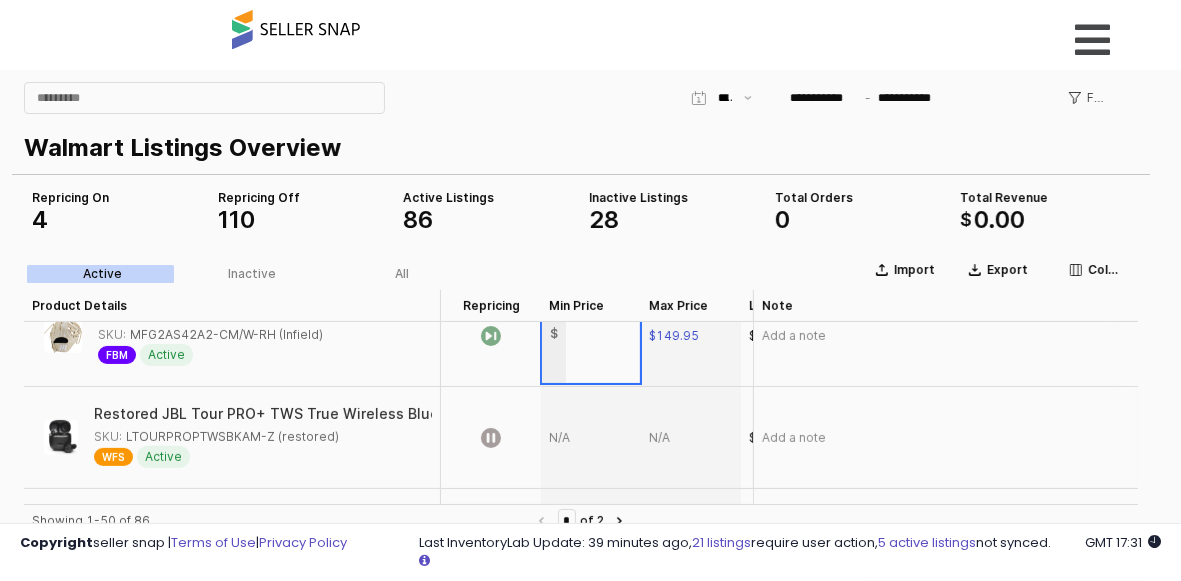 click at bounding box center (603, 333) 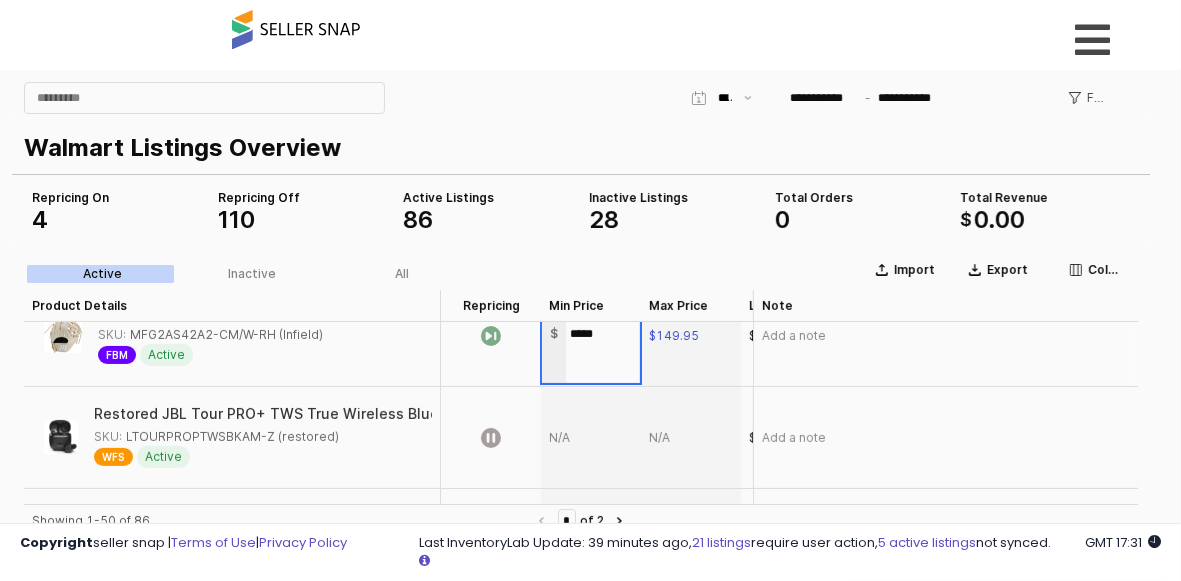 type on "******" 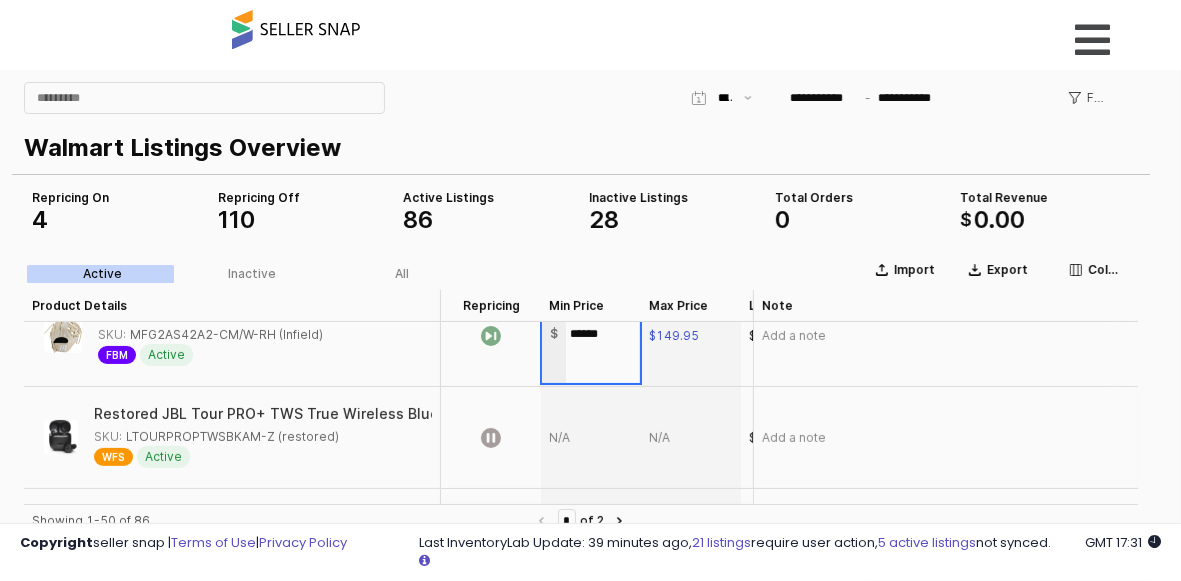 click on "Import Export Columns Active Inactive All Product Details Product Details Repricing Repricing Min Price Min Price Max Price Max Price Listed Price Listed Price Buy Box Price Buy Box Price MAP MAP Respect MAP Respect MAP Total Orders Total Orders Total Revenue Total Revenue Note Note
Nike in-Season TR 13 Men's Workout Shoes (DZ9360-007, Pure Platinum/White/University Red) Size 10
SKU:  in-Season TR 13 10M White/Univ Red
FBM
Active
$79.95 $89.95 $112.94
$89.95
0
+0%
$0.00
+0%
Add a note
SKU:" at bounding box center [581, 533] 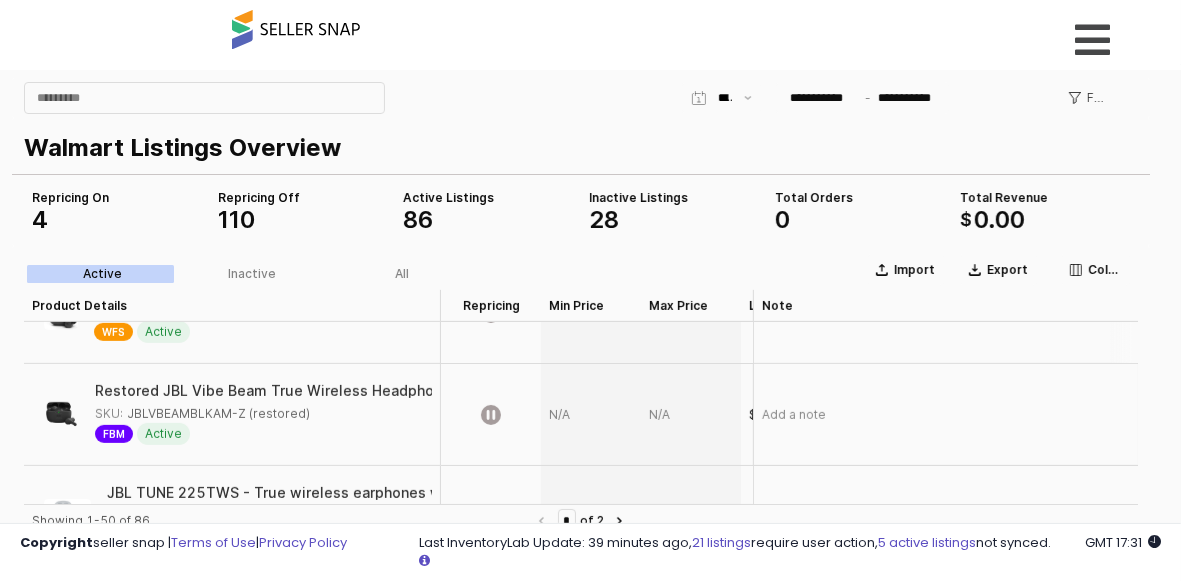 scroll, scrollTop: 445, scrollLeft: 0, axis: vertical 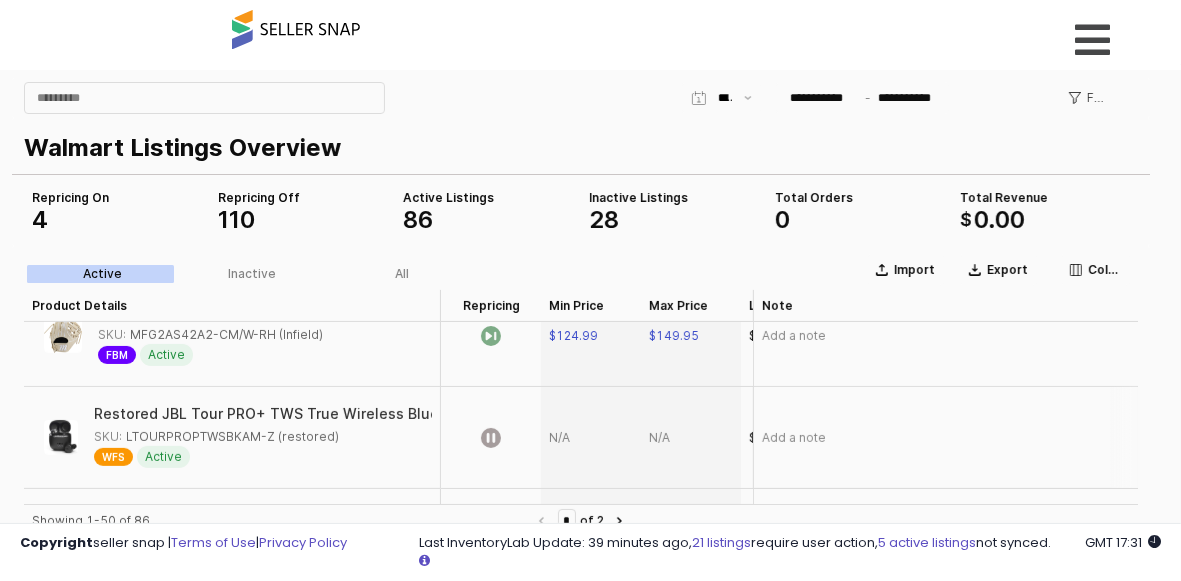 click on "SKU:  LTOURPROPTWSBKAM-Z (restored)" at bounding box center (257, 436) 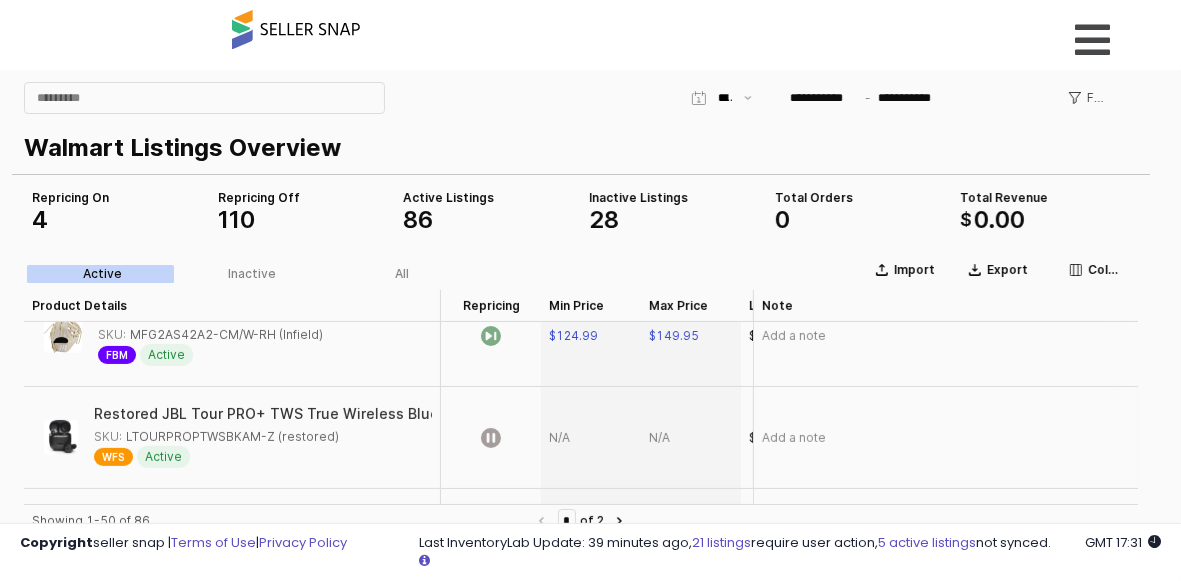 copy on "LTOURPROPTWSBKAM-Z (restored)" 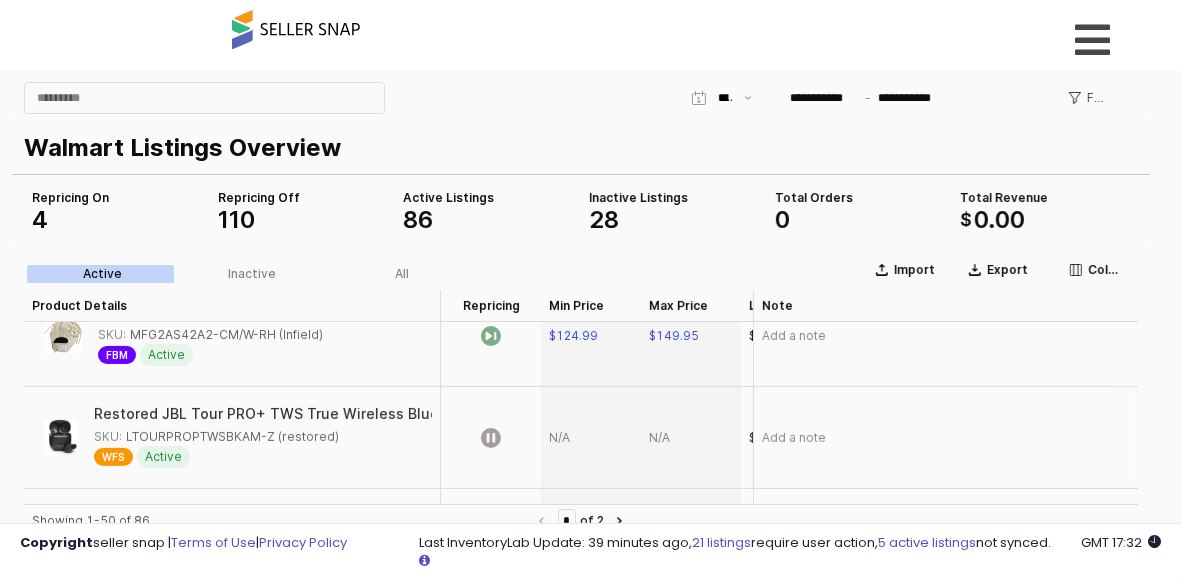 click at bounding box center (691, 437) 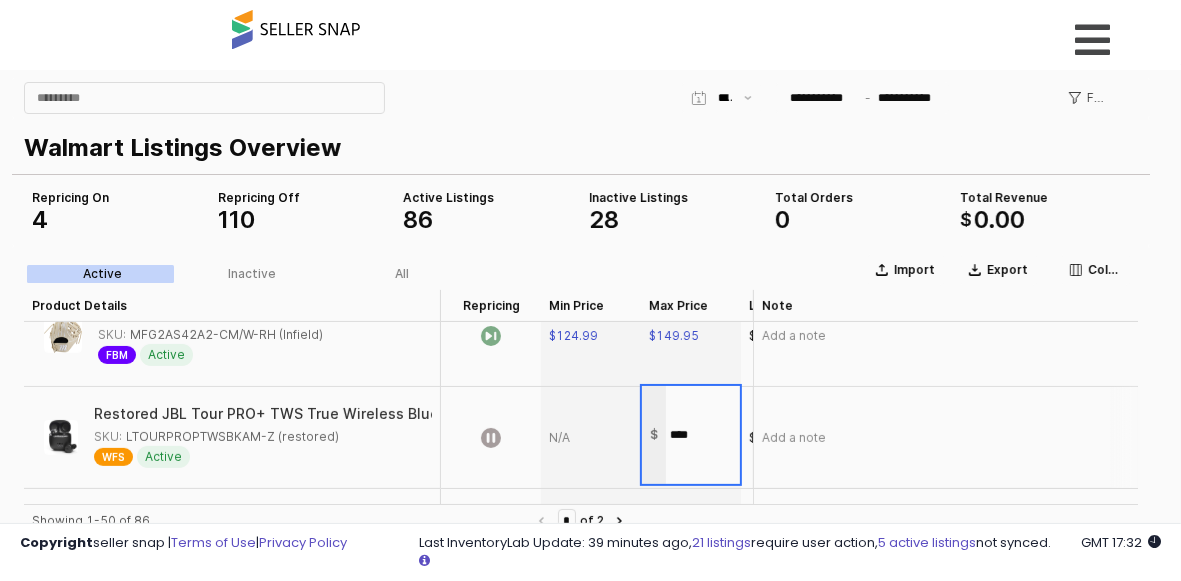 type on "*****" 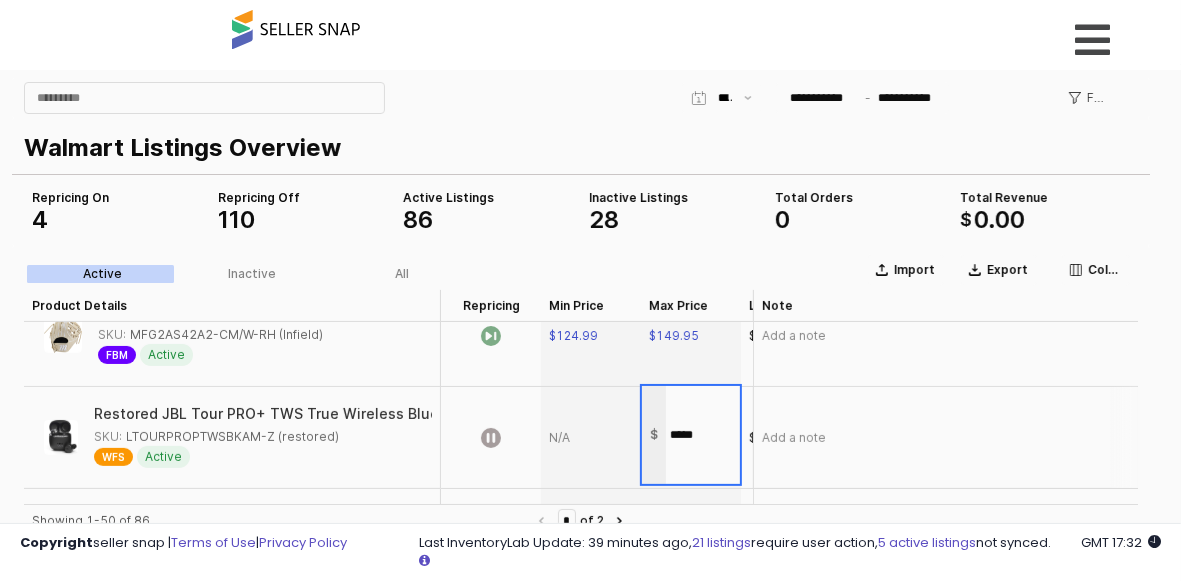 click on "Import Export Columns Active Inactive All Product Details Product Details Repricing Repricing Min Price Min Price Max Price Max Price Listed Price Listed Price Buy Box Price Buy Box Price MAP MAP Respect MAP Respect MAP Total Orders Total Orders Total Revenue Total Revenue Note Note
Nike in-Season TR 13 Men's Workout Shoes (DZ9360-007, Pure Platinum/White/University Red) Size 10
SKU:  in-Season TR 13 10M White/Univ Red
FBM
Active
$79.95 $89.95 $112.94
$89.95
0
+0%
$0.00
+0%
Add a note
SKU:" at bounding box center (581, 533) 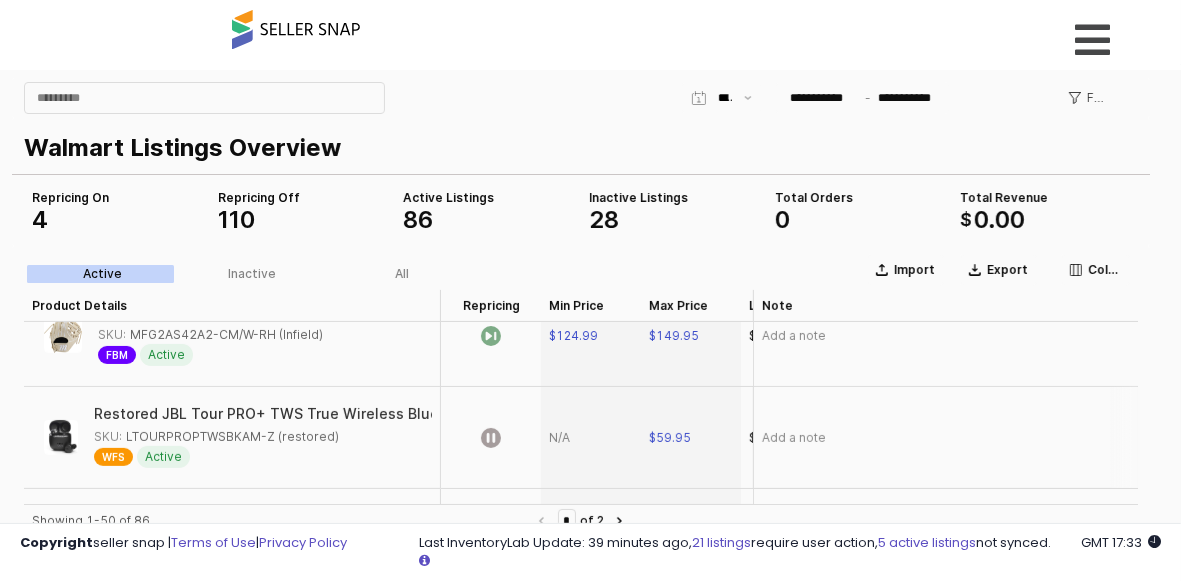 click at bounding box center [591, 437] 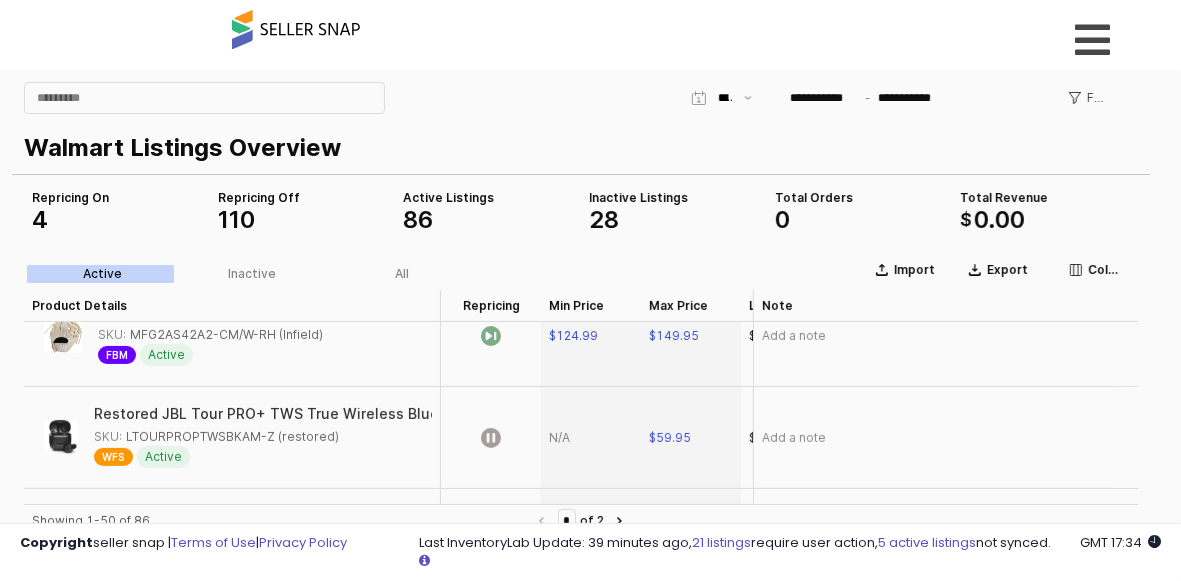 click at bounding box center [591, 437] 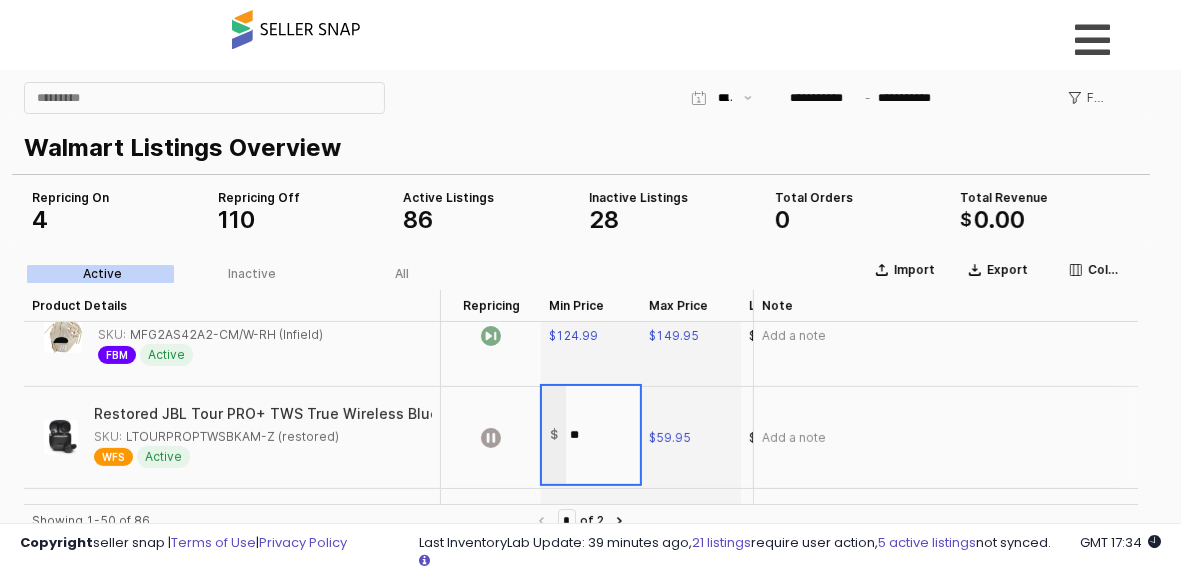 type on "*" 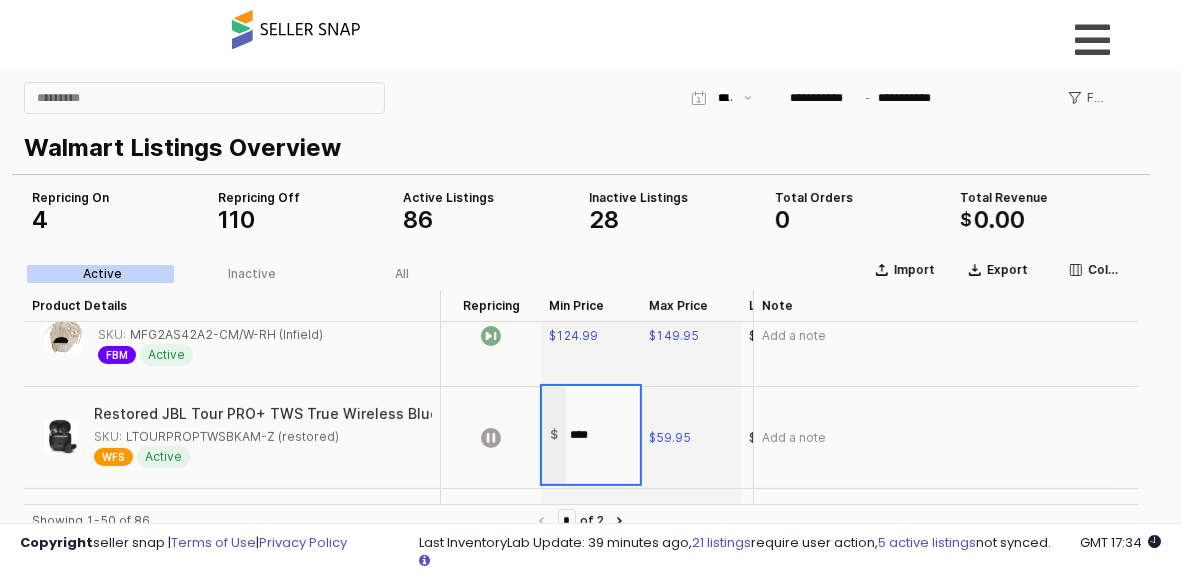 type on "*****" 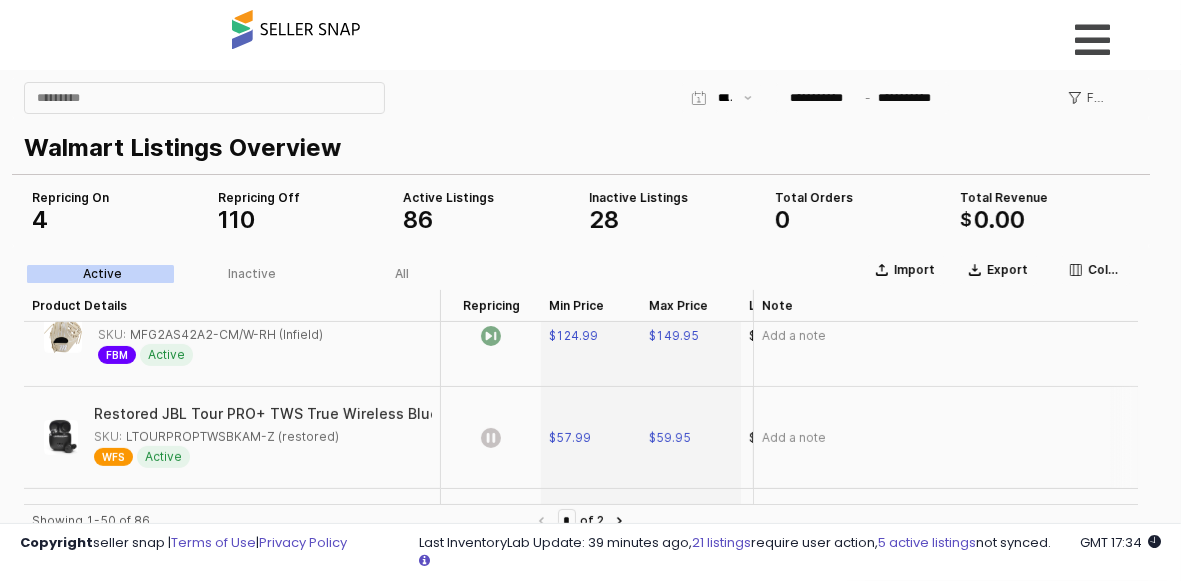 click 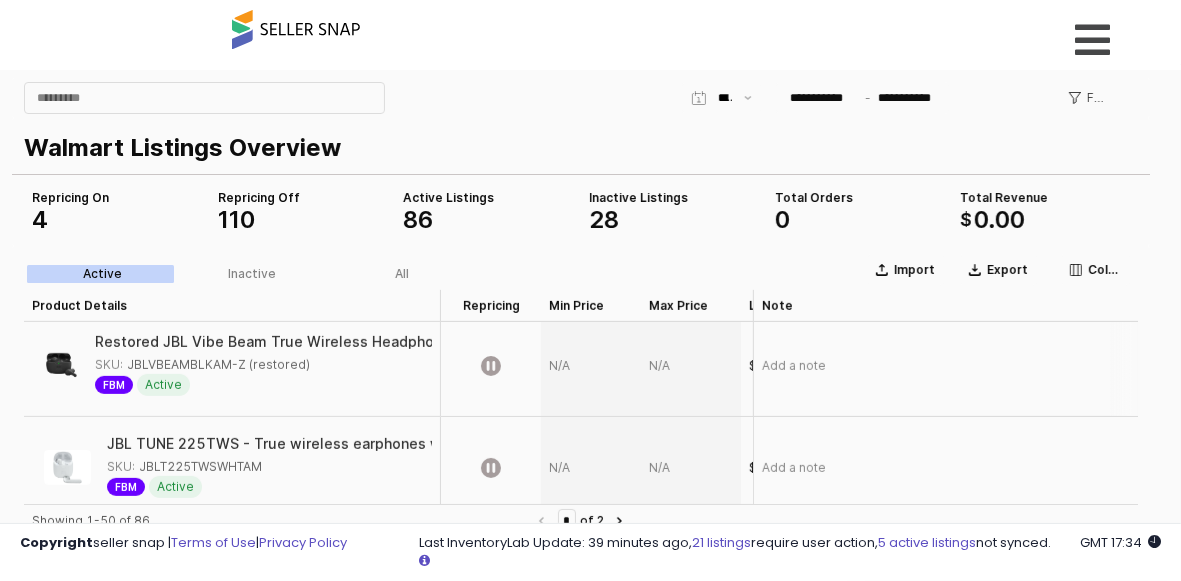 scroll, scrollTop: 570, scrollLeft: 0, axis: vertical 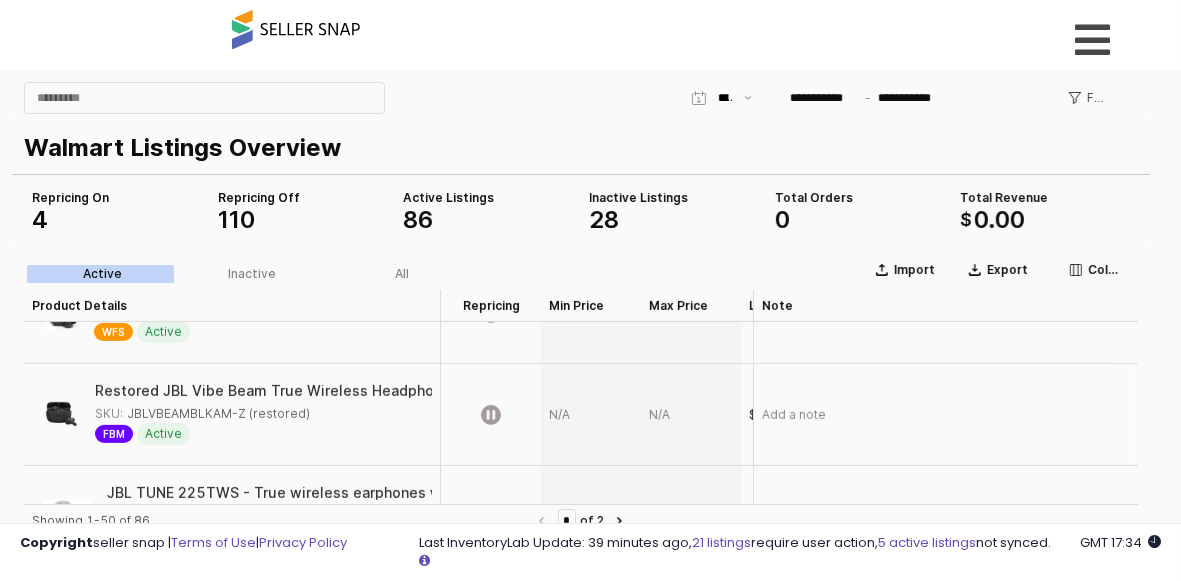 drag, startPoint x: 282, startPoint y: 409, endPoint x: 301, endPoint y: 411, distance: 19.104973 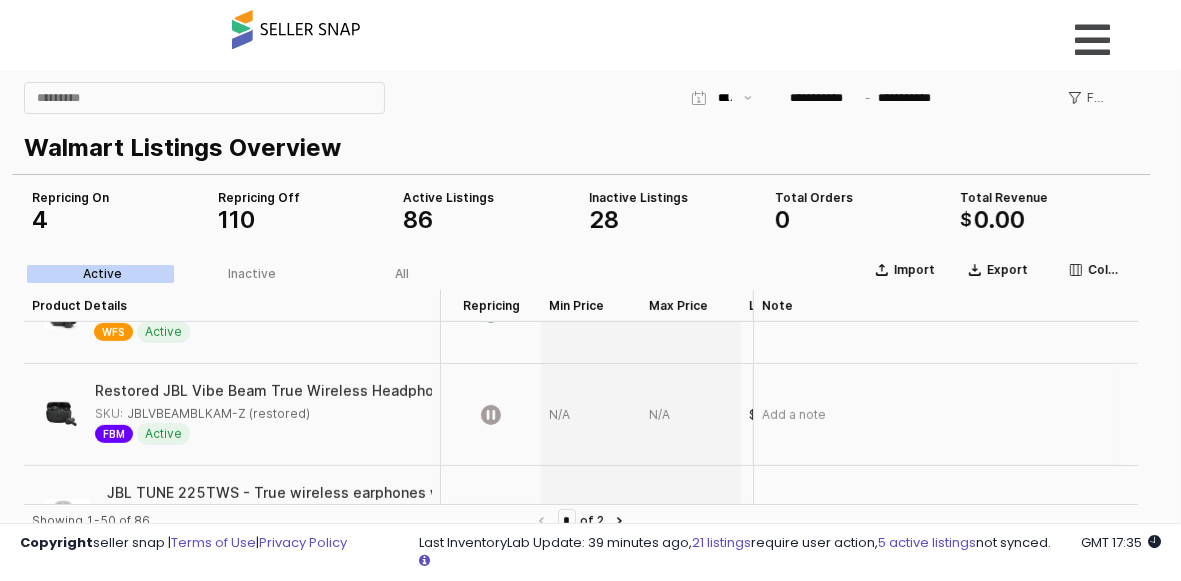 click at bounding box center (691, 414) 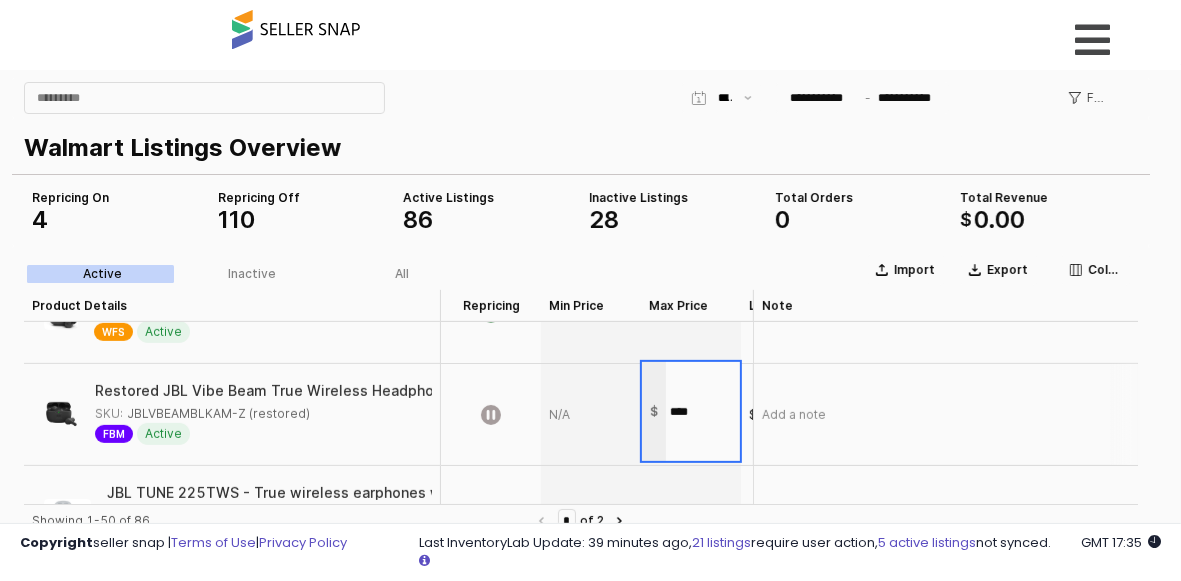 type on "*****" 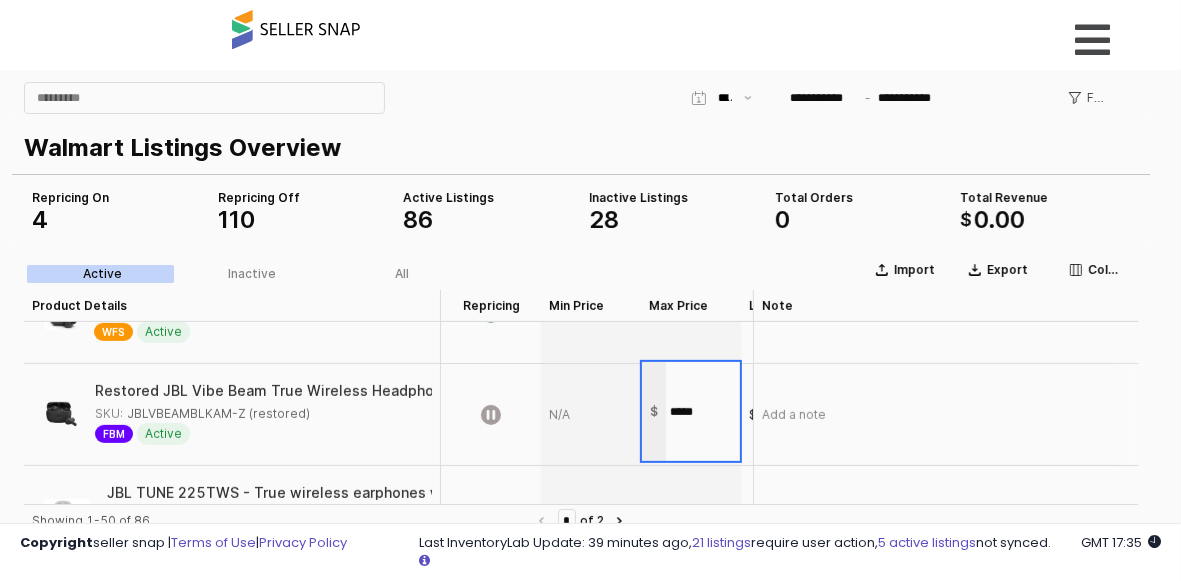click on "Import Export Columns Active Inactive All Product Details Product Details Repricing Repricing Min Price Min Price Max Price Max Price Listed Price Listed Price Buy Box Price Buy Box Price MAP MAP Respect MAP Respect MAP Total Orders Total Orders Total Revenue Total Revenue Note Note
Nike in-Season TR 13 Men's Workout Shoes (DZ9360-007, Pure Platinum/White/University Red) Size 10
SKU:  in-Season TR 13 10M White/Univ Red
FBM
Active
$79.95 $89.95 $112.94
$89.95
0
+0%
$0.00
+0%
Add a note
SKU:" at bounding box center [581, 533] 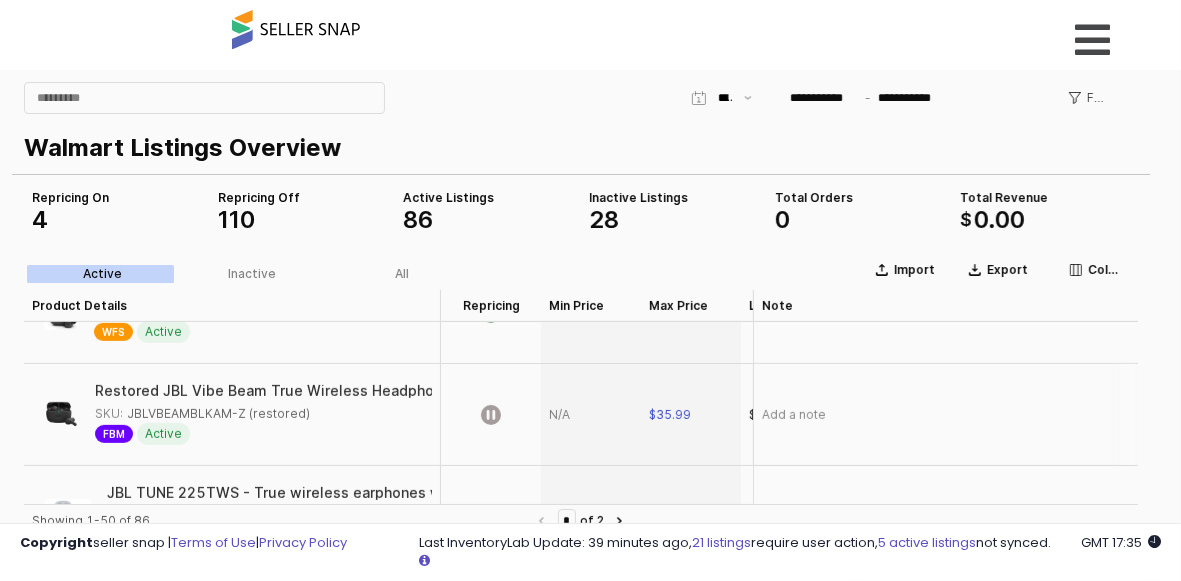click at bounding box center (591, 414) 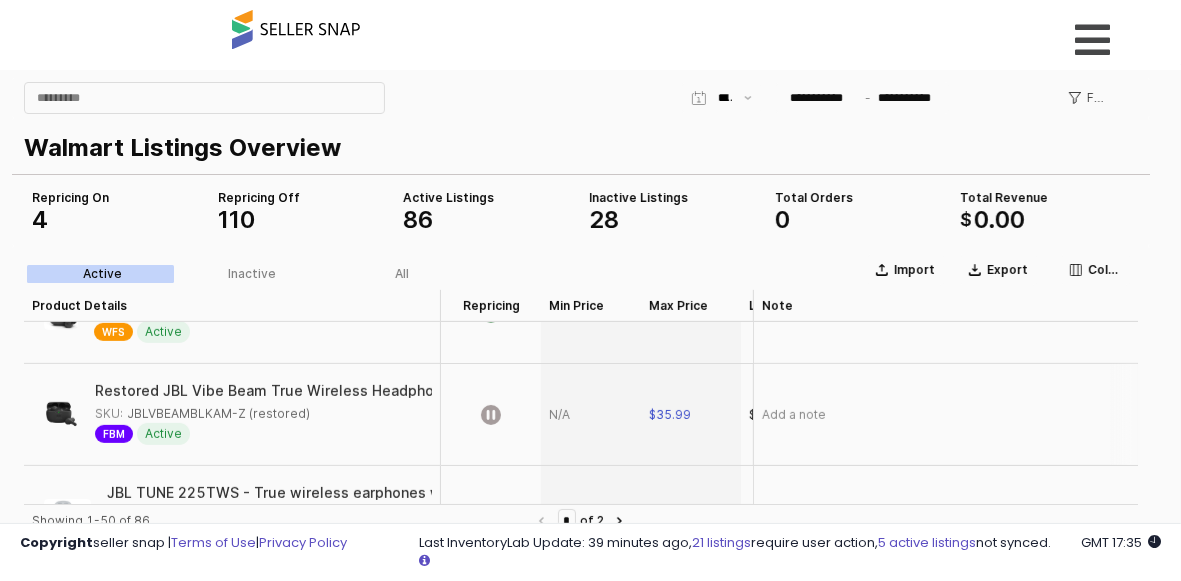 click at bounding box center (591, 414) 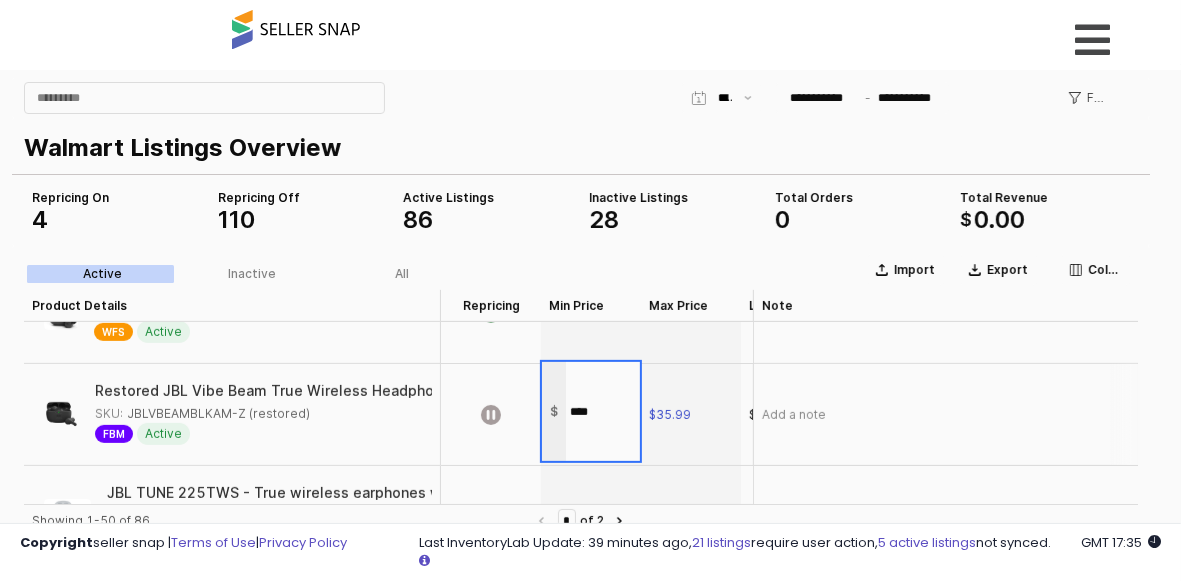 type on "*****" 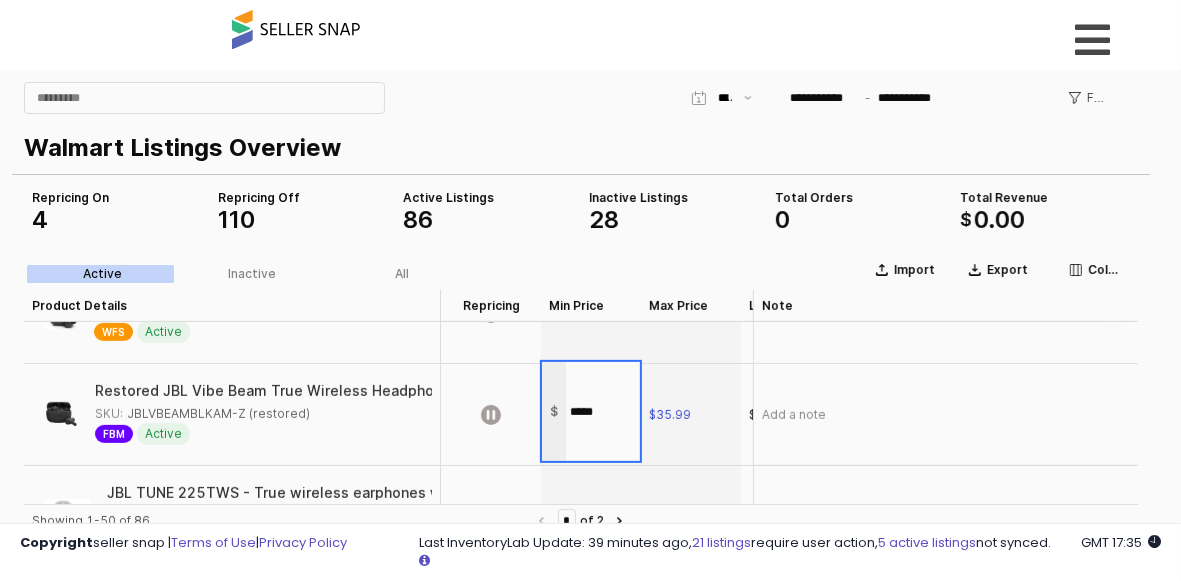 click on "Import Export Columns Active Inactive All Product Details Product Details Repricing Repricing Min Price Min Price Max Price Max Price Listed Price Listed Price Buy Box Price Buy Box Price MAP MAP Respect MAP Respect MAP Total Orders Total Orders Total Revenue Total Revenue Note Note
Nike in-Season TR 13 Men's Workout Shoes (DZ9360-007, Pure Platinum/White/University Red) Size 10
SKU:  in-Season TR 13 10M White/Univ Red
FBM
Active
$79.95 $89.95 $112.94
$89.95
0
+0%
$0.00
+0%
Add a note
SKU:" at bounding box center [581, 533] 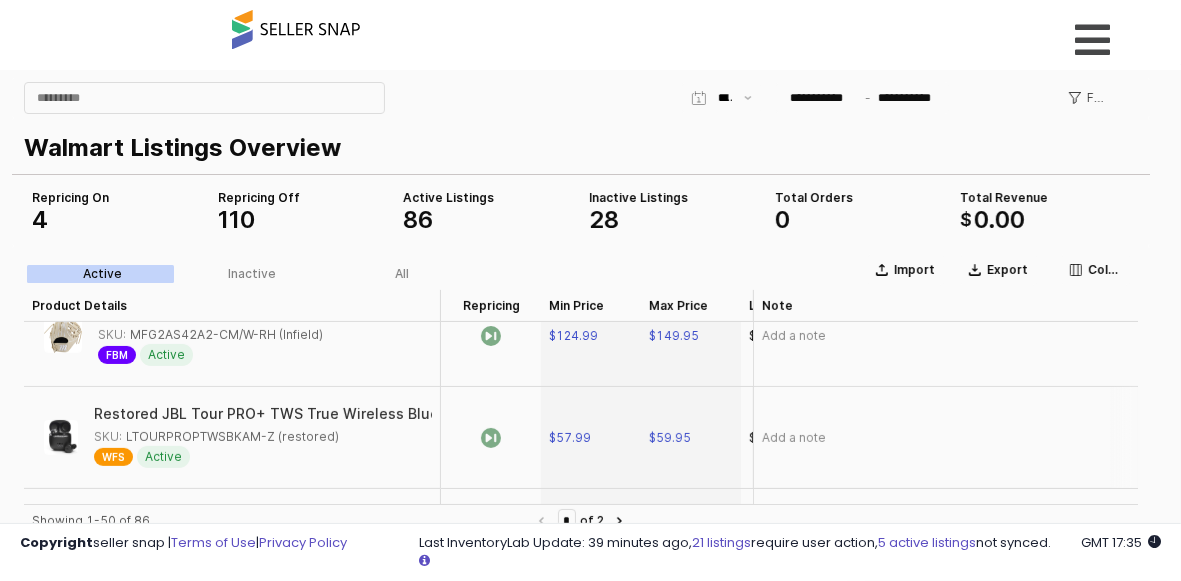 scroll, scrollTop: 570, scrollLeft: 0, axis: vertical 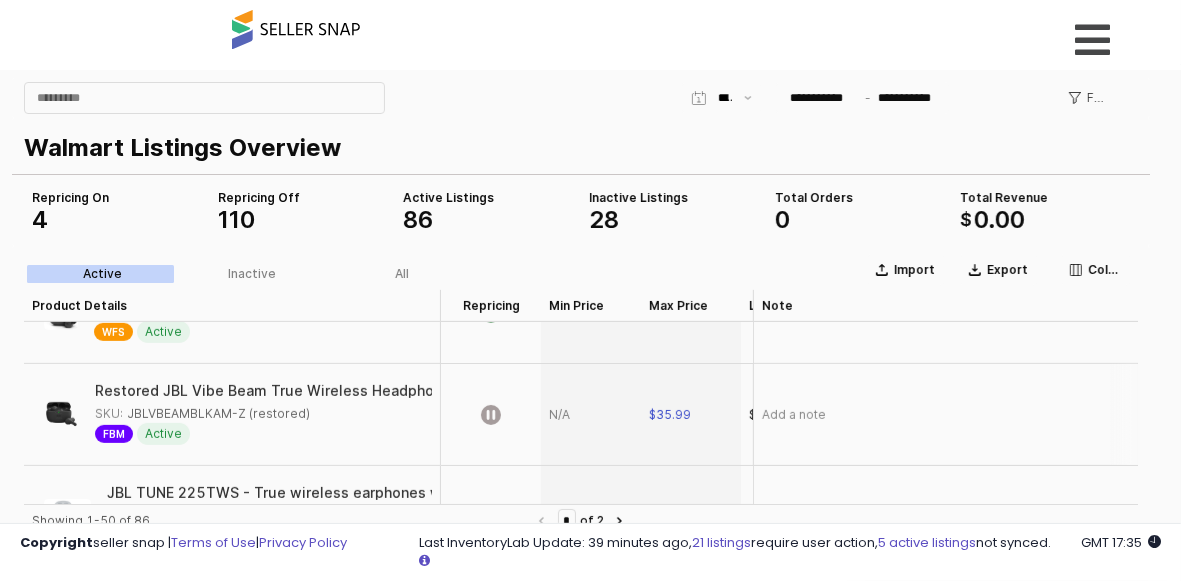 click at bounding box center (591, 414) 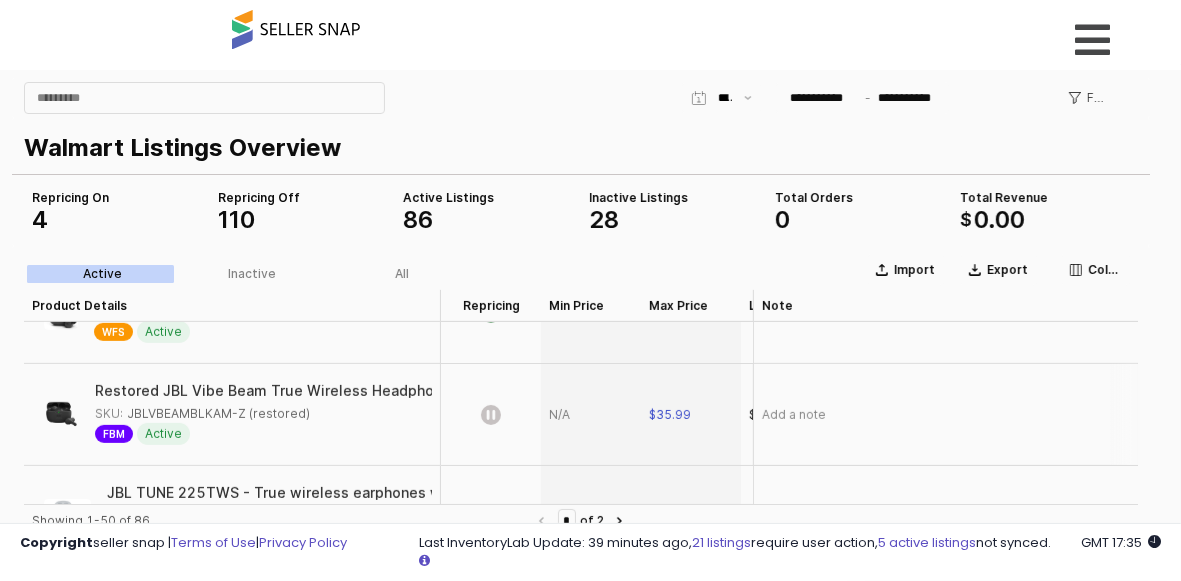 click 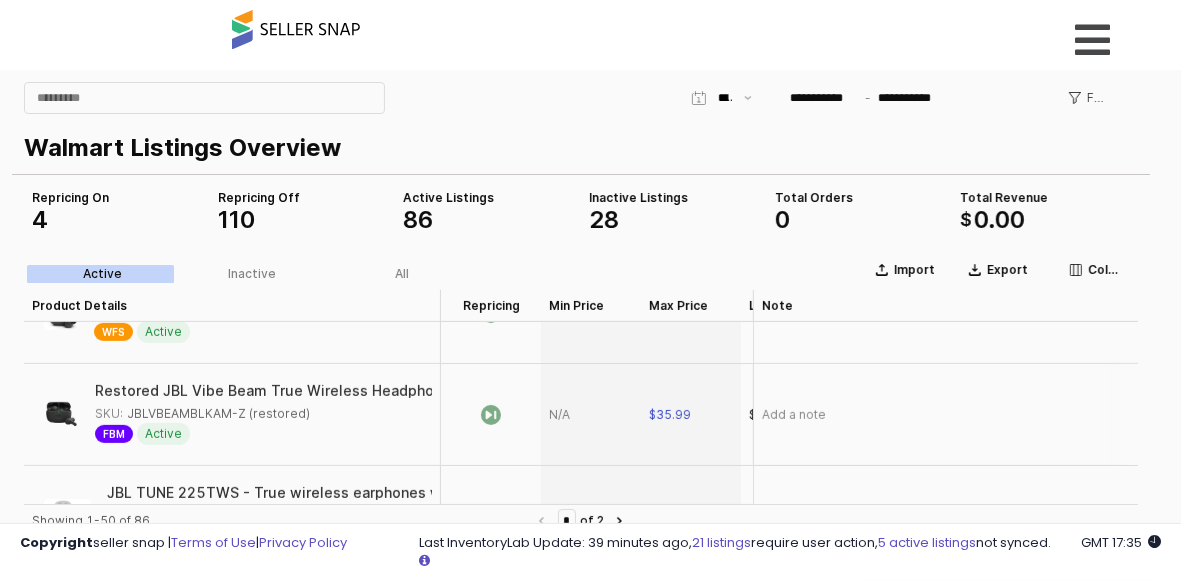 click at bounding box center (591, 414) 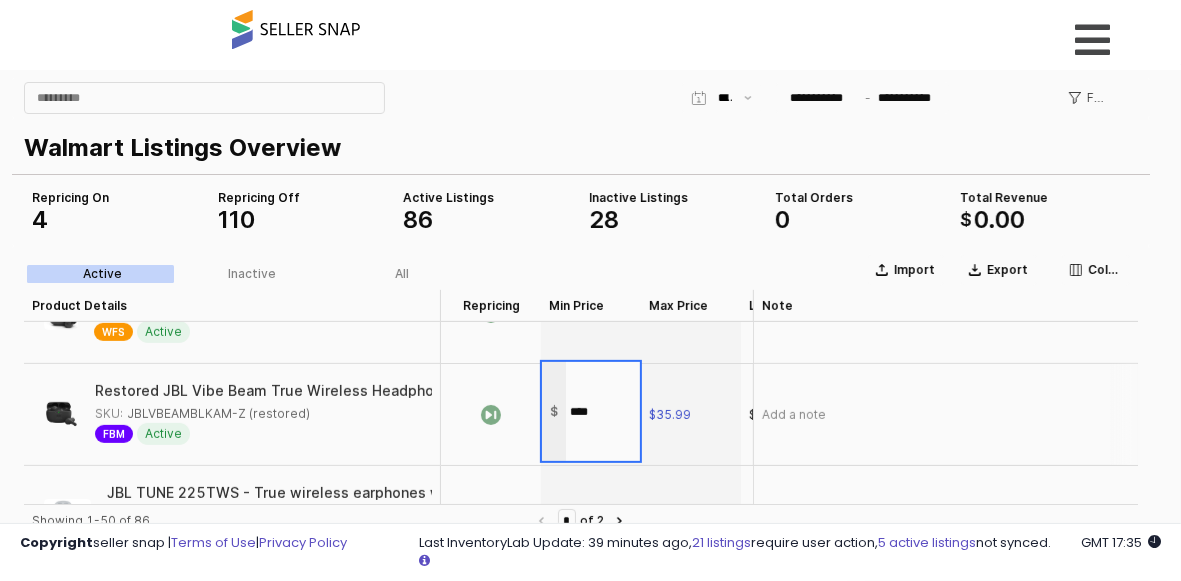 type on "*****" 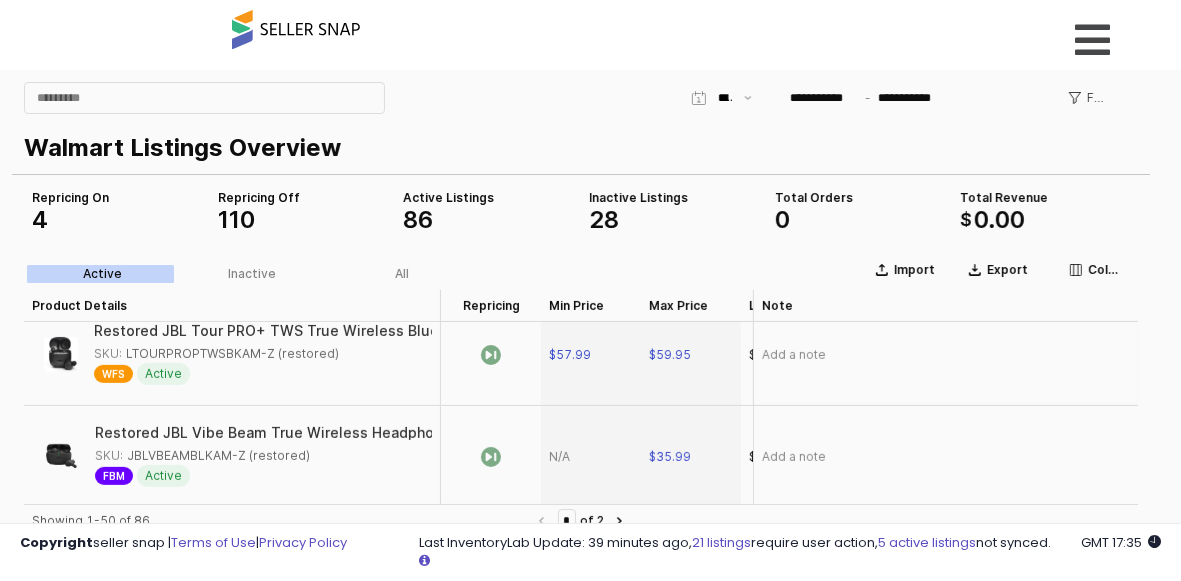 scroll, scrollTop: 523, scrollLeft: 0, axis: vertical 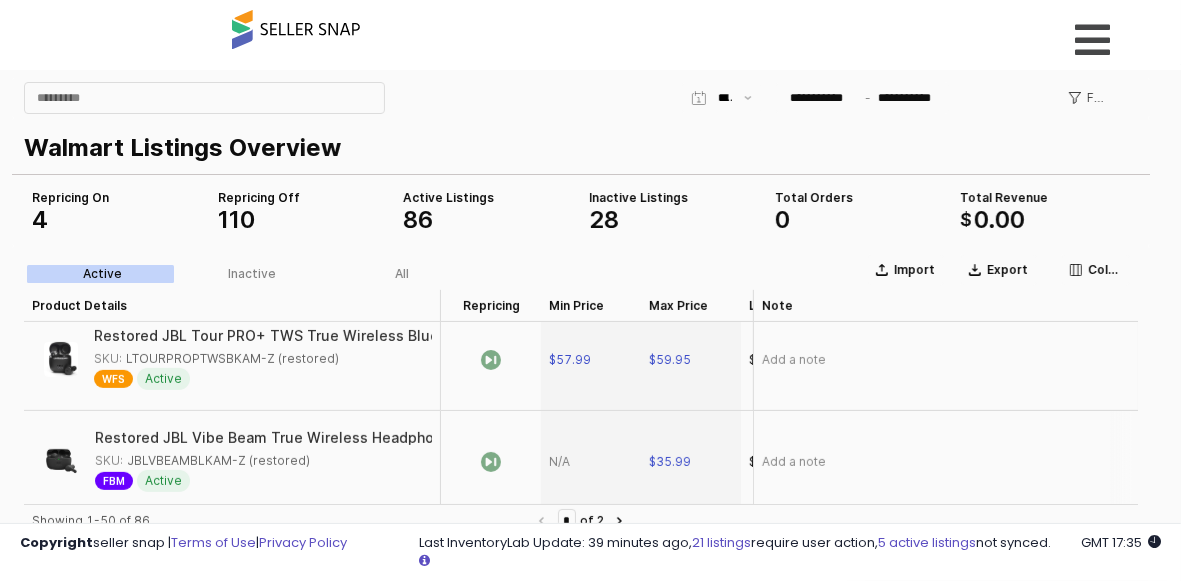 click at bounding box center [591, 461] 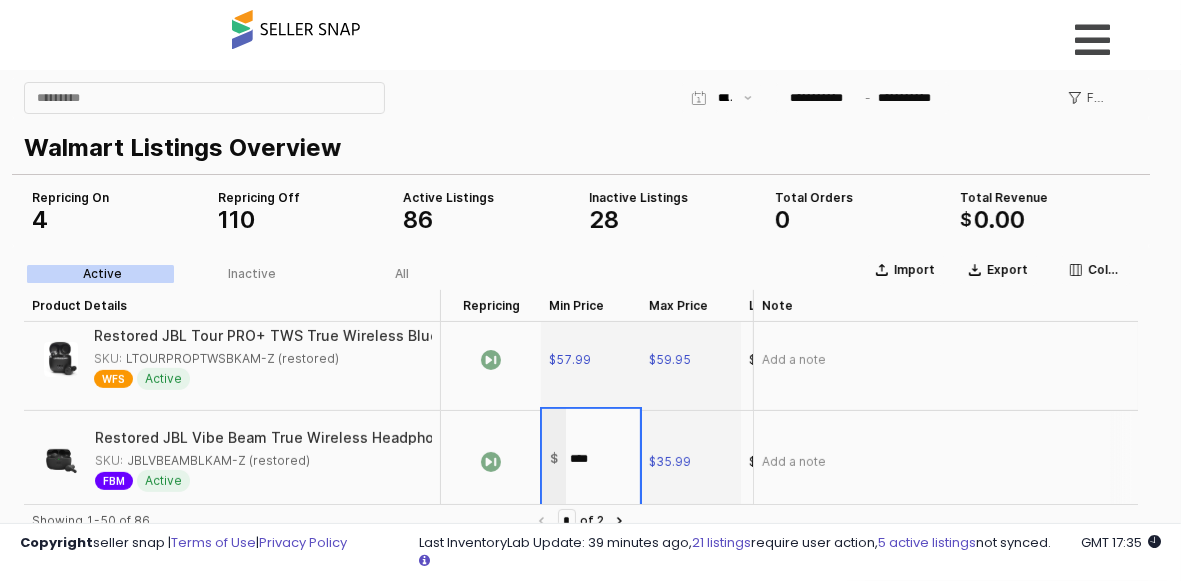 type on "*****" 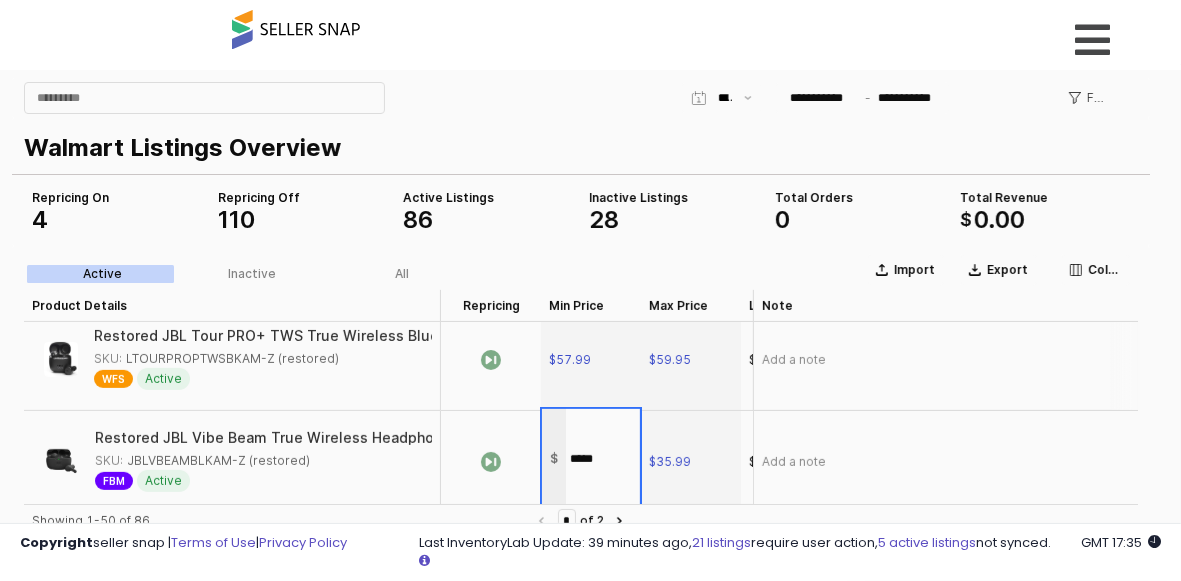 click on "Import Export Columns Active Inactive All Product Details Product Details Repricing Repricing Min Price Min Price Max Price Max Price Listed Price Listed Price Buy Box Price Buy Box Price MAP MAP Respect MAP Respect MAP Total Orders Total Orders Total Revenue Total Revenue Note Note
Nike in-Season TR 13 Men's Workout Shoes (DZ9360-007, Pure Platinum/White/University Red) Size 10
SKU:  in-Season TR 13 10M White/Univ Red
FBM
Active
$79.95 $89.95 $112.94
$89.95
0
+0%
$0.00
+0%
Add a note
SKU:" at bounding box center (581, 533) 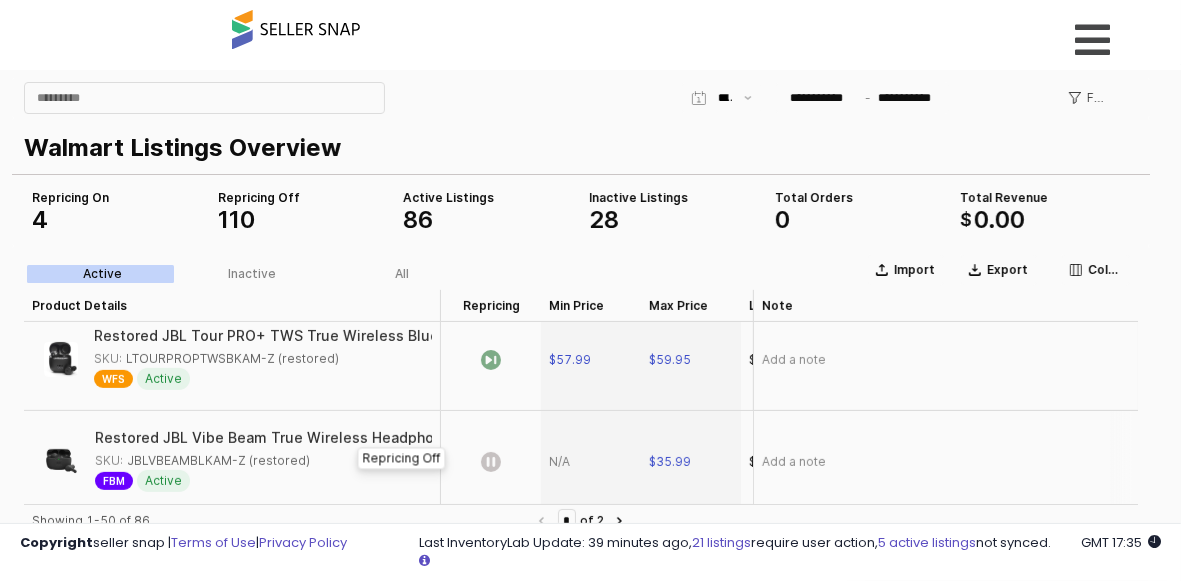 click 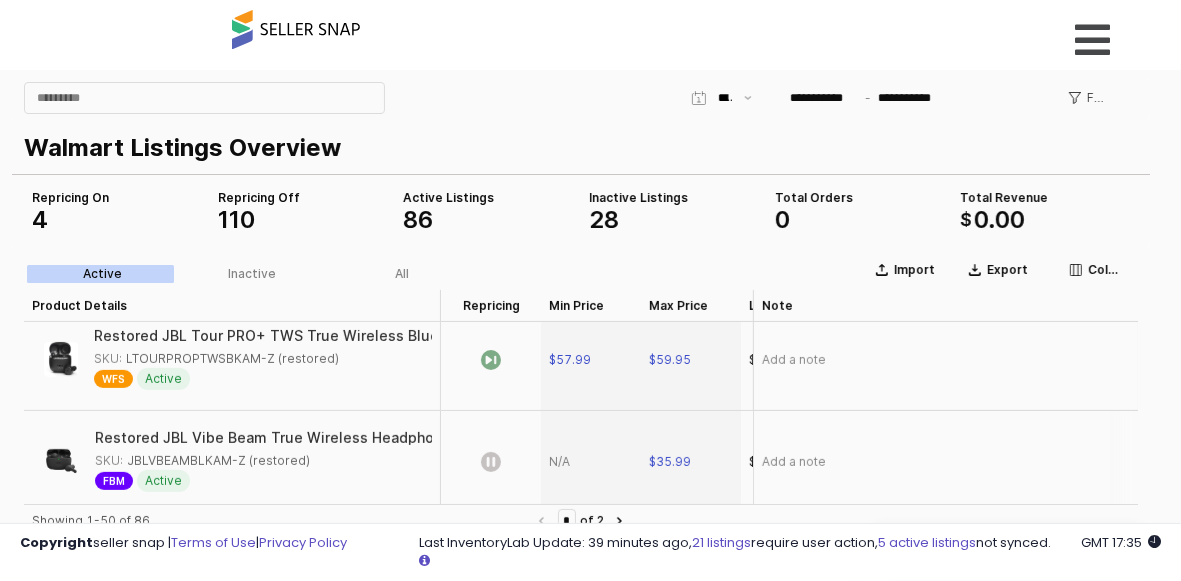 click at bounding box center (591, 461) 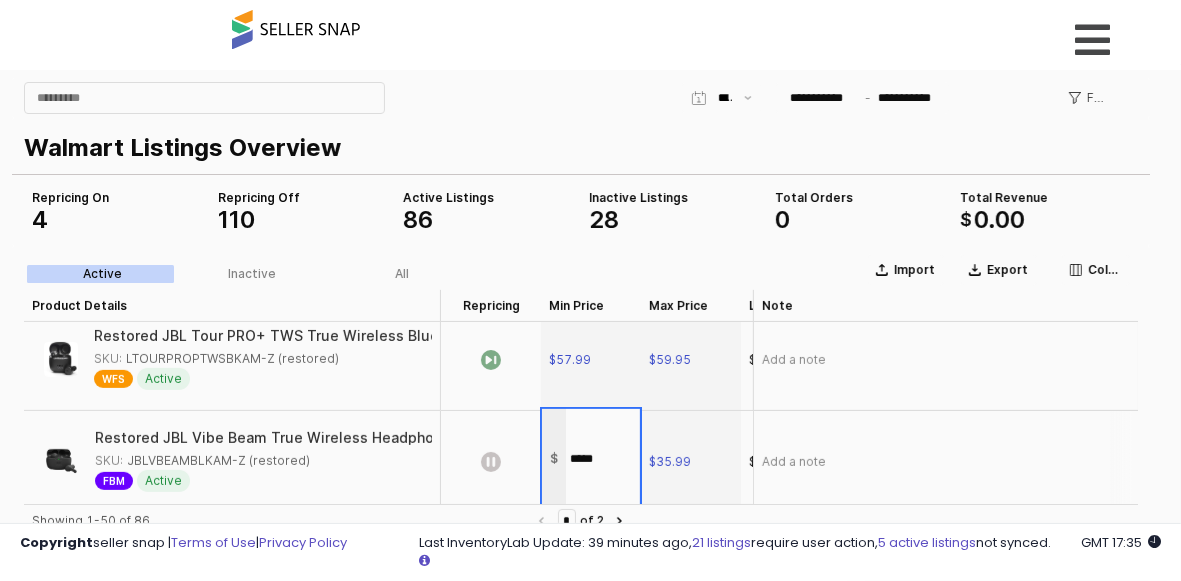 type on "*****" 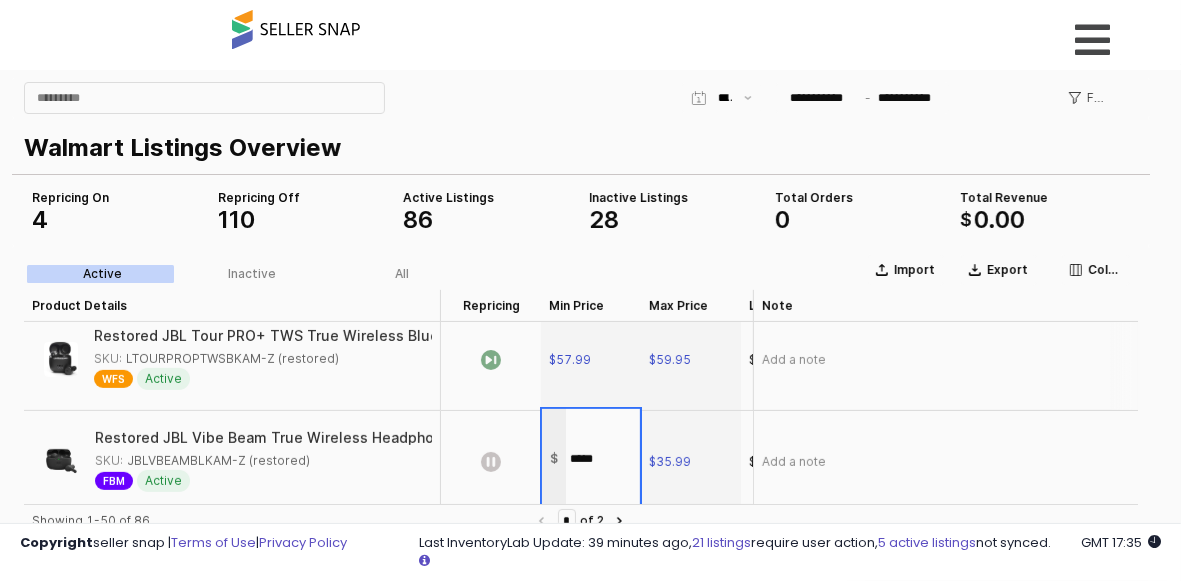 click on "Import Export Columns Active Inactive All Product Details Product Details Repricing Repricing Min Price Min Price Max Price Max Price Listed Price Listed Price Buy Box Price Buy Box Price MAP MAP Respect MAP Respect MAP Total Orders Total Orders Total Revenue Total Revenue Note Note
Nike in-Season TR 13 Men's Workout Shoes (DZ9360-007, Pure Platinum/White/University Red) Size 10
SKU:  in-Season TR 13 10M White/Univ Red
FBM
Active
$79.95 $89.95 $112.94
$89.95
0
+0%
$0.00
+0%
Add a note
SKU:" at bounding box center [581, 533] 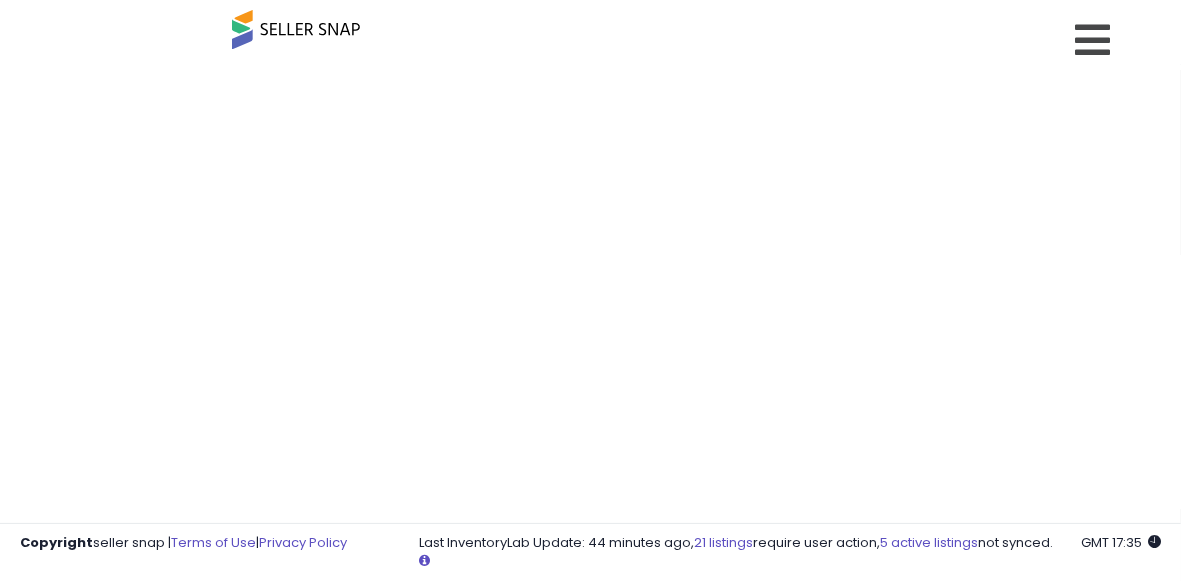 scroll, scrollTop: 0, scrollLeft: 0, axis: both 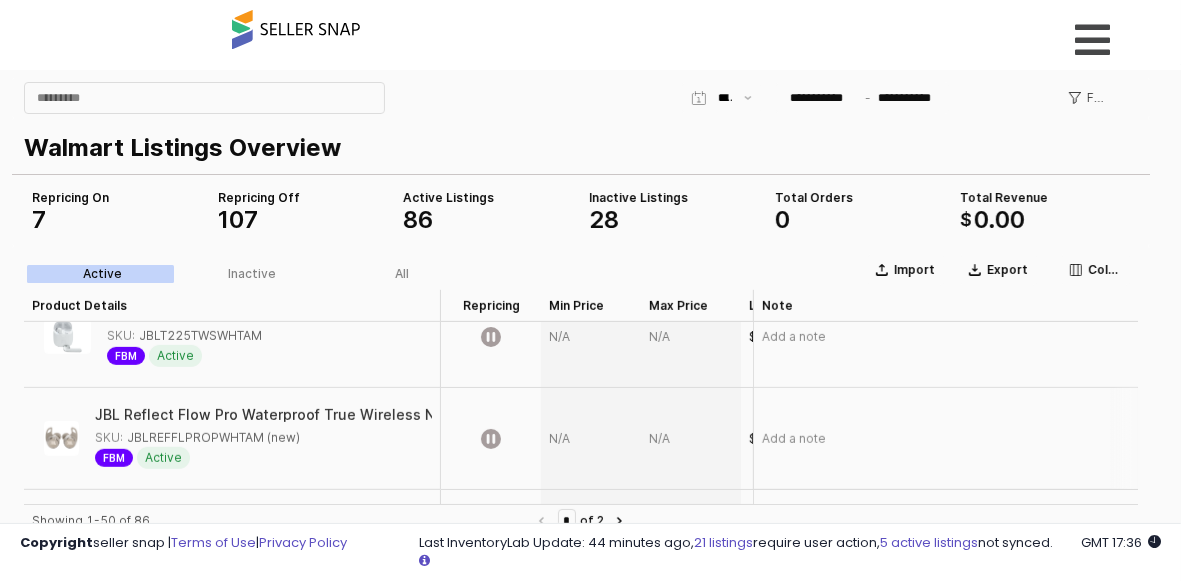 drag, startPoint x: 328, startPoint y: 438, endPoint x: 296, endPoint y: 434, distance: 32.24903 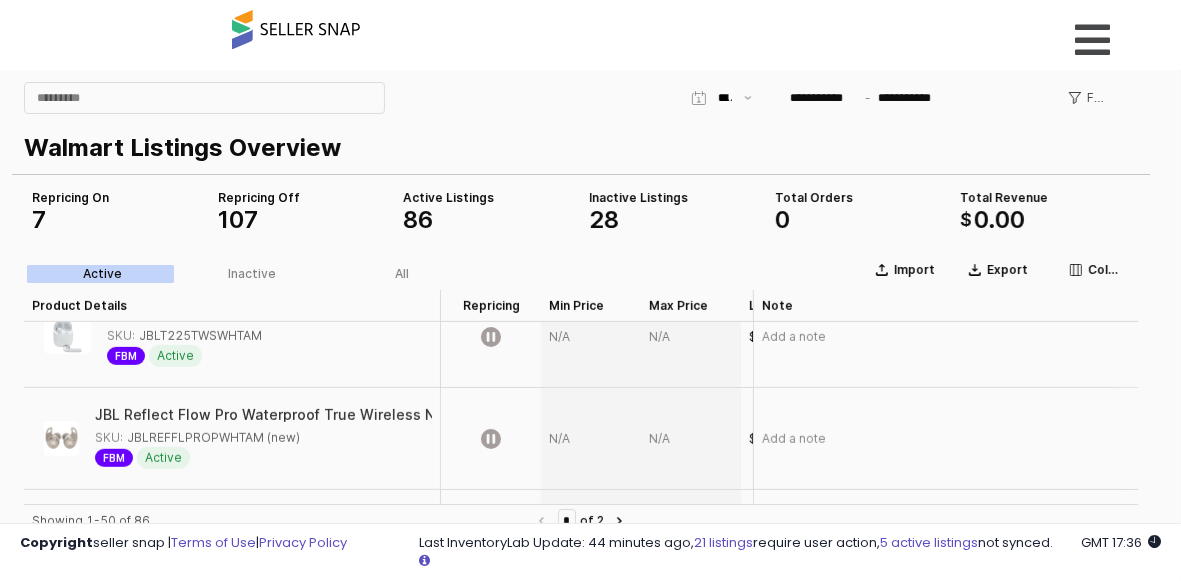 click at bounding box center (691, 438) 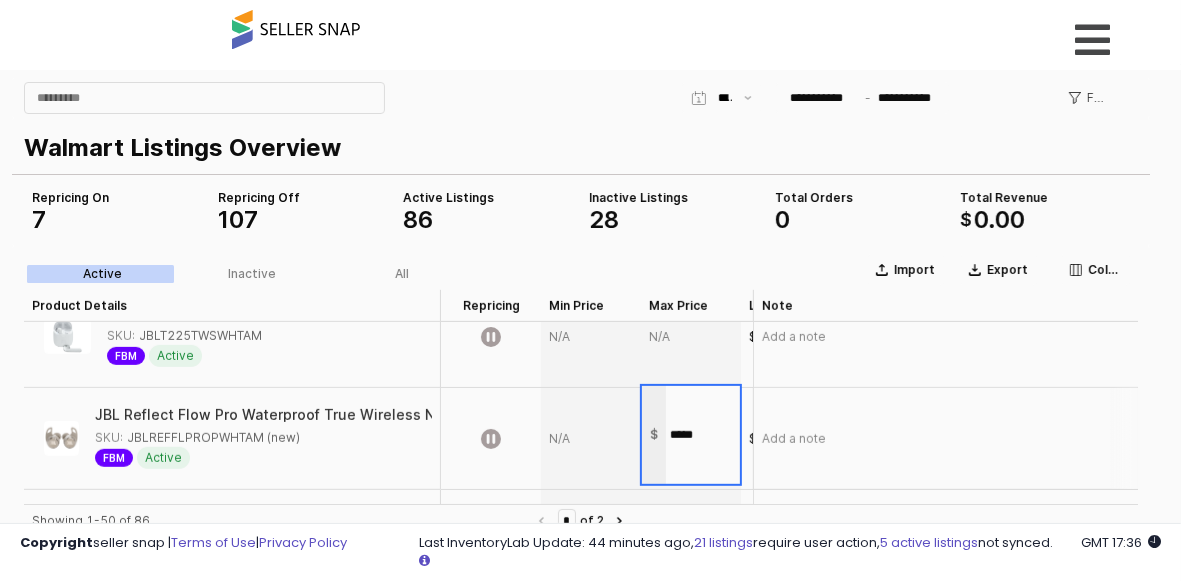 type on "******" 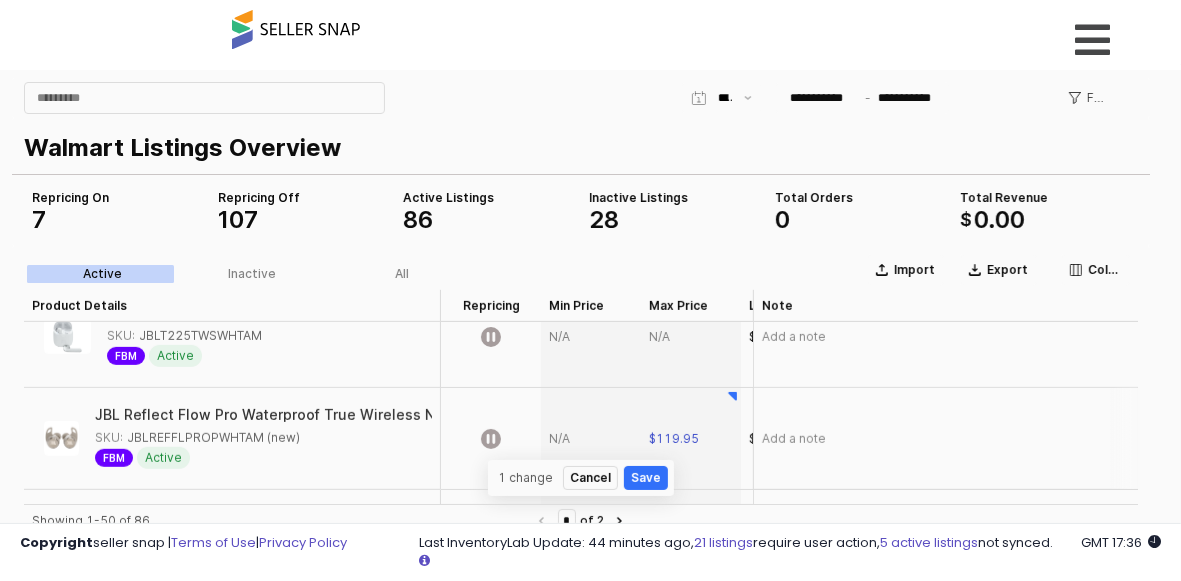 click on "Import Export Columns Active Inactive All Product Details Product Details Repricing Repricing Min Price Min Price Max Price Max Price Listed Price Listed Price Buy Box Price Buy Box Price MAP MAP Respect MAP Respect MAP Total Orders Total Orders Total Revenue Total Revenue Note Note
Nike in-Season TR 13 Men's Workout Shoes (DZ9360-007, Pure Platinum/White/University Red) Size 10
SKU:  in-Season TR 13 10M White/Univ Red
FBM
Active
$79.95 $89.95 $112.94
$89.95
0
+0%
$0.00
+0%
Add a note
SKU:" at bounding box center (581, 533) 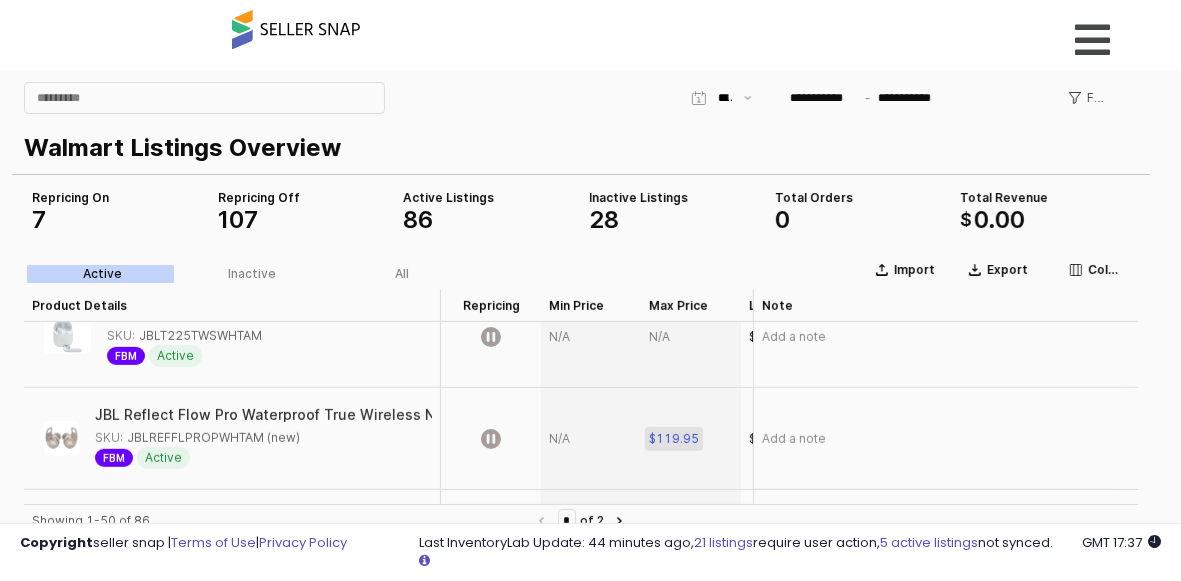 click on "$119.95" at bounding box center [674, 438] 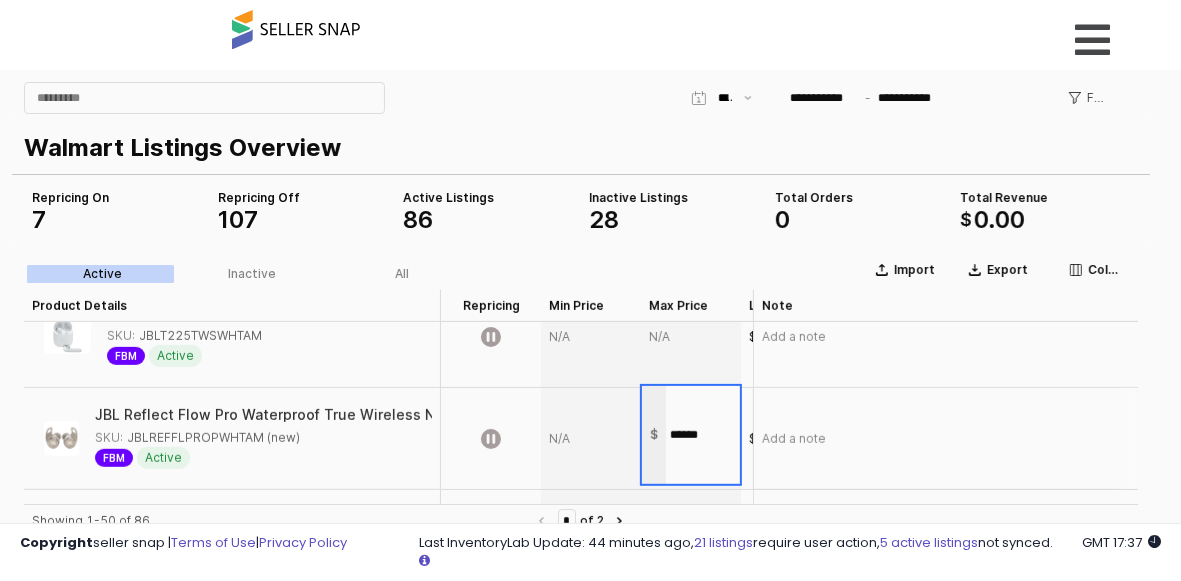 drag, startPoint x: 726, startPoint y: 434, endPoint x: 676, endPoint y: 434, distance: 50 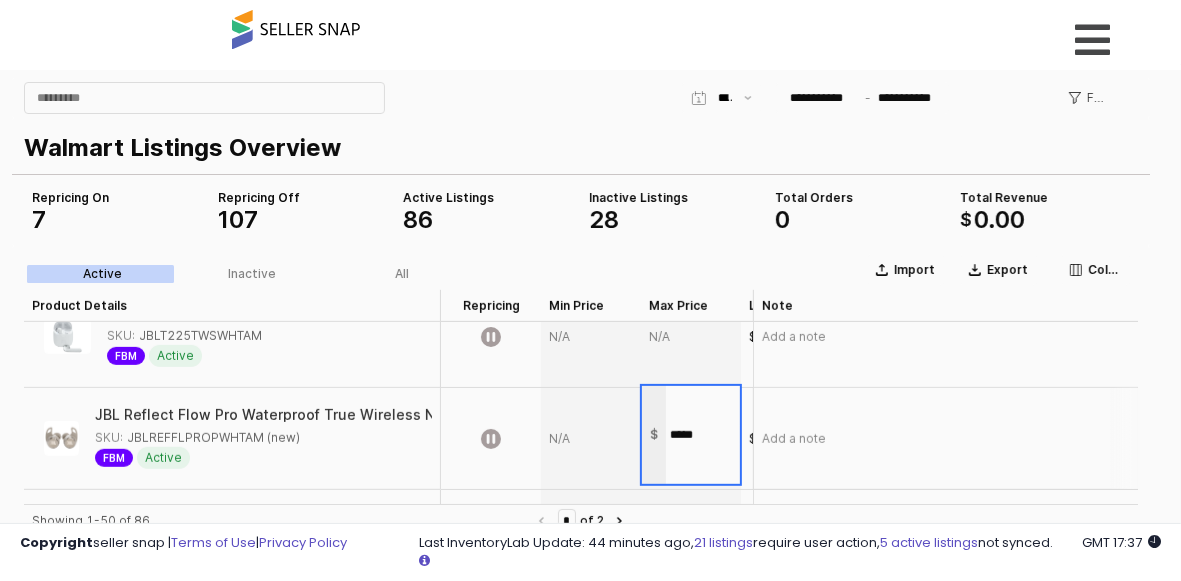 type on "******" 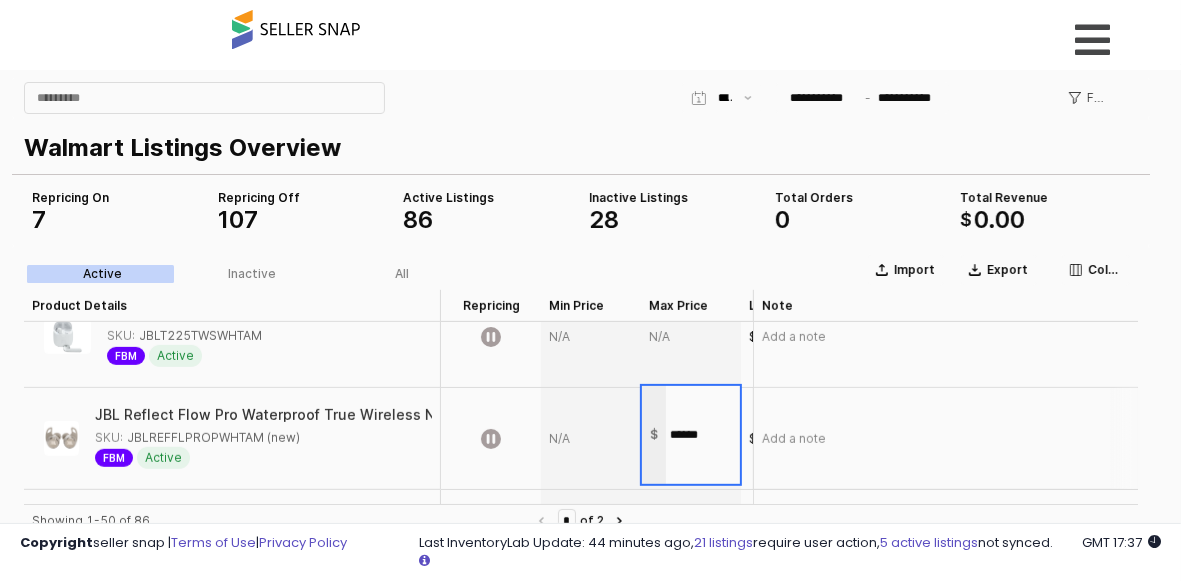 click on "Import Export Columns Active Inactive All Product Details Product Details Repricing Repricing Min Price Min Price Max Price Max Price Listed Price Listed Price Buy Box Price Buy Box Price MAP MAP Respect MAP Respect MAP Total Orders Total Orders Total Revenue Total Revenue Note Note
Nike in-Season TR 13 Men's Workout Shoes (DZ9360-007, Pure Platinum/White/University Red) Size 10
SKU:  in-Season TR 13 10M White/Univ Red
FBM
Active
$79.95 $89.95 $112.94
$89.95
0
+0%
$0.00
+0%
Add a note
SKU:" at bounding box center (581, 533) 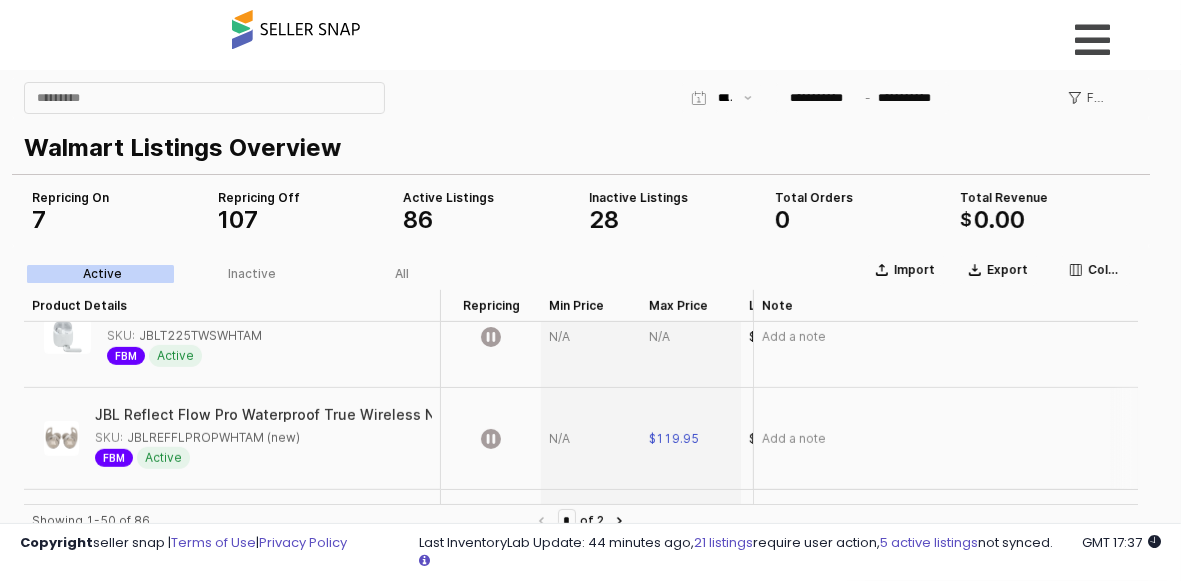 click at bounding box center (591, 438) 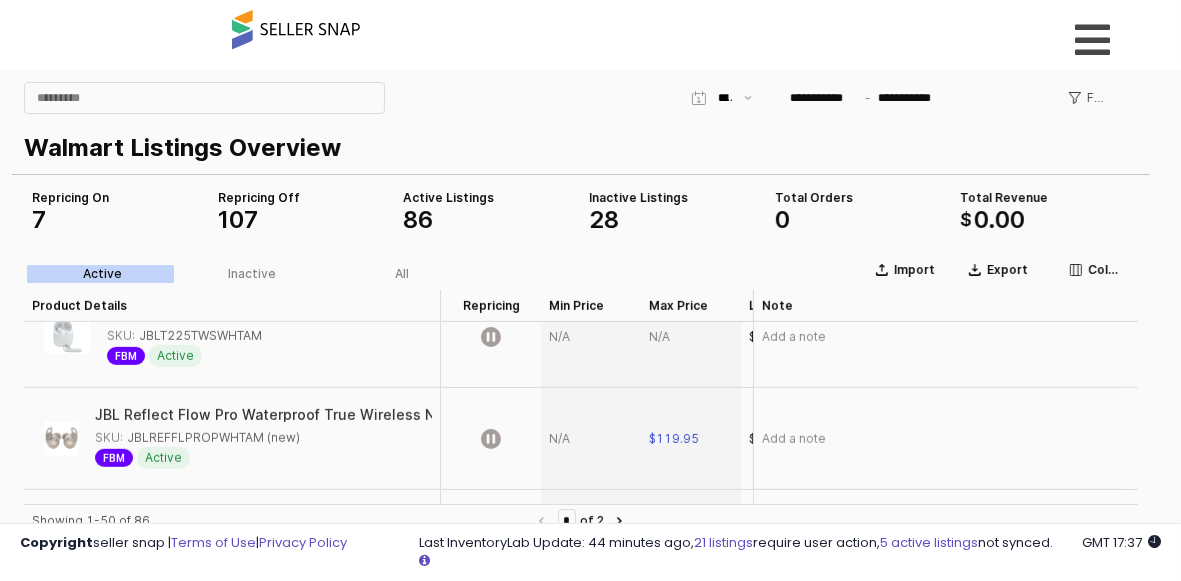 click at bounding box center [591, 438] 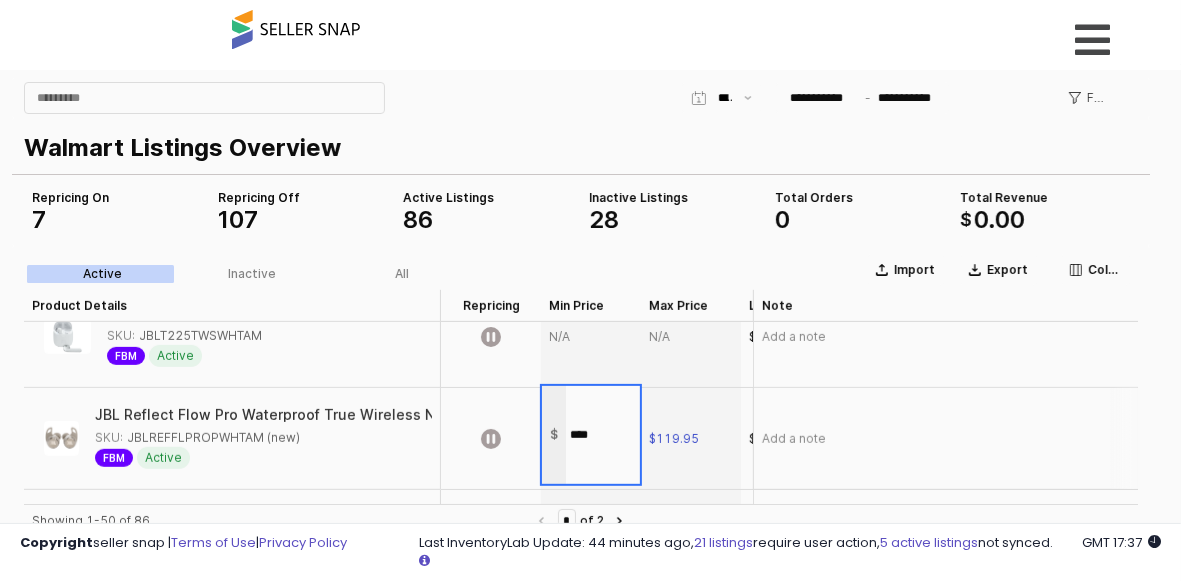 type on "*****" 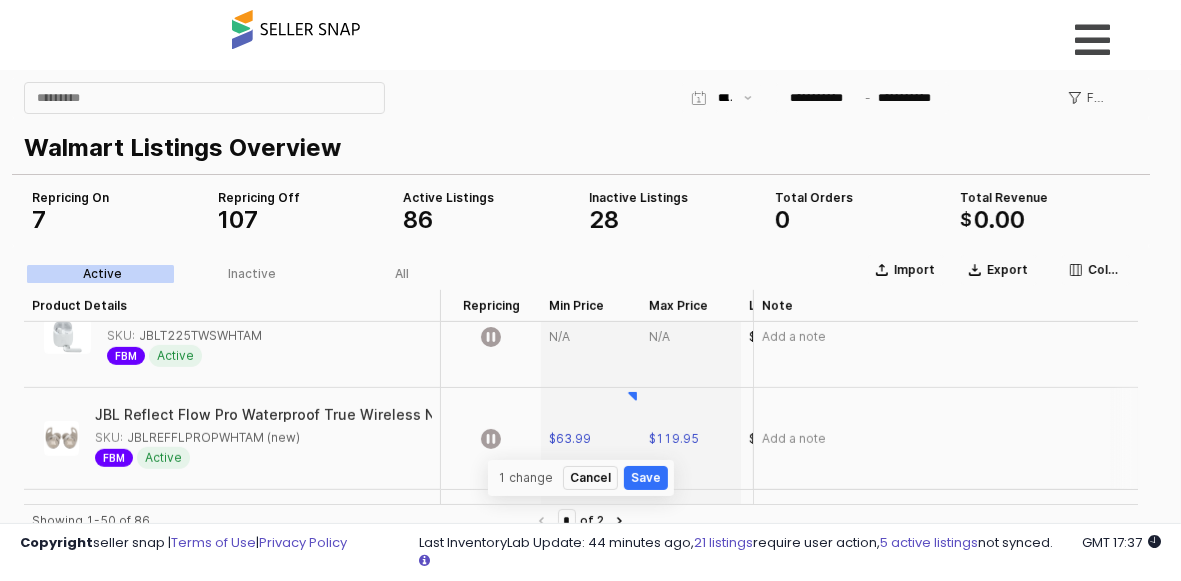 click on "Import Export Columns Active Inactive All Product Details Product Details Repricing Repricing Min Price Min Price Max Price Max Price Listed Price Listed Price Buy Box Price Buy Box Price MAP MAP Respect MAP Respect MAP Total Orders Total Orders Total Revenue Total Revenue Note Note
Nike in-Season TR 13 Men's Workout Shoes (DZ9360-007, Pure Platinum/White/University Red) Size 10
SKU:  in-Season TR 13 10M White/Univ Red
FBM
Active
$79.95 $89.95 $89.95
$89.95
0
+0%
$0.00
+0%
Add a note
SKU:" at bounding box center (581, 533) 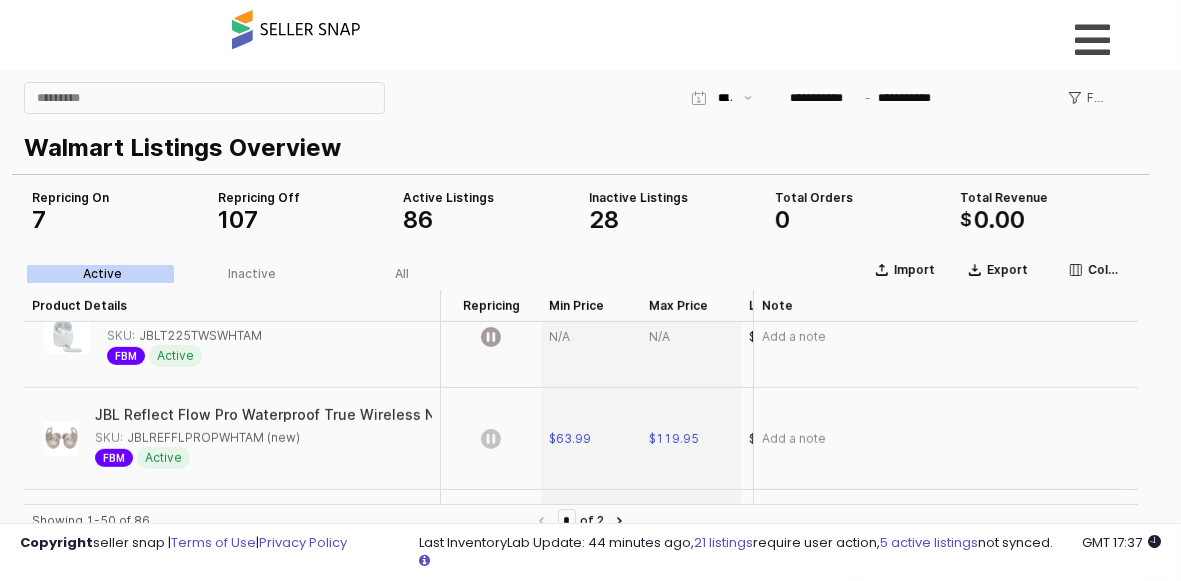 click 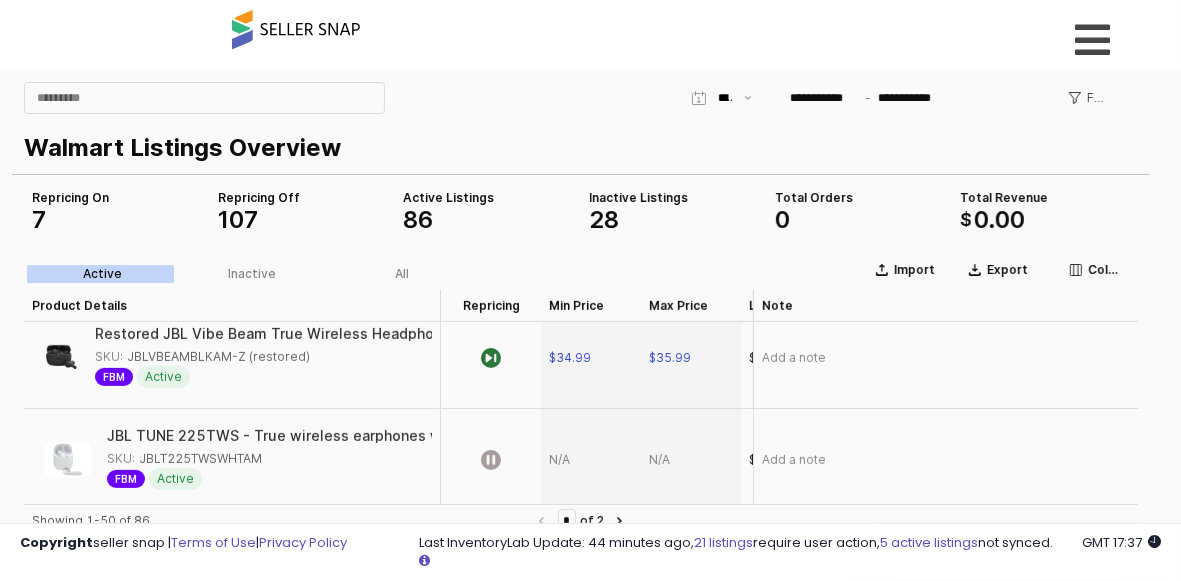 scroll, scrollTop: 625, scrollLeft: 0, axis: vertical 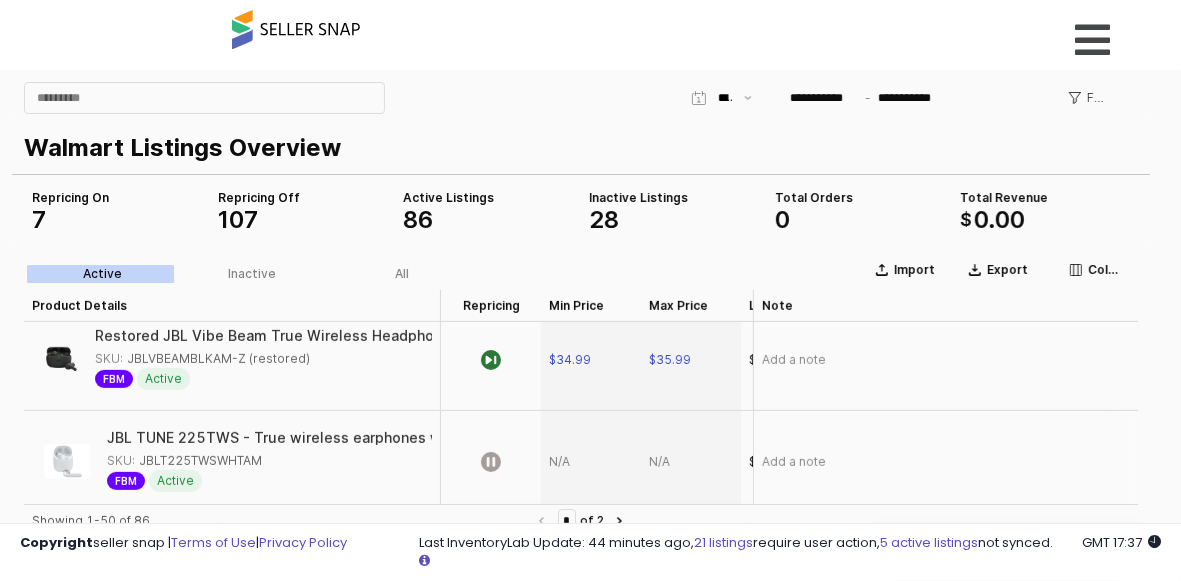 drag, startPoint x: 282, startPoint y: 452, endPoint x: 260, endPoint y: 458, distance: 22.803509 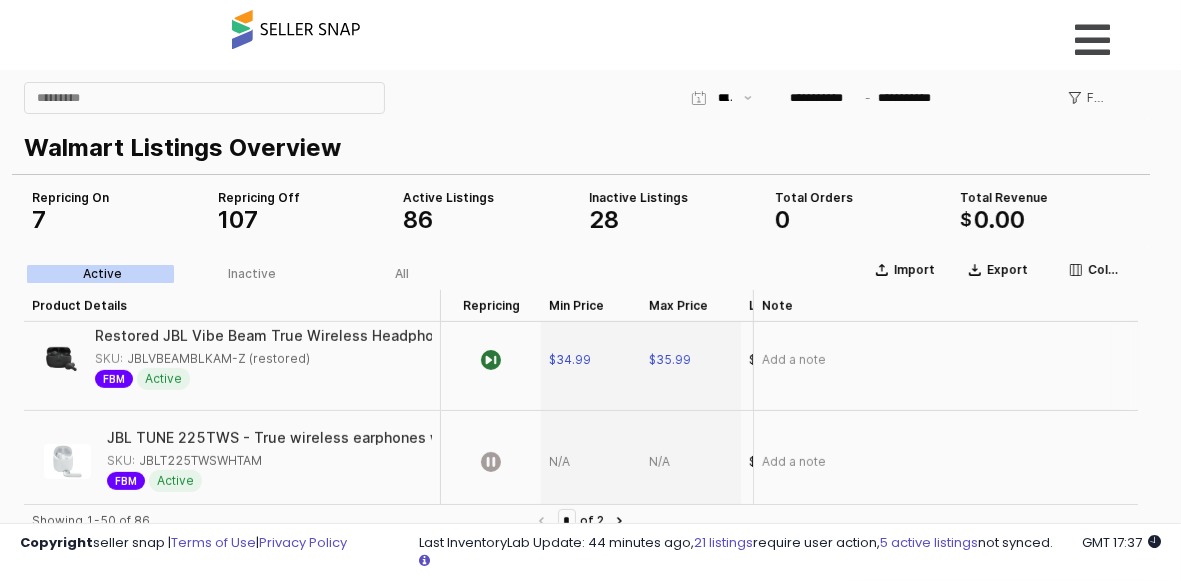 copy on "JBLT225TWSWHTAM" 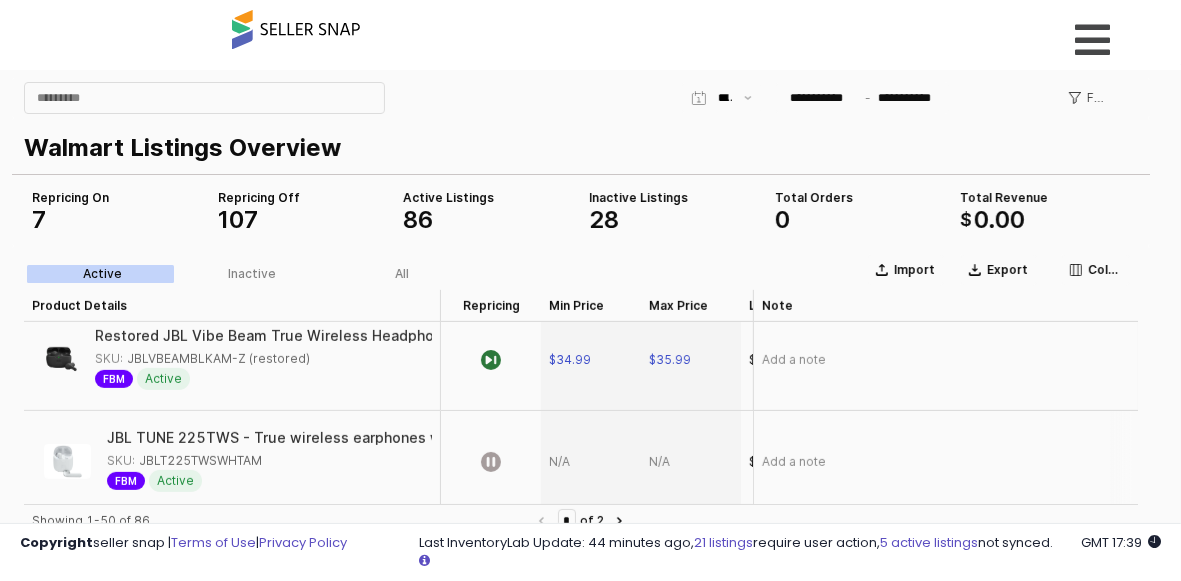 click at bounding box center (591, 461) 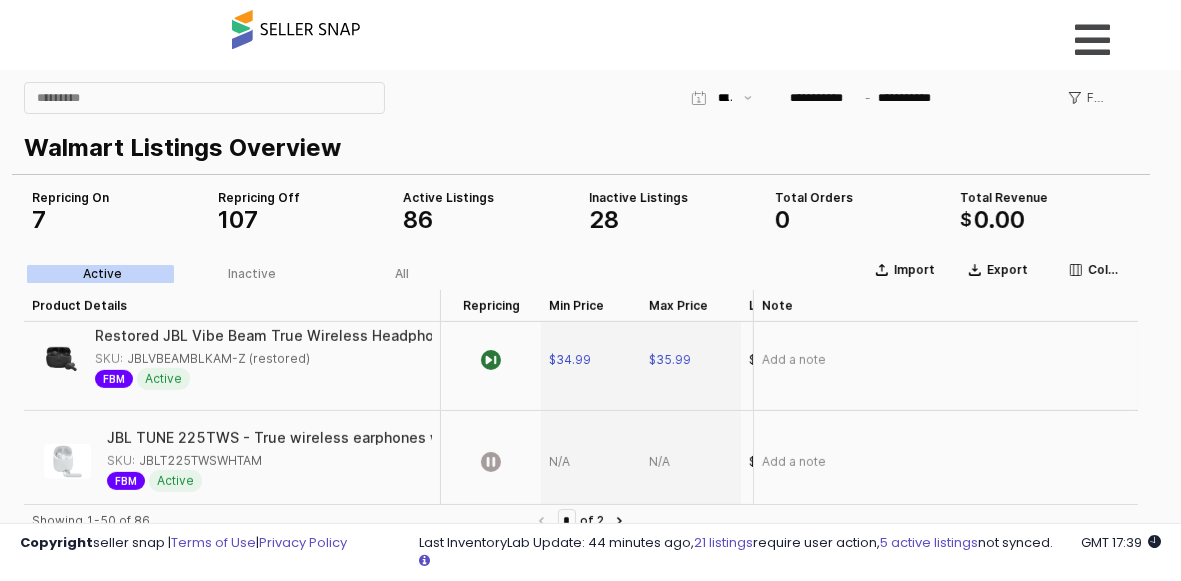 click at bounding box center [591, 461] 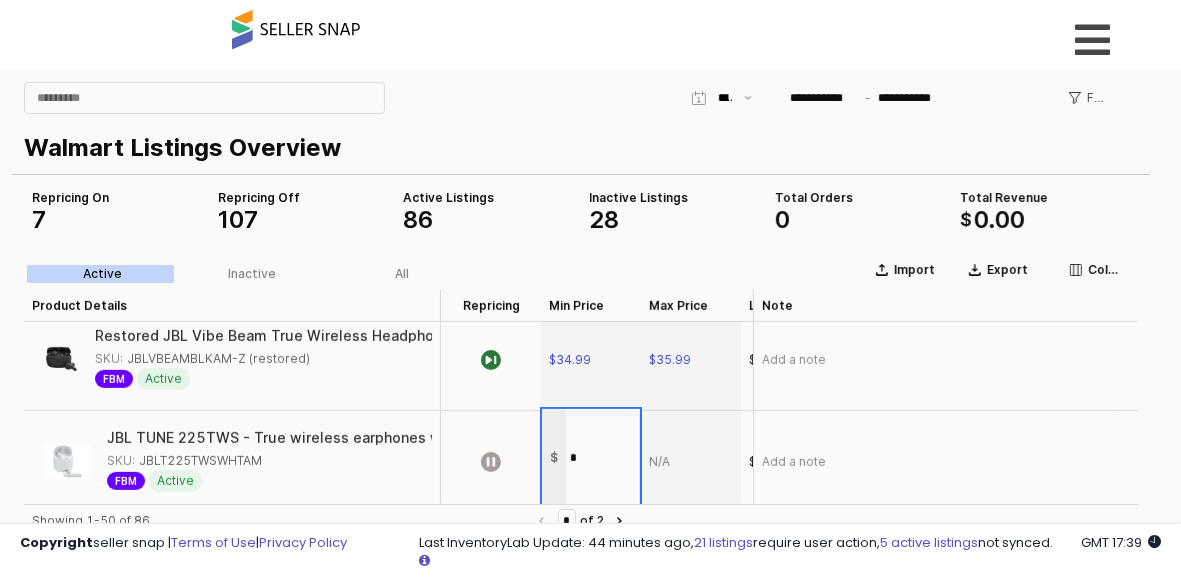 type on "**" 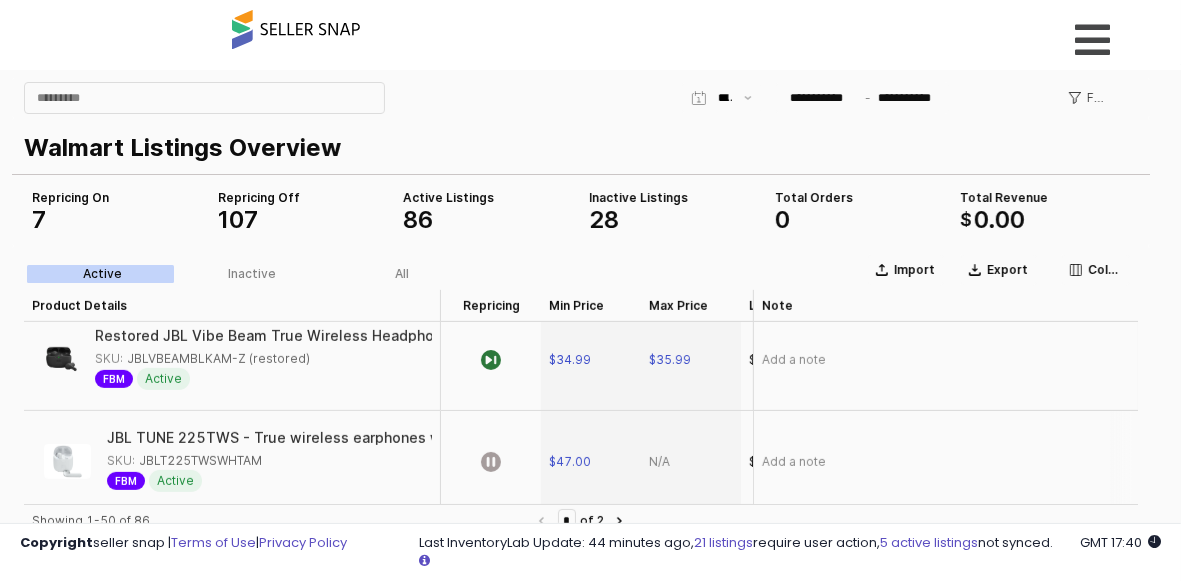click at bounding box center (691, 461) 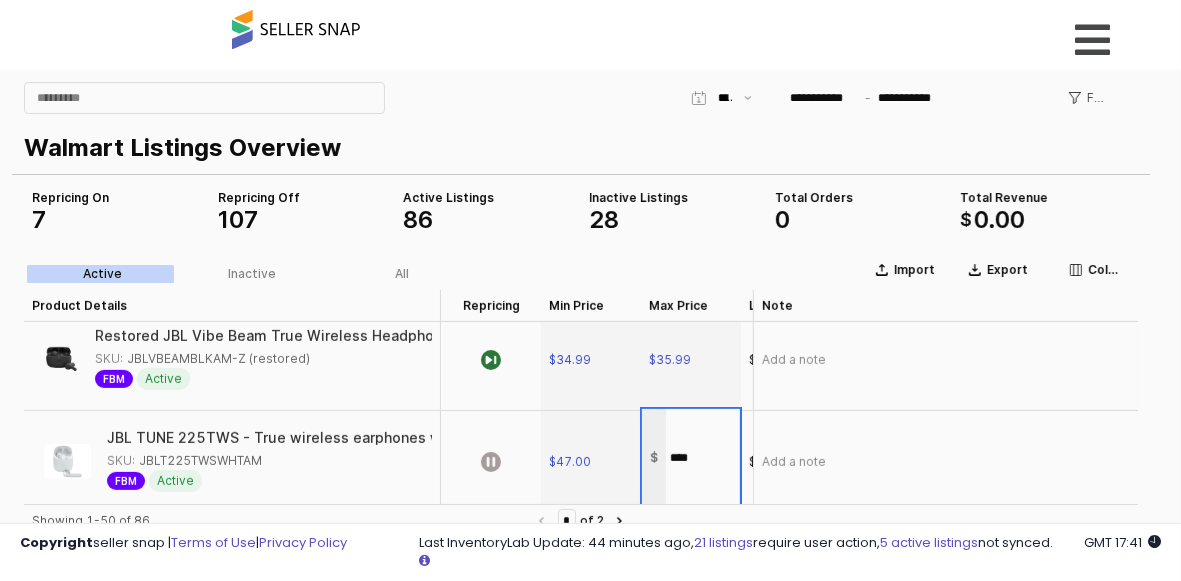 type on "*****" 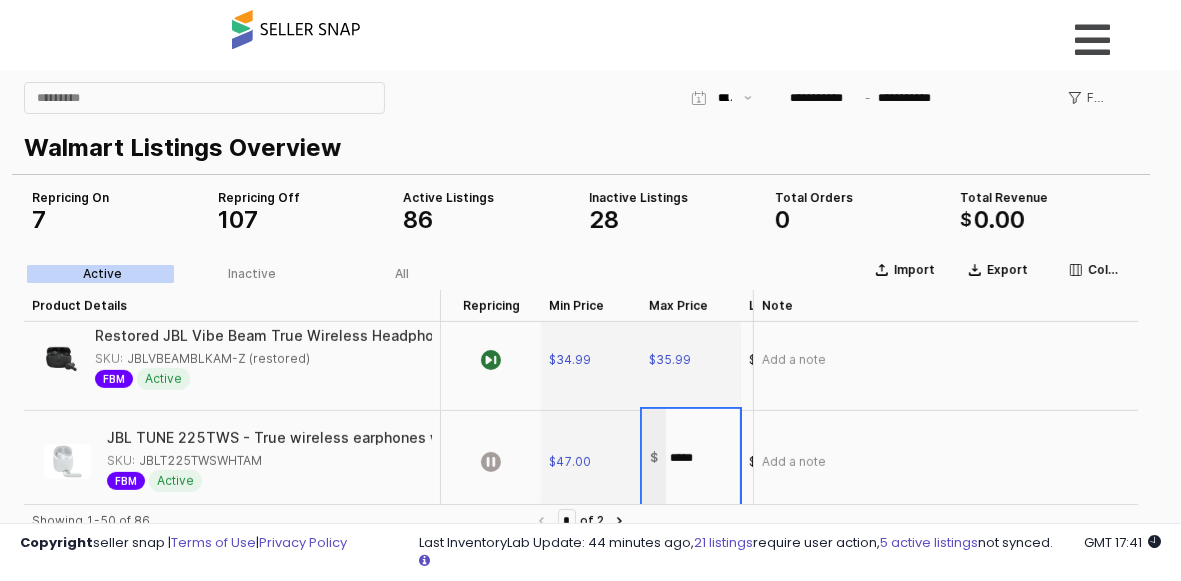 click on "**********" at bounding box center [581, 97] 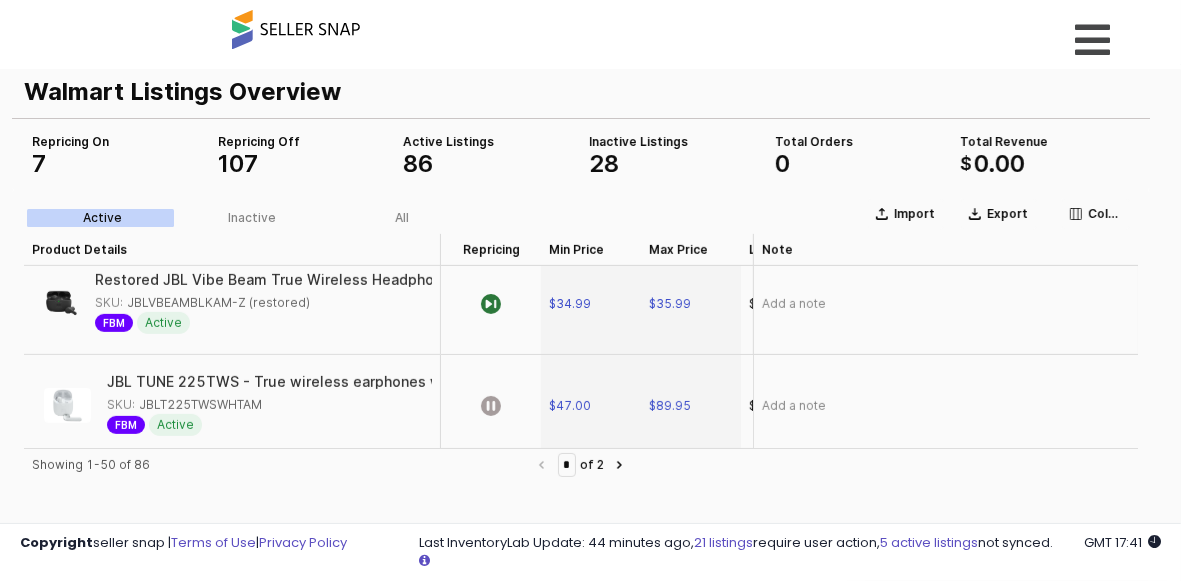 scroll, scrollTop: 125, scrollLeft: 0, axis: vertical 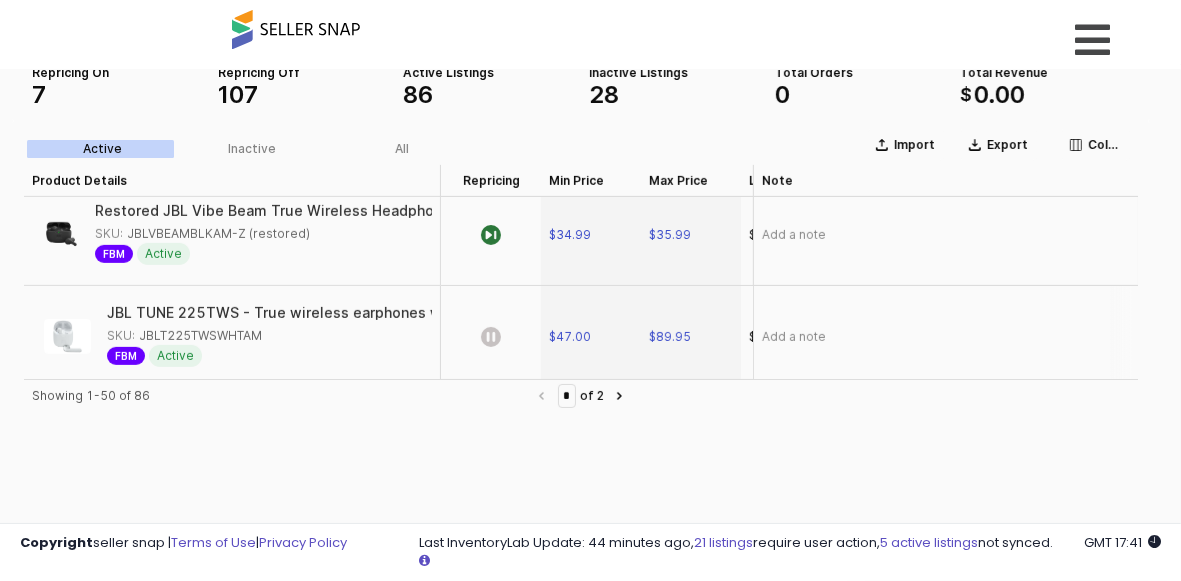 click 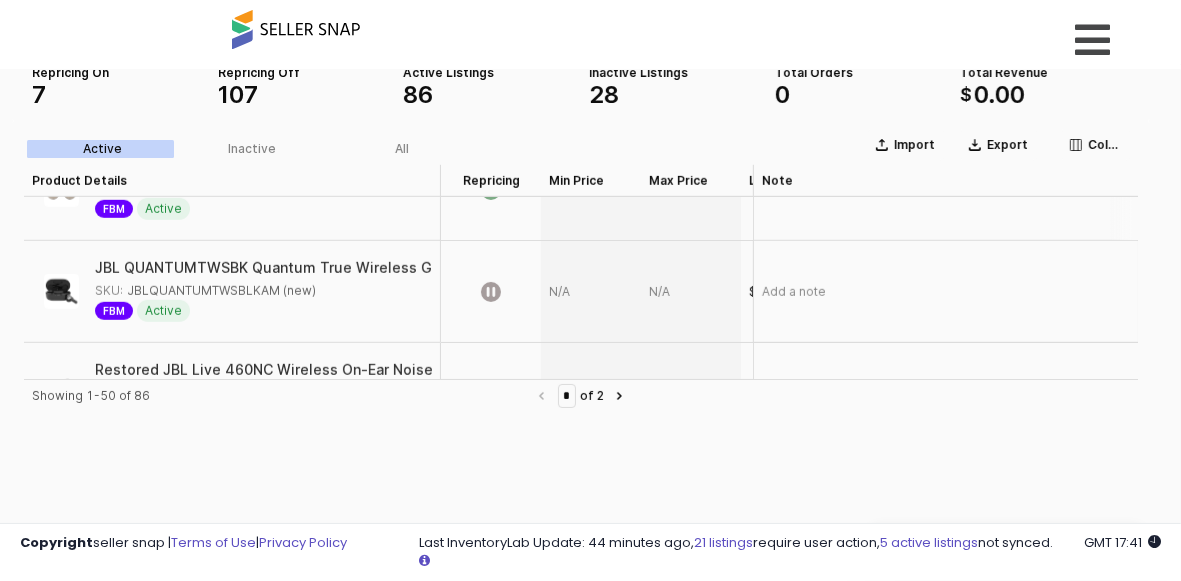 scroll, scrollTop: 875, scrollLeft: 0, axis: vertical 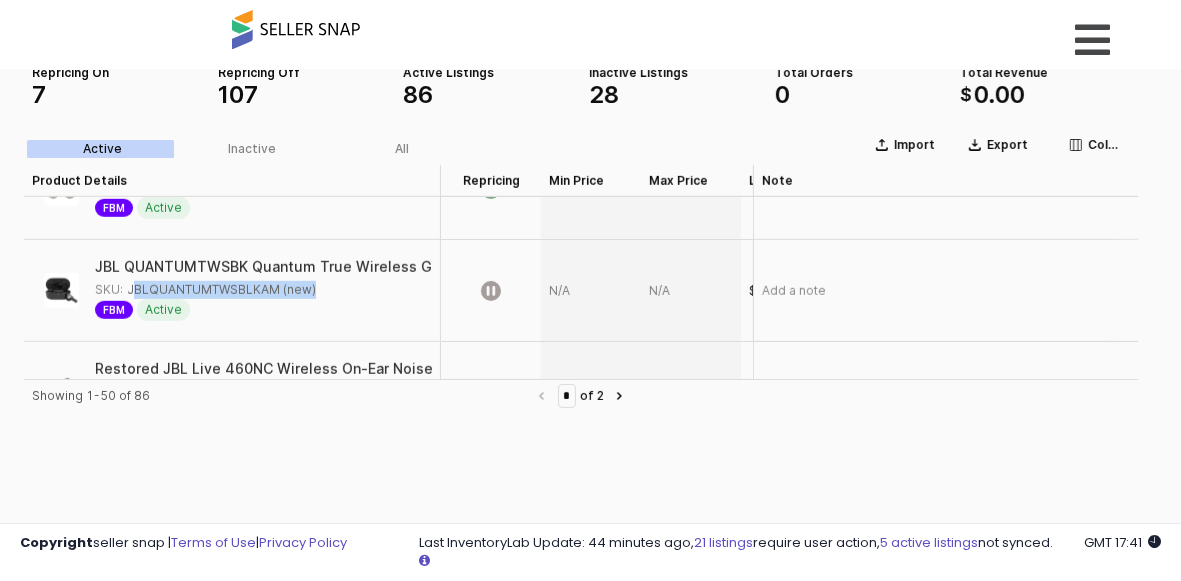 drag, startPoint x: 310, startPoint y: 280, endPoint x: 126, endPoint y: 287, distance: 184.1331 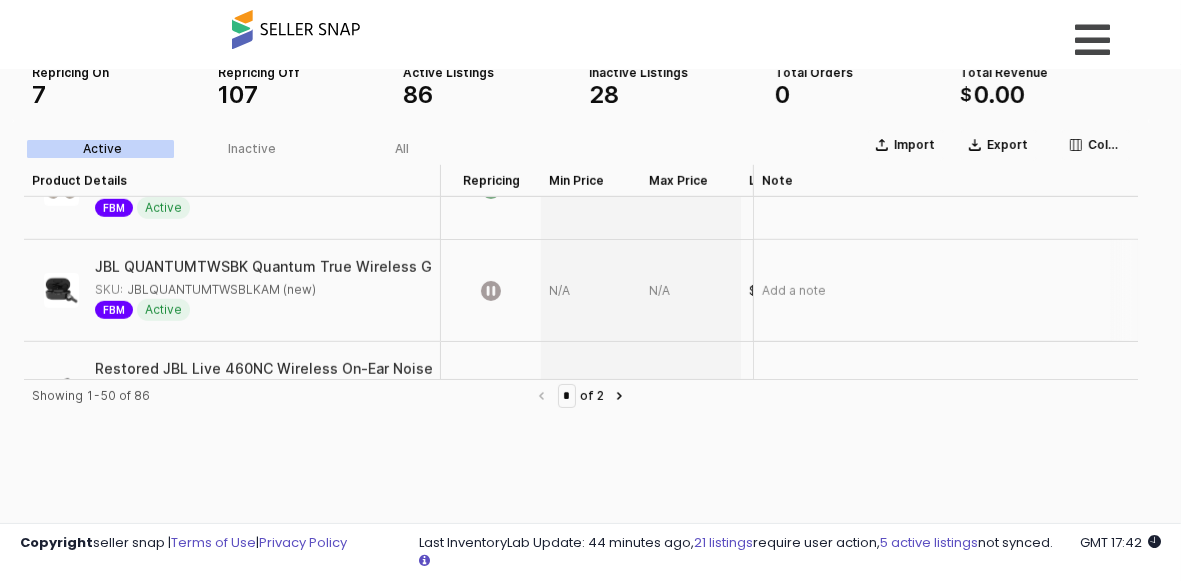 click at bounding box center [691, 290] 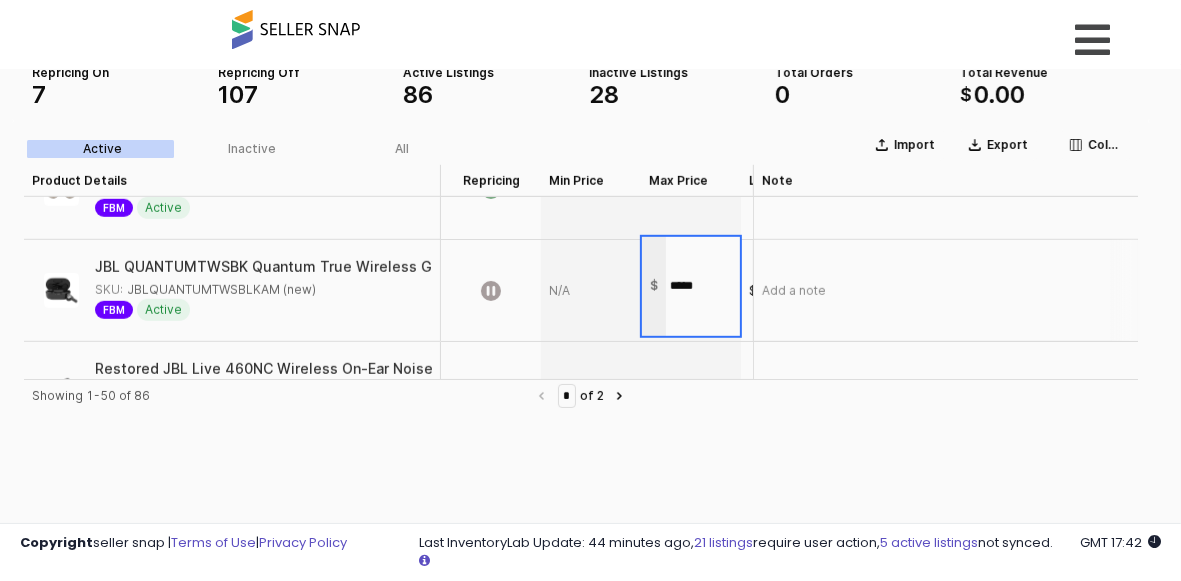 type on "******" 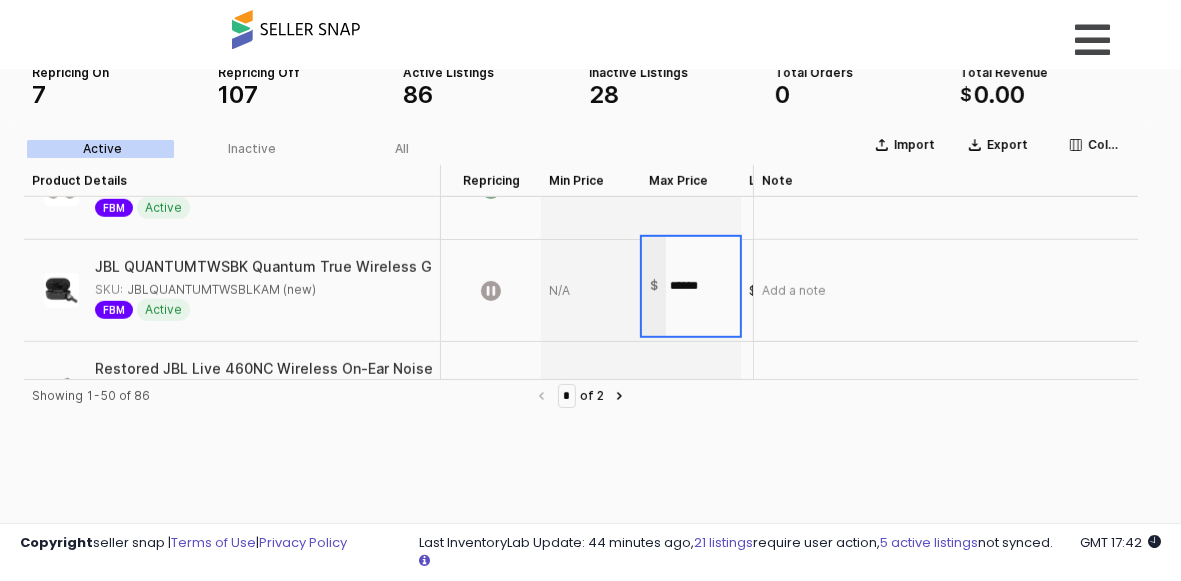 click on "Import Export Columns Active Inactive All Product Details Product Details Repricing Repricing Min Price Min Price Max Price Max Price Listed Price Listed Price Buy Box Price Buy Box Price MAP MAP Respect MAP Respect MAP Total Orders Total Orders Total Revenue Total Revenue Note Note
Nike in-Season TR 13 Men's Workout Shoes (DZ9360-007, Pure Platinum/White/University Red) Size 10
SKU:  in-Season TR 13 10M White/Univ Red
FBM
Active
$79.95 $89.95 $89.95
$89.95
0
+0%
$0.00
+0%
Add a note
SKU:" at bounding box center (581, 408) 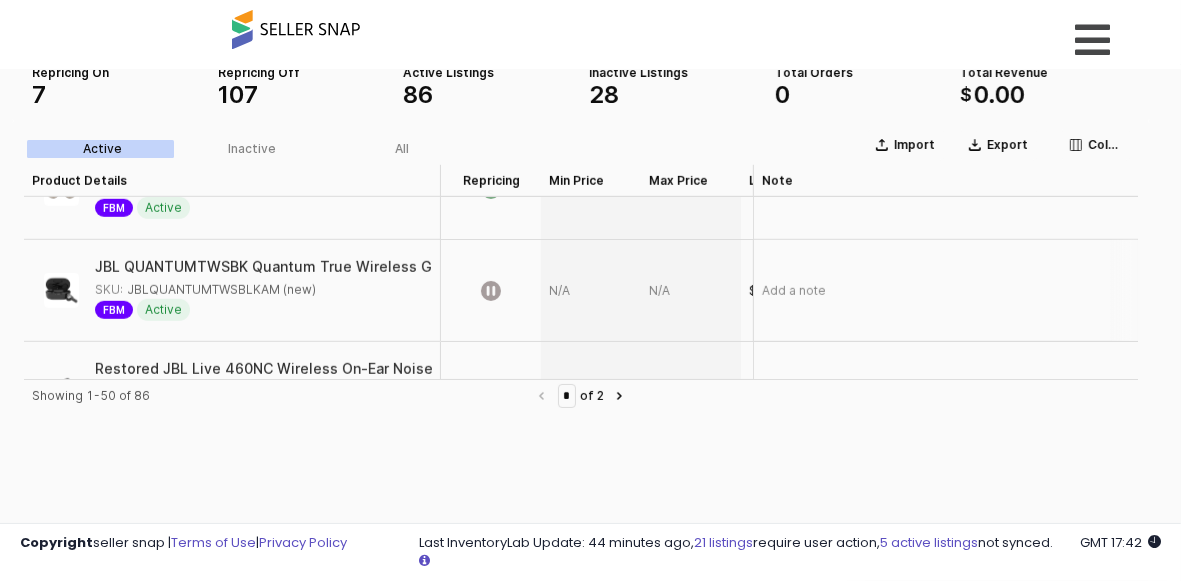 click at bounding box center [691, 290] 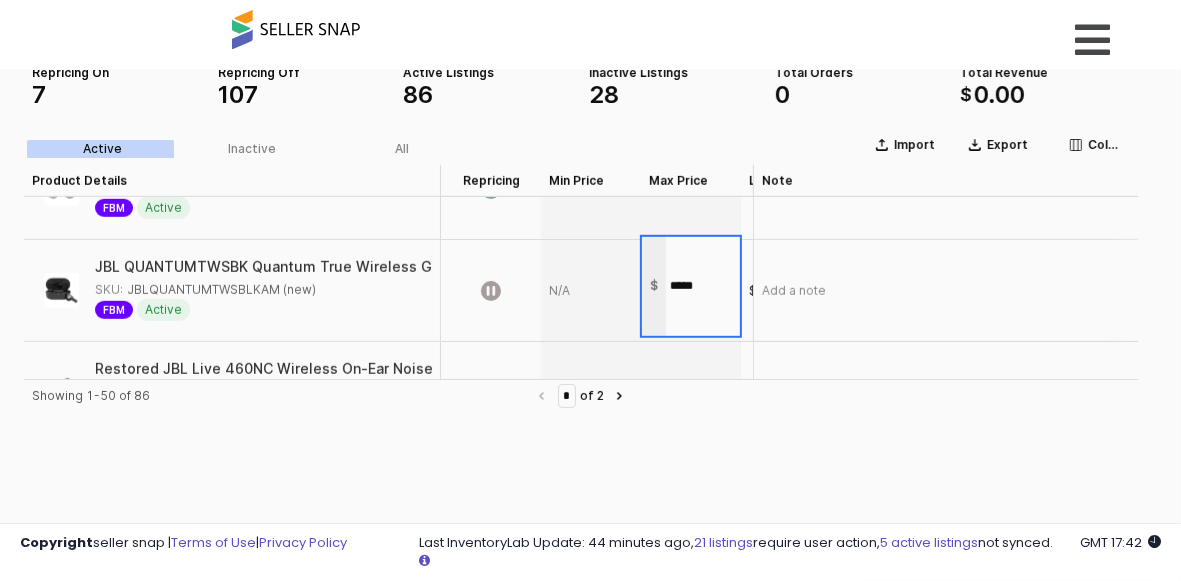 type on "******" 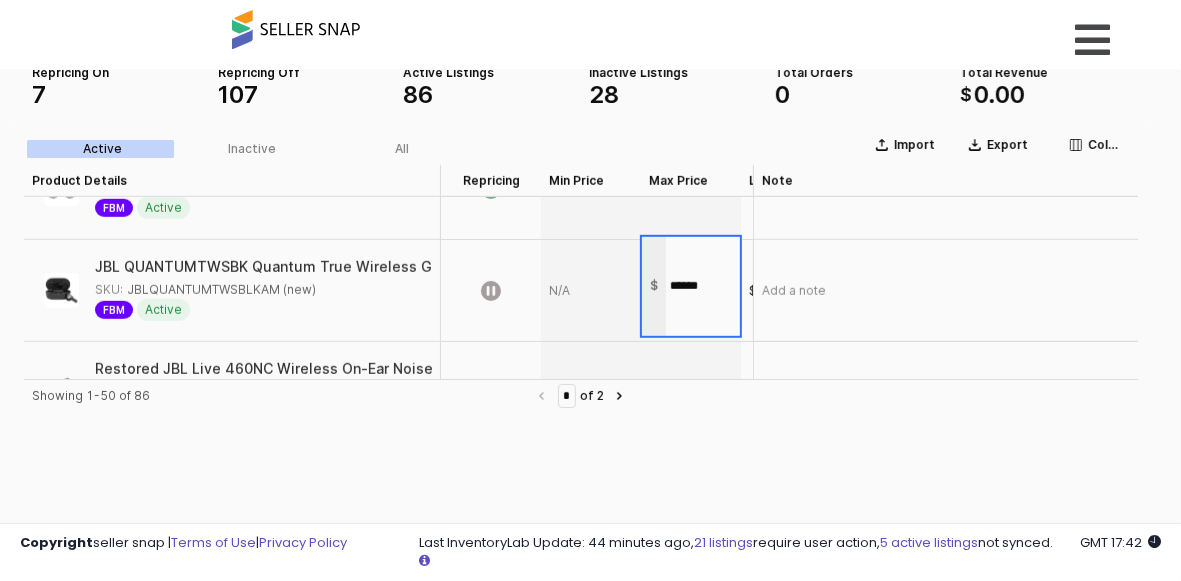 click on "Import Export Columns Active Inactive All Product Details Product Details Repricing Repricing Min Price Min Price Max Price Max Price Listed Price Listed Price Buy Box Price Buy Box Price MAP MAP Respect MAP Respect MAP Total Orders Total Orders Total Revenue Total Revenue Note Note
Nike in-Season TR 13 Men's Workout Shoes (DZ9360-007, Pure Platinum/White/University Red) Size 10
SKU:  in-Season TR 13 10M White/Univ Red
FBM
Active
$79.95 $89.95 $89.95
$89.95
0
+0%
$0.00
+0%
Add a note
SKU:" at bounding box center [581, 408] 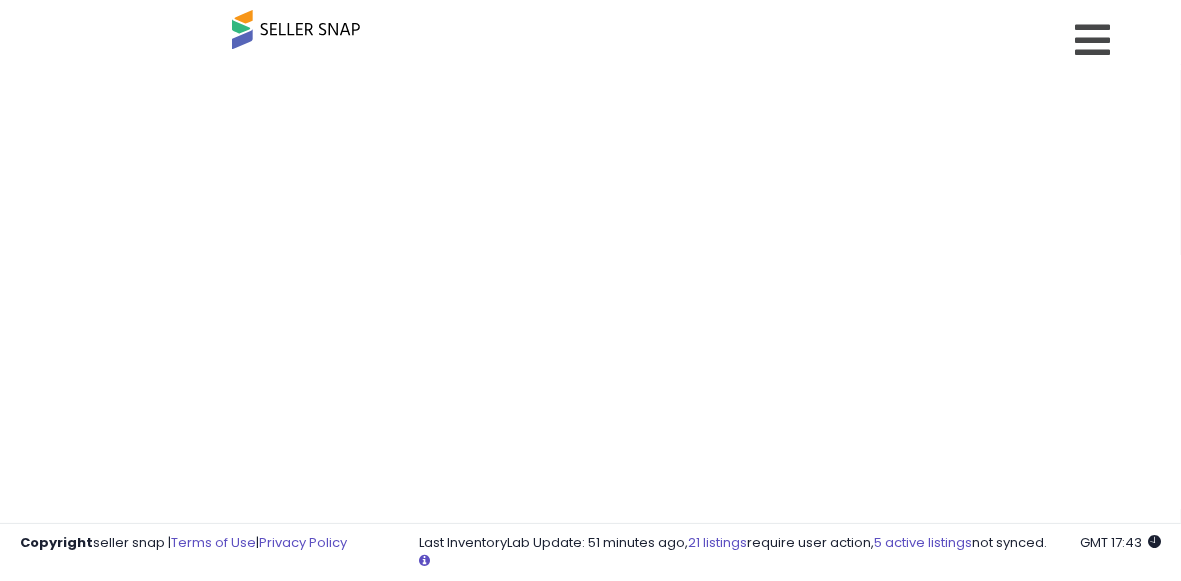 scroll, scrollTop: 0, scrollLeft: 0, axis: both 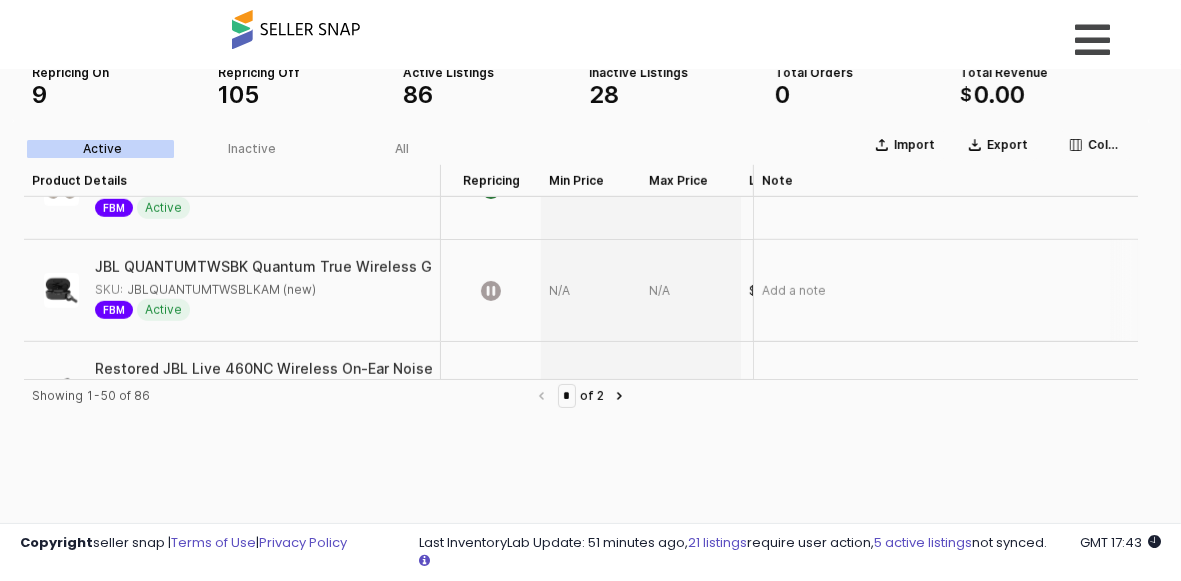 click at bounding box center (591, 290) 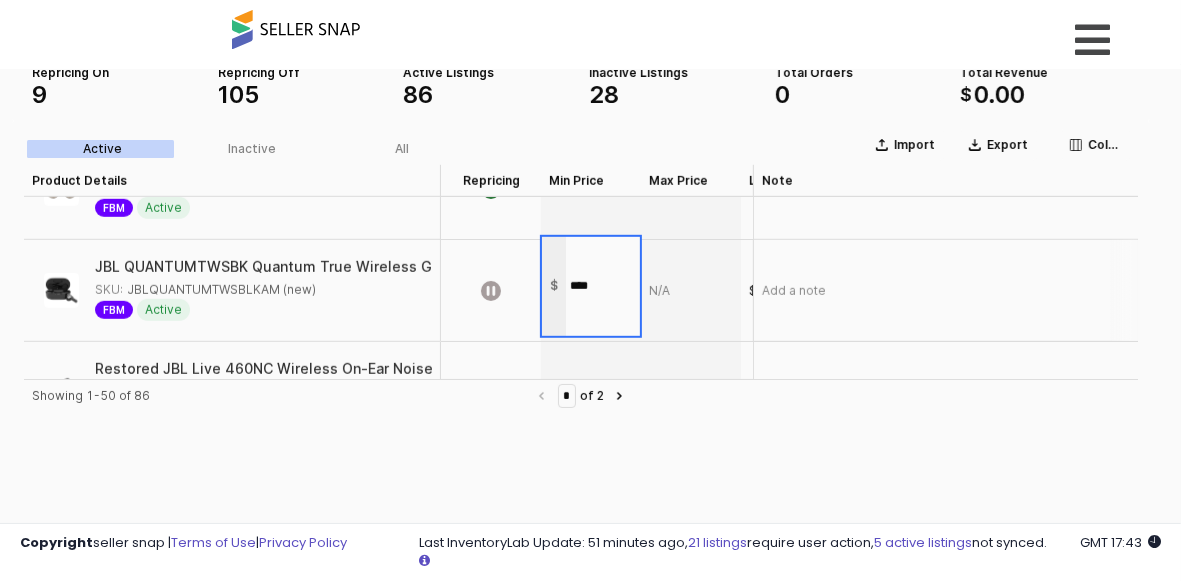 type on "*****" 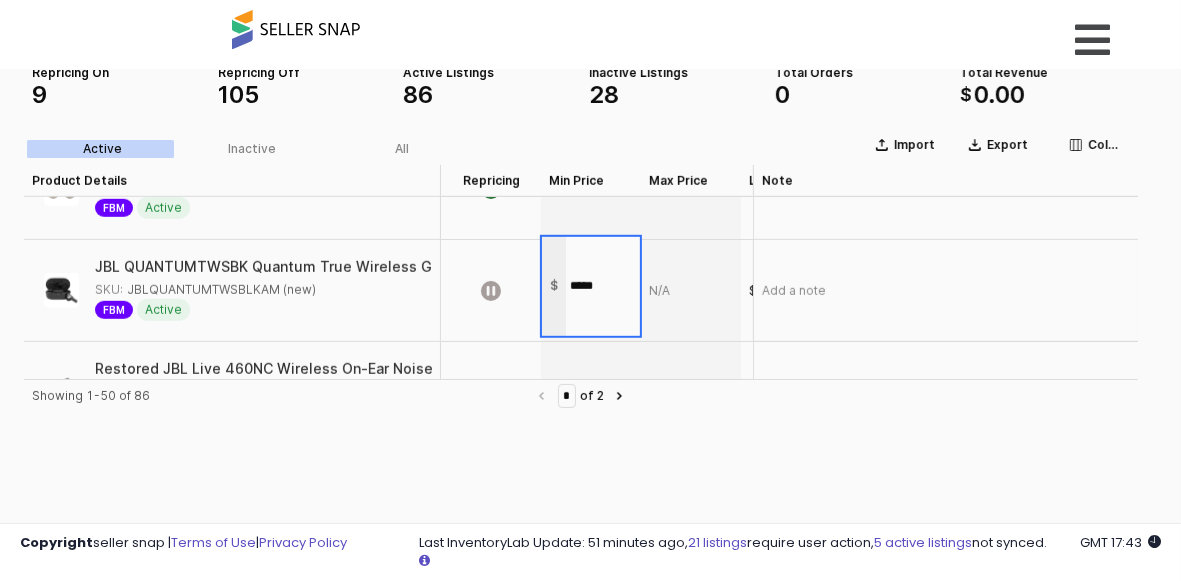 click on "Import Export Columns Active Inactive All Product Details Product Details Repricing Repricing Min Price Min Price Max Price Max Price Listed Price Listed Price Buy Box Price Buy Box Price MAP MAP Respect MAP Respect MAP Total Orders Total Orders Total Revenue Total Revenue Note Note
Nike in-Season TR 13 Men's Workout Shoes (DZ9360-007, Pure Platinum/White/University Red) Size 10
SKU:  in-Season TR 13 10M White/Univ Red
FBM
Active
$79.95 $89.95 $89.95
$89.95
0
+0%
$0.00
+0%
Add a note
SKU:" at bounding box center [581, 408] 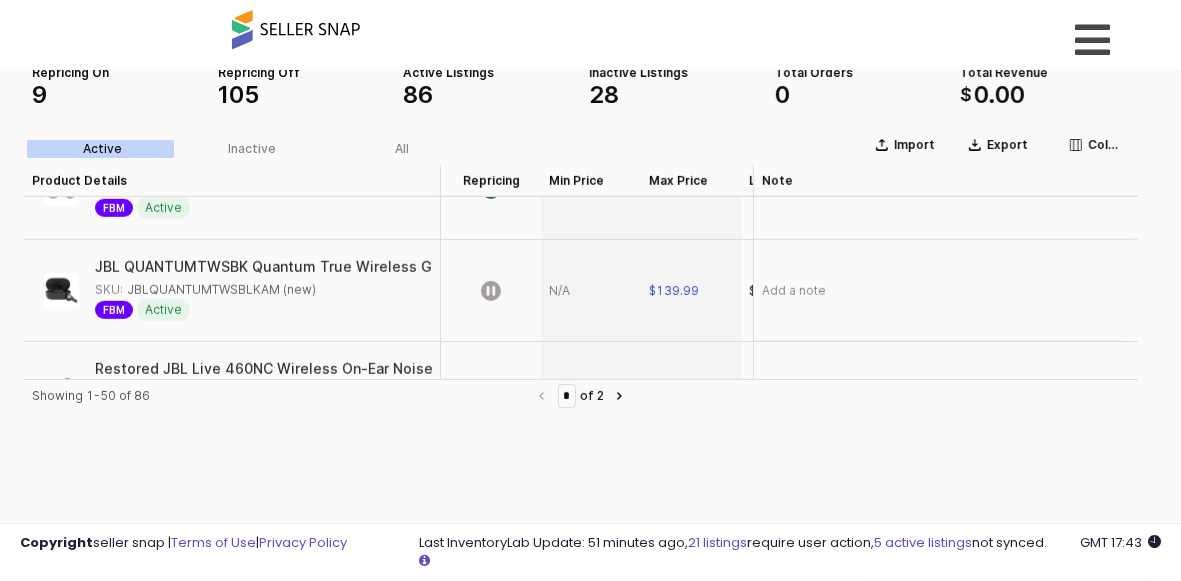 drag, startPoint x: 581, startPoint y: 278, endPoint x: 546, endPoint y: 292, distance: 37.696156 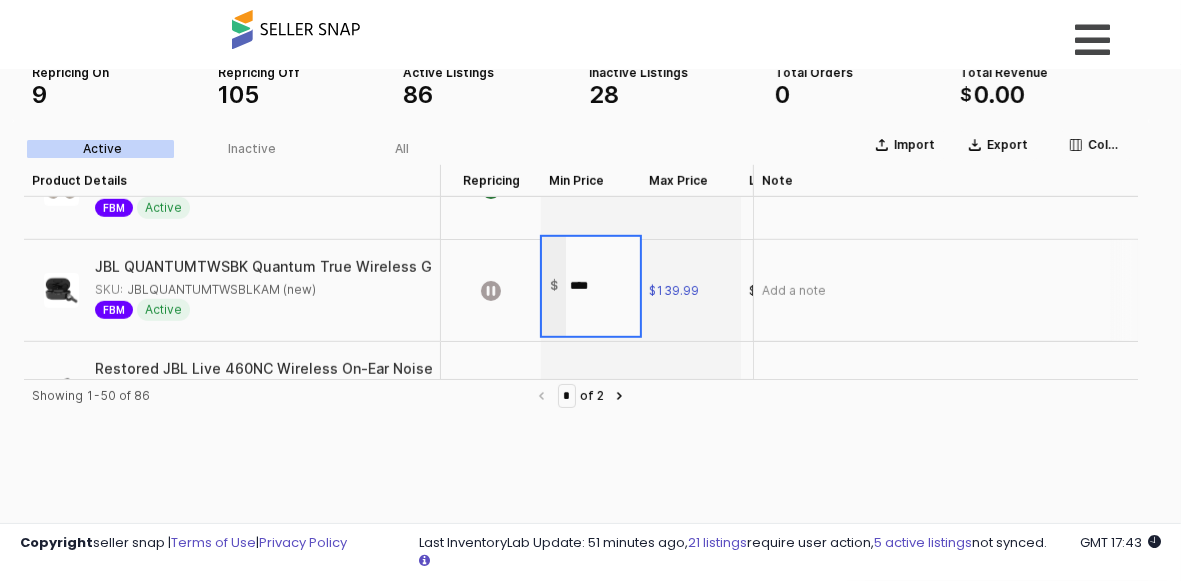 type on "*****" 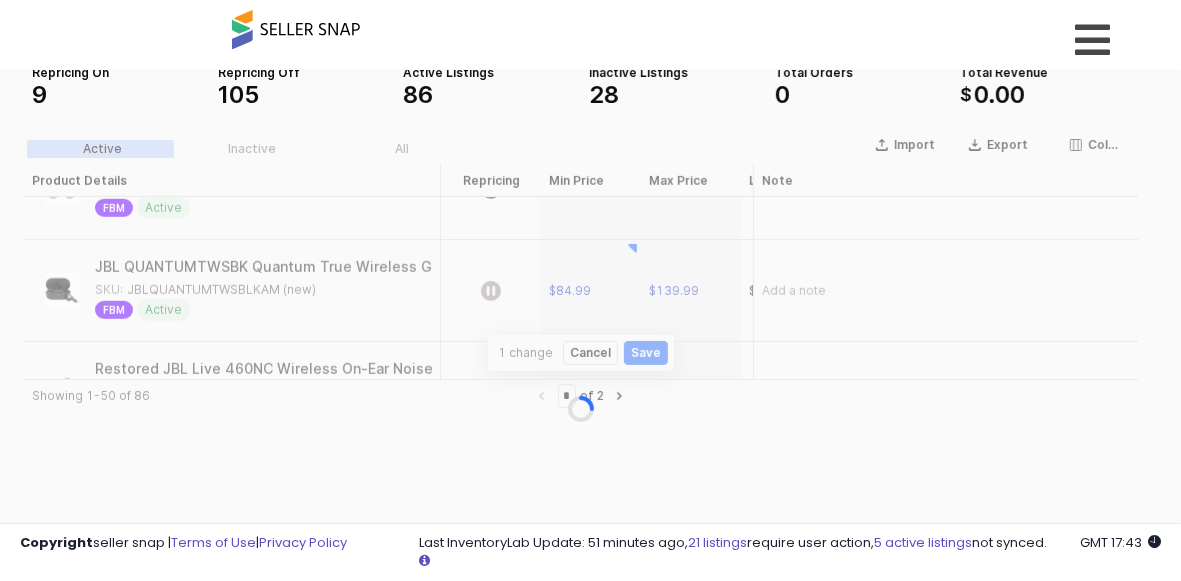 click on "Import Export Columns Active Inactive All Product Details Product Details Repricing Repricing Min Price Min Price Max Price Max Price Listed Price Listed Price Buy Box Price Buy Box Price MAP MAP Respect MAP Respect MAP Total Orders Total Orders Total Revenue Total Revenue Note Note
Nike in-Season TR 13 Men's Workout Shoes (DZ9360-007, Pure Platinum/White/University Red) Size 10
SKU:  in-Season TR 13 10M White/Univ Red
FBM
Active
$79.95 $89.95 $89.95
$89.95
0
+0%
$0.00
+0%
Add a note
SKU:" at bounding box center (581, 408) 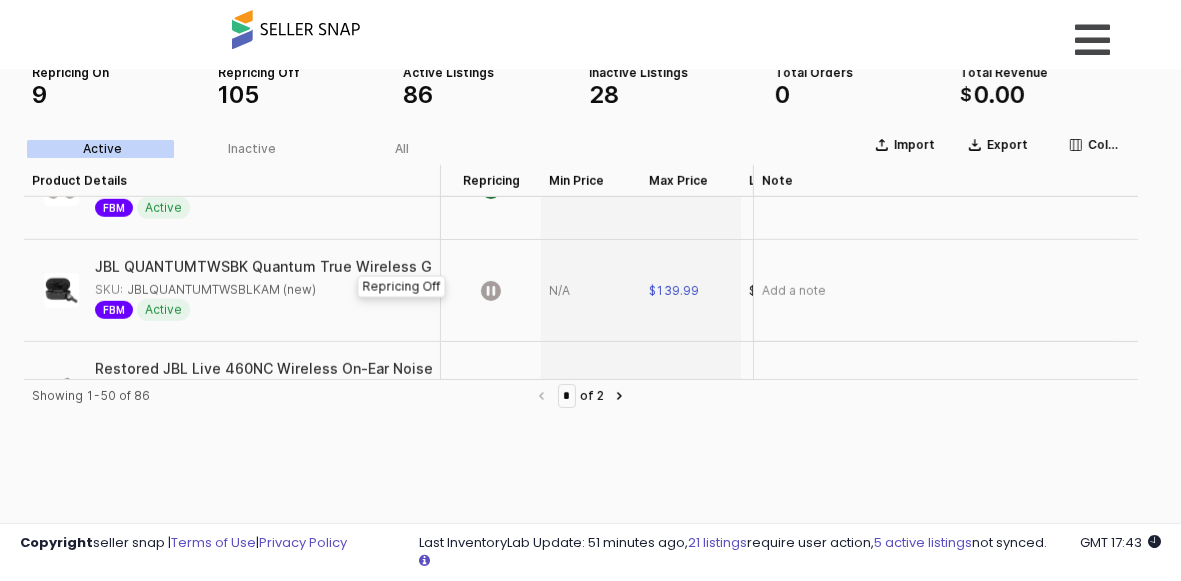 click at bounding box center [491, 290] 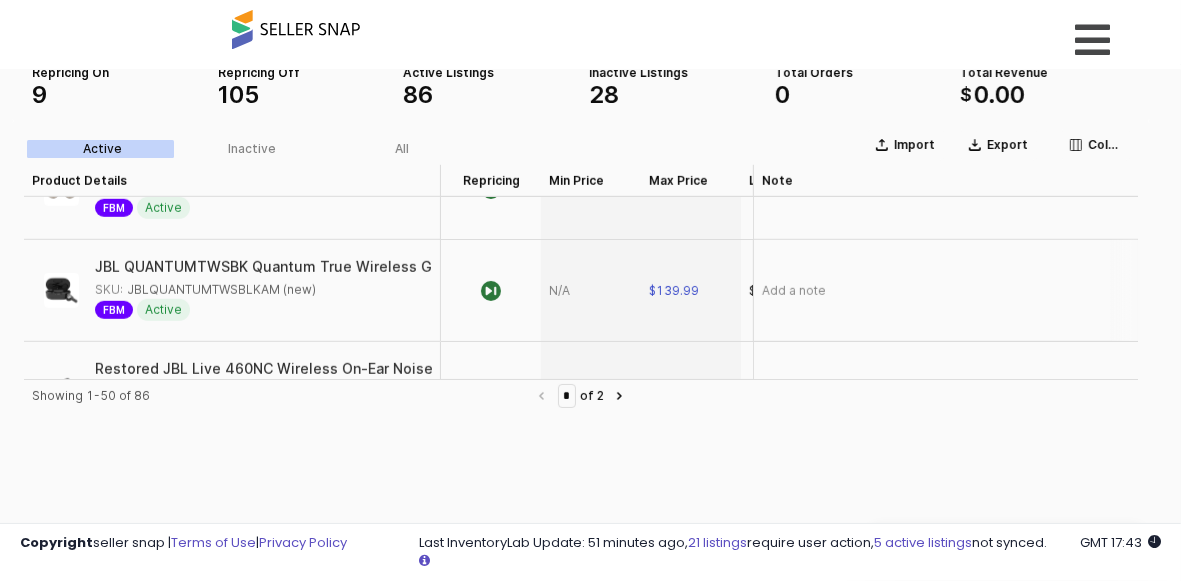 click at bounding box center (591, 290) 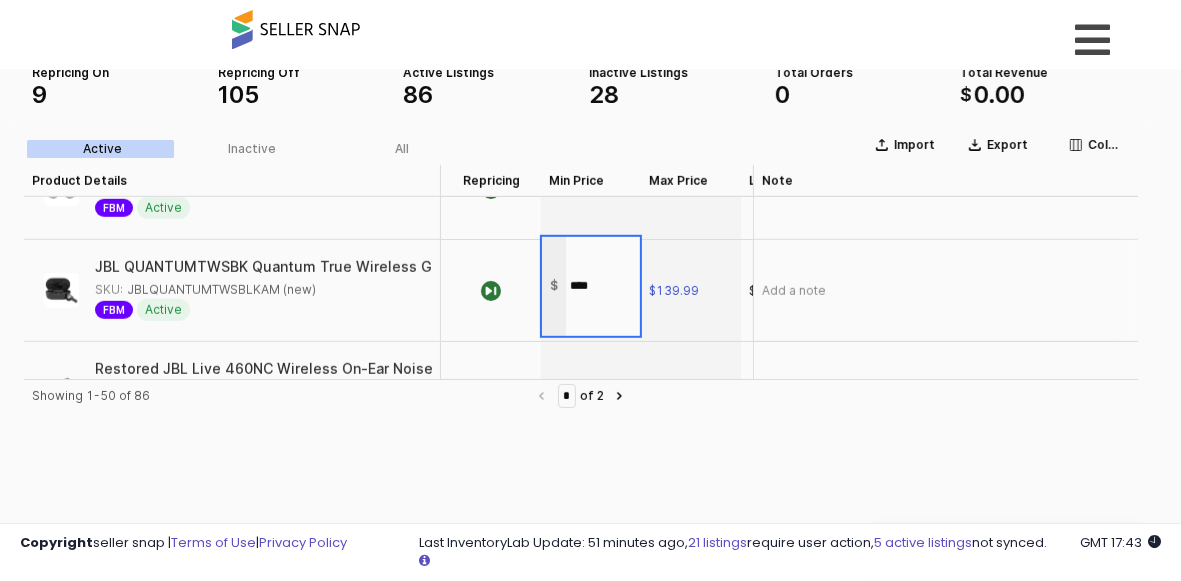 type on "*****" 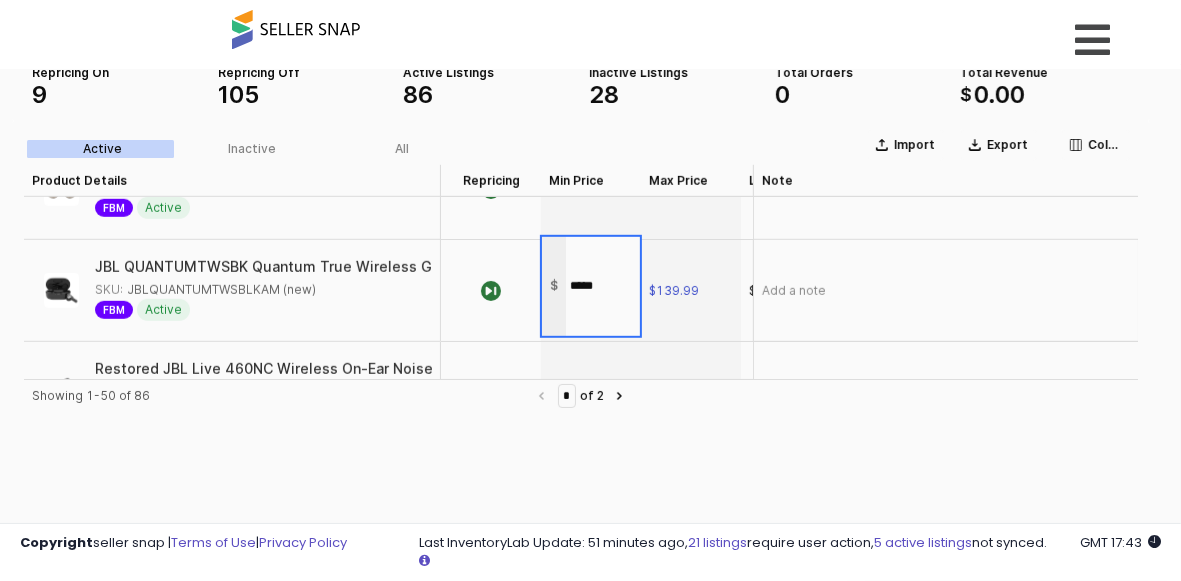 click on "Import Export Columns Active Inactive All Product Details Product Details Repricing Repricing Min Price Min Price Max Price Max Price Listed Price Listed Price Buy Box Price Buy Box Price MAP MAP Respect MAP Respect MAP Total Orders Total Orders Total Revenue Total Revenue Note Note
Nike in-Season TR 13 Men's Workout Shoes (DZ9360-007, Pure Platinum/White/University Red) Size 10
SKU:  in-Season TR 13 10M White/Univ Red
FBM
Active
$79.95 $89.95 $89.95
$89.95
0
+0%
$0.00
+0%
Add a note
SKU:" at bounding box center (581, 408) 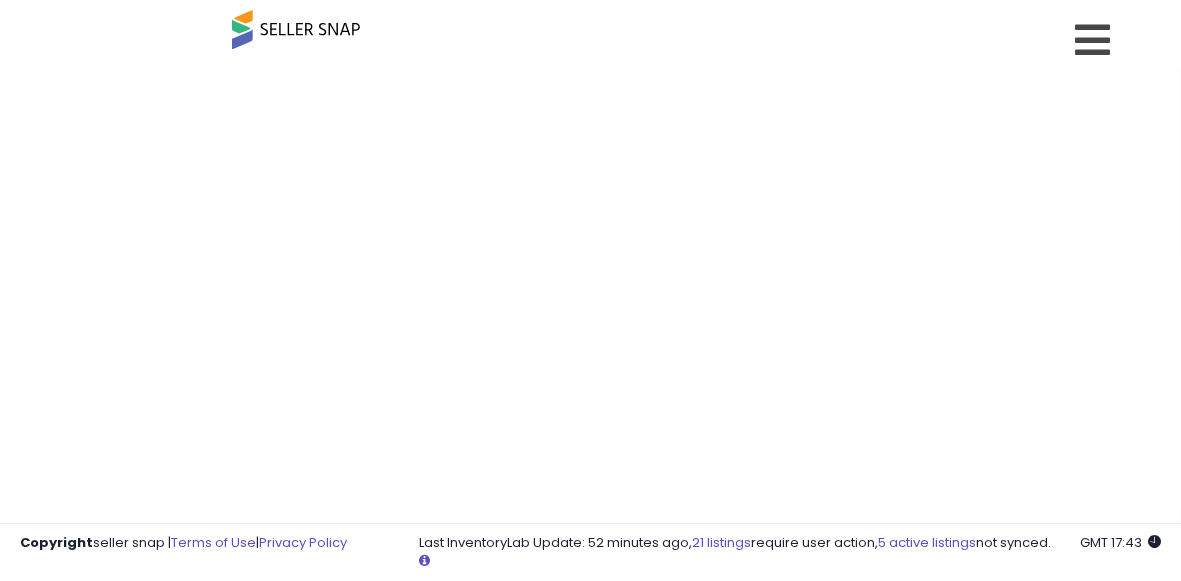 scroll, scrollTop: 0, scrollLeft: 0, axis: both 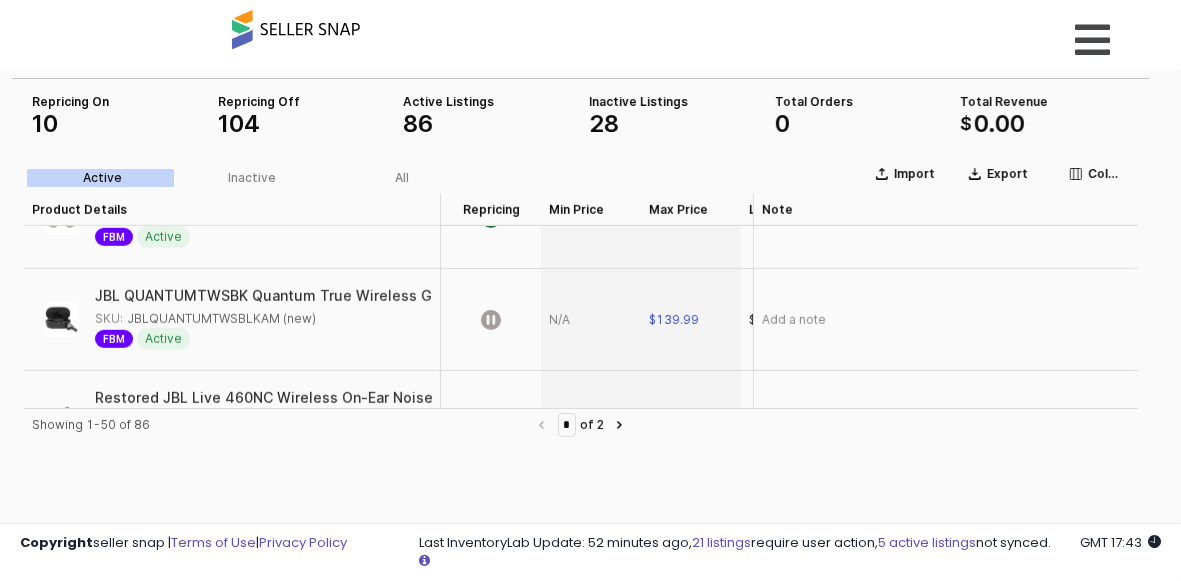 click at bounding box center (591, 319) 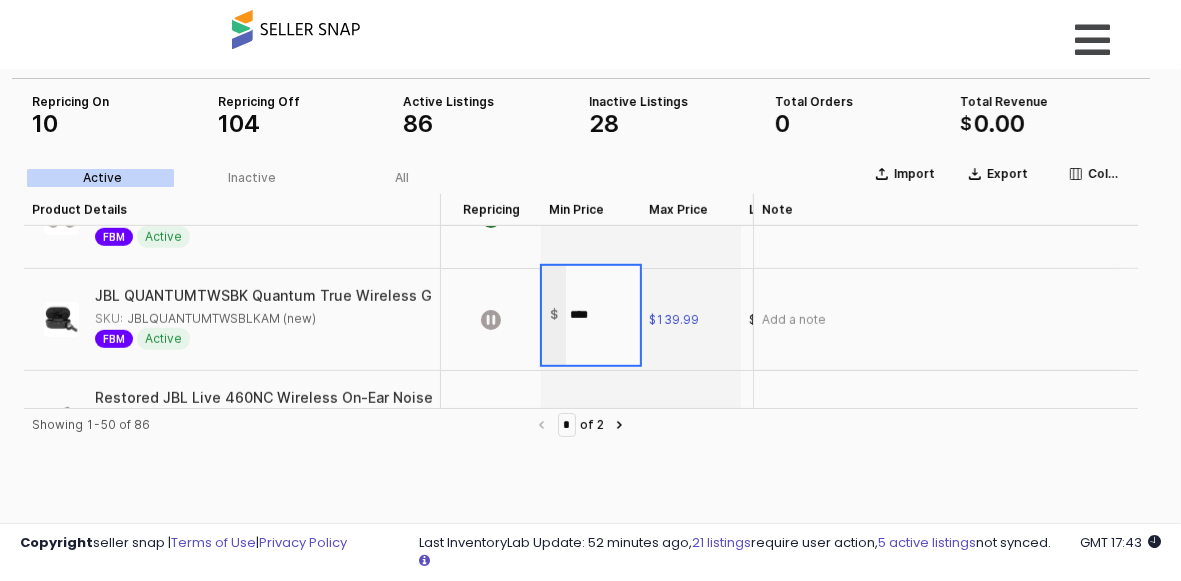 type on "*****" 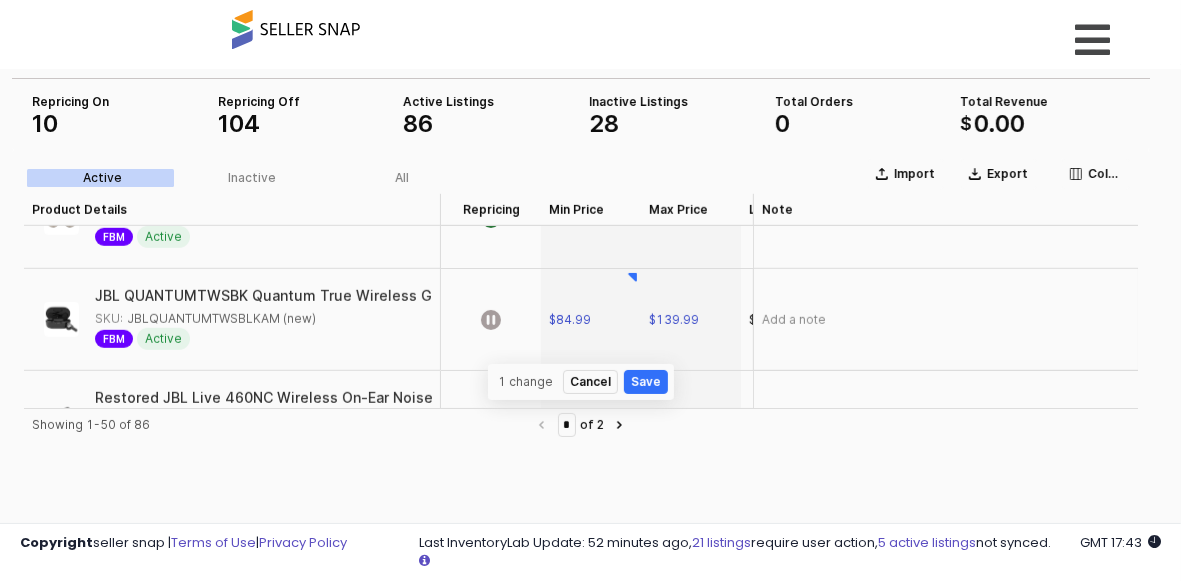 click on "Import Export Columns Active Inactive All Product Details Product Details Repricing Repricing Min Price Min Price Max Price Max Price Listed Price Listed Price Buy Box Price Buy Box Price MAP MAP Respect MAP Respect MAP Total Orders Total Orders Total Revenue Total Revenue Note Note
Nike in-Season TR 13 Men's Workout Shoes (DZ9360-007, Pure Platinum/White/University Red) Size 10
SKU:  in-Season TR 13 10M White/Univ Red
FBM
Active
$79.95 $89.95 $89.95
$89.95
0
+0%
$0.00
+0%
Add a note
SKU:" at bounding box center [581, 437] 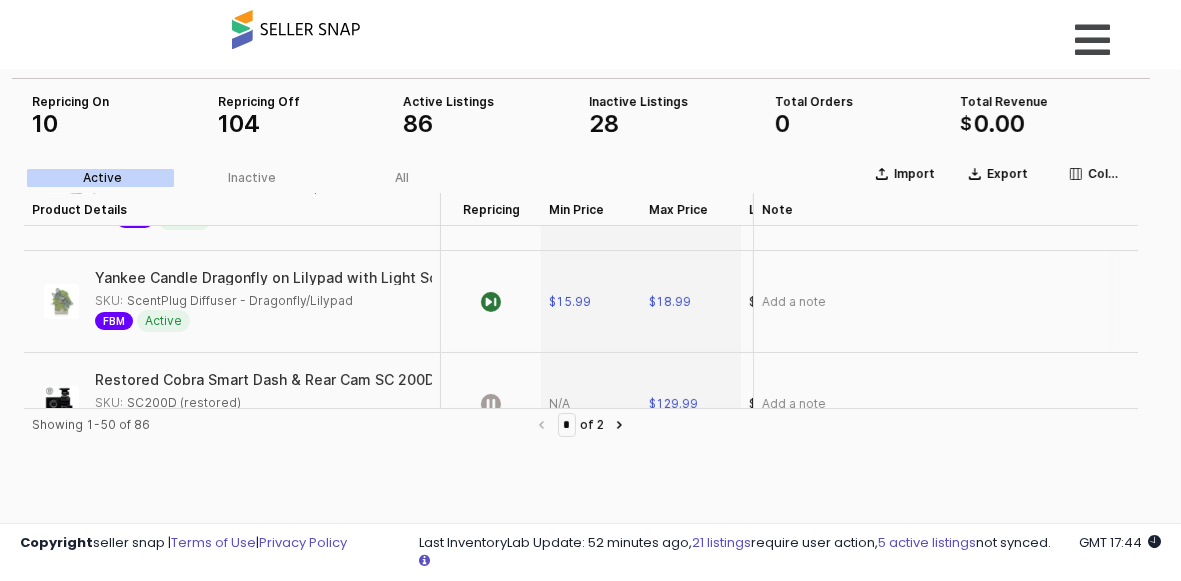 scroll, scrollTop: 125, scrollLeft: 0, axis: vertical 